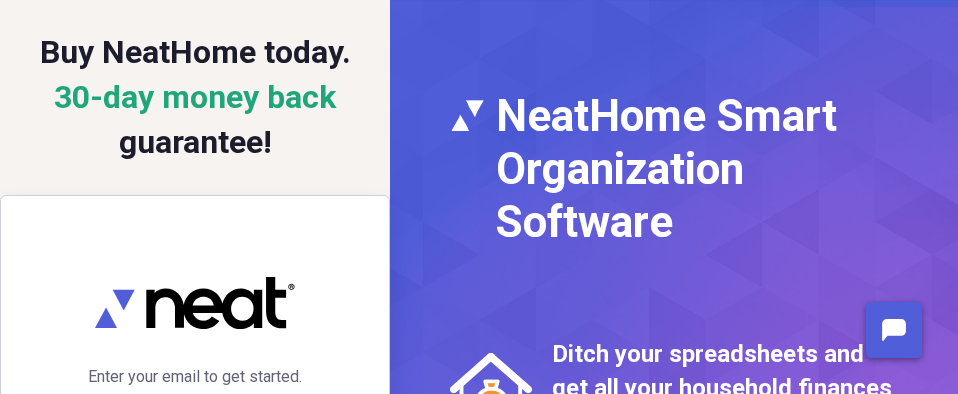 scroll, scrollTop: 0, scrollLeft: 0, axis: both 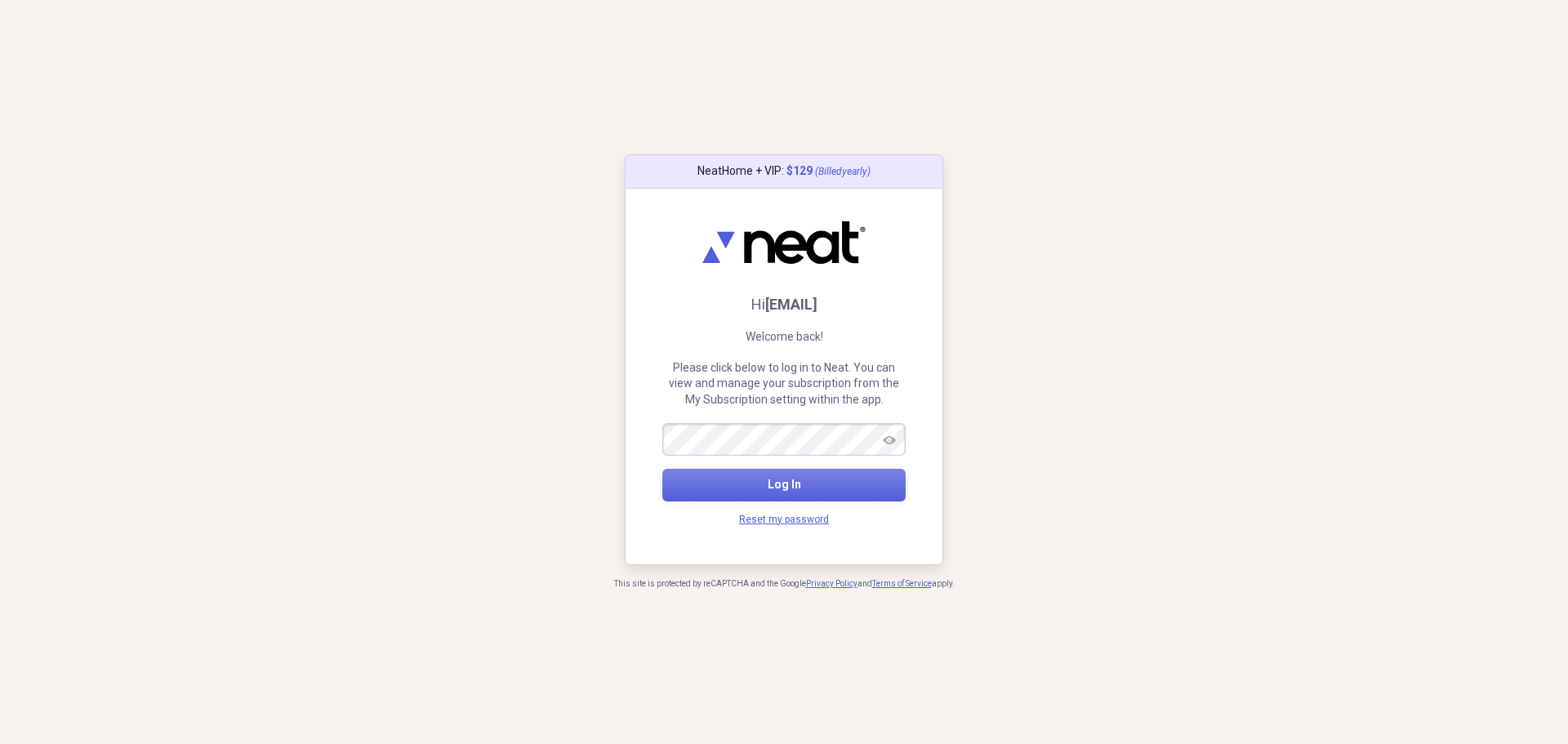 click on "maryjo.dorman94@gmail.com Log In" at bounding box center [784, 462] 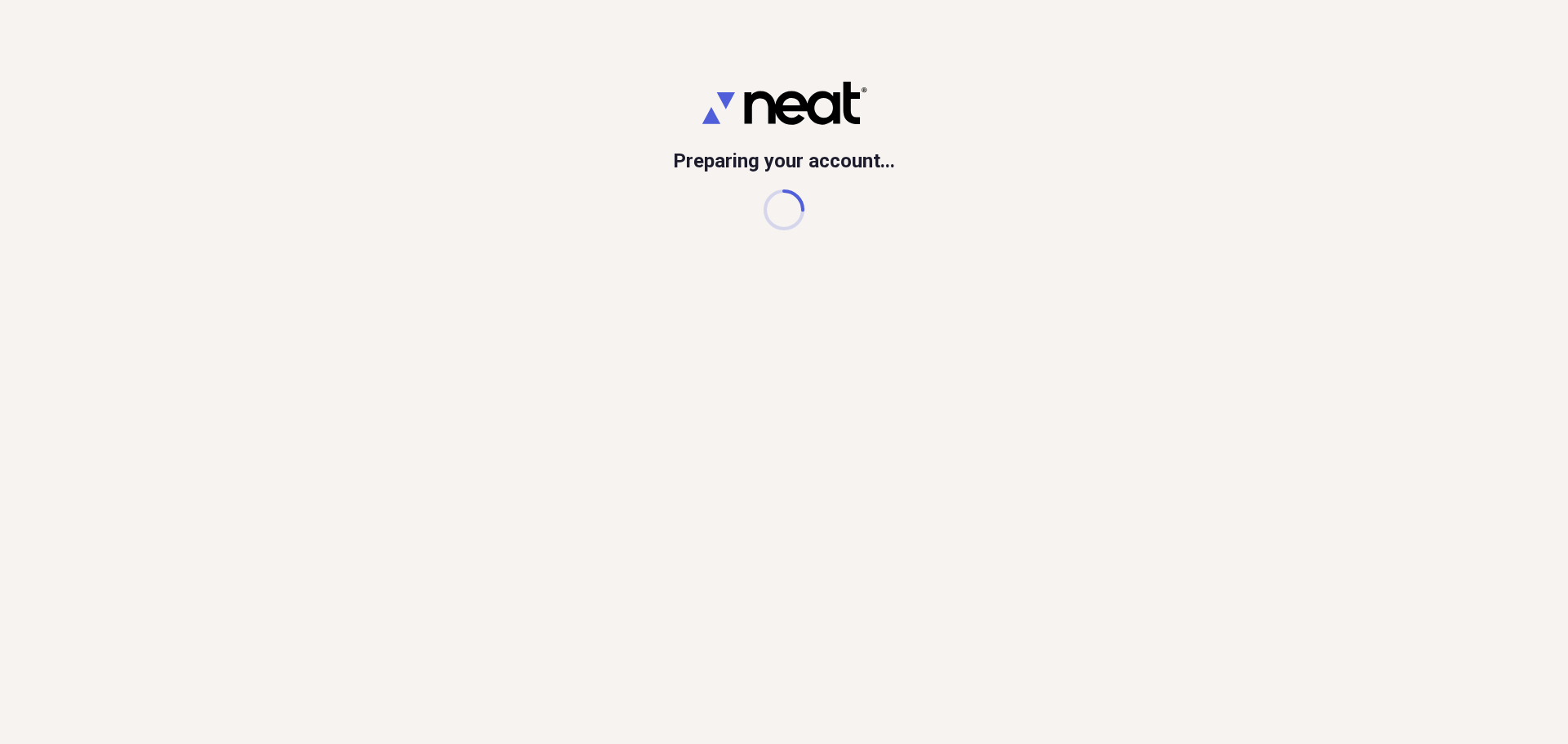 scroll, scrollTop: 0, scrollLeft: 0, axis: both 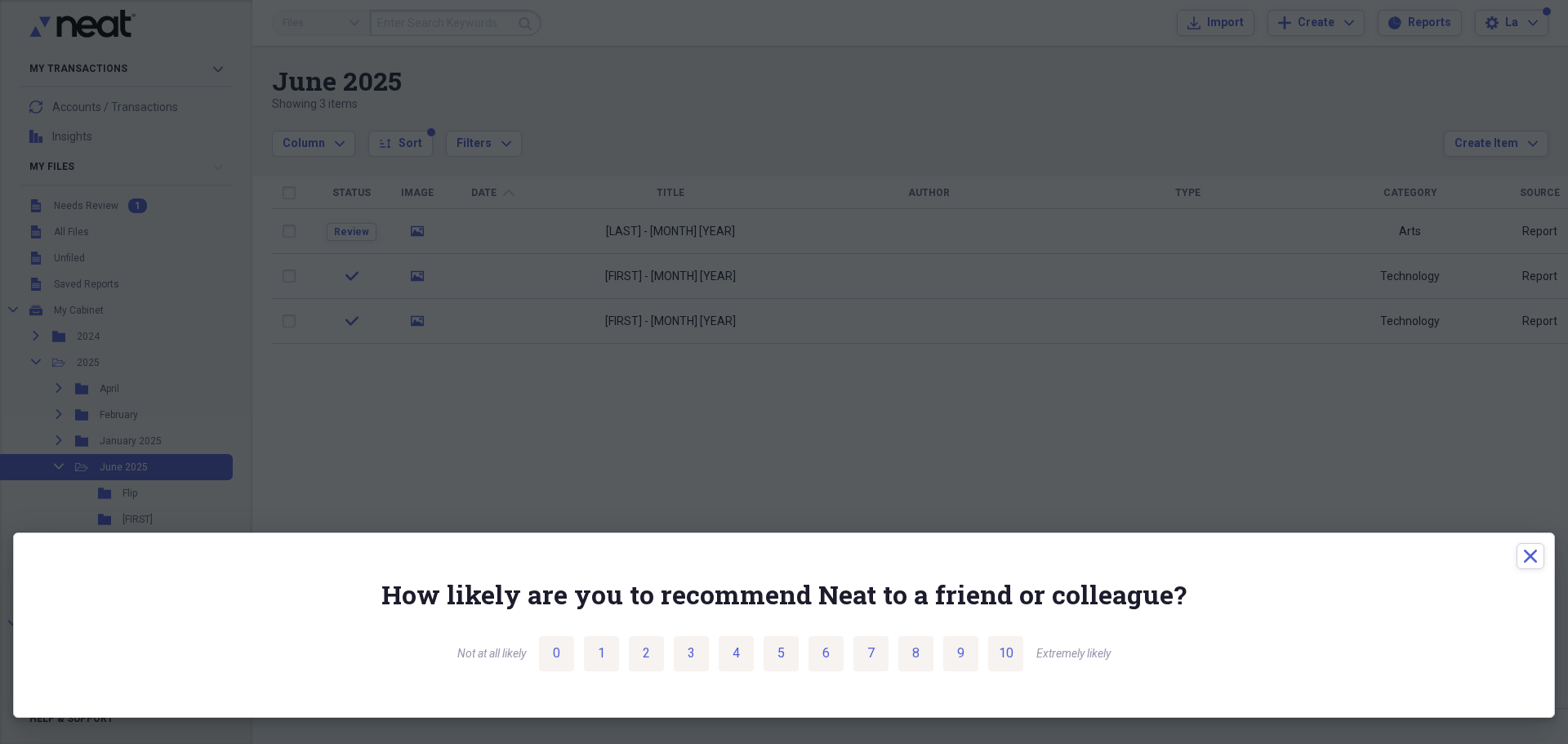 drag, startPoint x: 1507, startPoint y: 559, endPoint x: 1516, endPoint y: 559, distance: 9 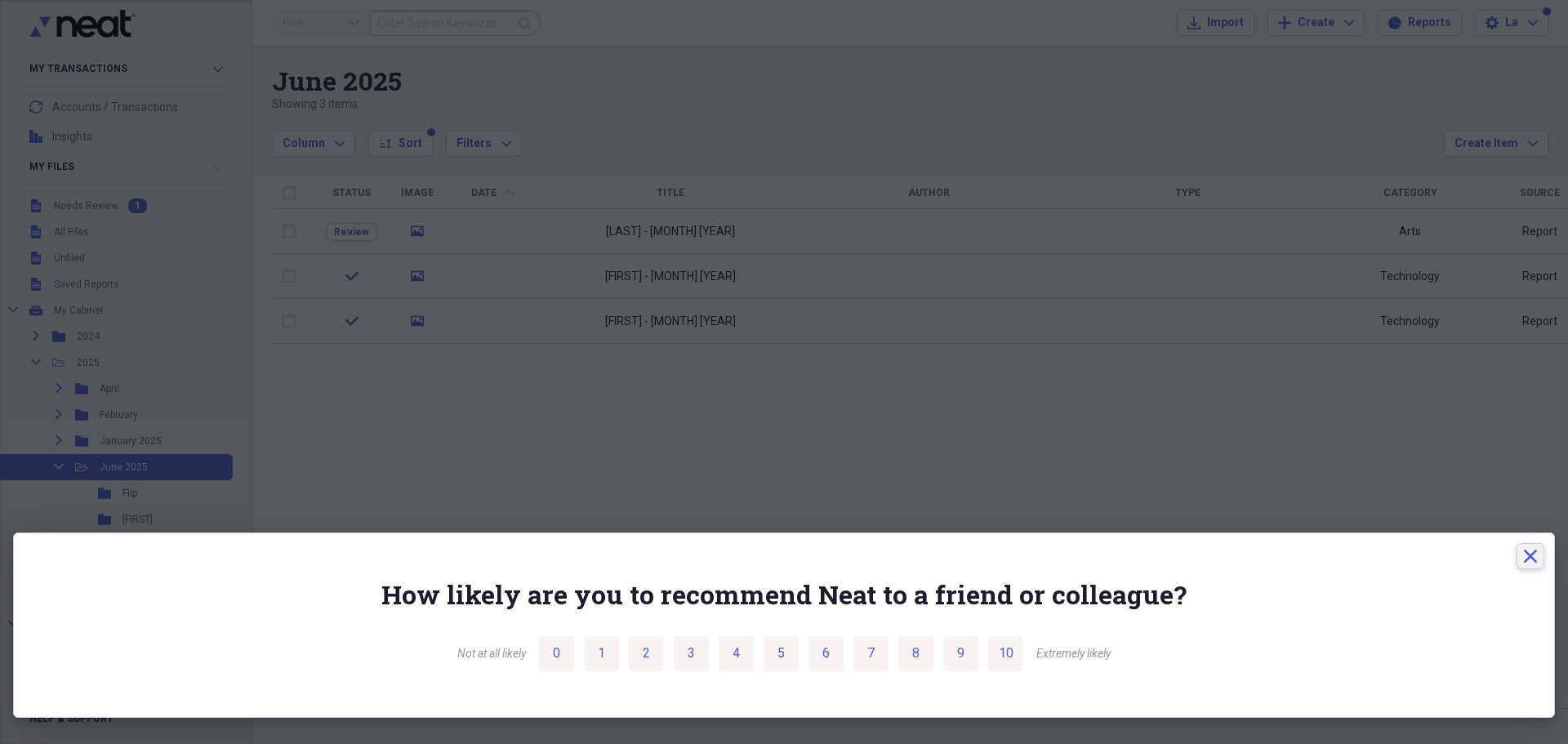 click on "Close" at bounding box center (1530, 556) 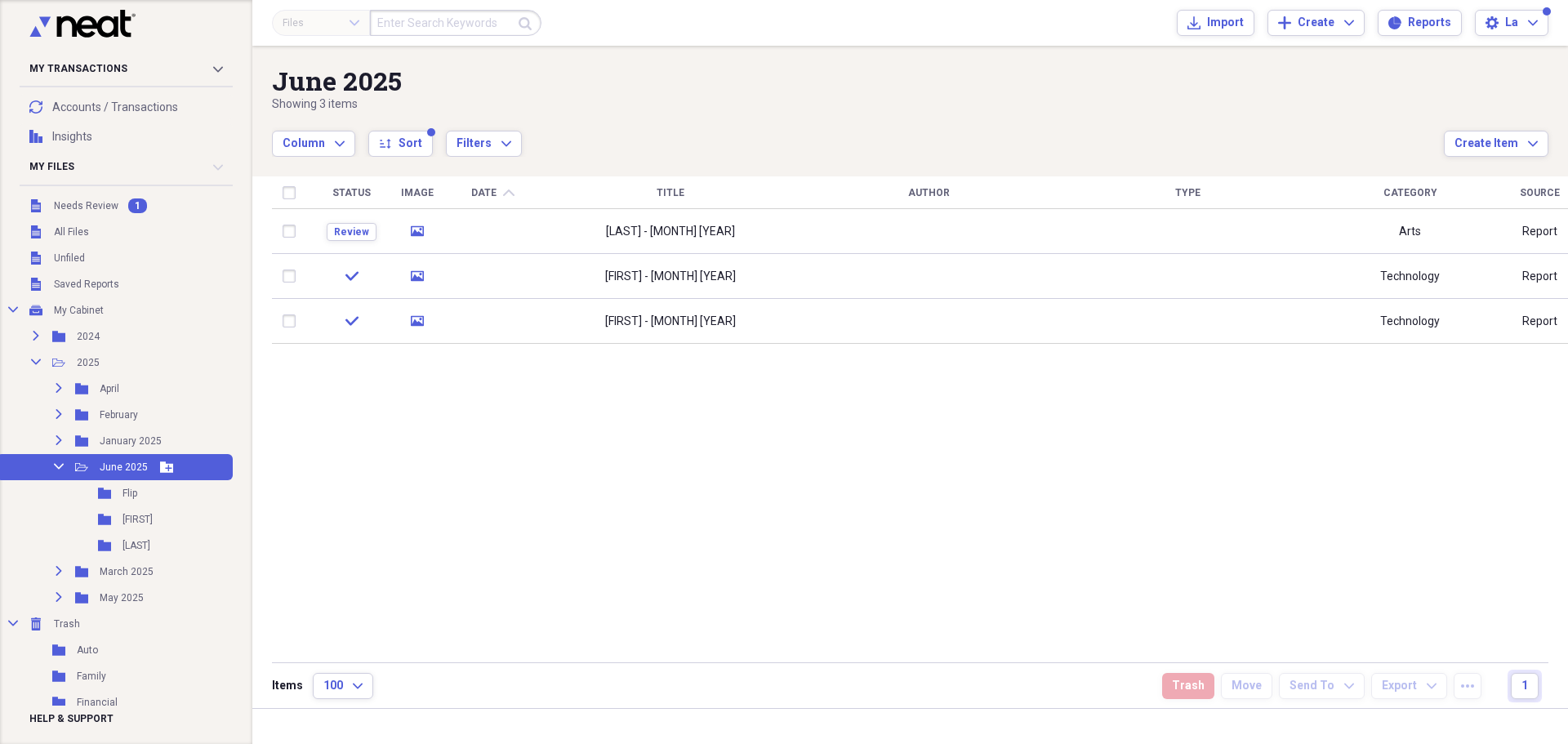 click on "Collapse" 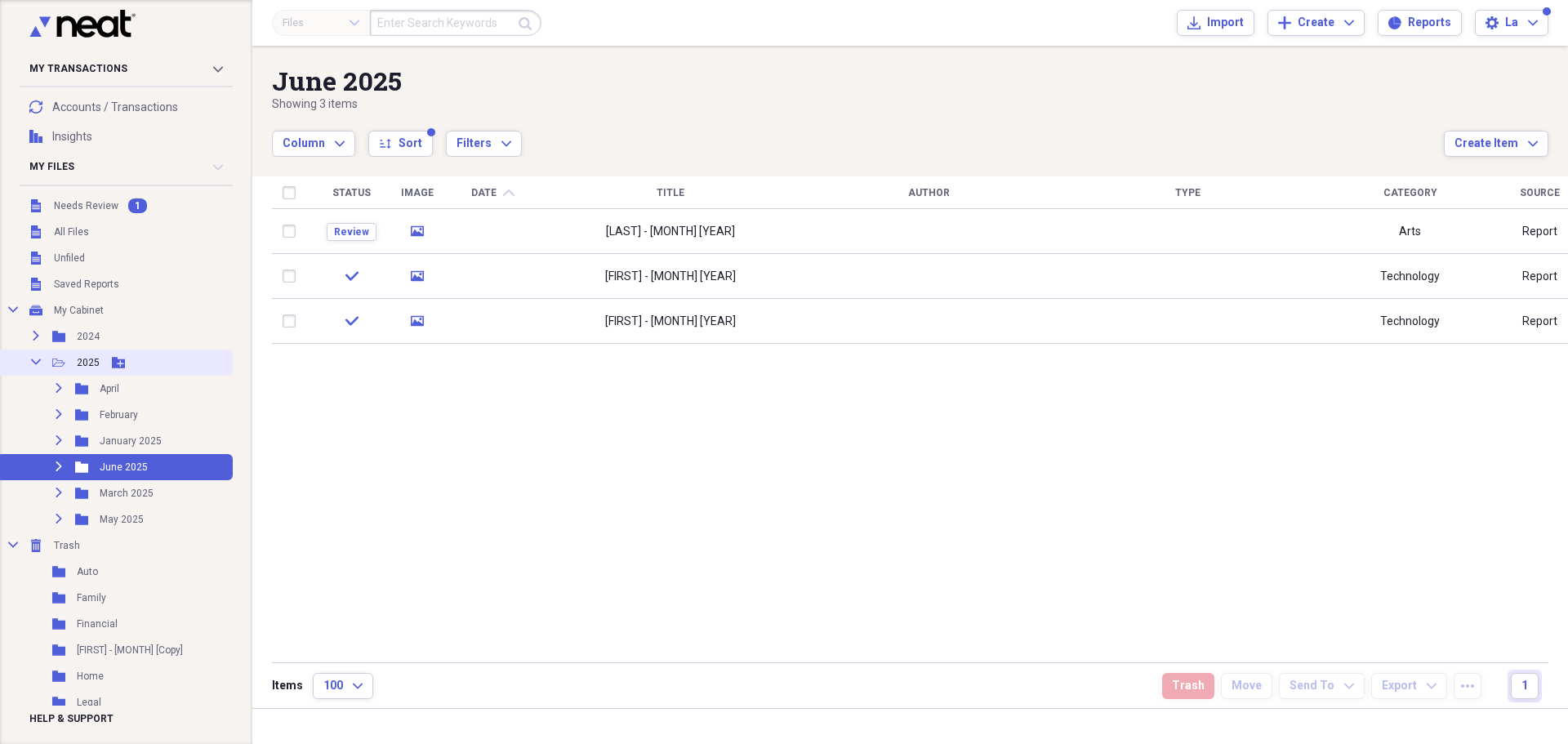 click on "Add Folder" at bounding box center (118, 363) 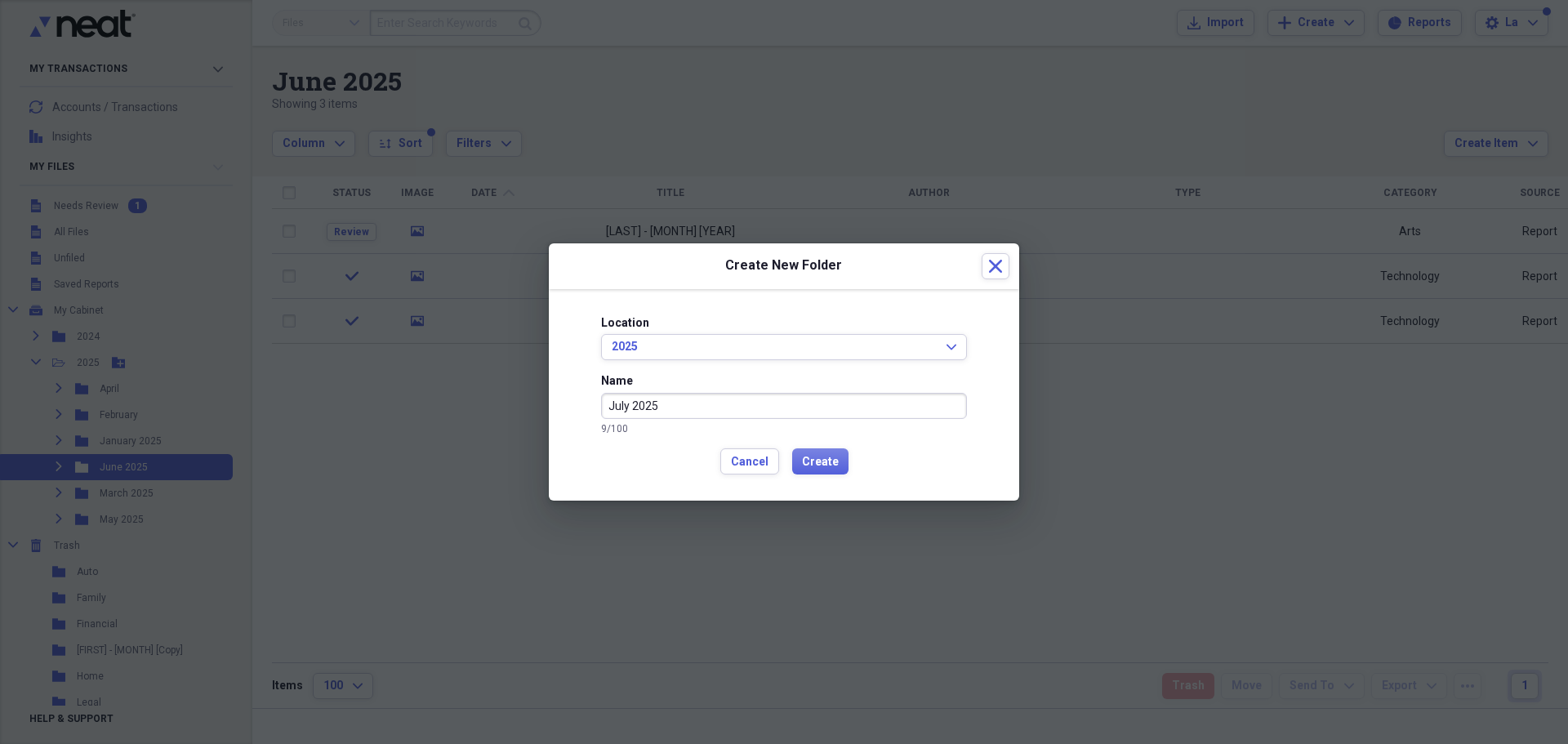 type on "July 2025" 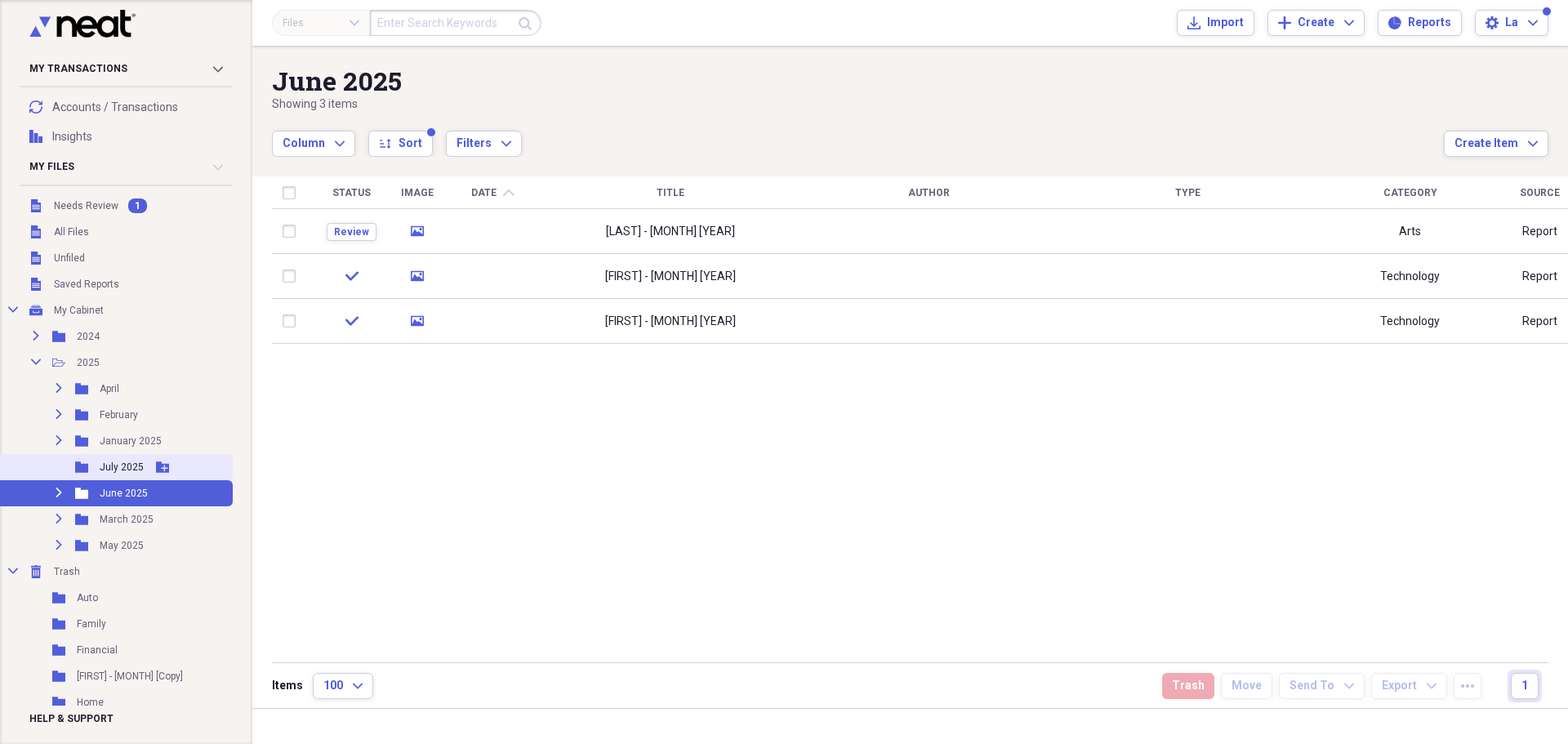 click 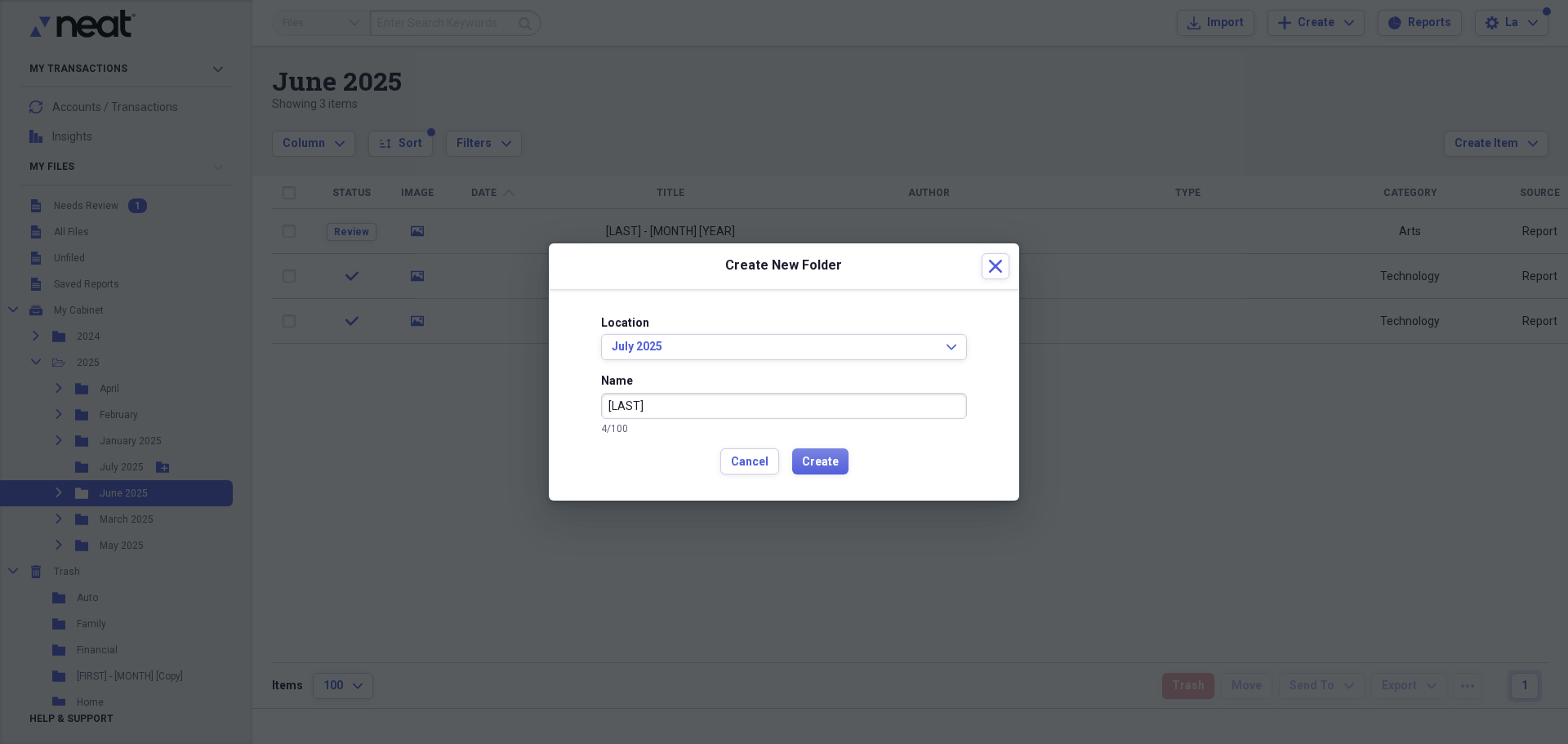 type on "[LAST]" 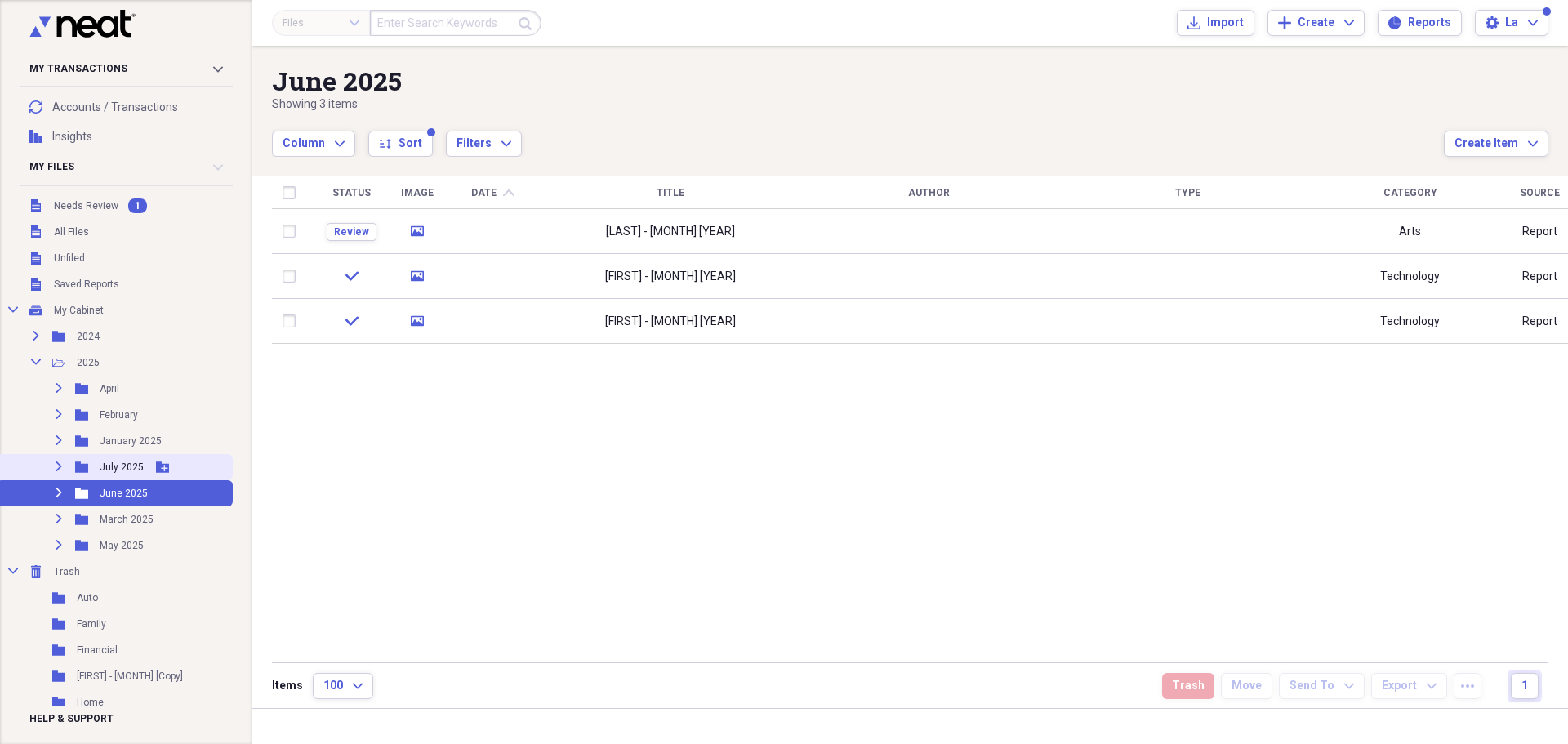 click 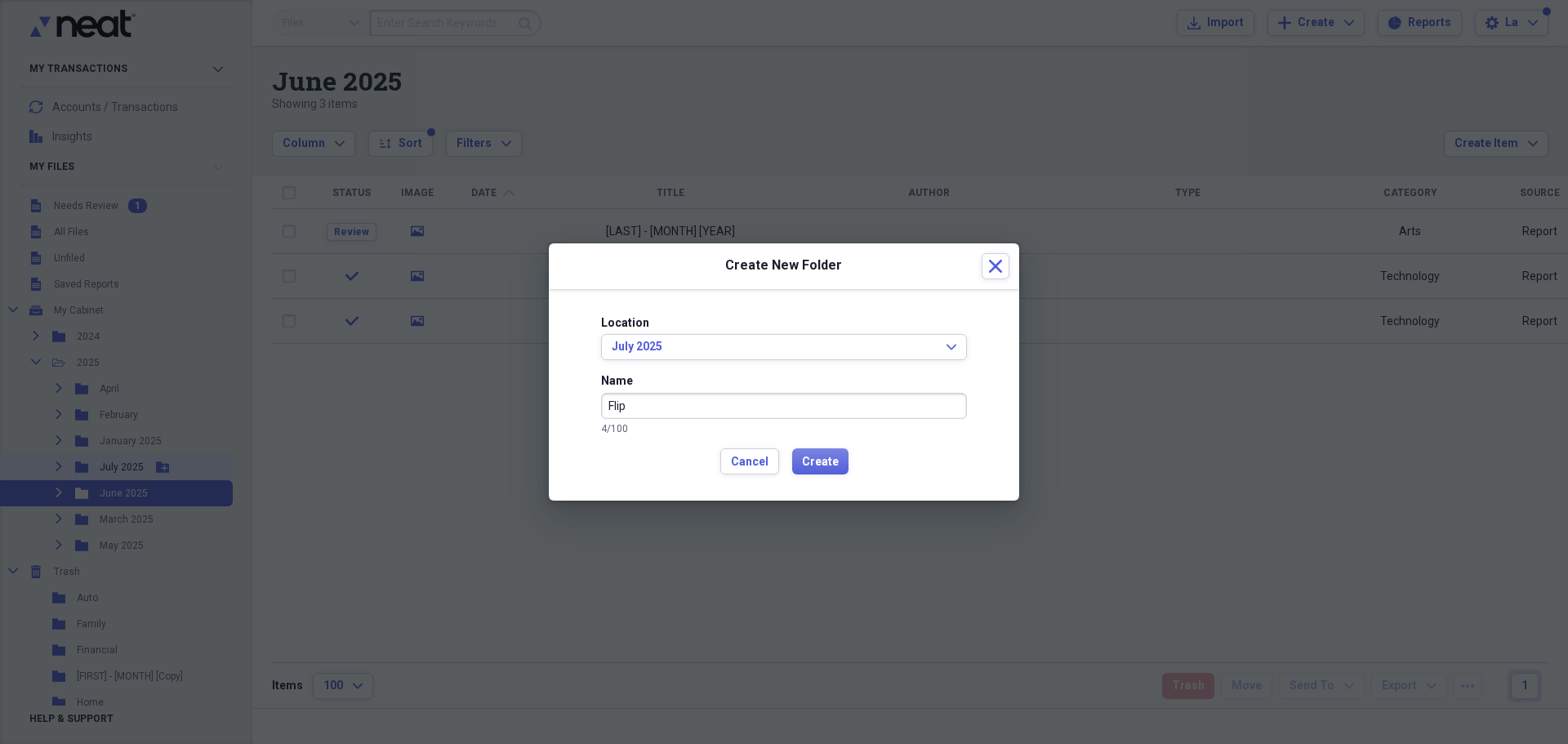 type on "Flip" 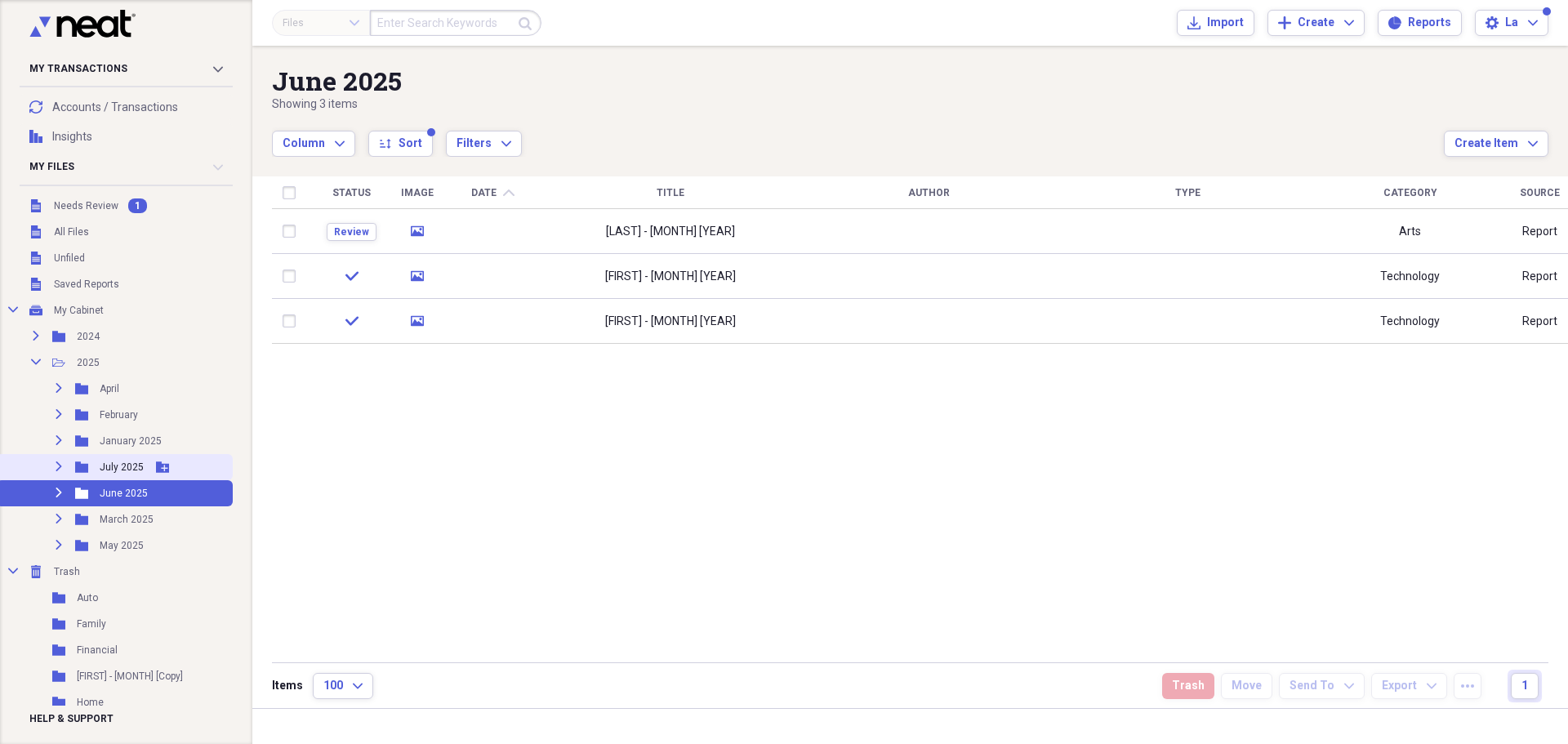 click 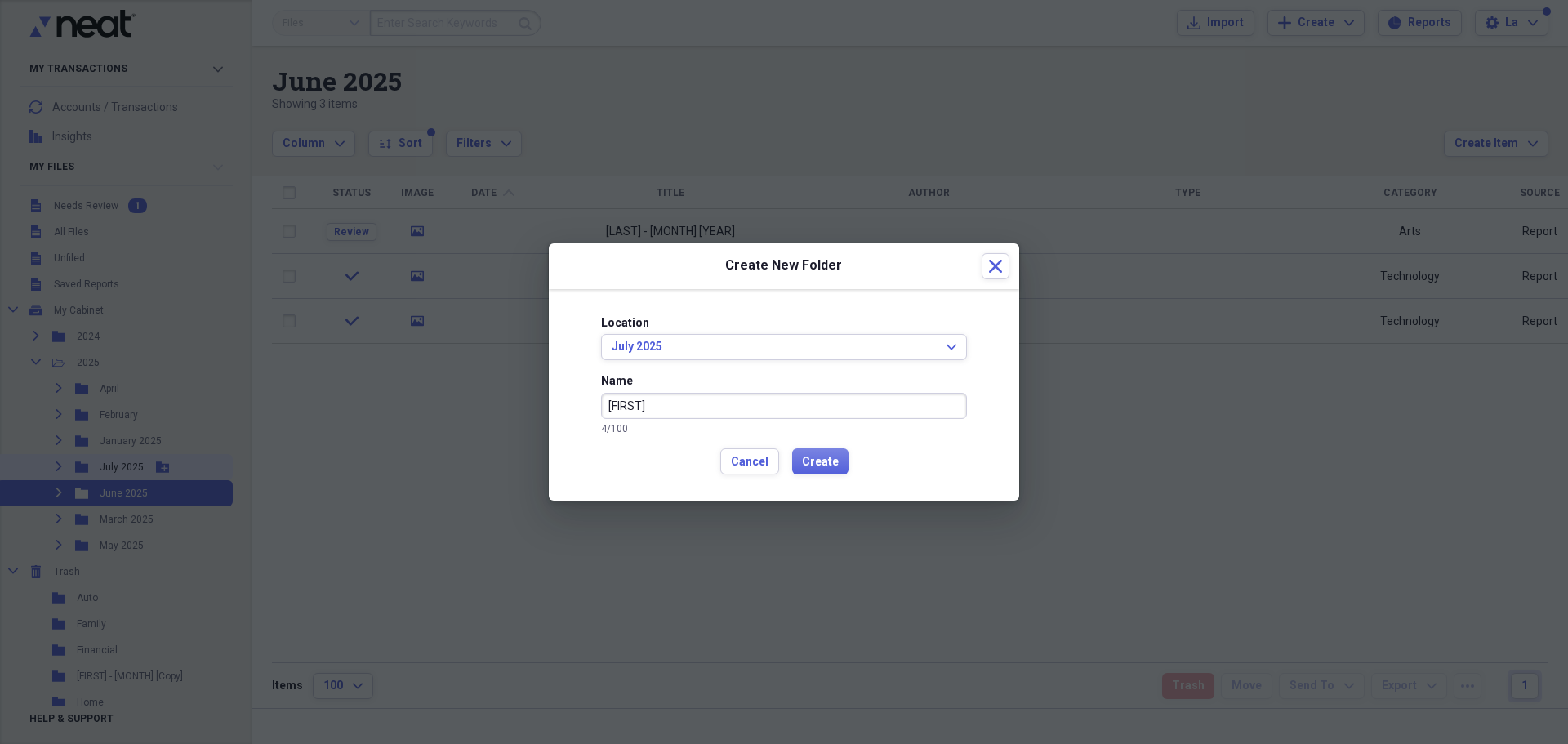 type on "[FIRST]" 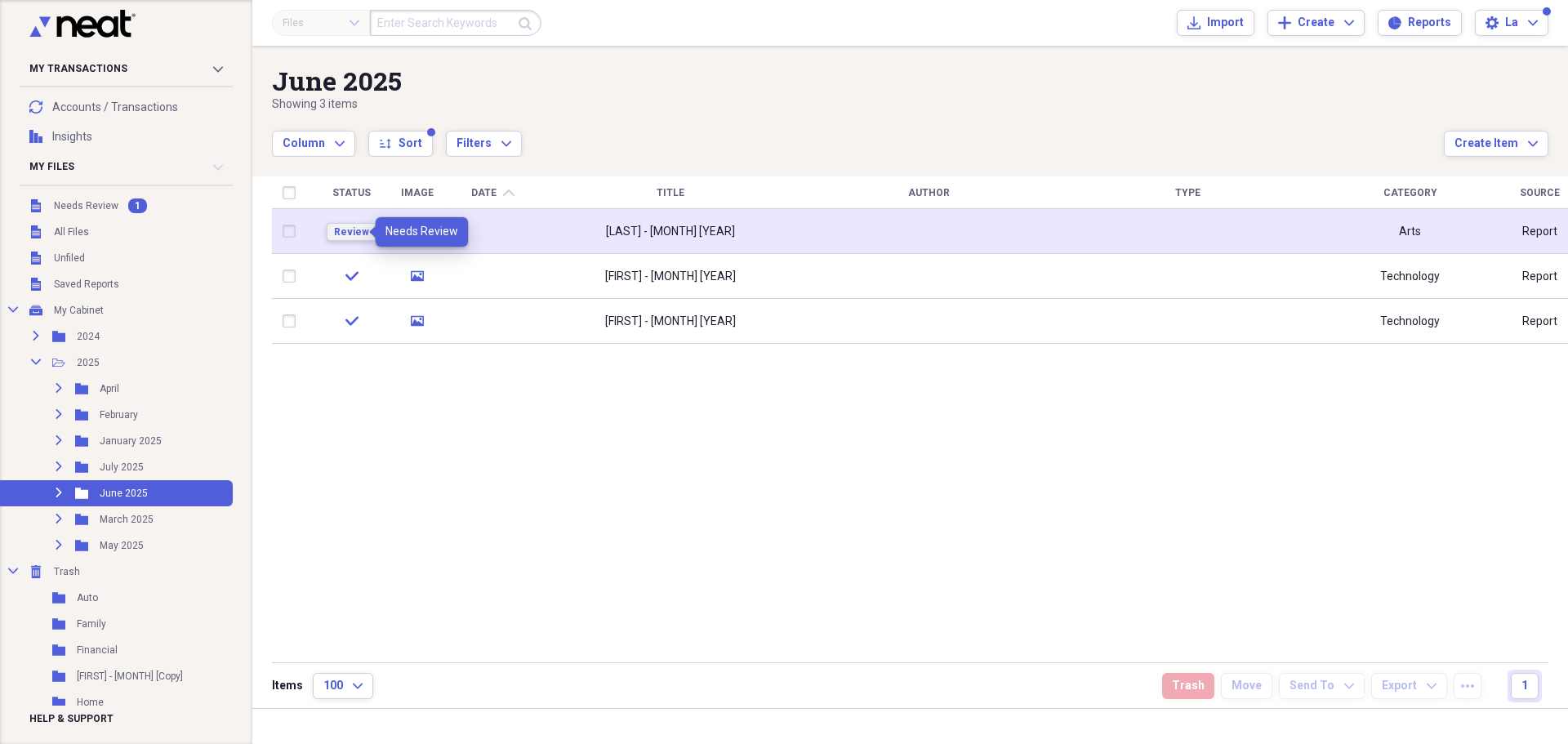 click on "Review" at bounding box center [351, 232] 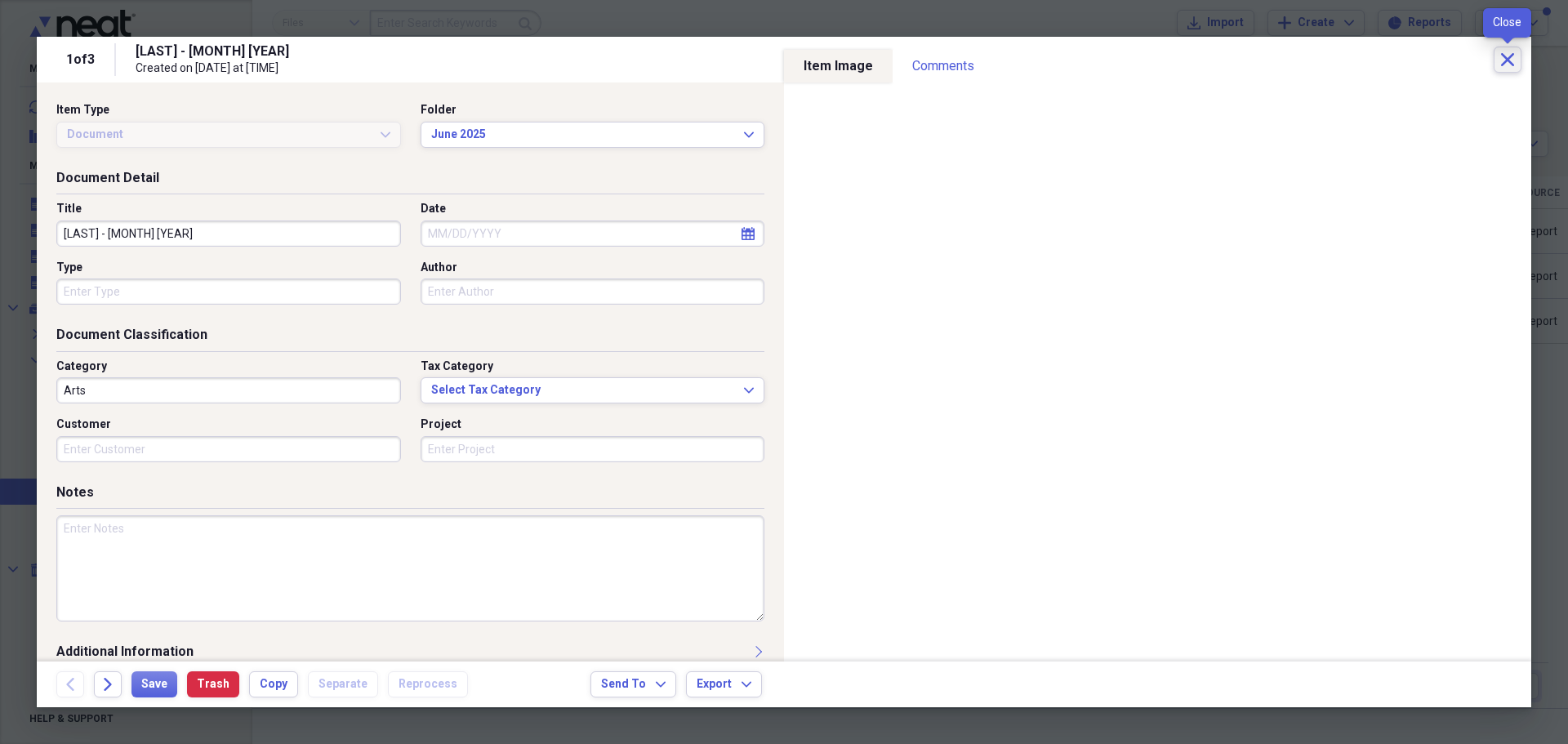 click on "Close" at bounding box center (1508, 60) 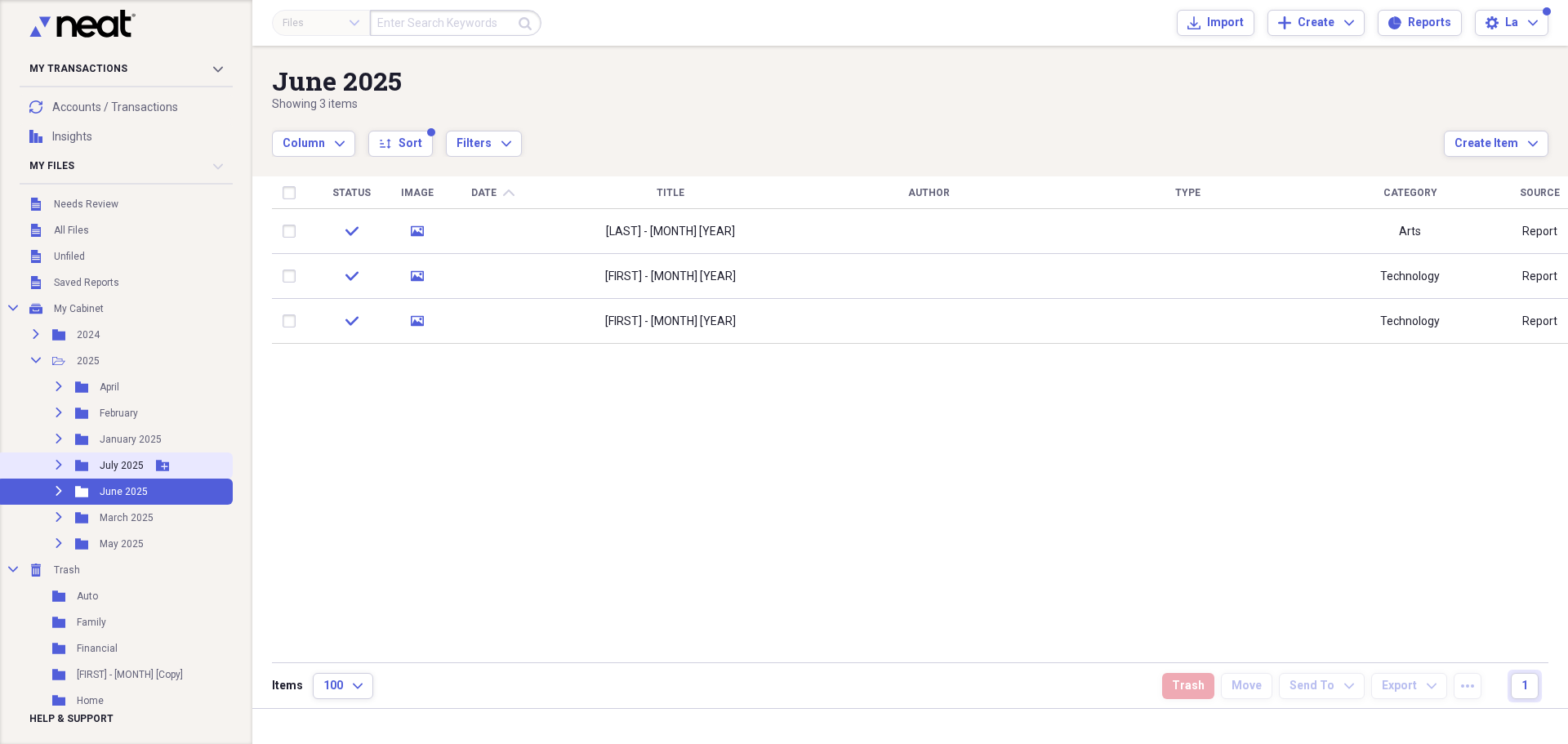 click on "Expand Folder [MONTH] [YEAR] Add Folder" at bounding box center [114, 466] 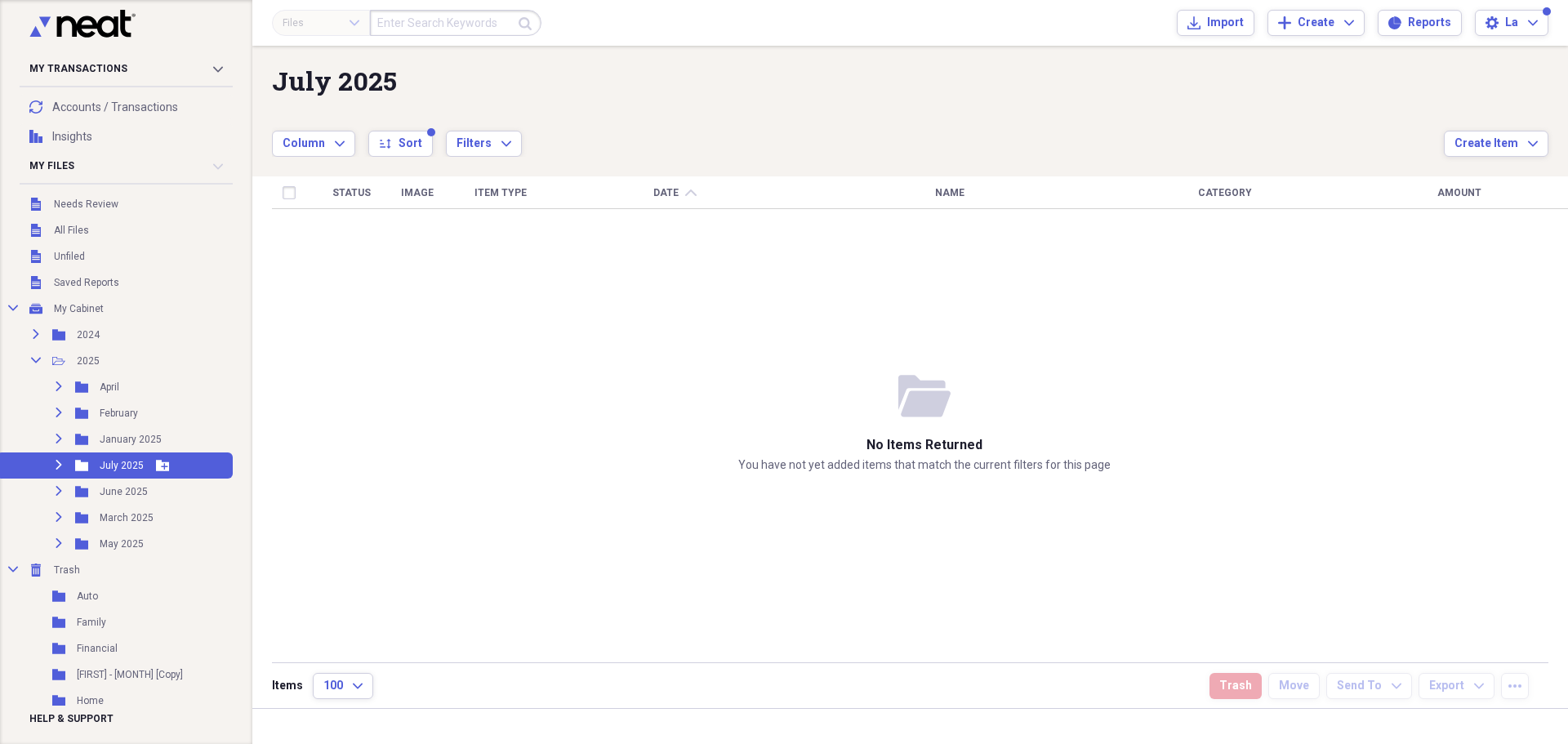 click on "Expand" 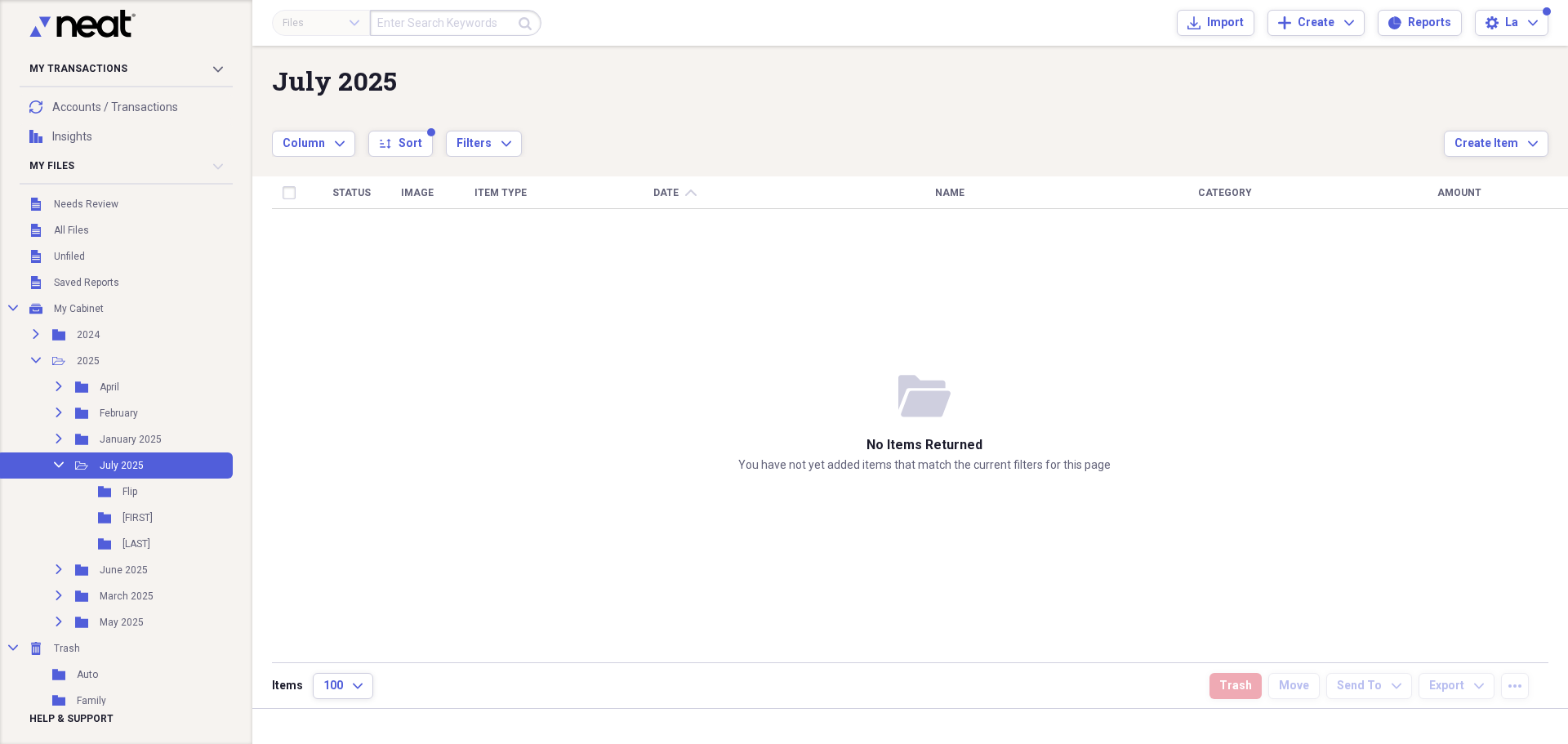 click on "Status Image Item Type Date chevron-up Name Category Amount" at bounding box center [924, 418] 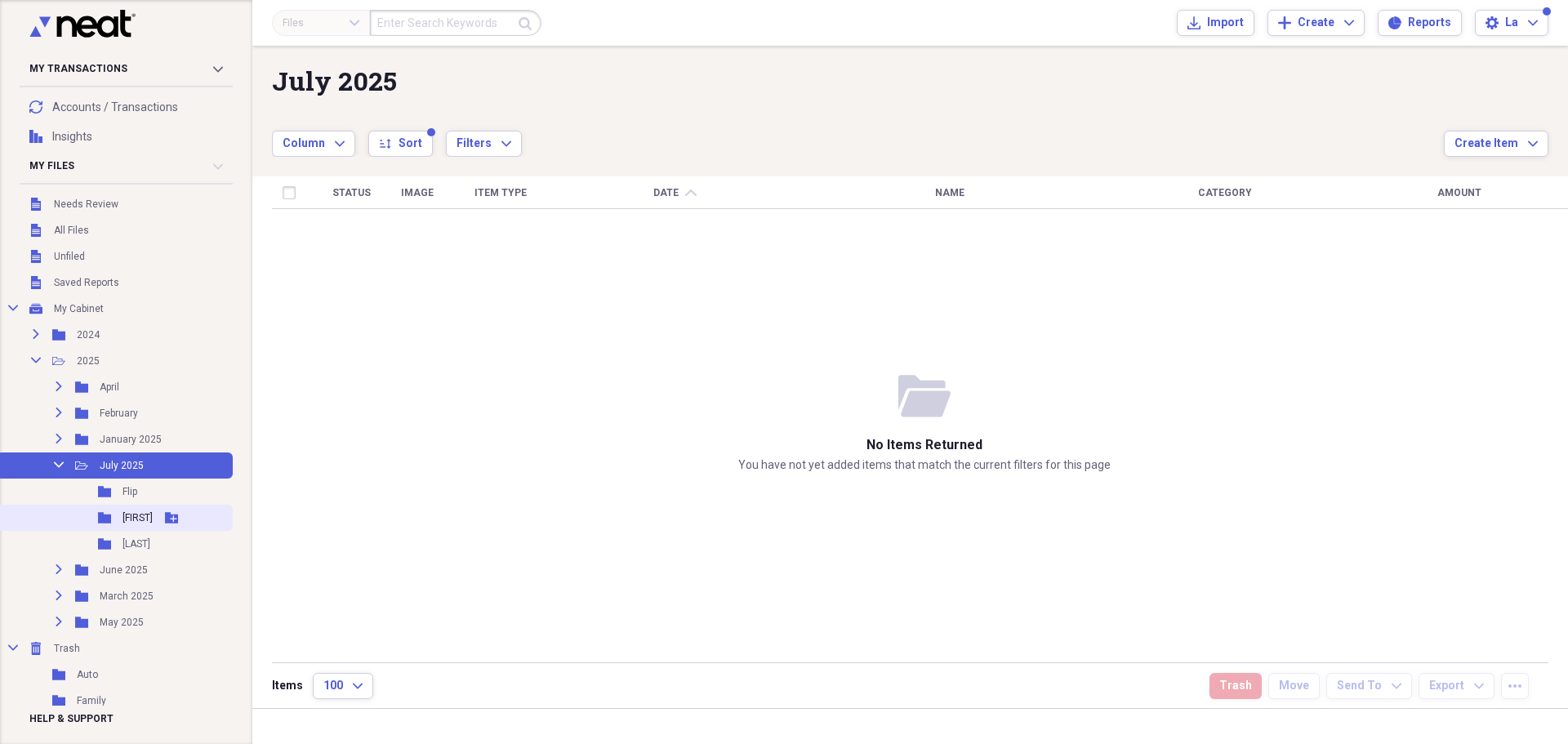 click 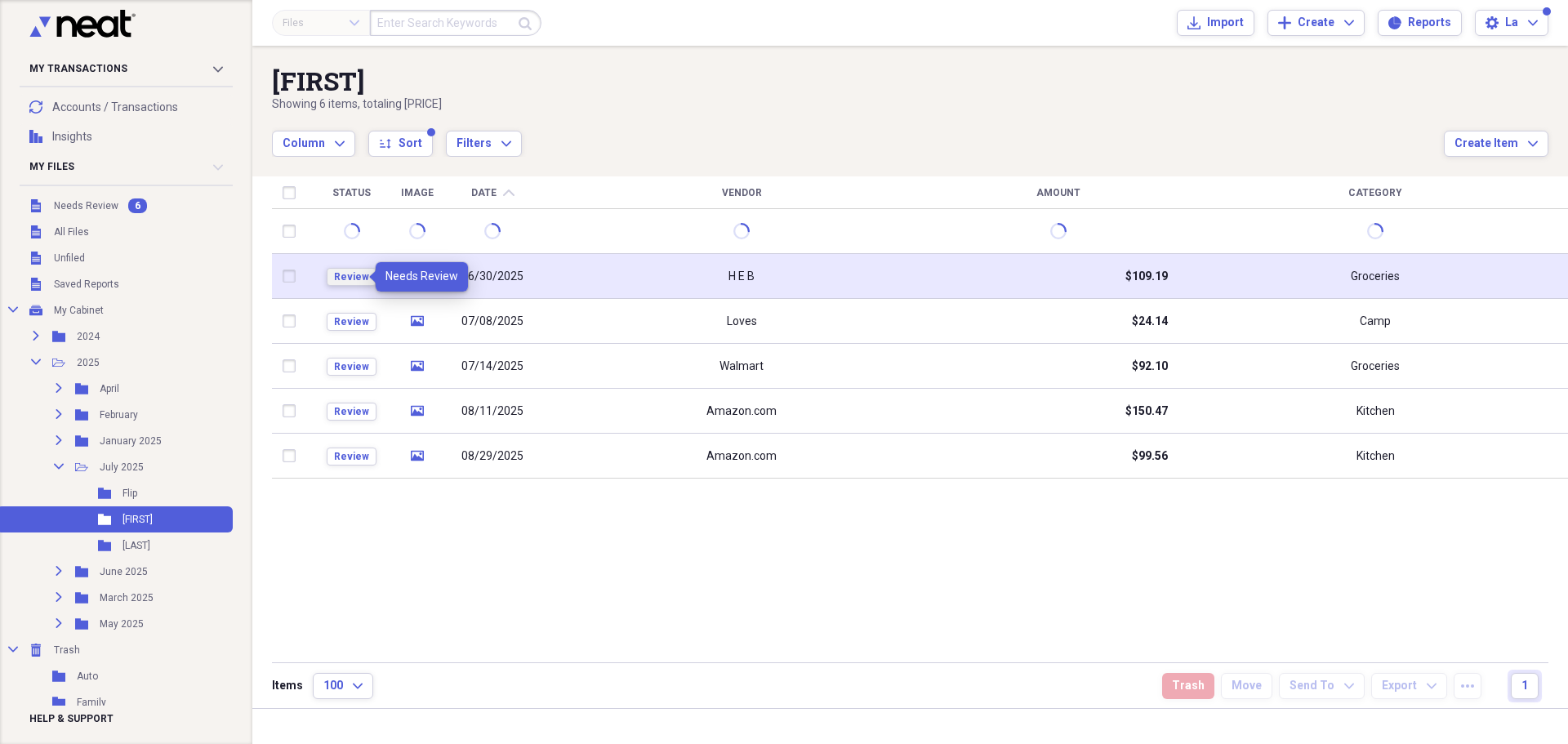 click on "Review" at bounding box center (351, 277) 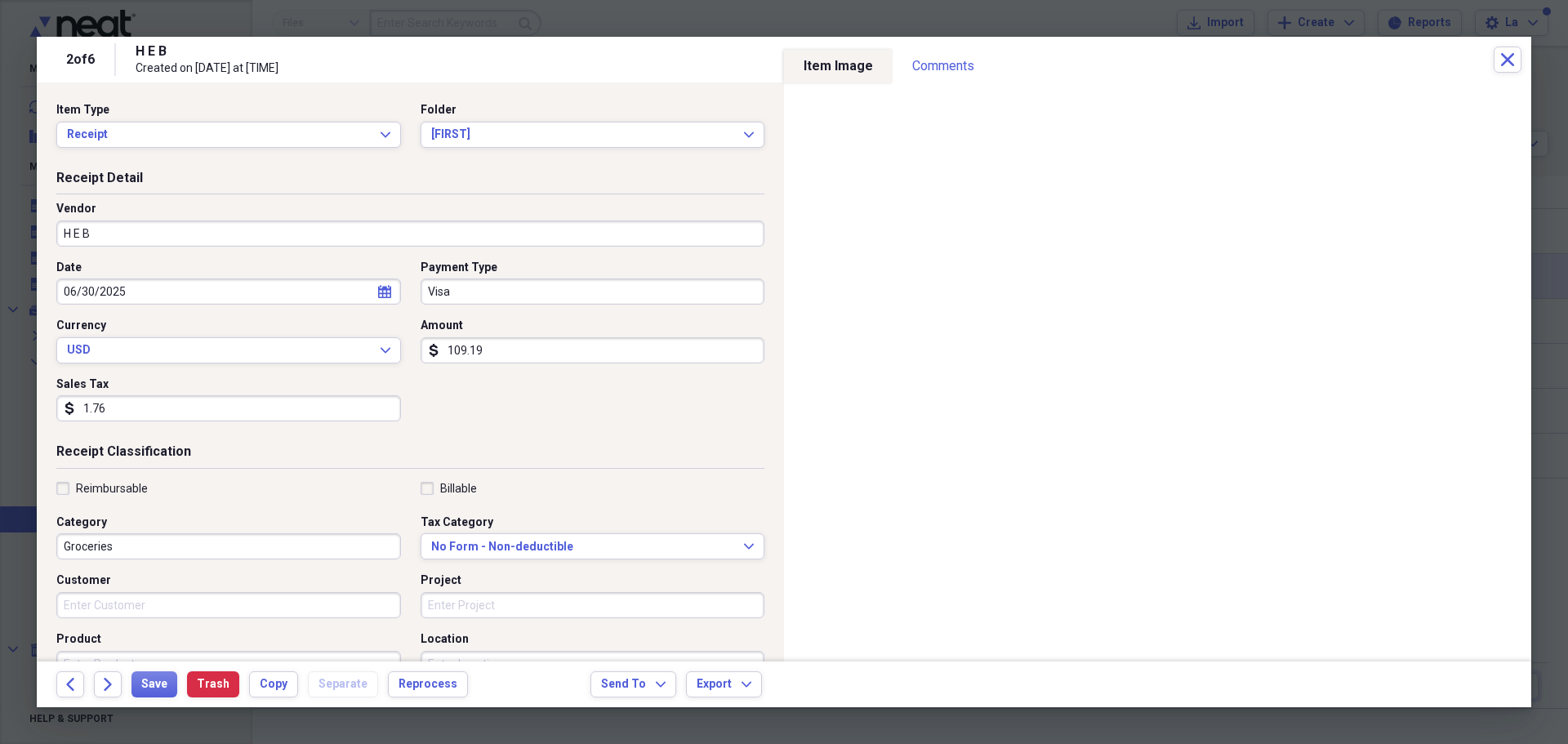 click on "06/30/2025" at bounding box center (229, 292) 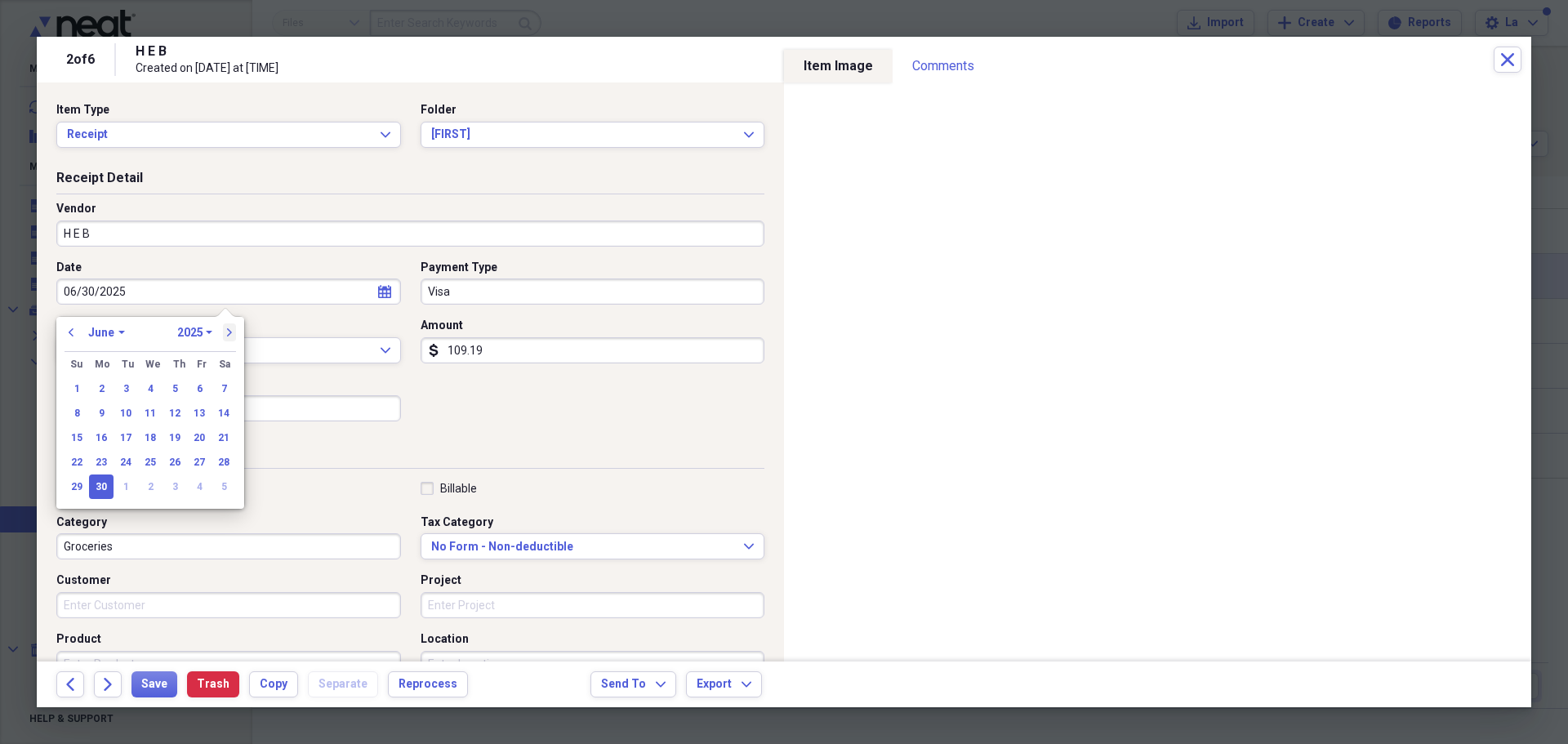 click on "next" at bounding box center (229, 332) 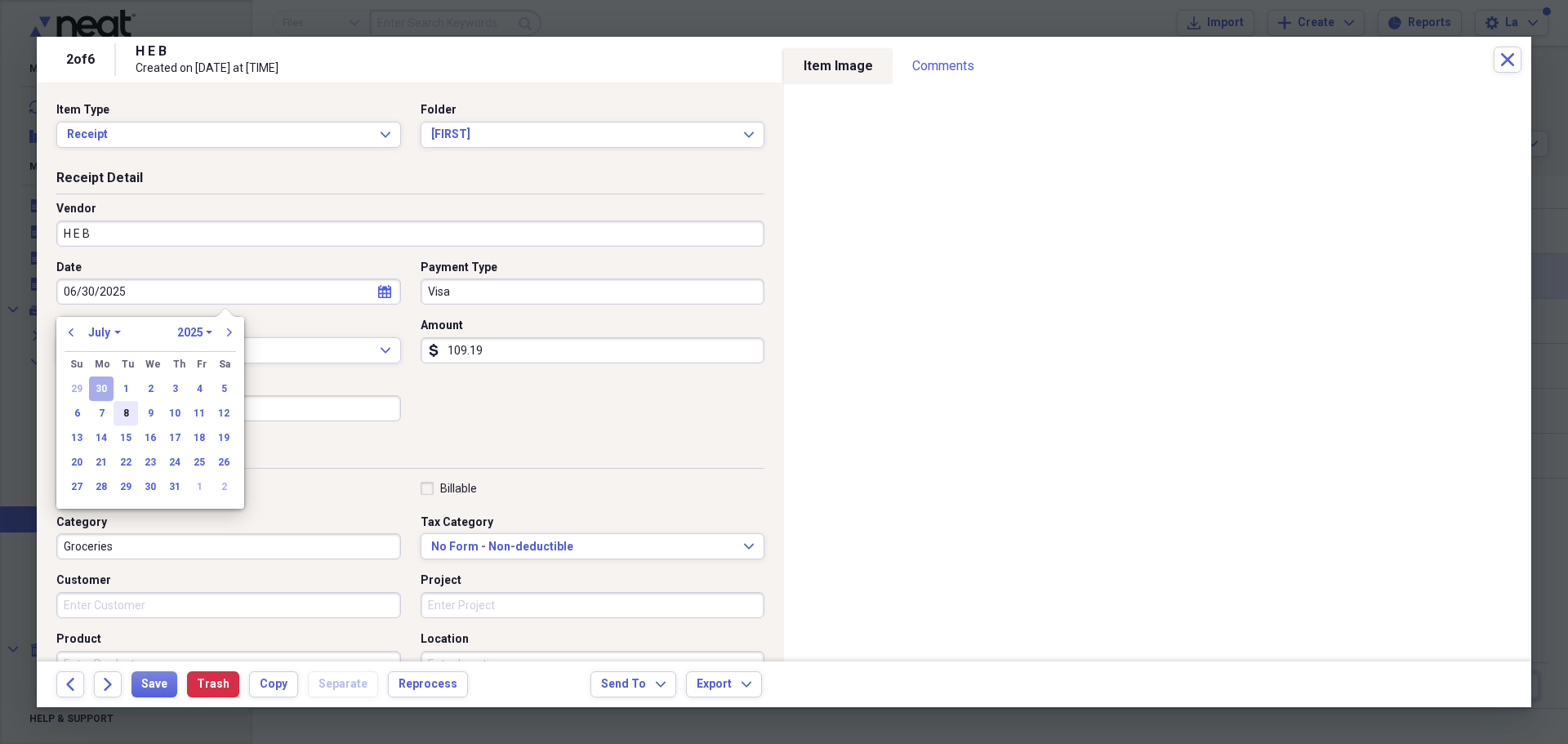 click on "8" at bounding box center (126, 413) 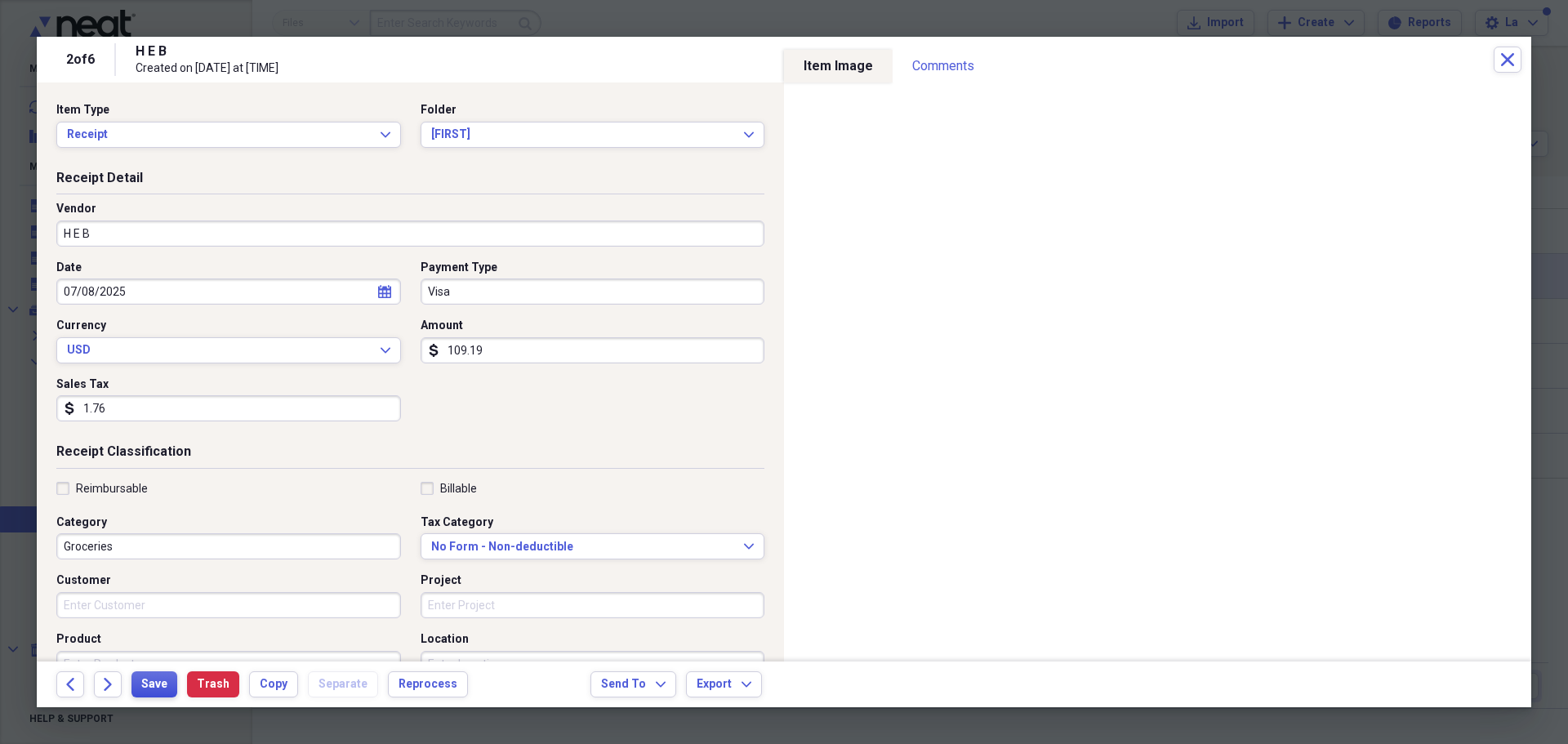 click on "Save" at bounding box center [154, 684] 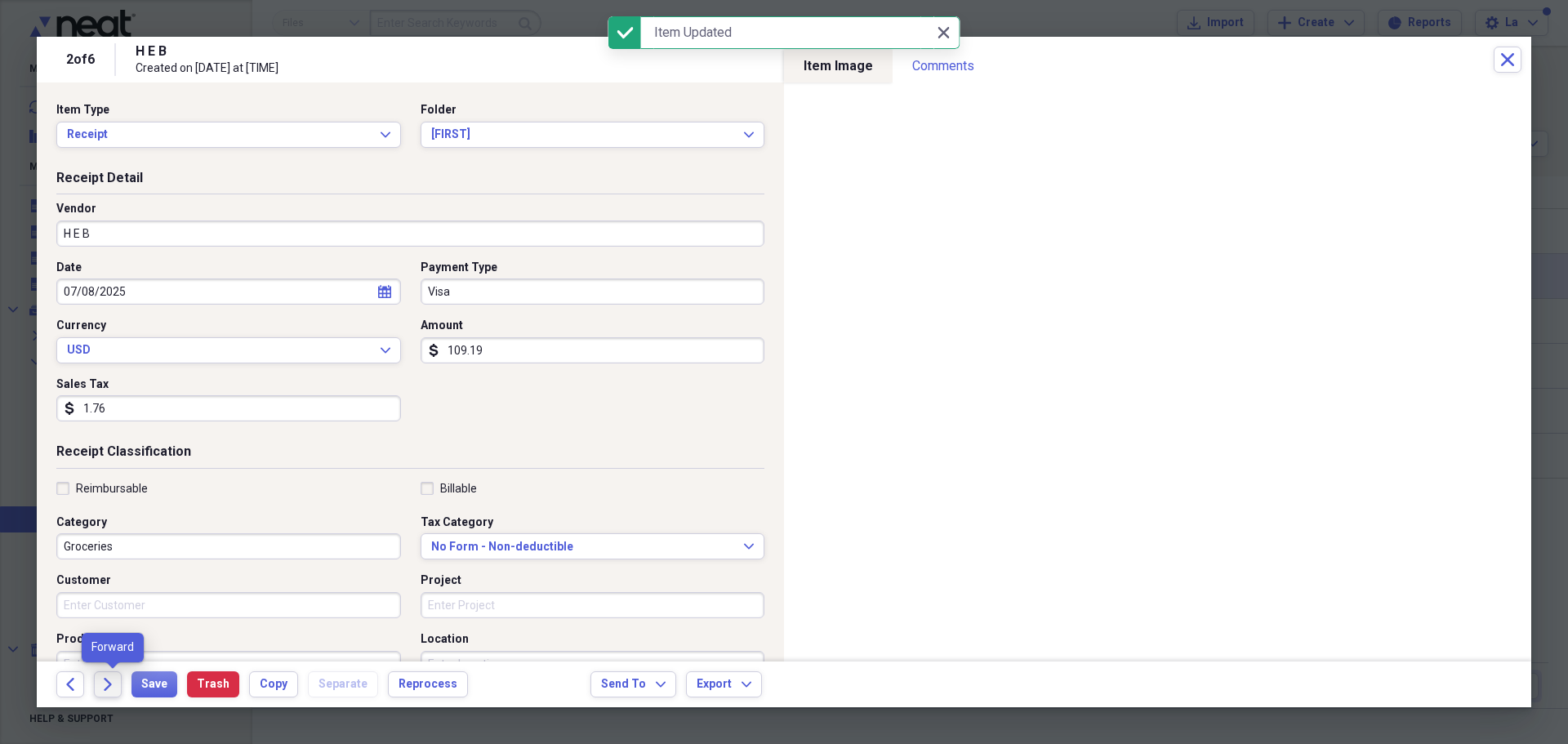 click on "Forward" at bounding box center [108, 684] 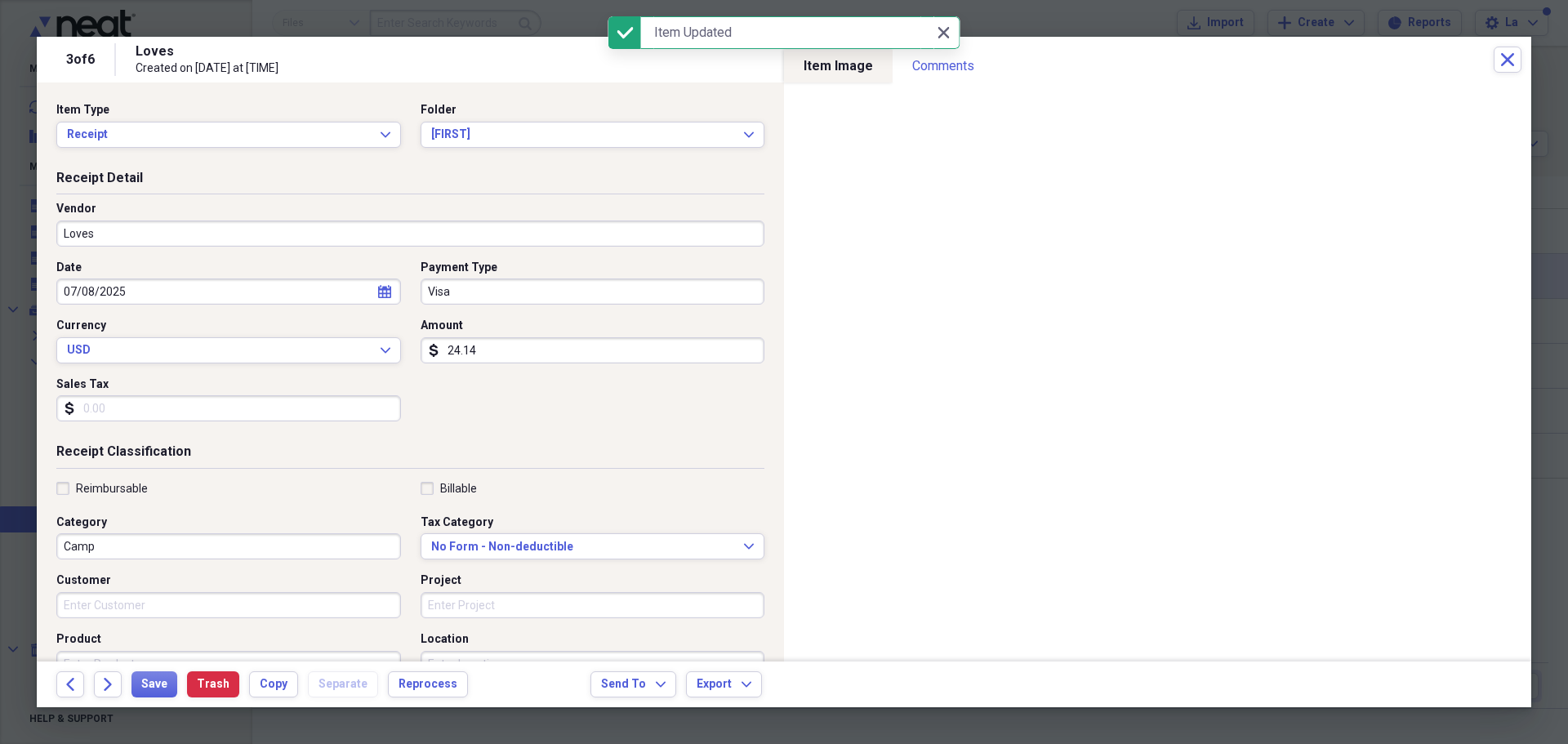 click on "07/08/2025" at bounding box center [229, 292] 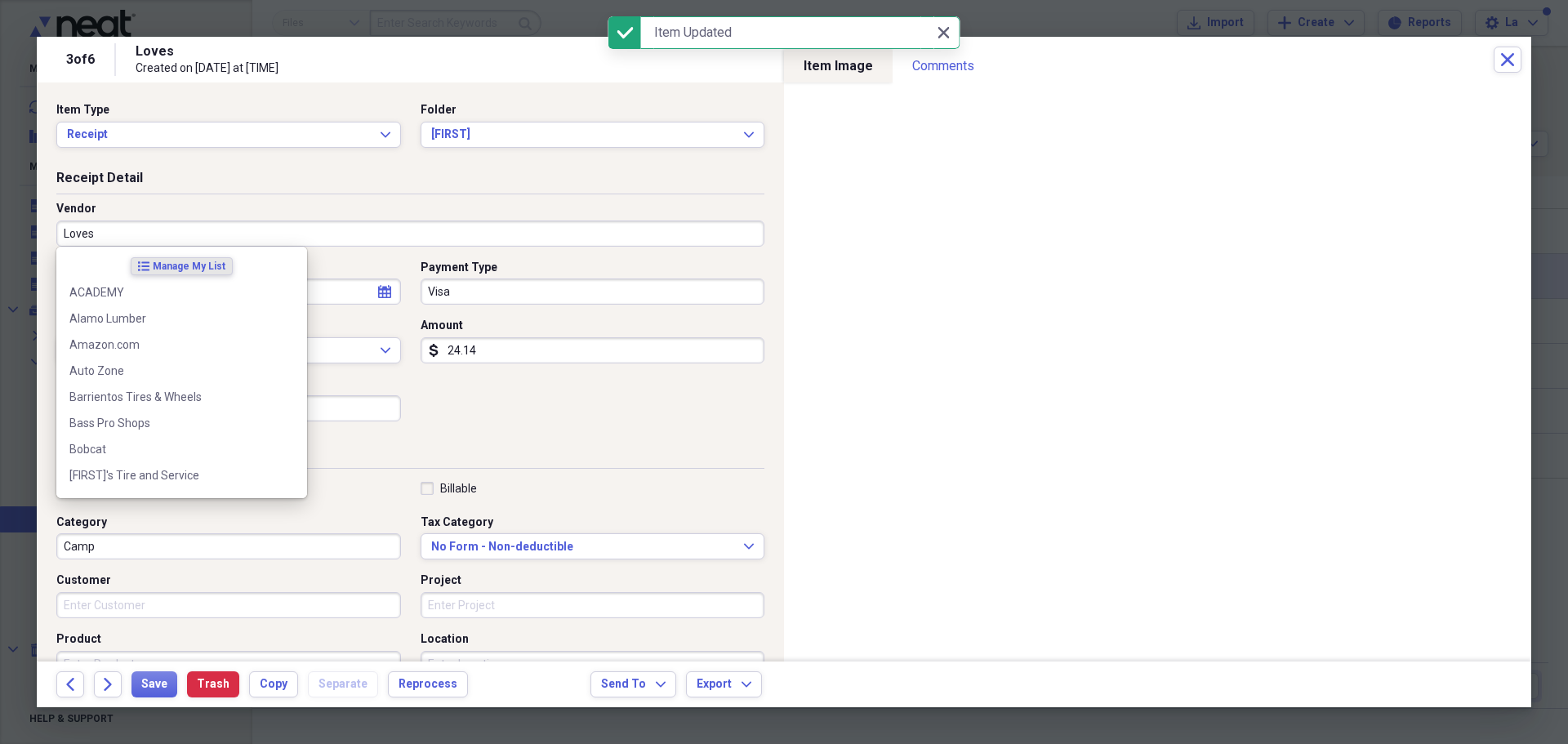 click on "Loves" at bounding box center (410, 234) 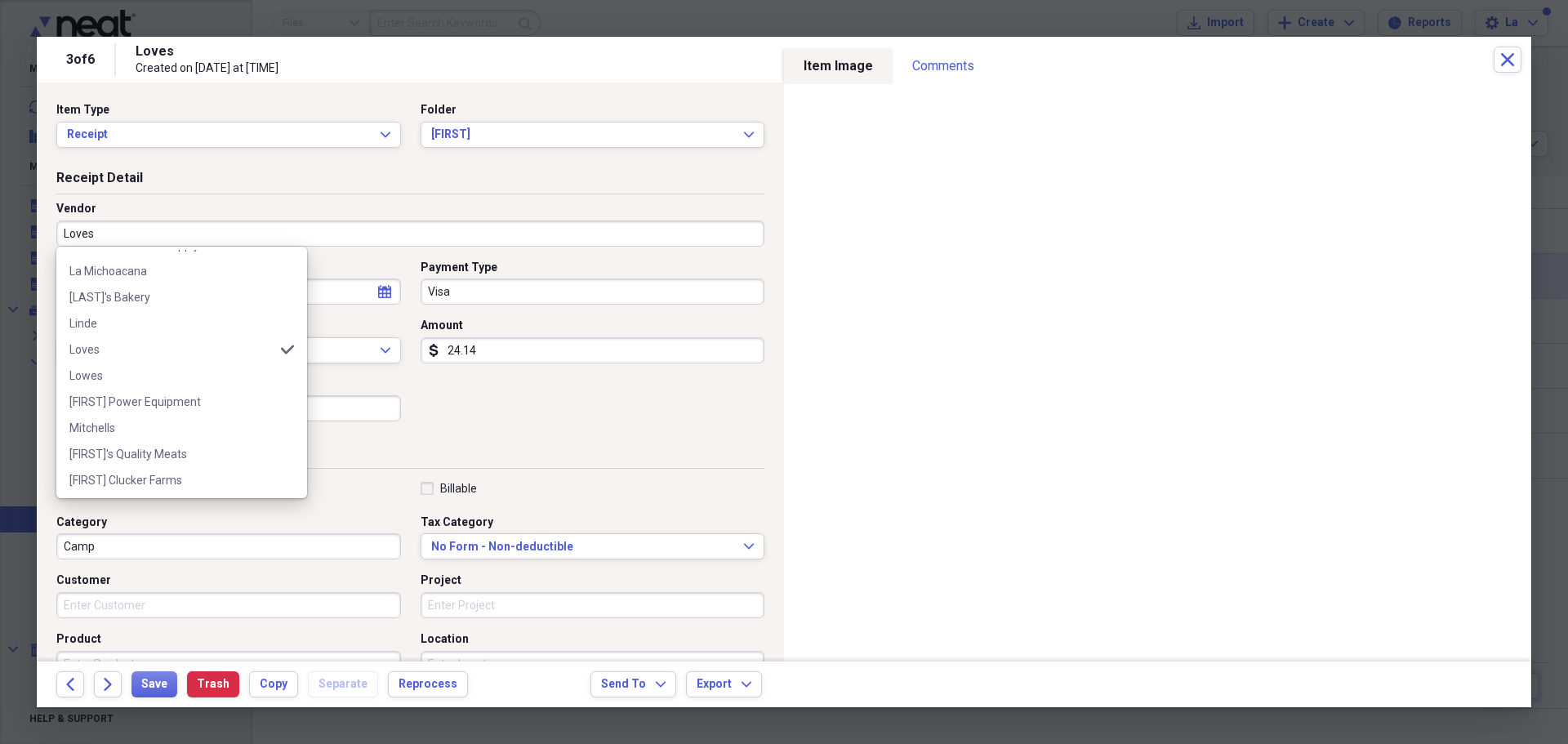 scroll, scrollTop: 572, scrollLeft: 0, axis: vertical 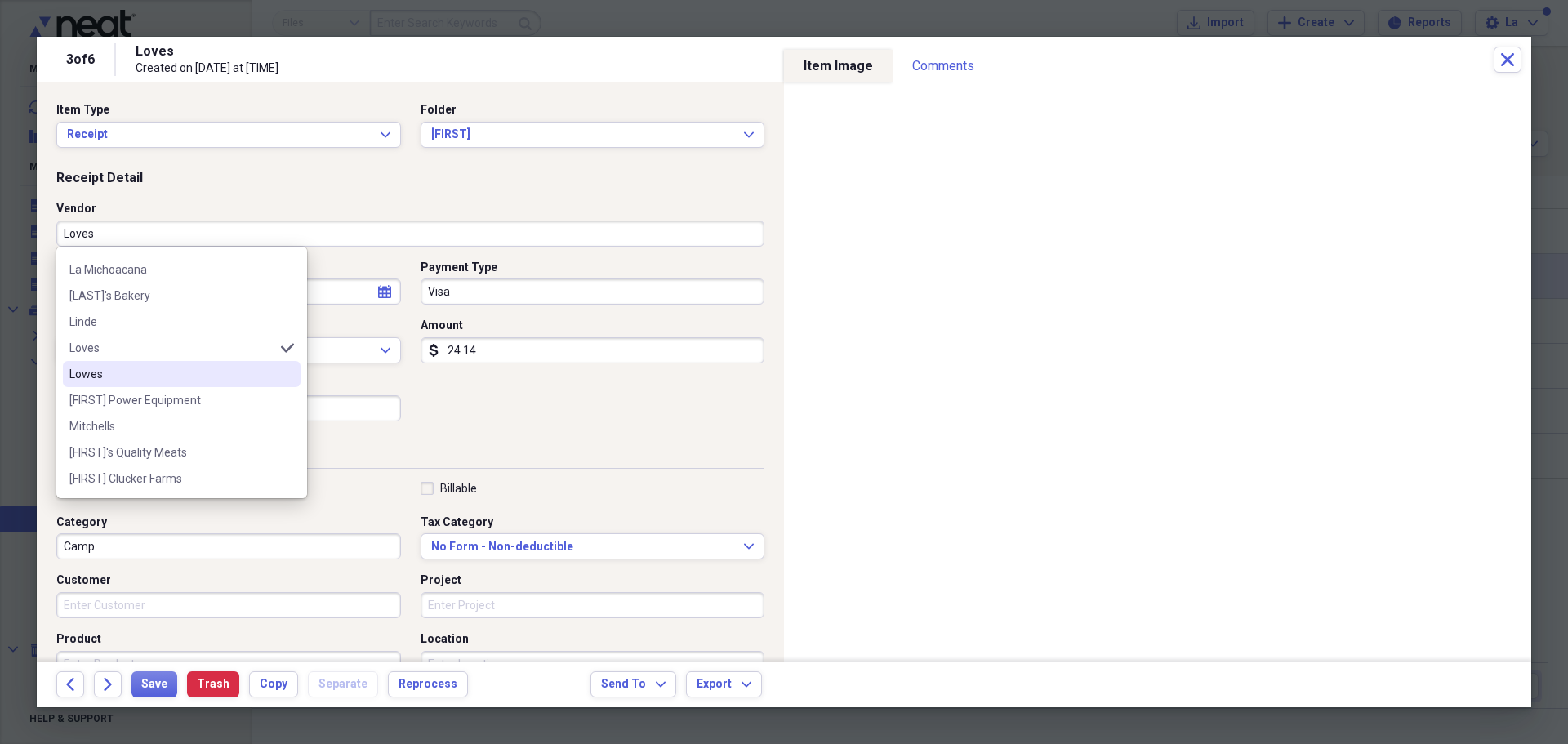 click on "Lowes" at bounding box center [172, 374] 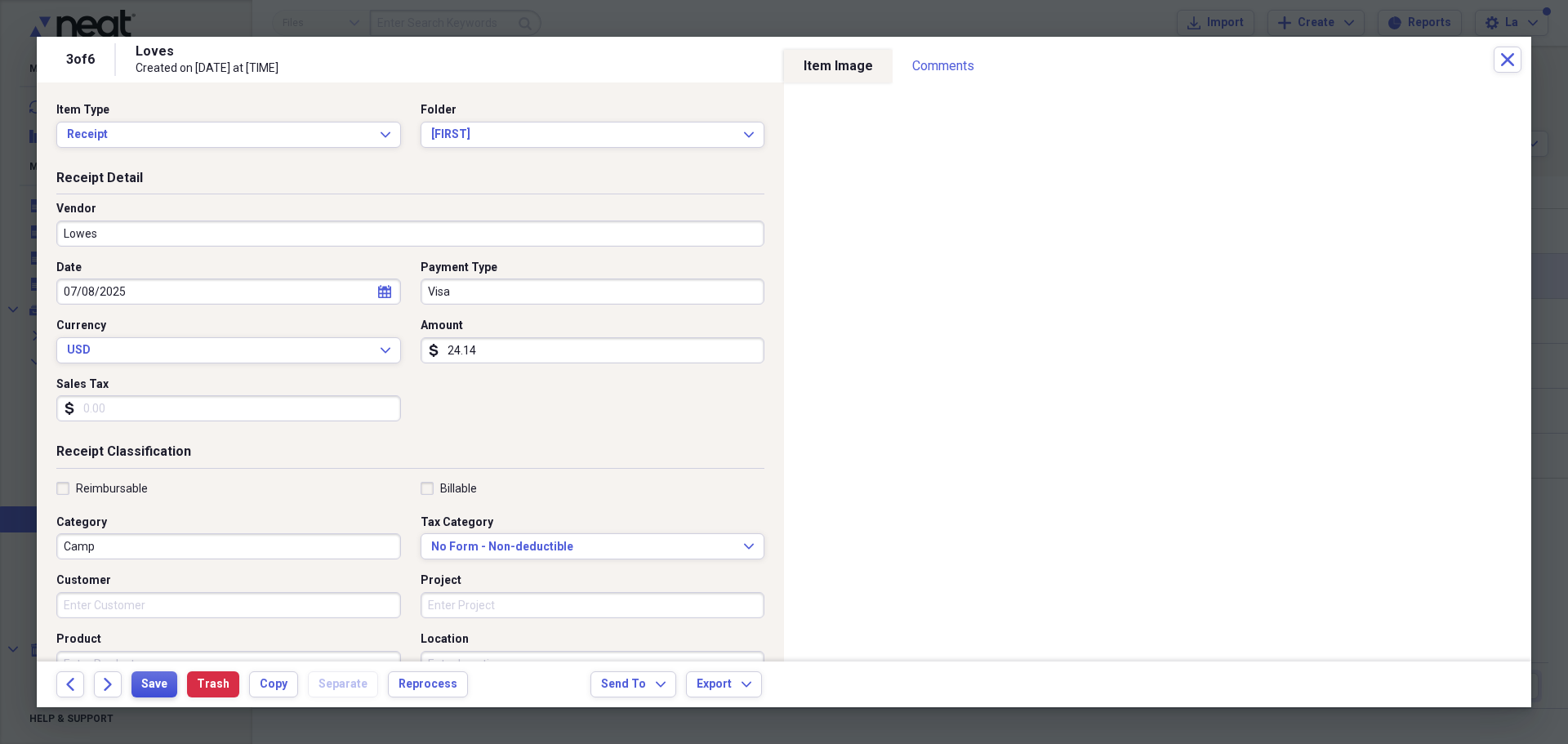 click on "Save" at bounding box center (154, 684) 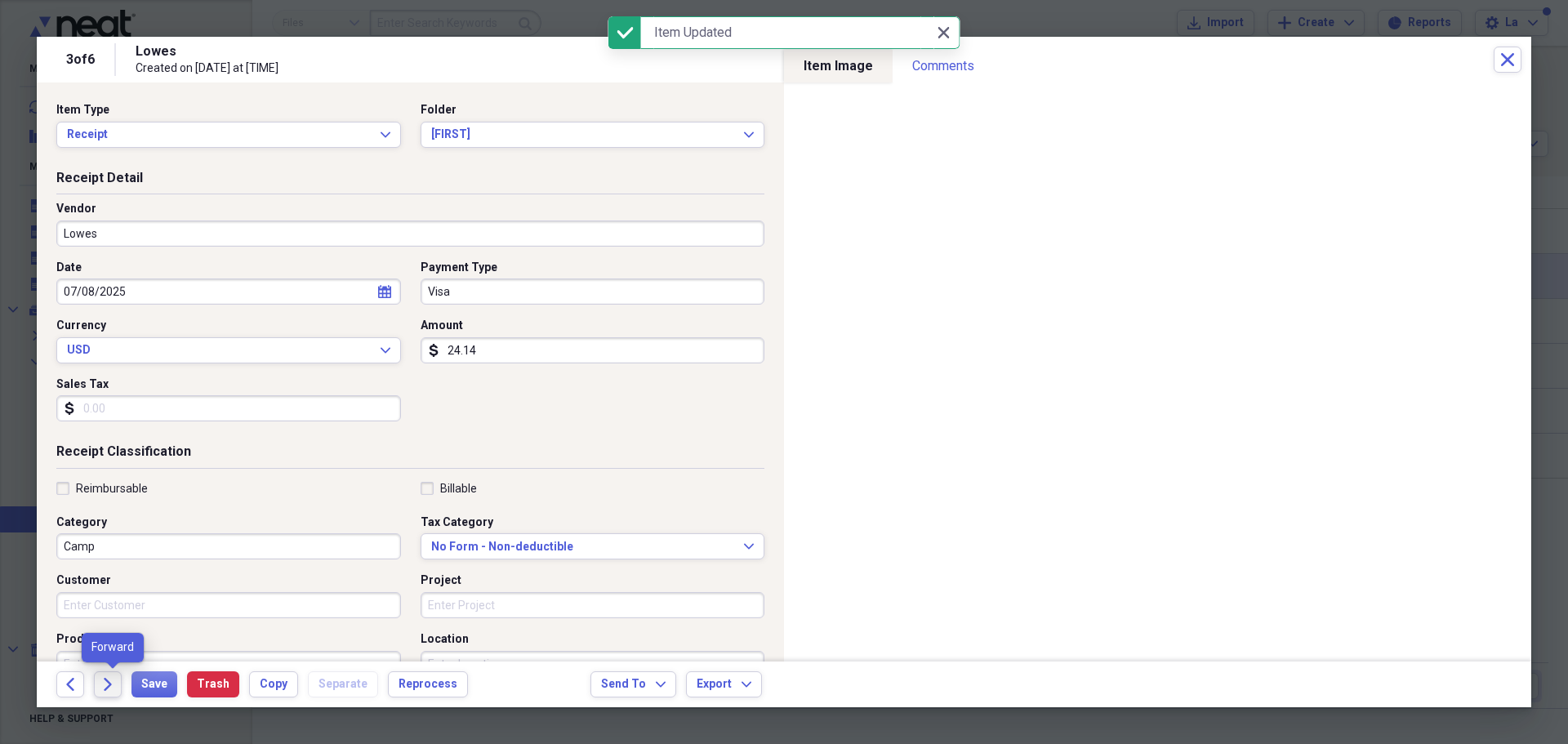 click on "Forward" at bounding box center [108, 684] 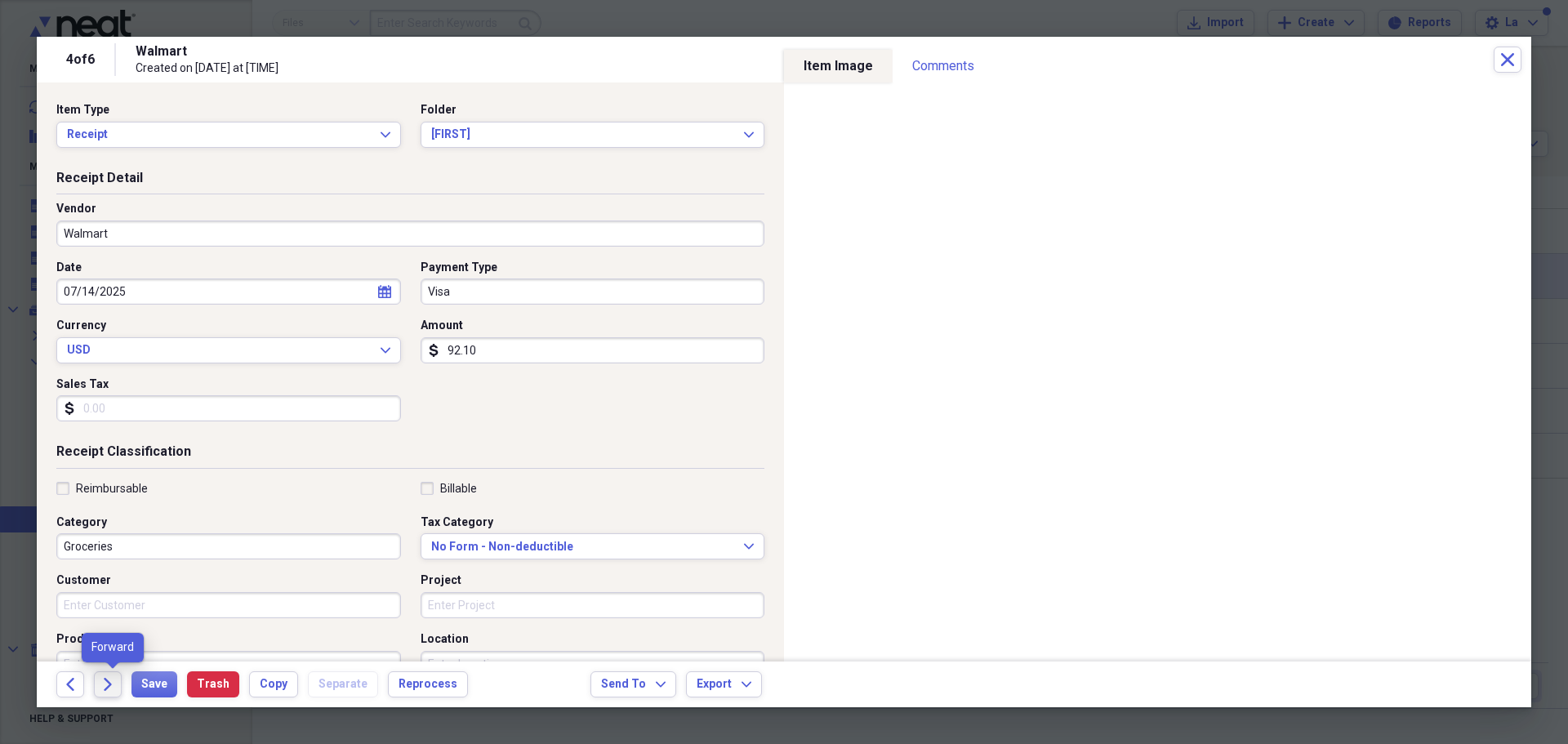 click on "Forward" 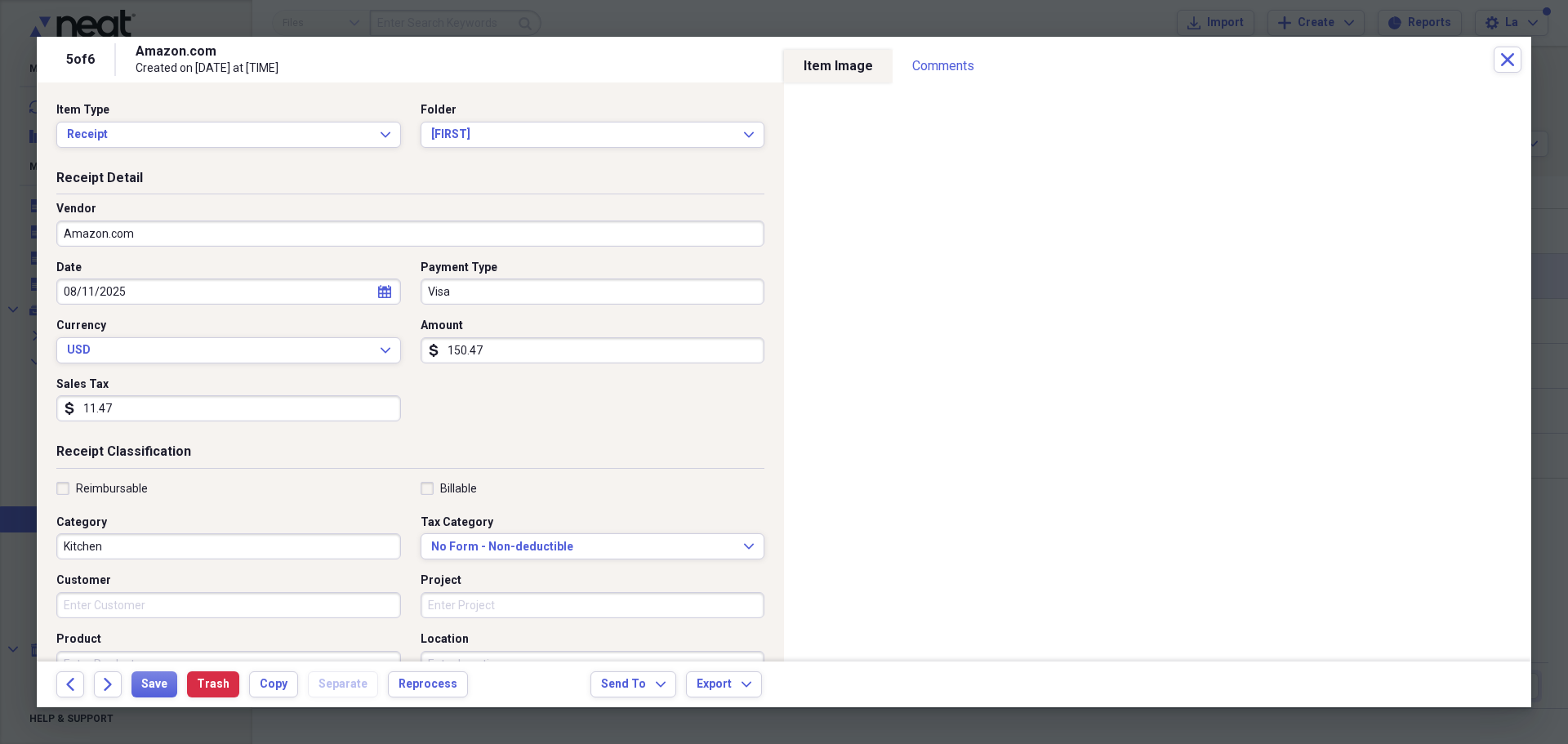 select on "7" 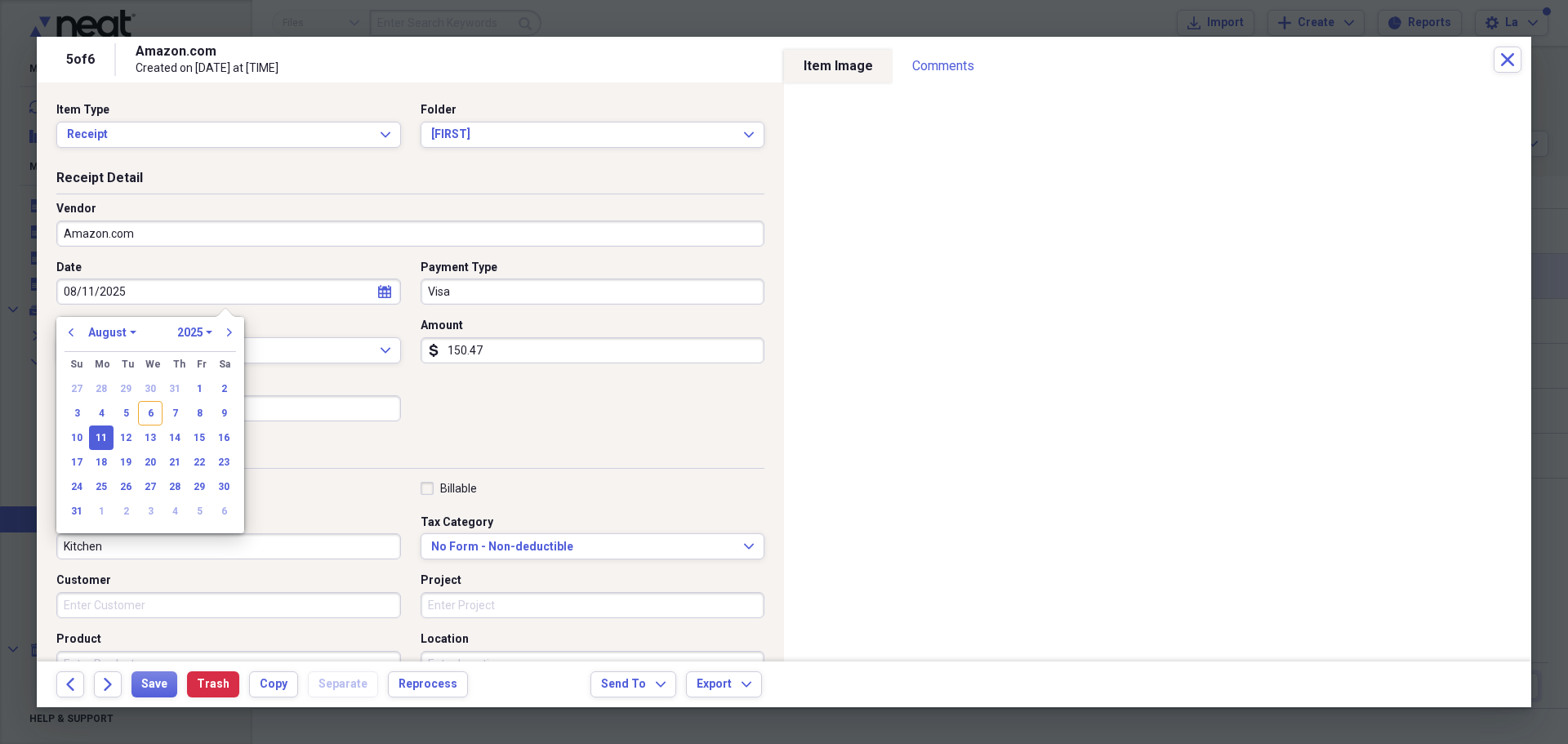 click on "08/11/2025" at bounding box center (229, 292) 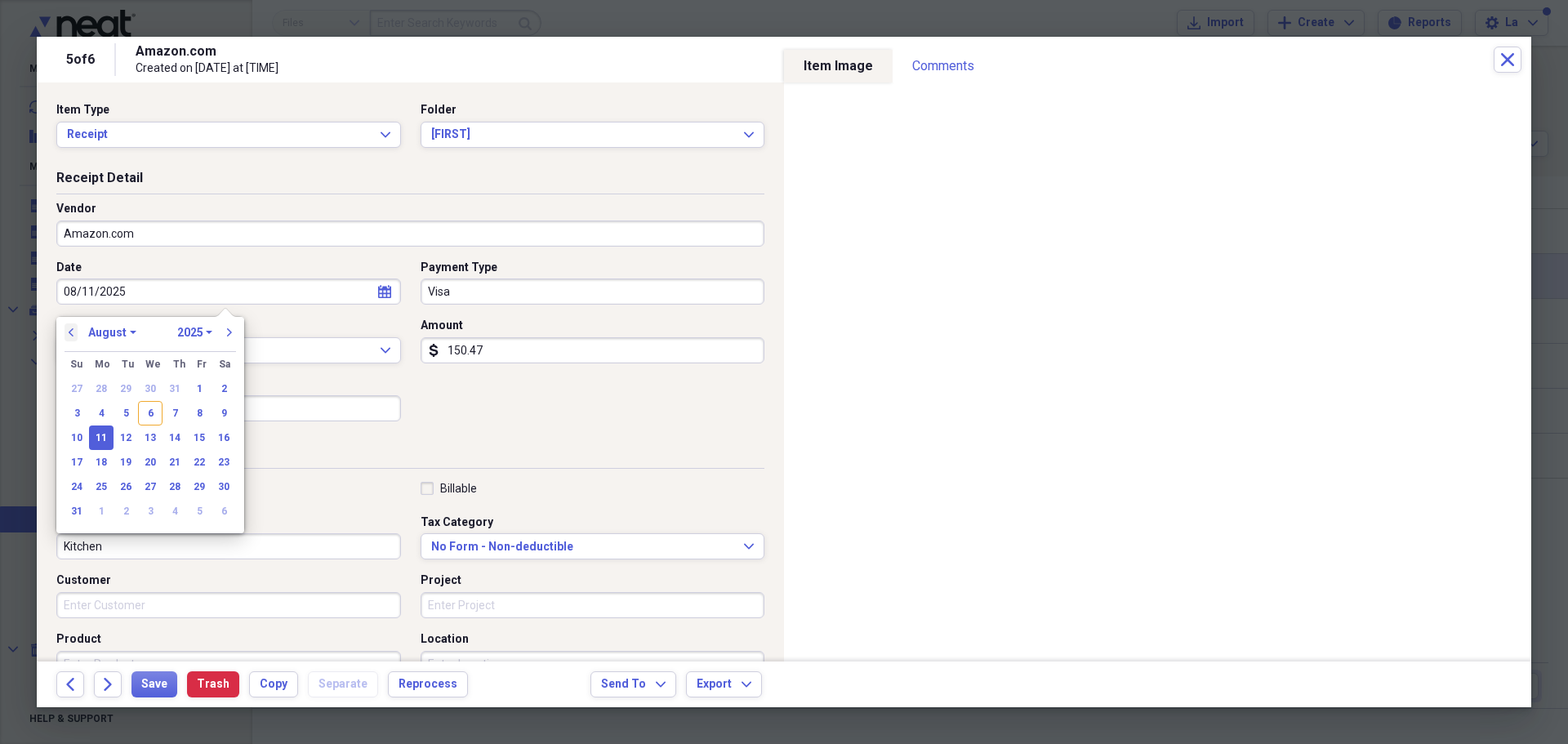 click on "previous" at bounding box center [71, 332] 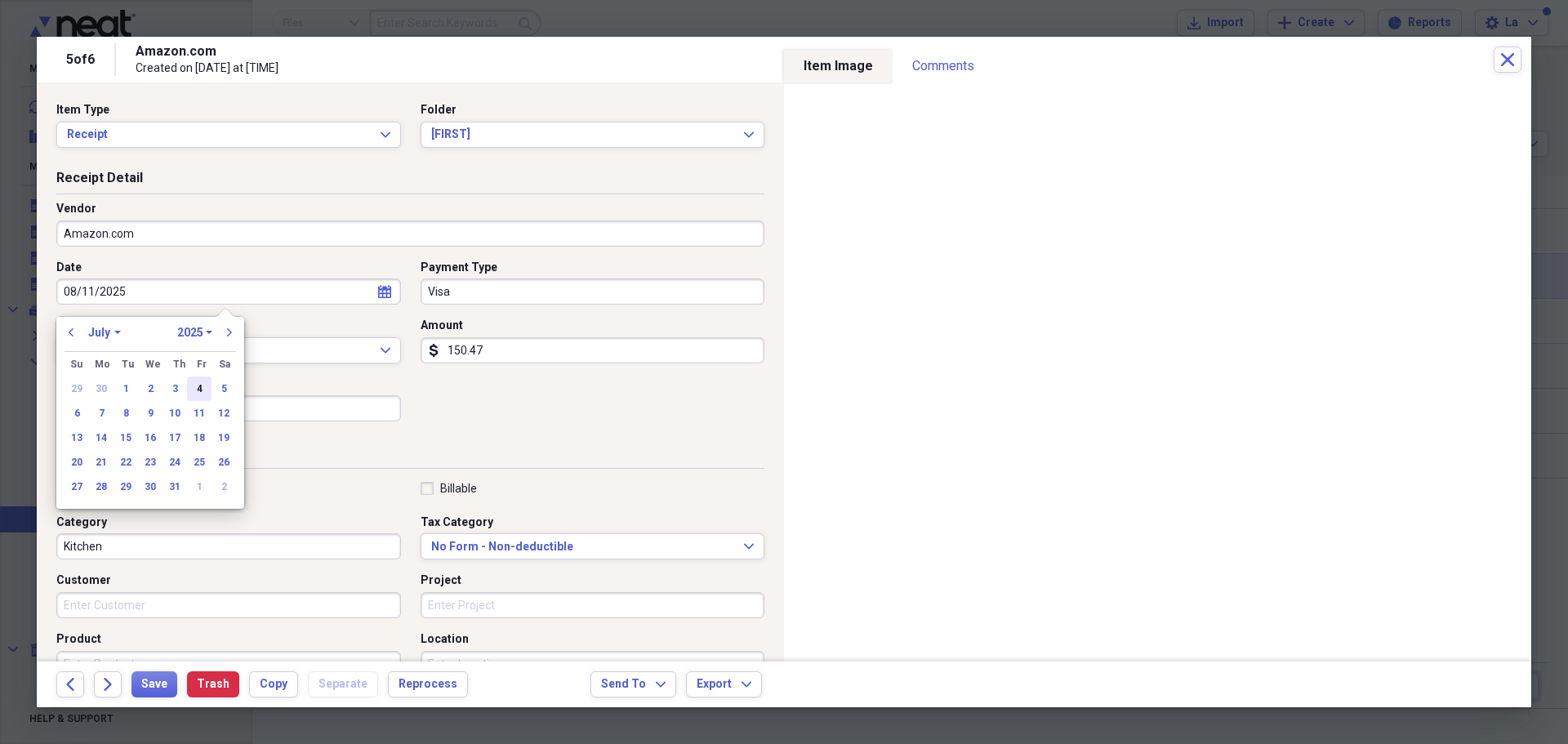 click on "4" at bounding box center [199, 389] 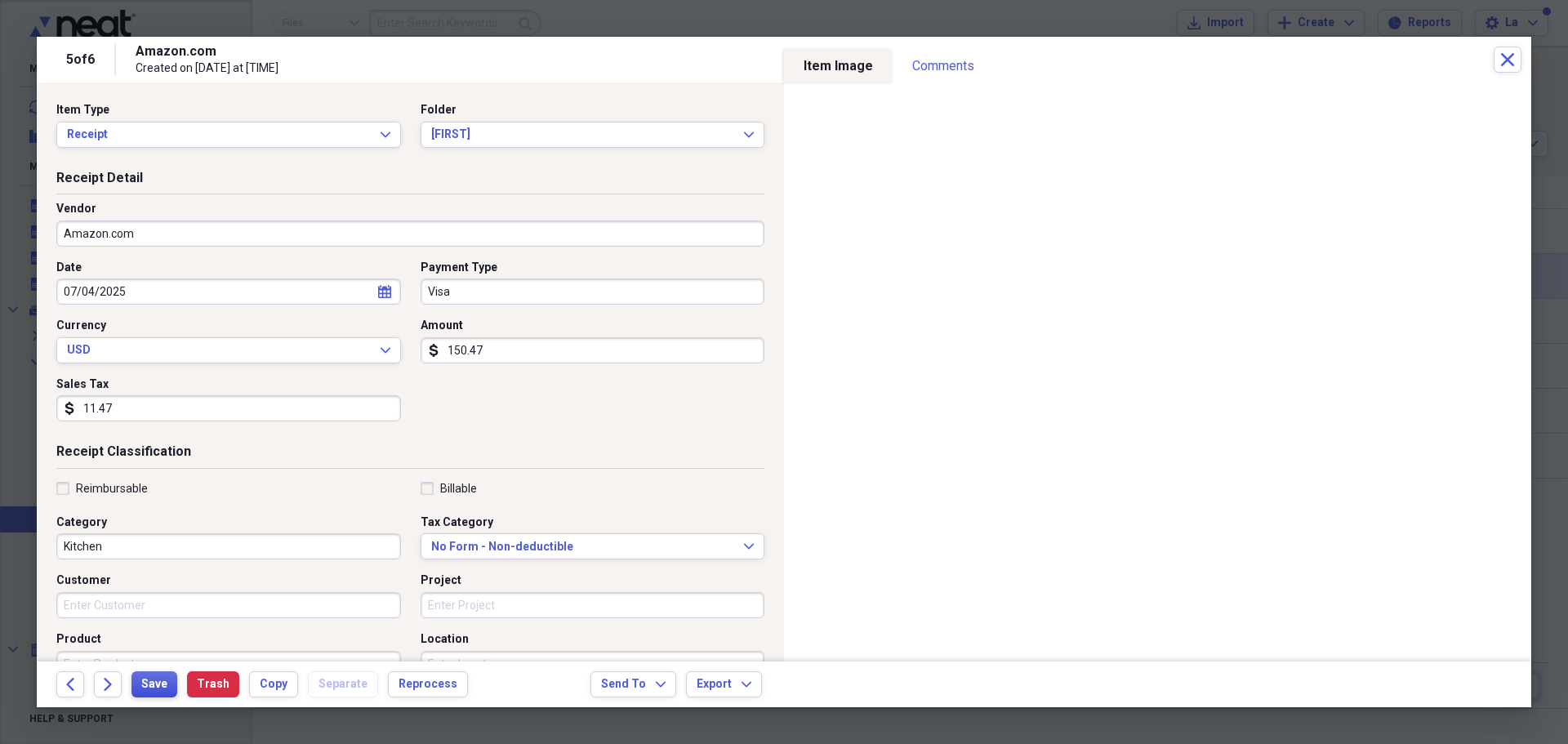 click on "Save" at bounding box center (154, 684) 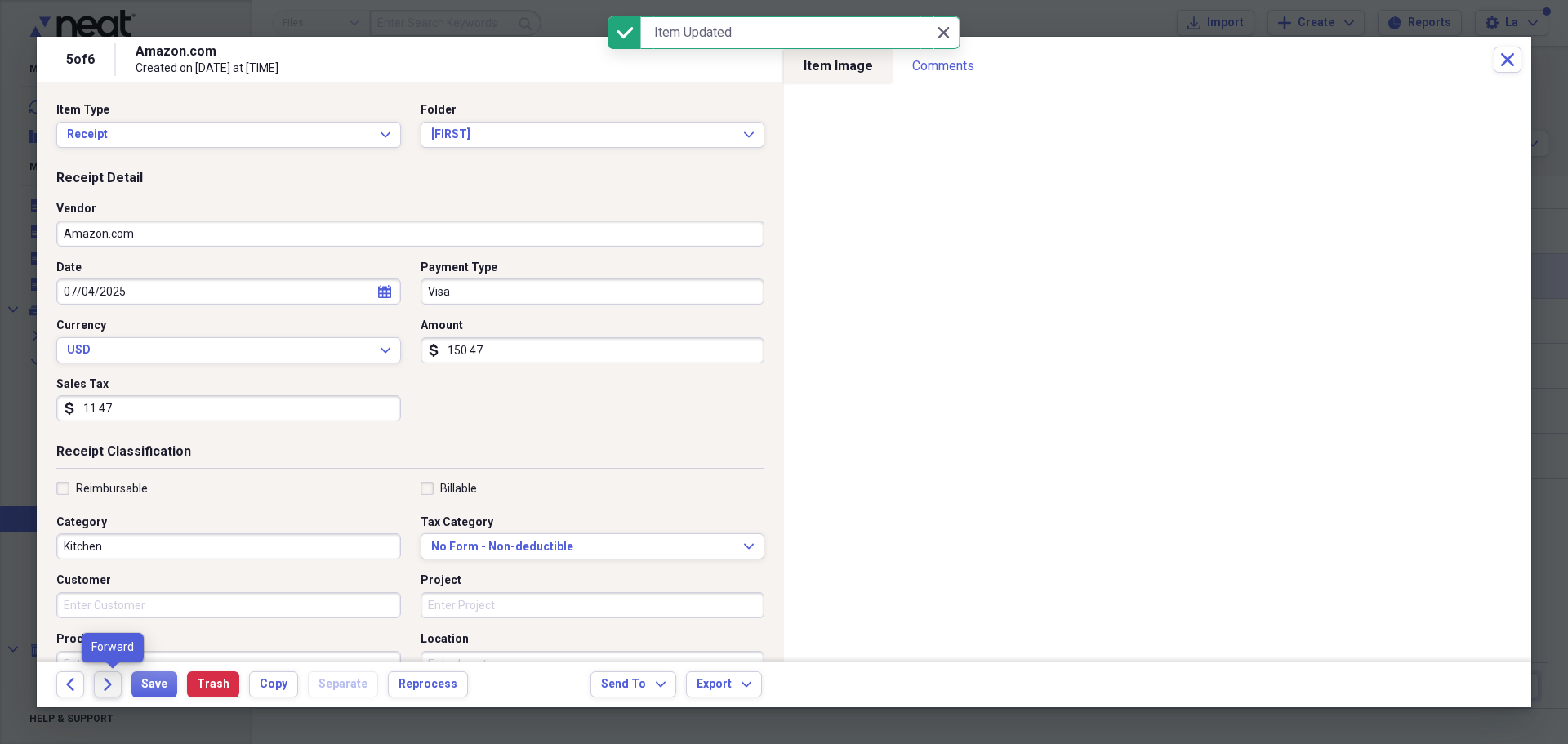 click on "Forward" 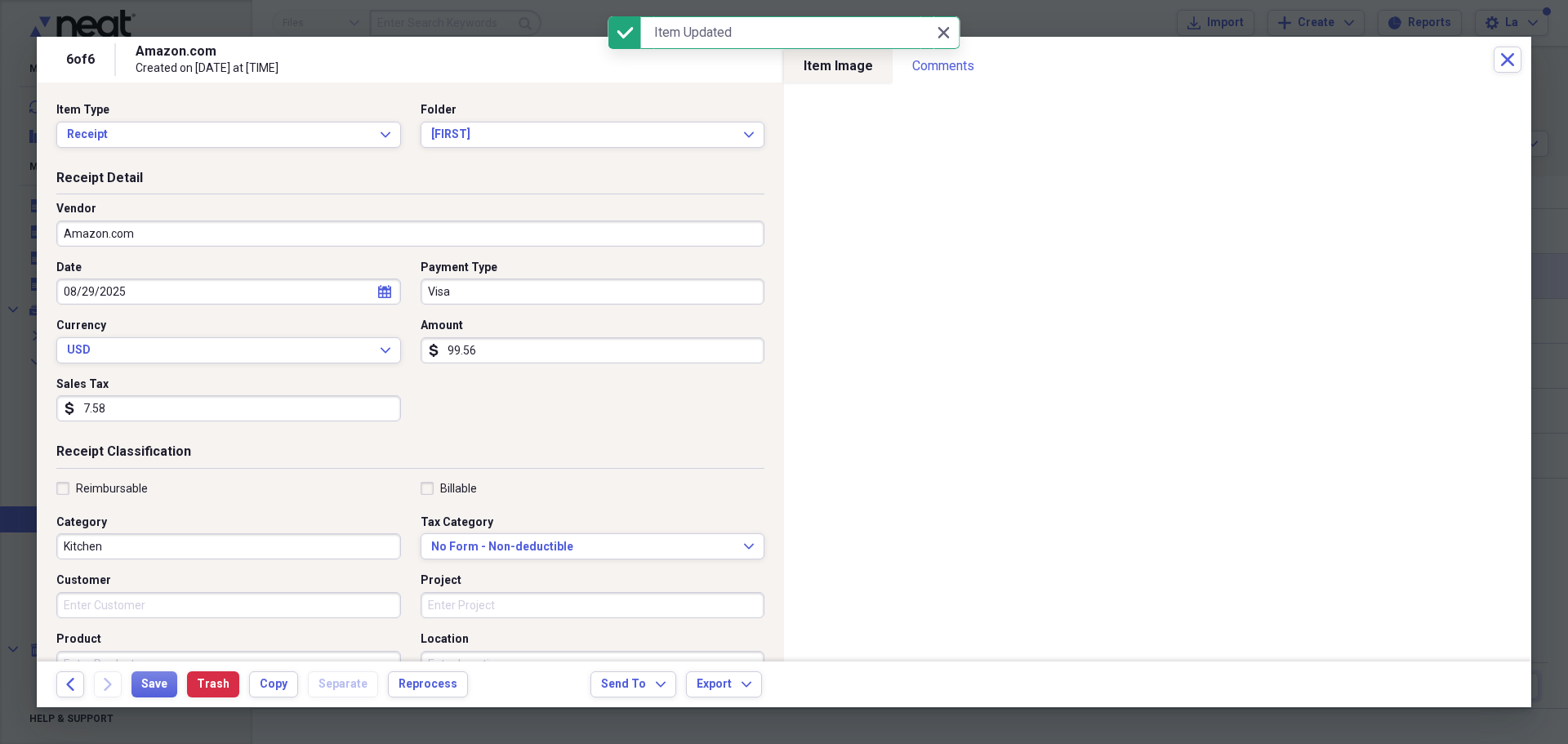 click on "08/29/2025" at bounding box center [229, 292] 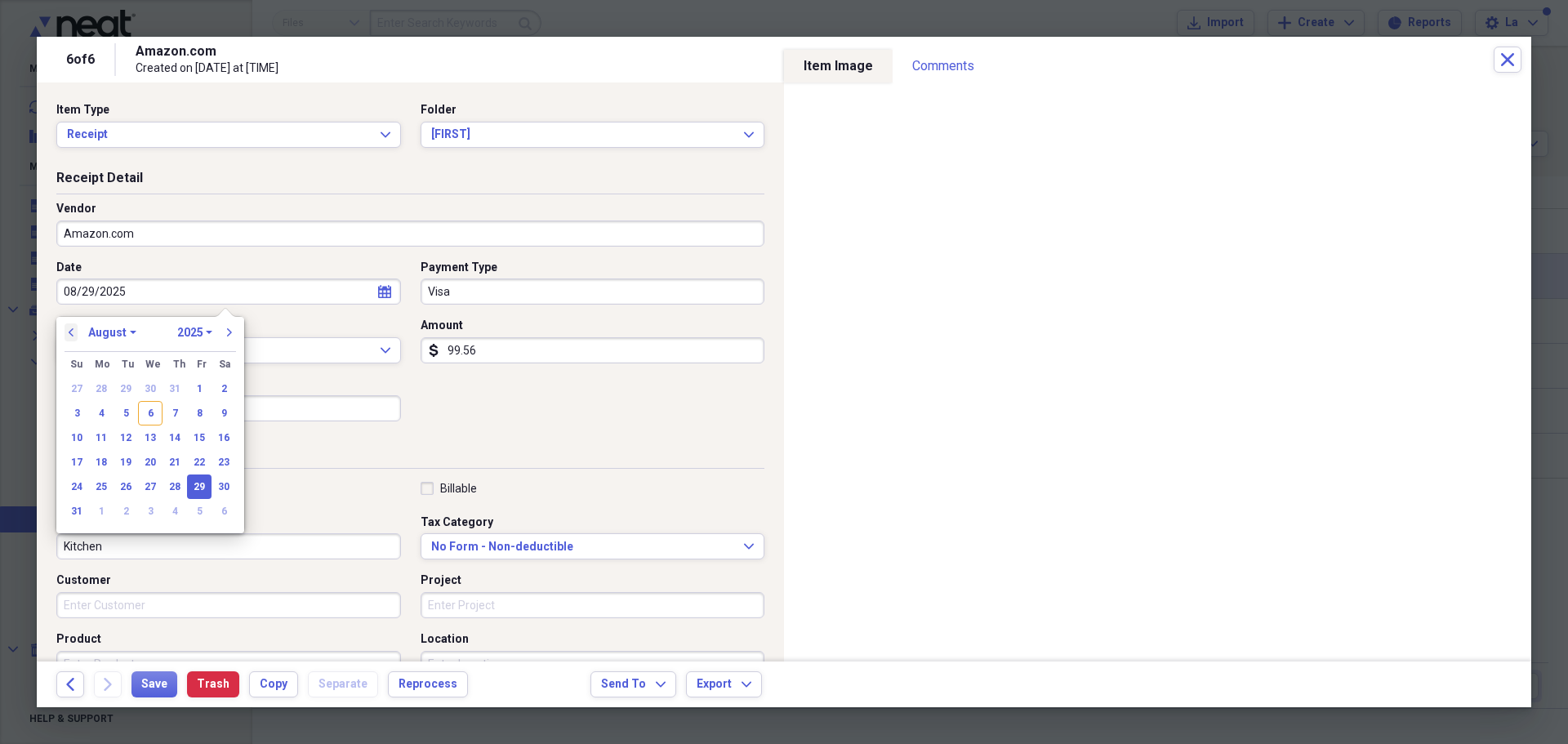 click on "previous" at bounding box center [71, 332] 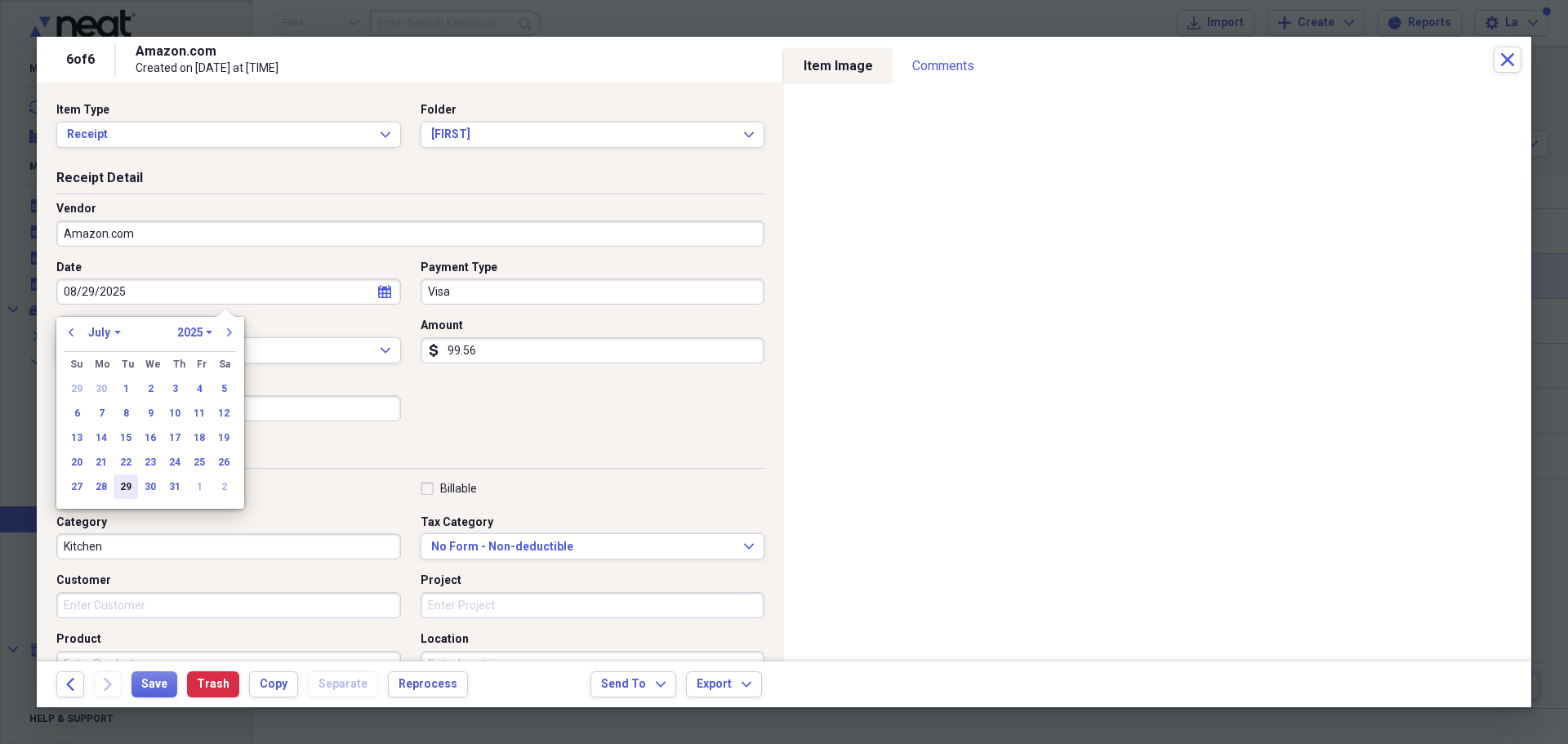 click on "29" at bounding box center (126, 487) 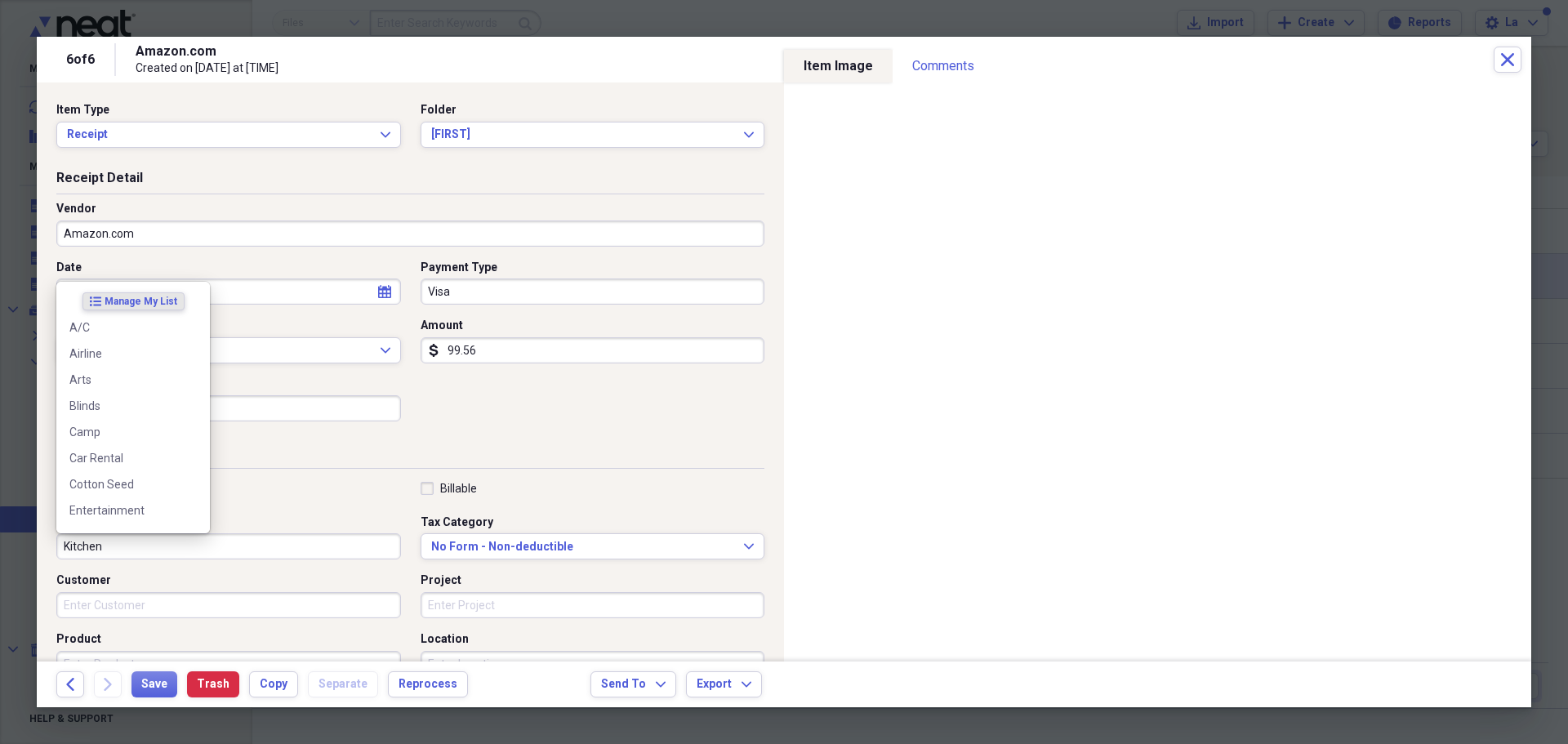 click on "Kitchen" at bounding box center [229, 546] 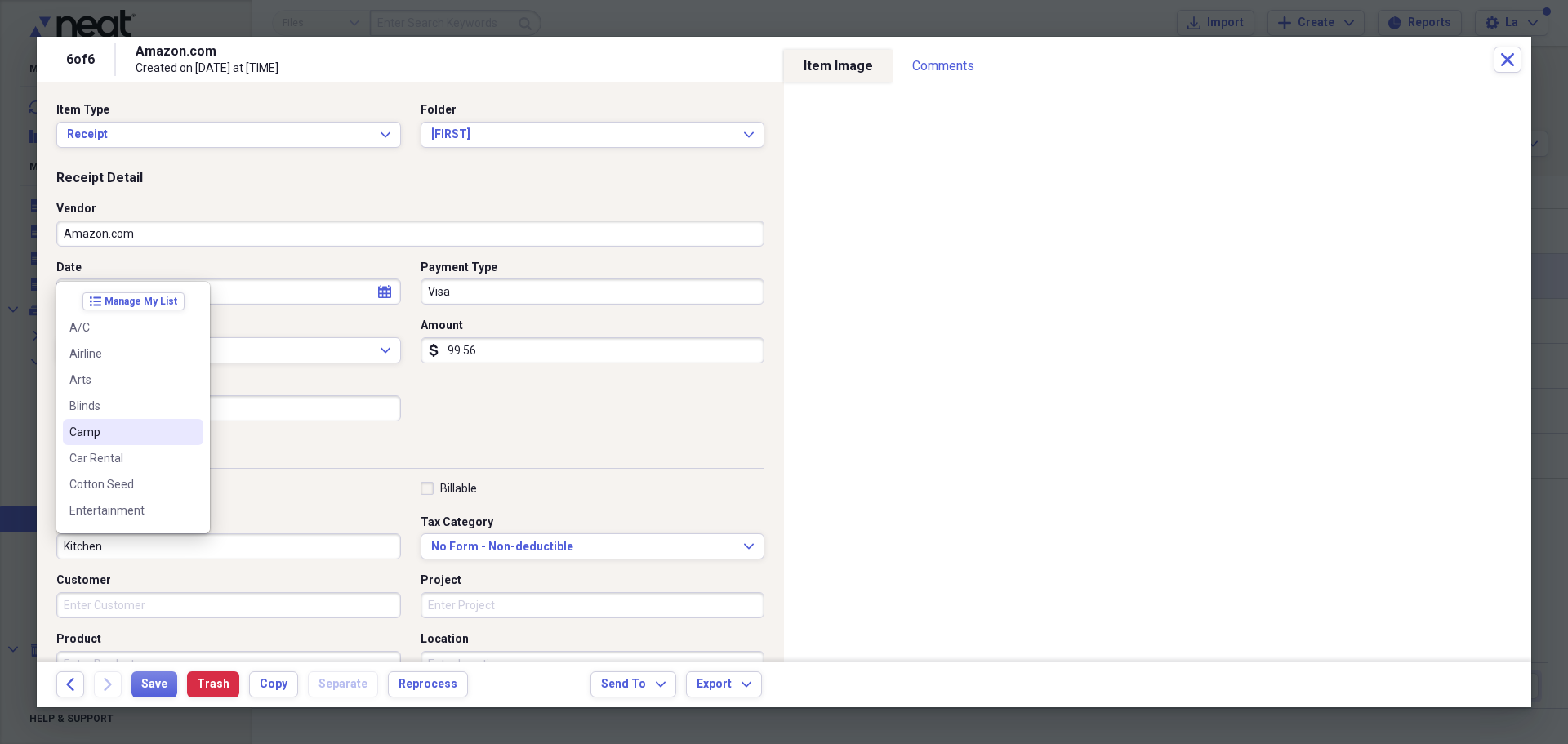 click on "Camp" at bounding box center [123, 432] 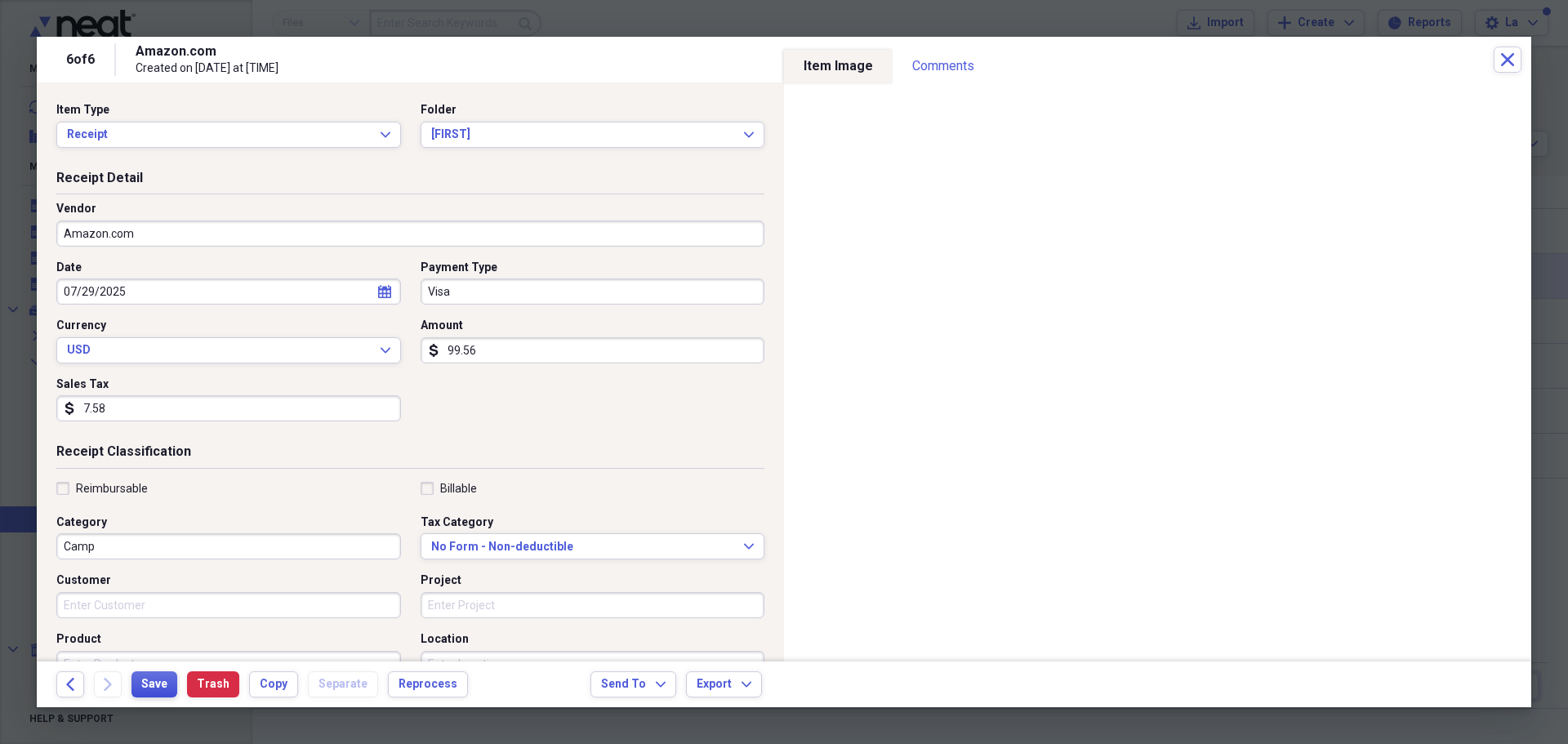 click on "Save" at bounding box center [154, 684] 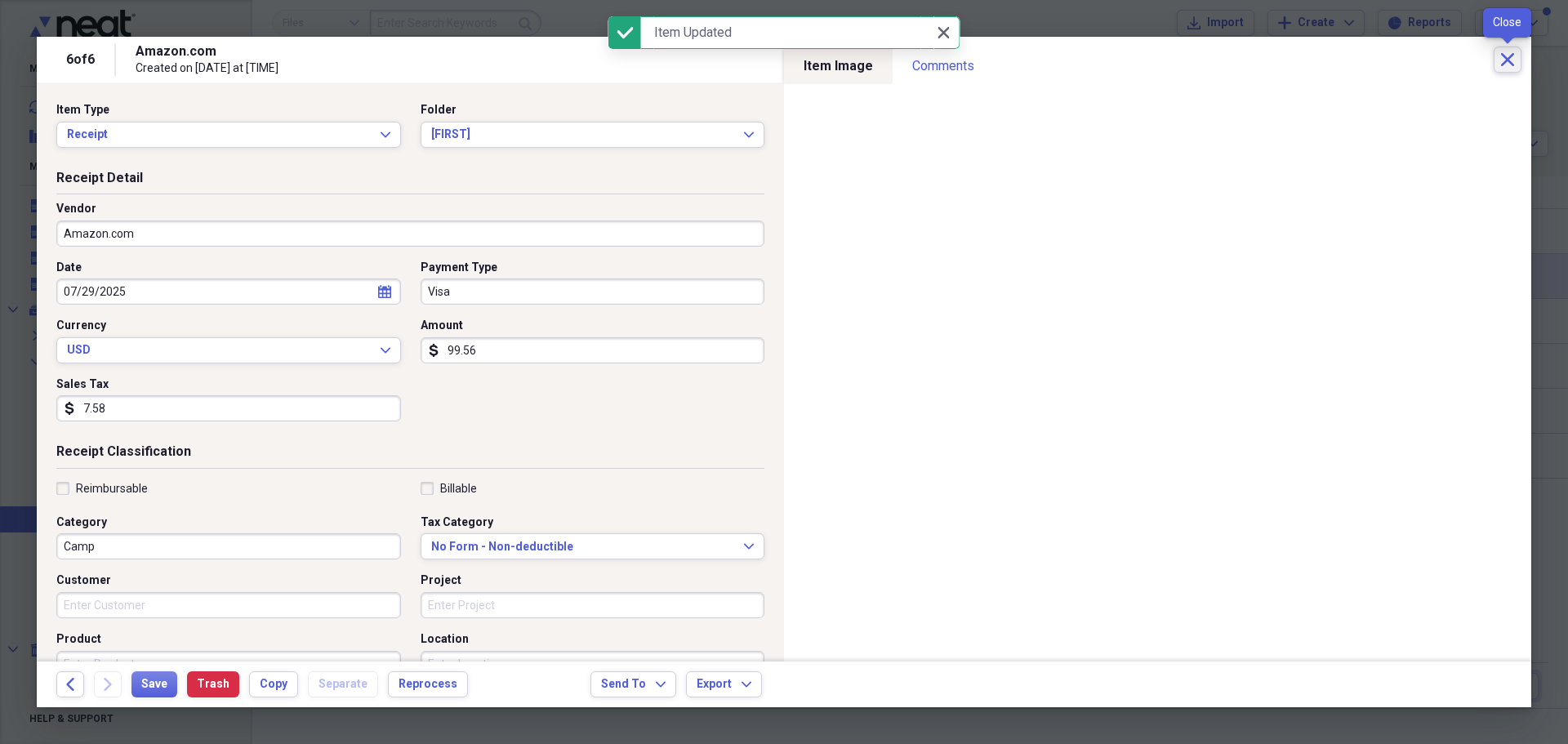 click 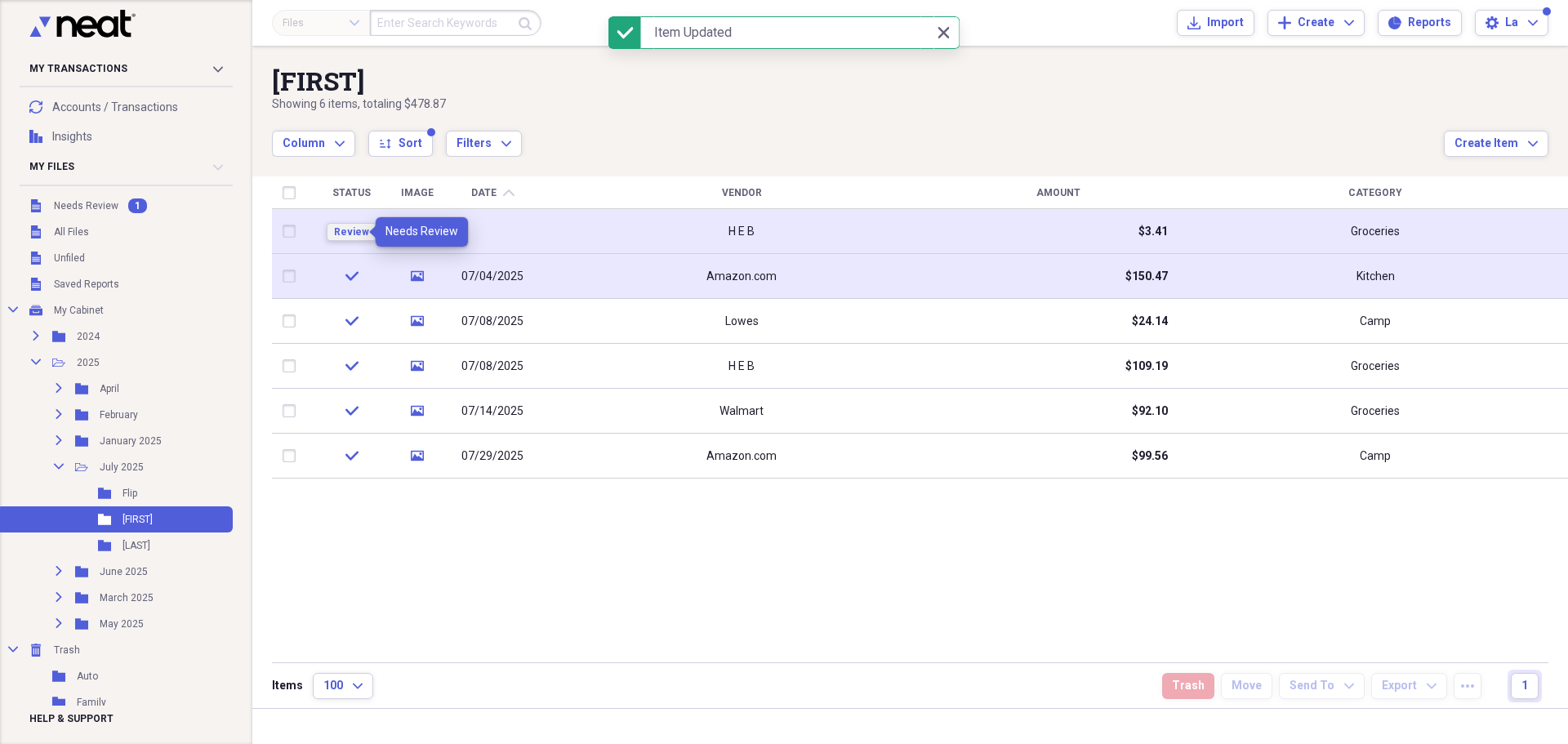 click on "Review" at bounding box center (351, 232) 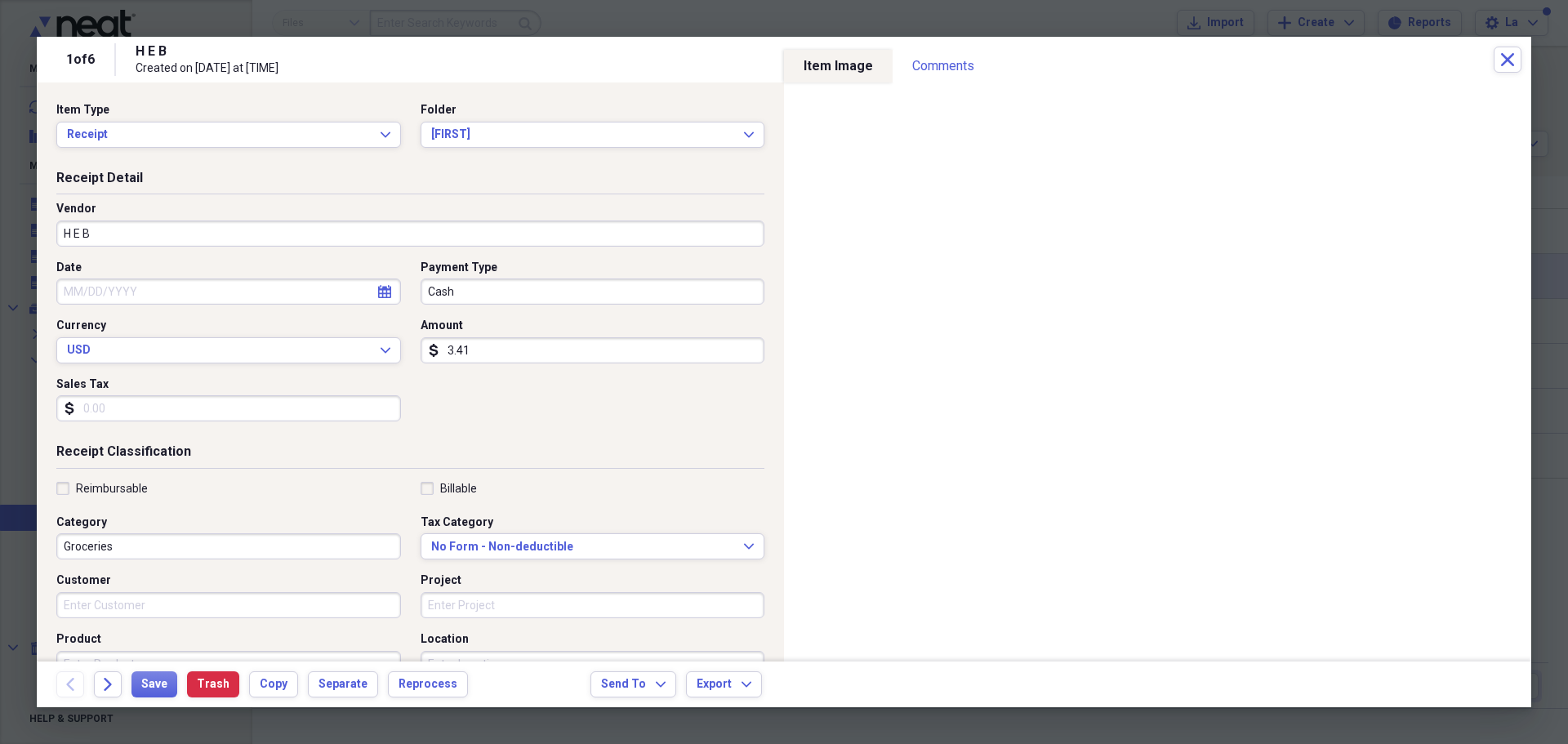 select on "7" 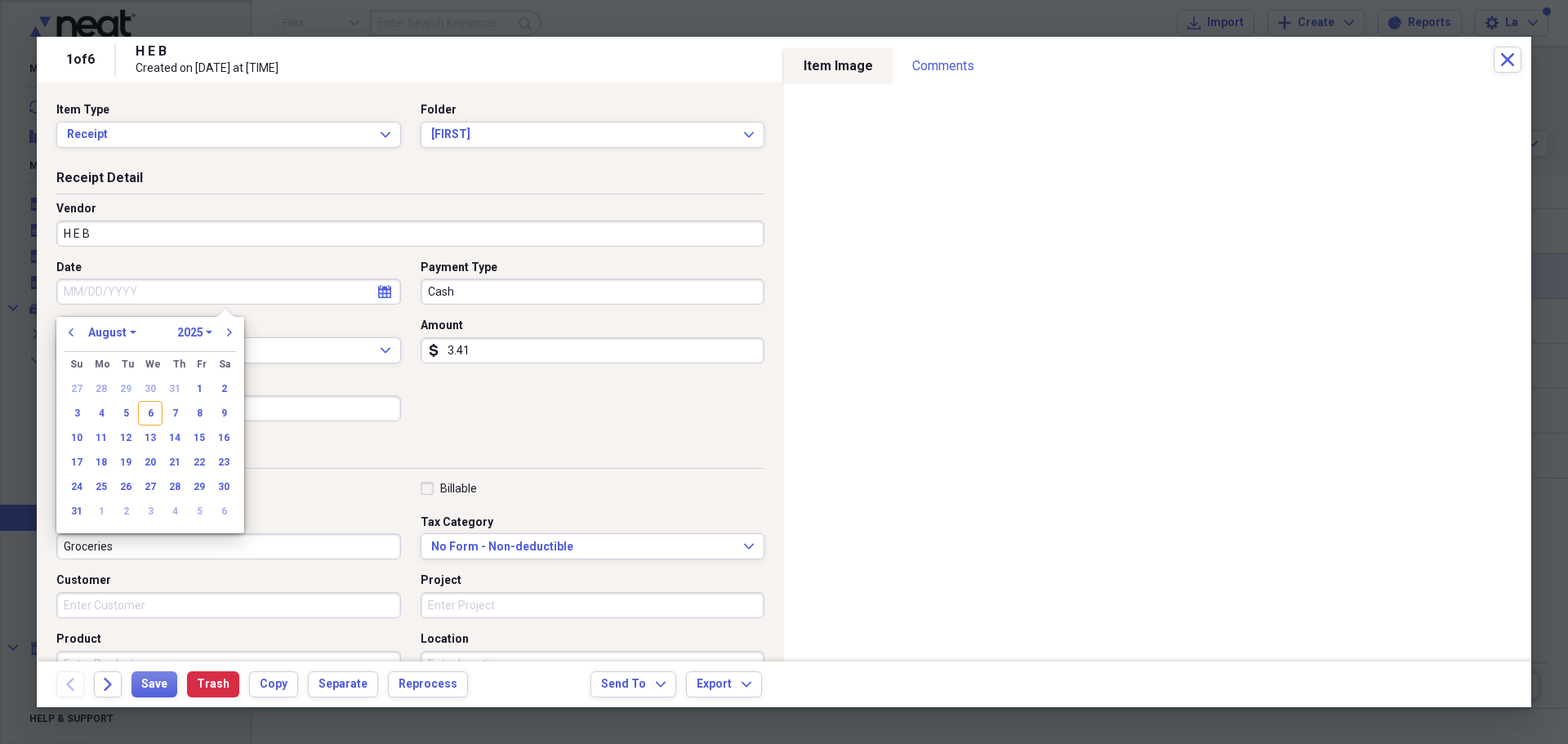 click on "Date" at bounding box center [229, 292] 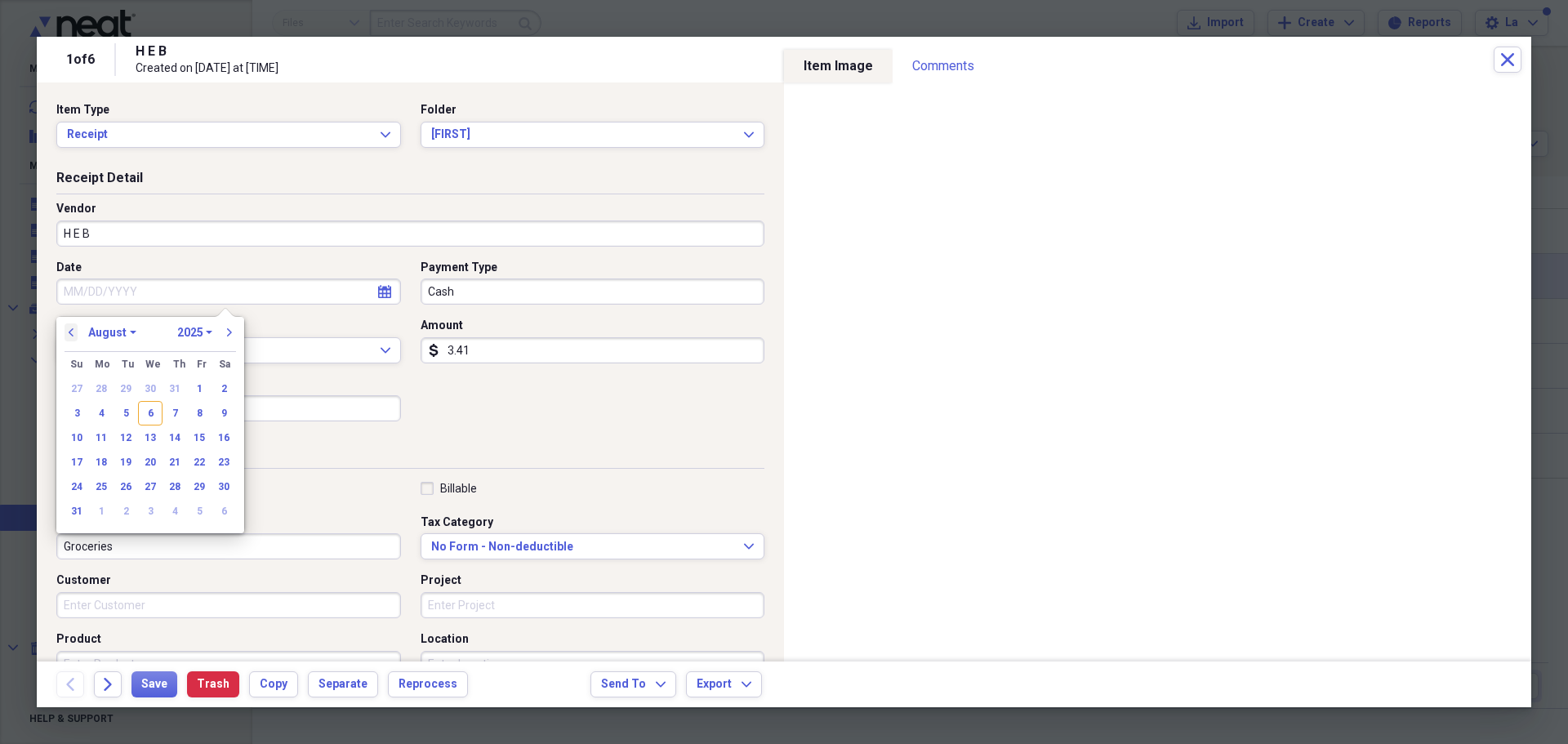 click on "previous" at bounding box center [71, 332] 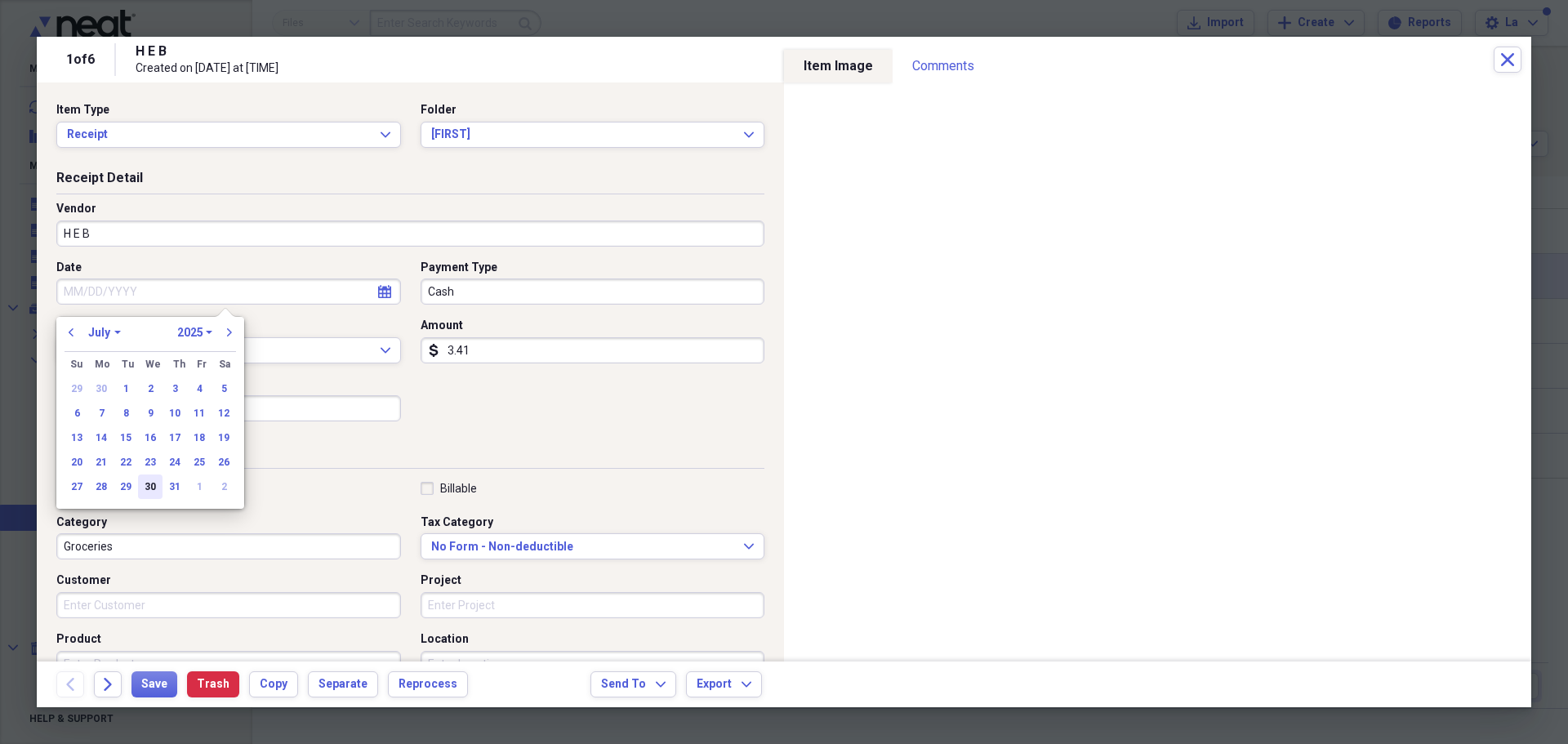 click on "30" at bounding box center (150, 487) 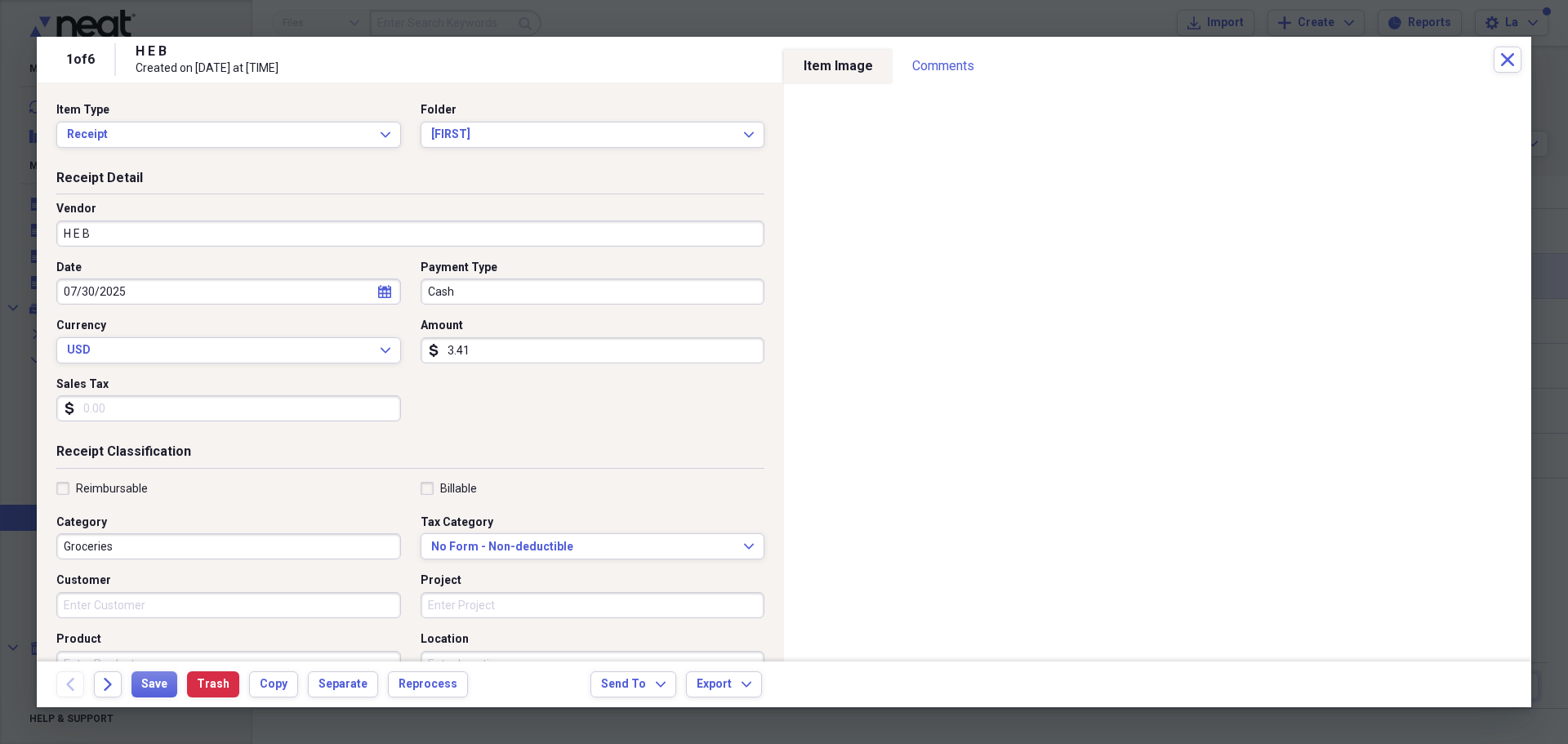 type on "07/30/2025" 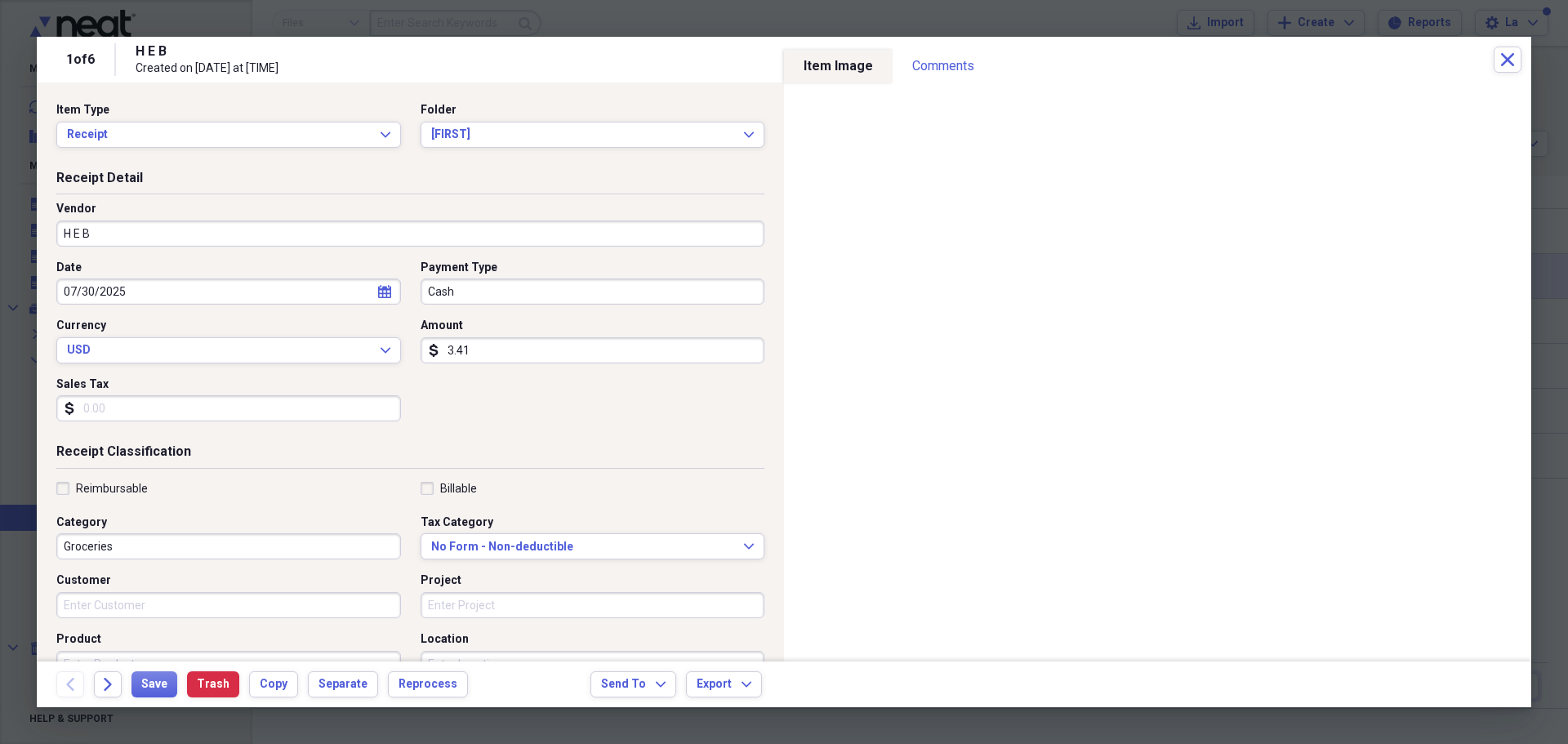 drag, startPoint x: 475, startPoint y: 308, endPoint x: 474, endPoint y: 290, distance: 18.027756 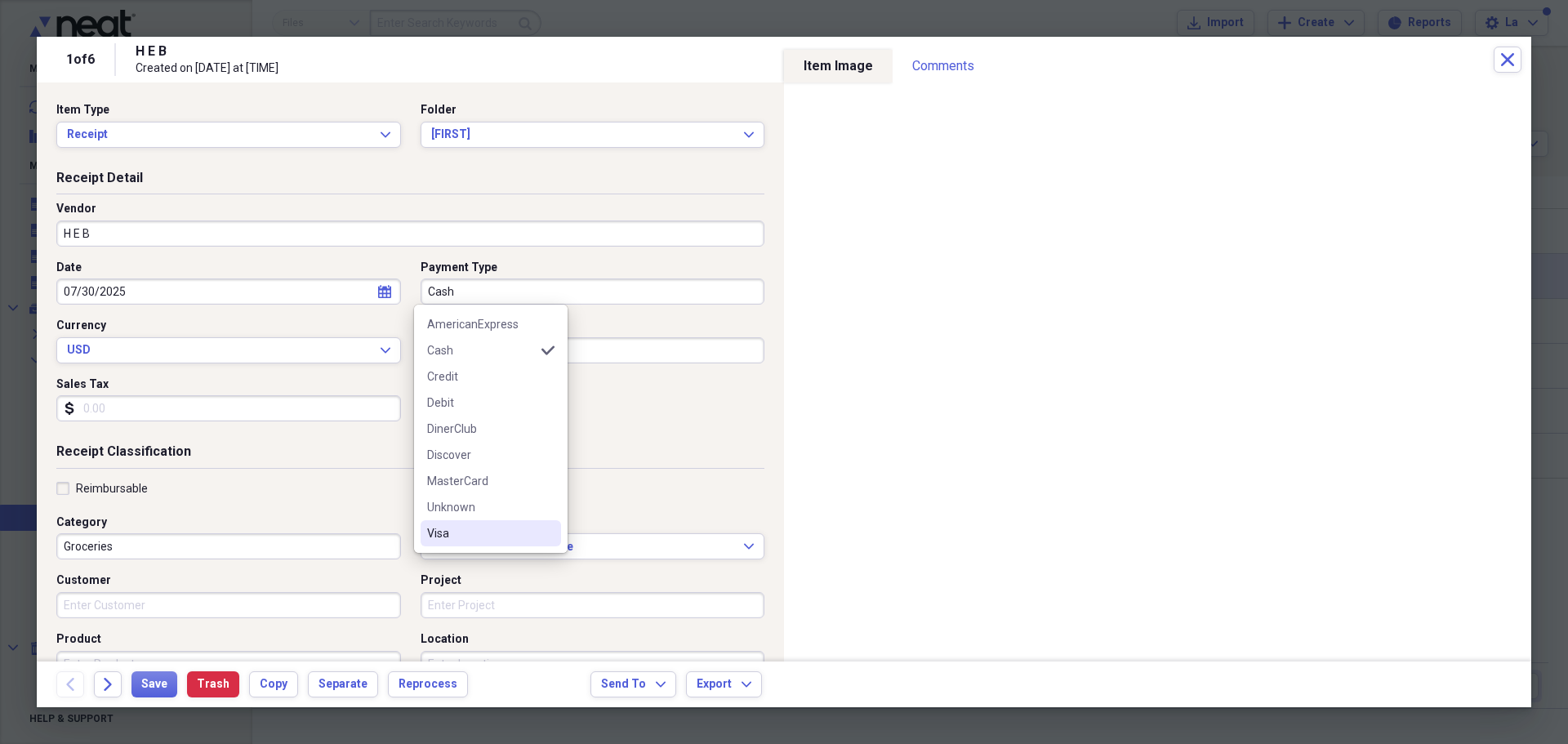 click on "Visa" at bounding box center [481, 533] 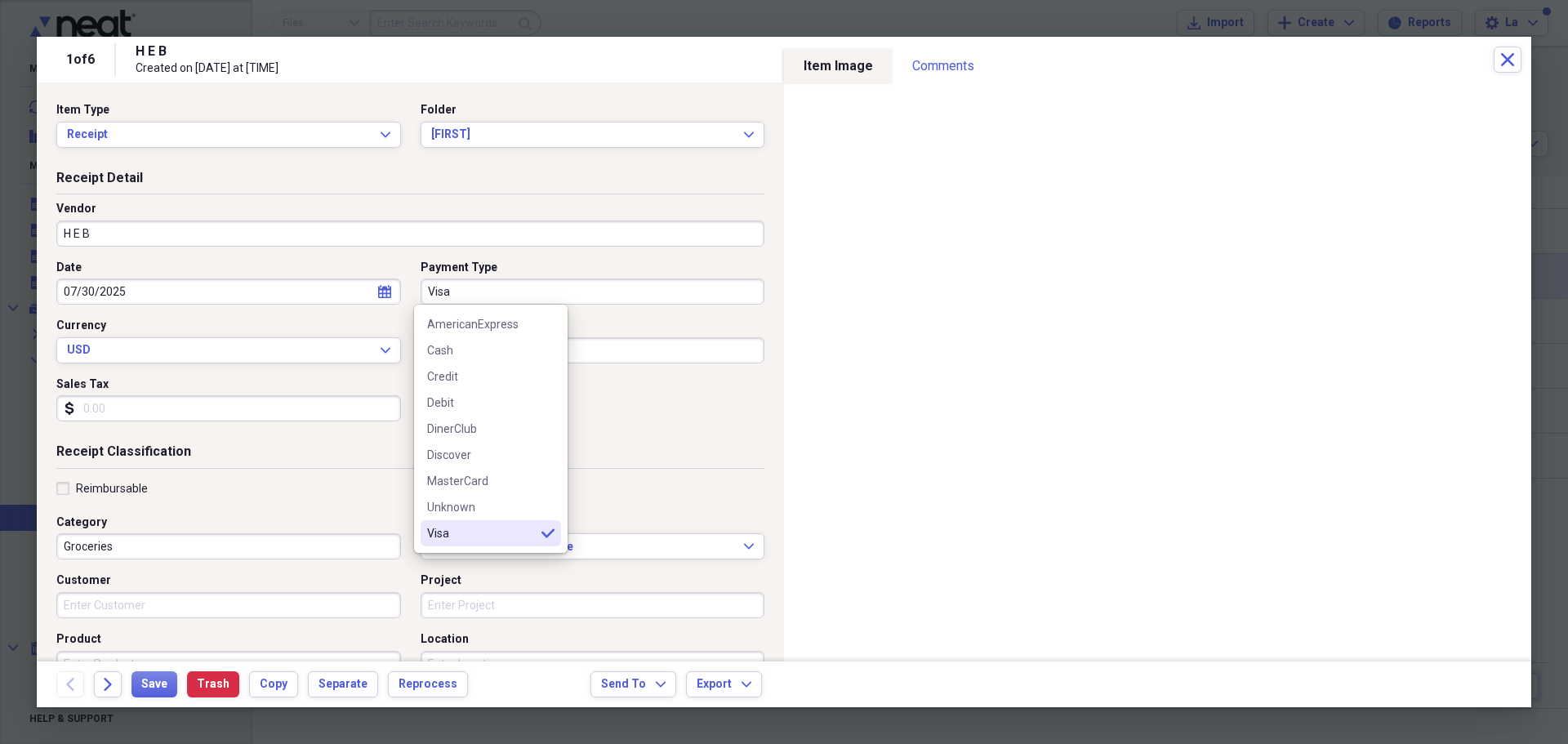 type on "Visa" 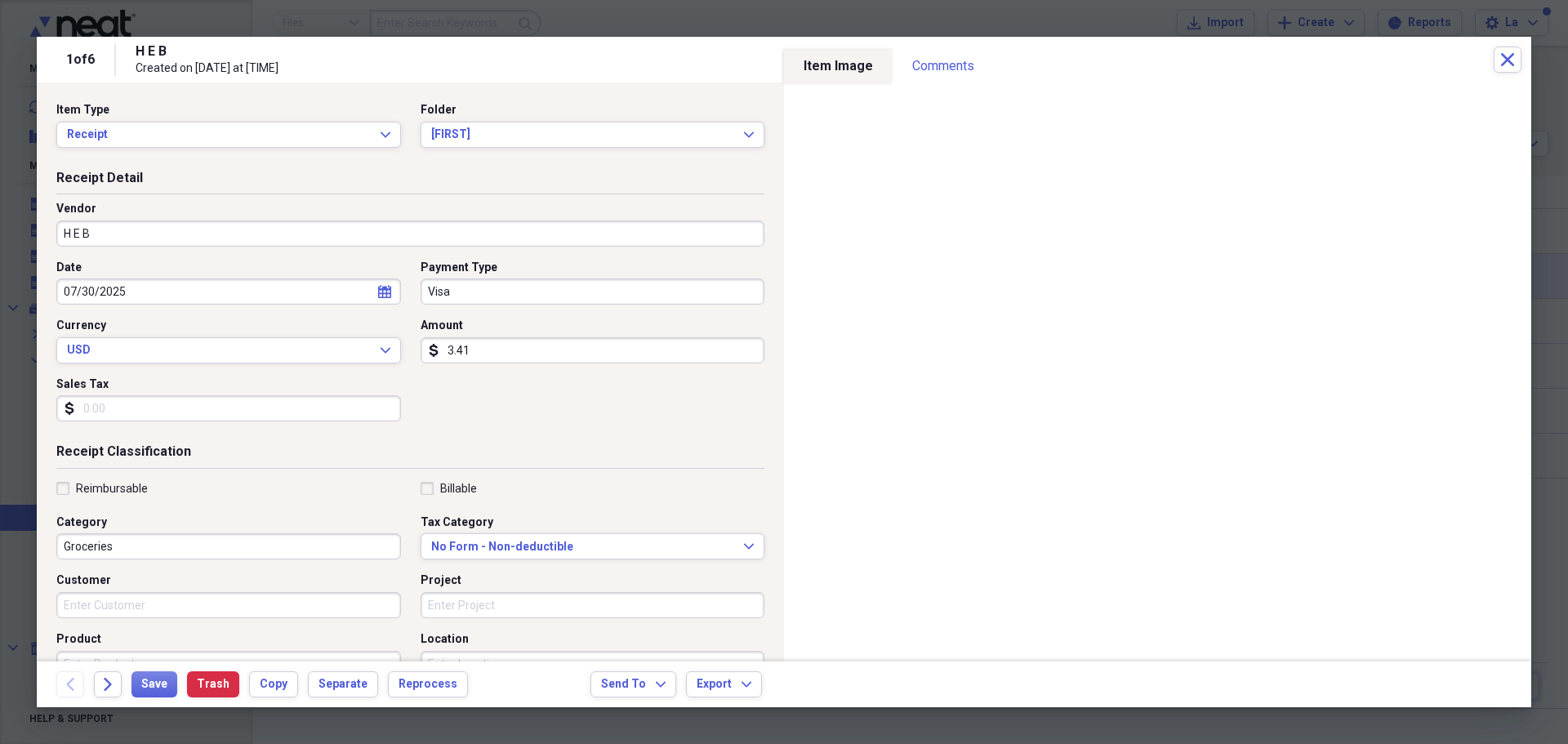 click on "3.41" at bounding box center (593, 350) 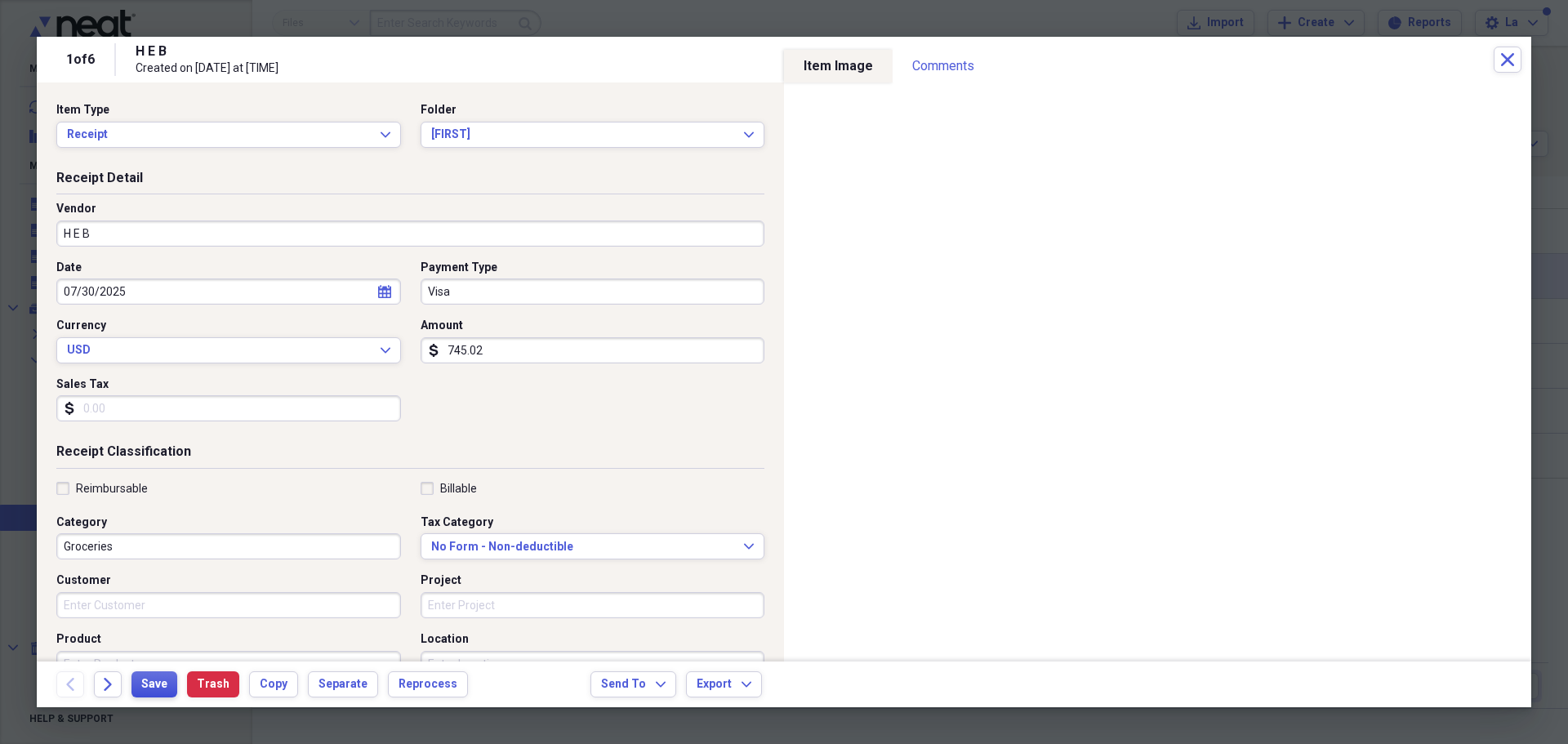type on "745.02" 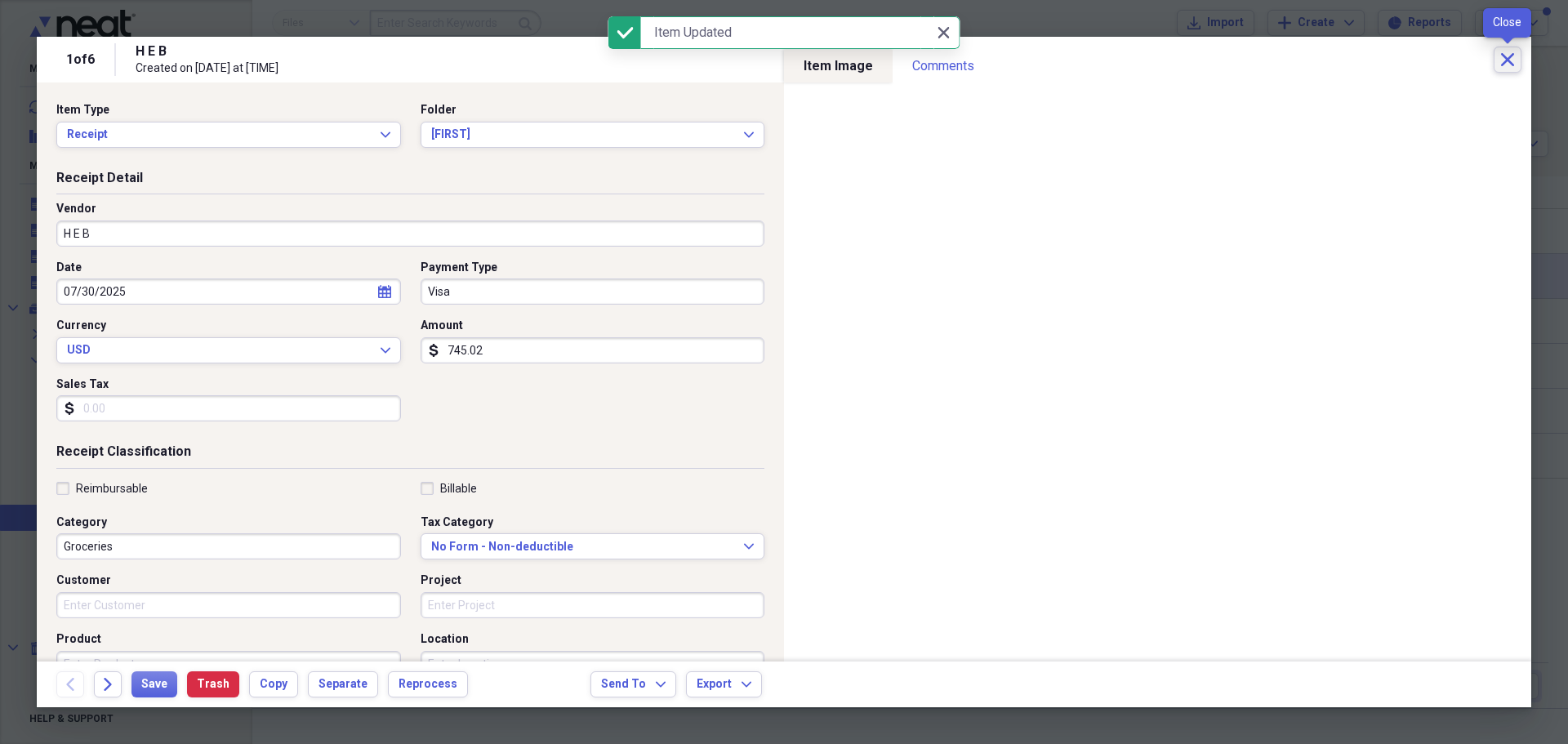 click on "Close" 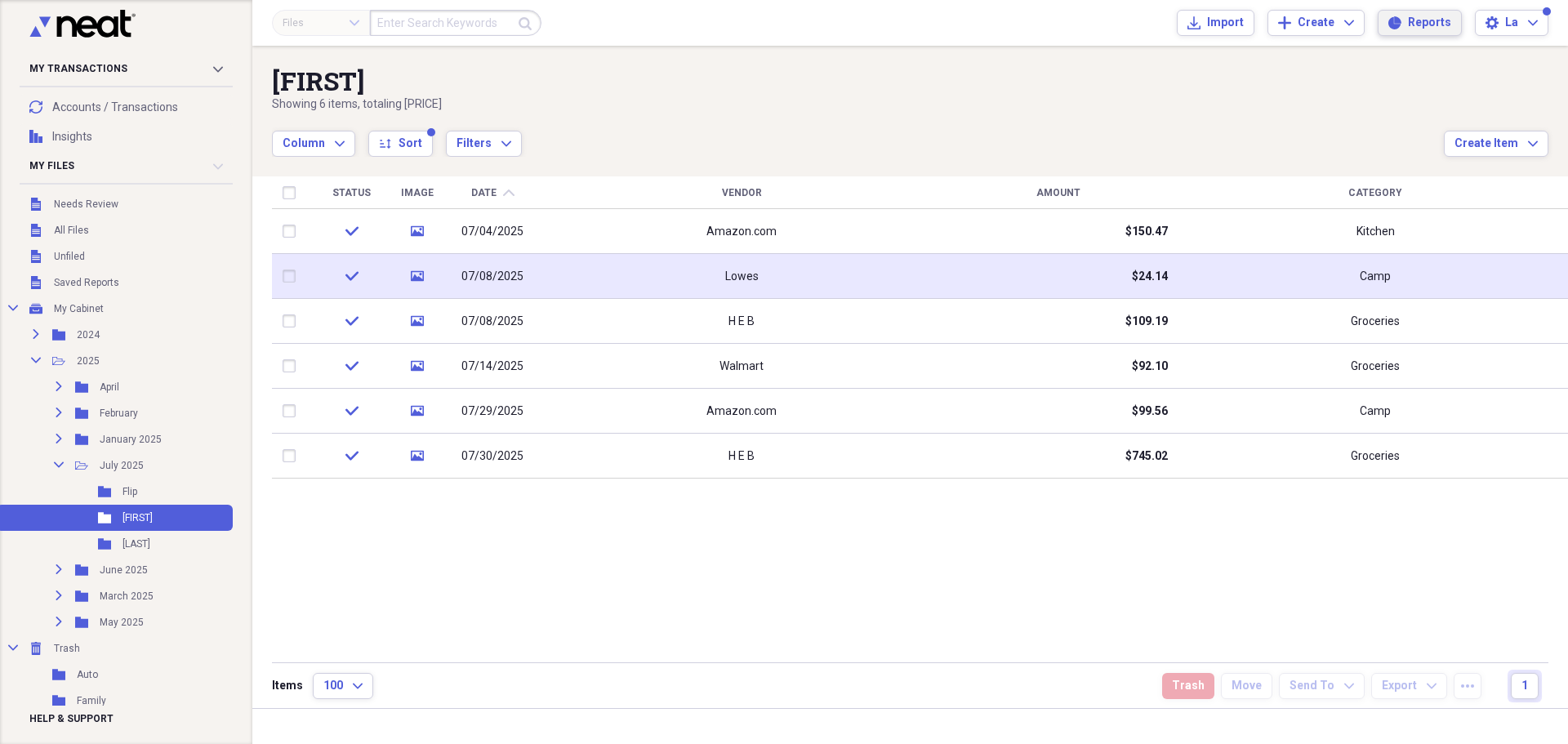 click 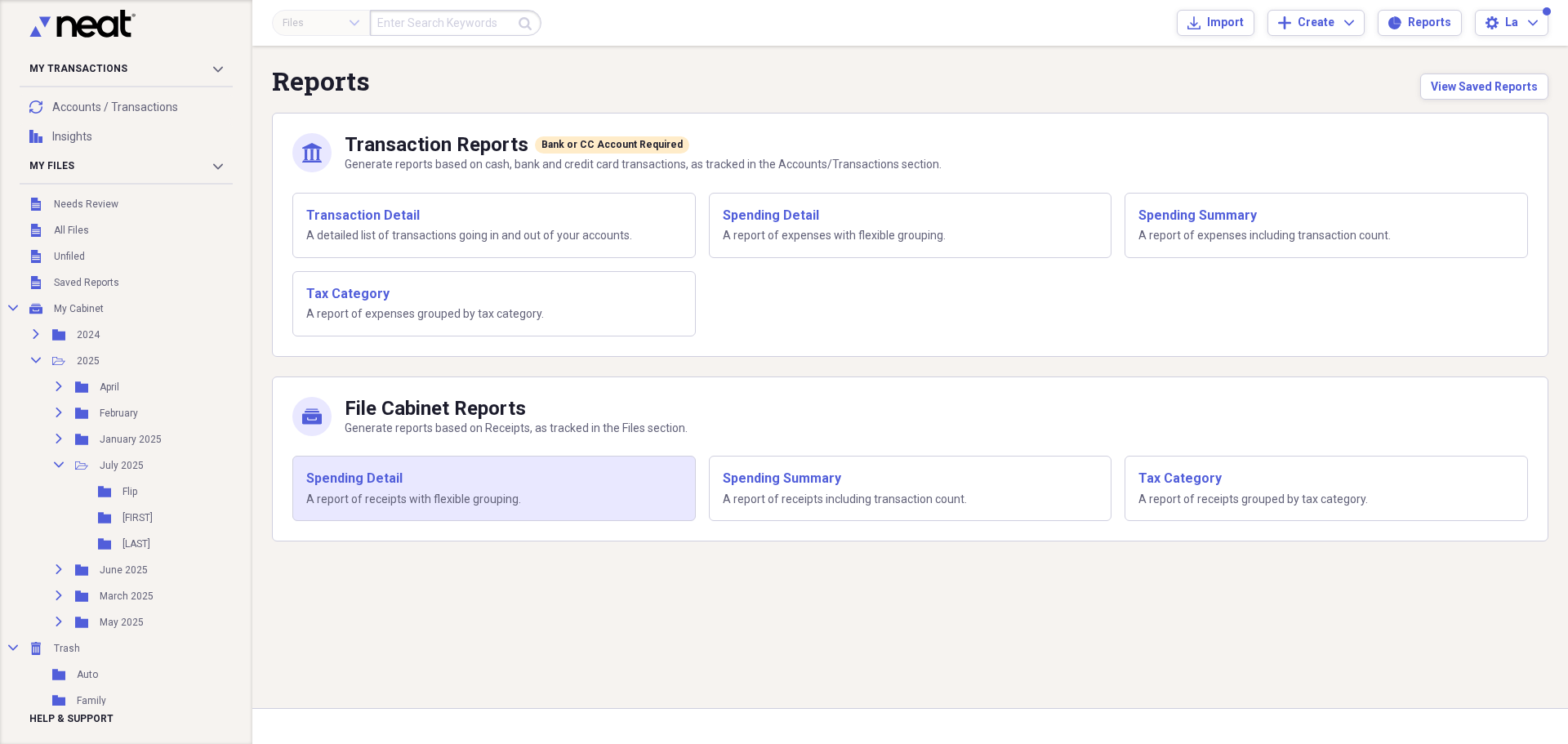 click on "Spending Detail" at bounding box center [494, 479] 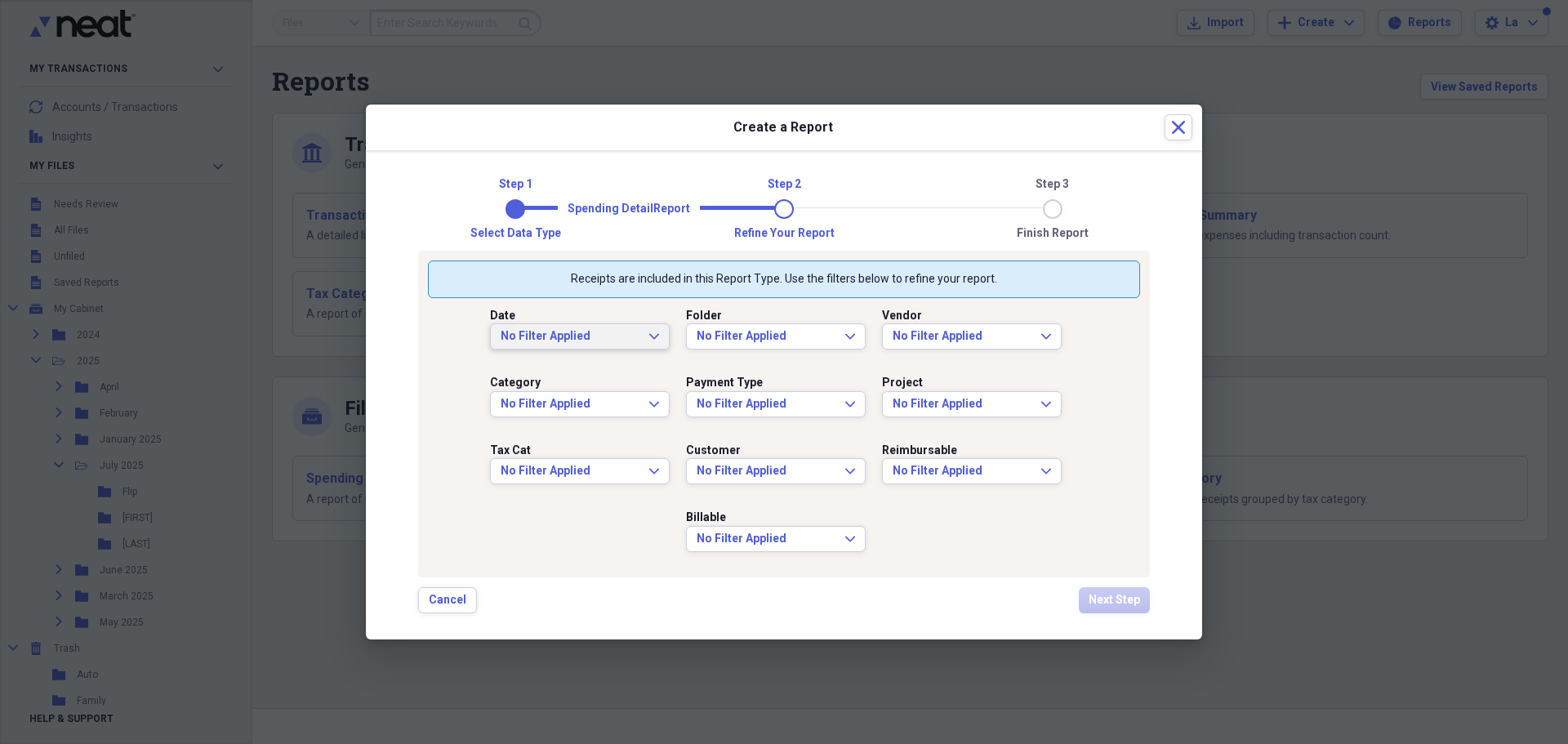 click on "No Filter Applied Expand" at bounding box center (580, 336) 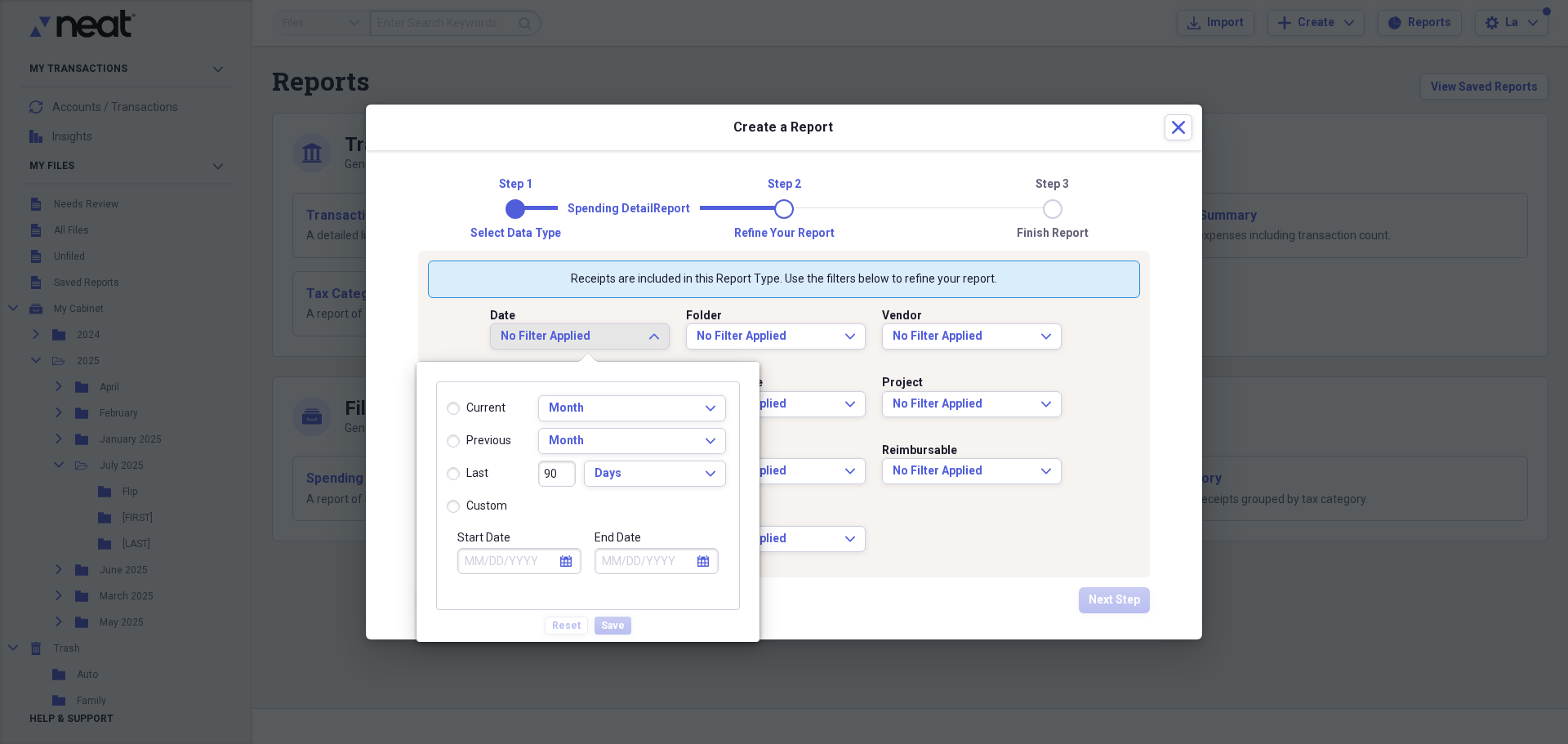 click on "previous" at bounding box center (479, 441) 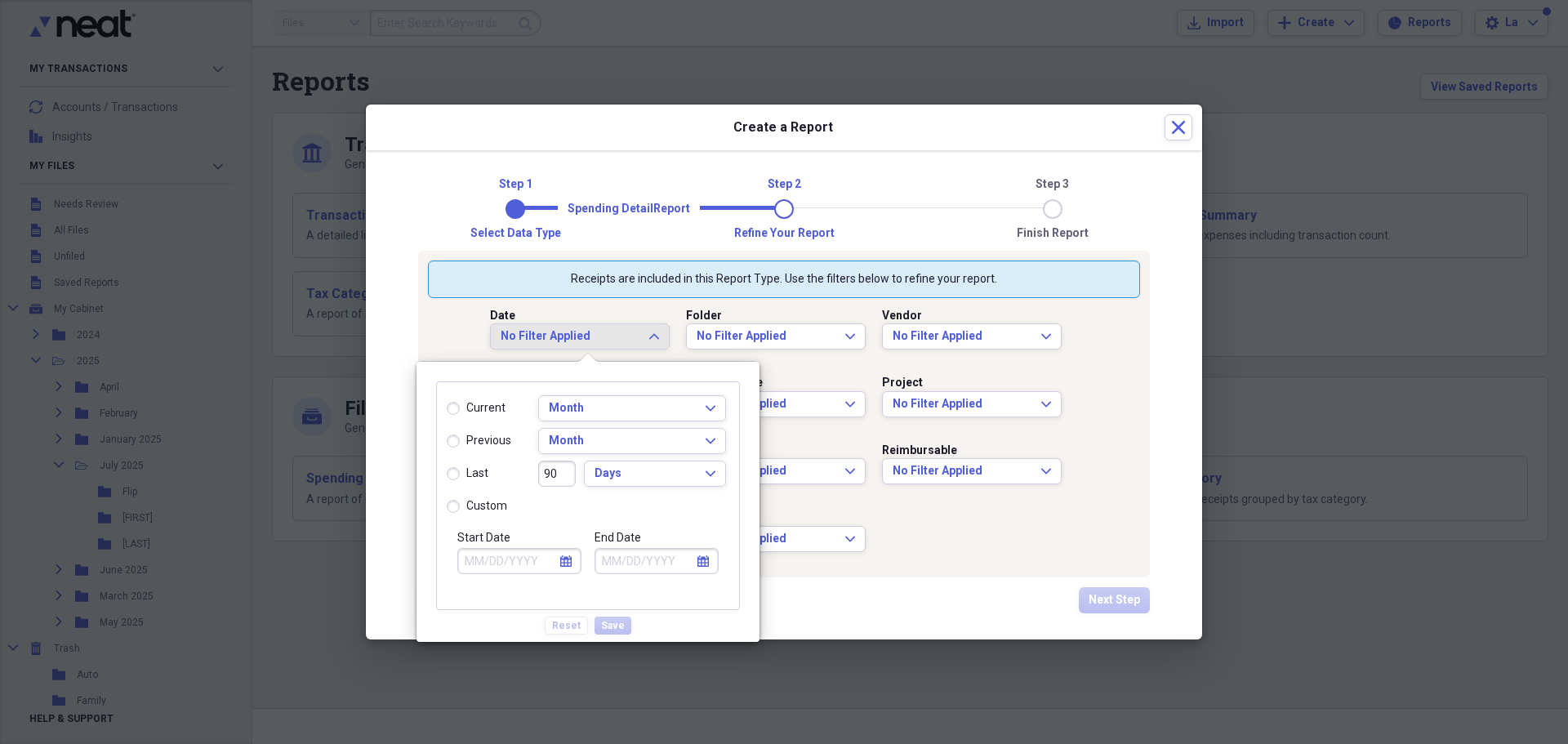 click on "previous" at bounding box center [447, 441] 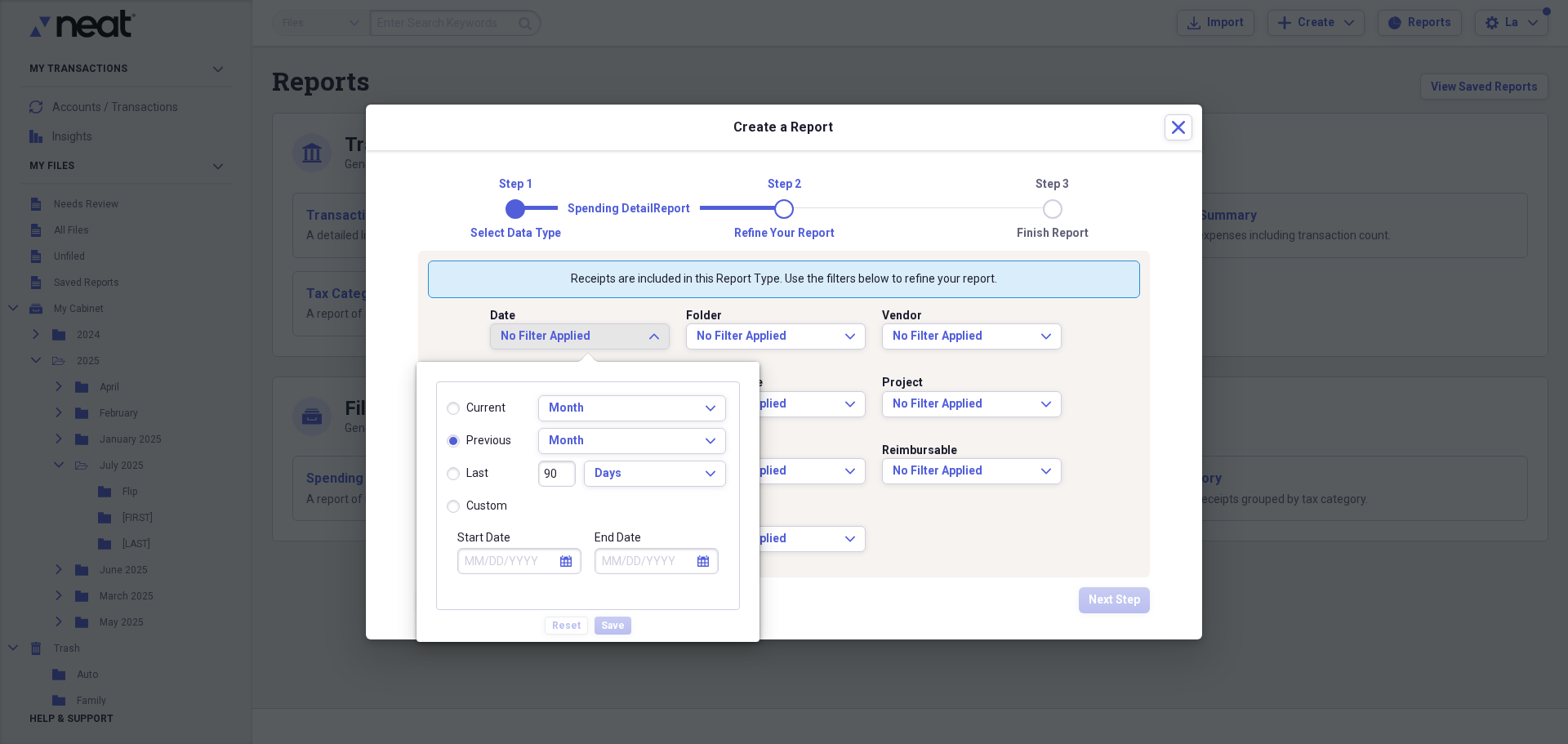 type on "07/01/2025" 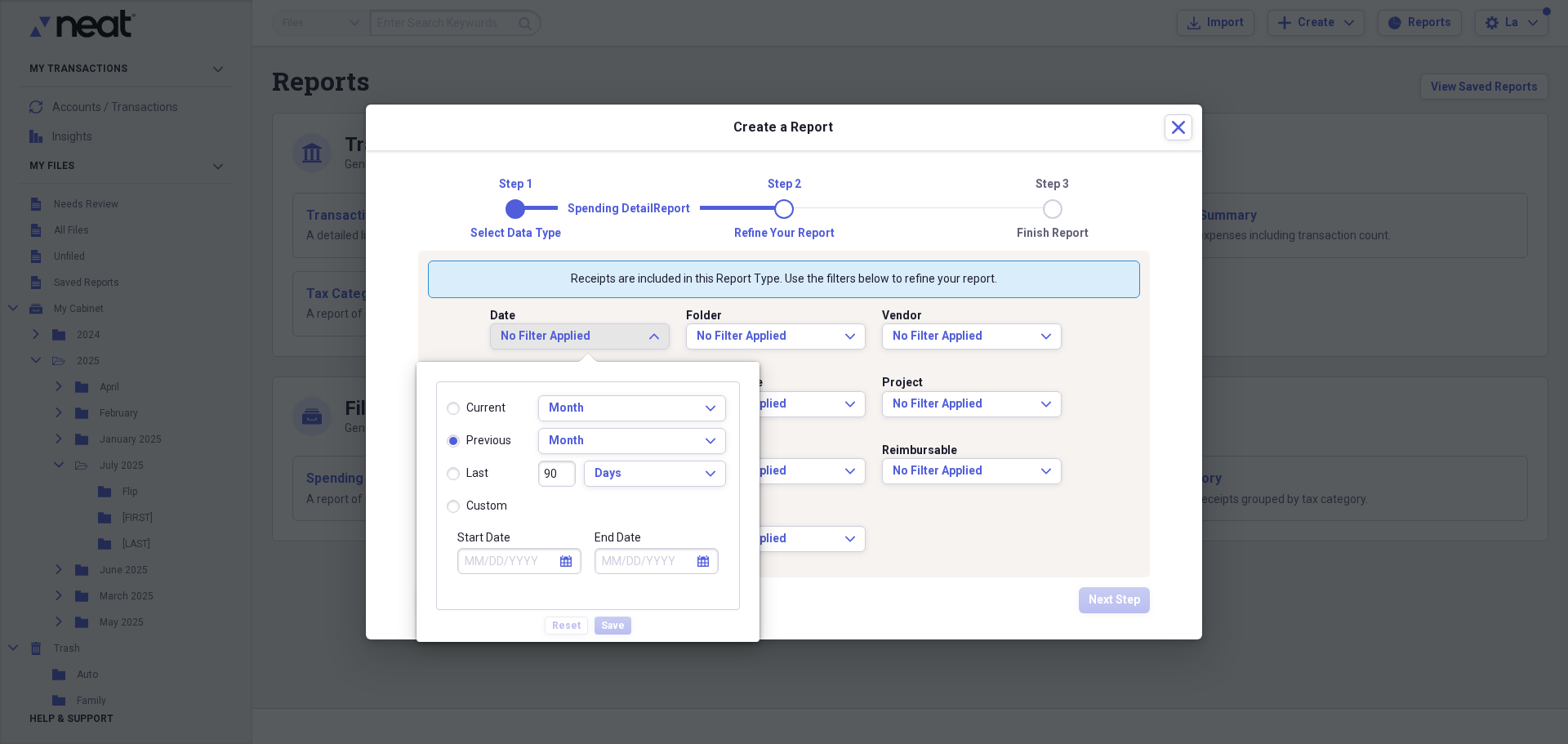 type on "07/31/2025" 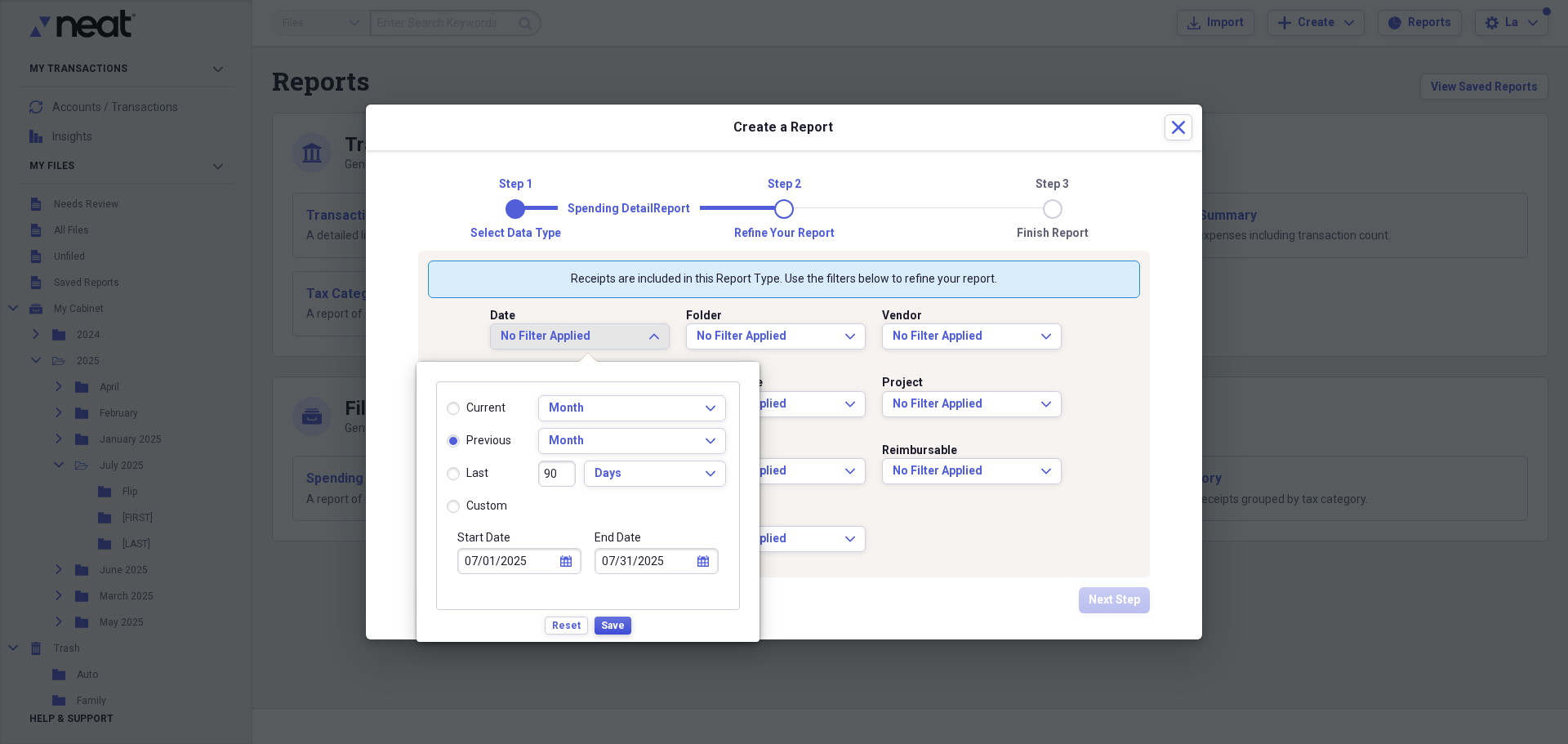 click on "Save" at bounding box center (612, 626) 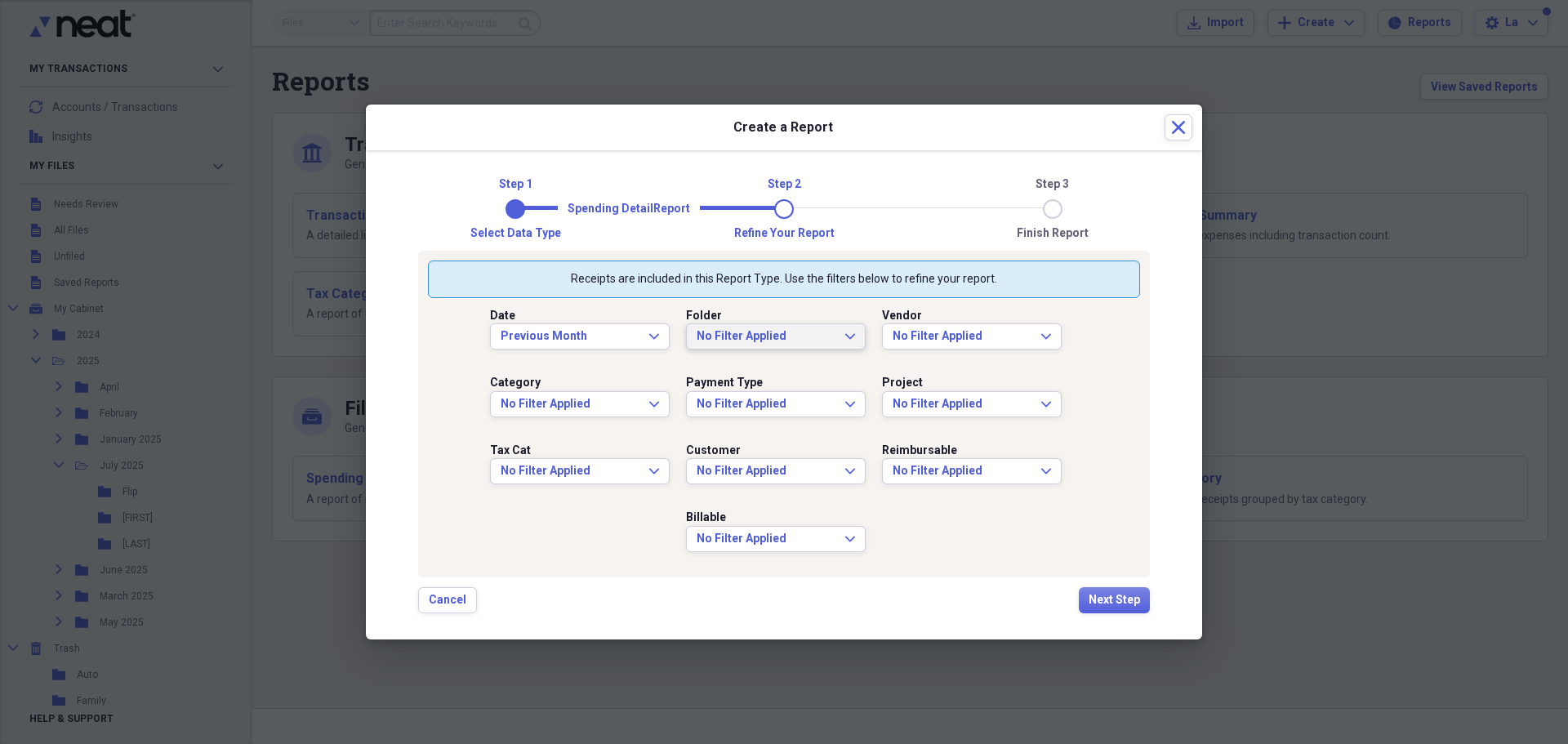 click on "No Filter Applied" at bounding box center (766, 336) 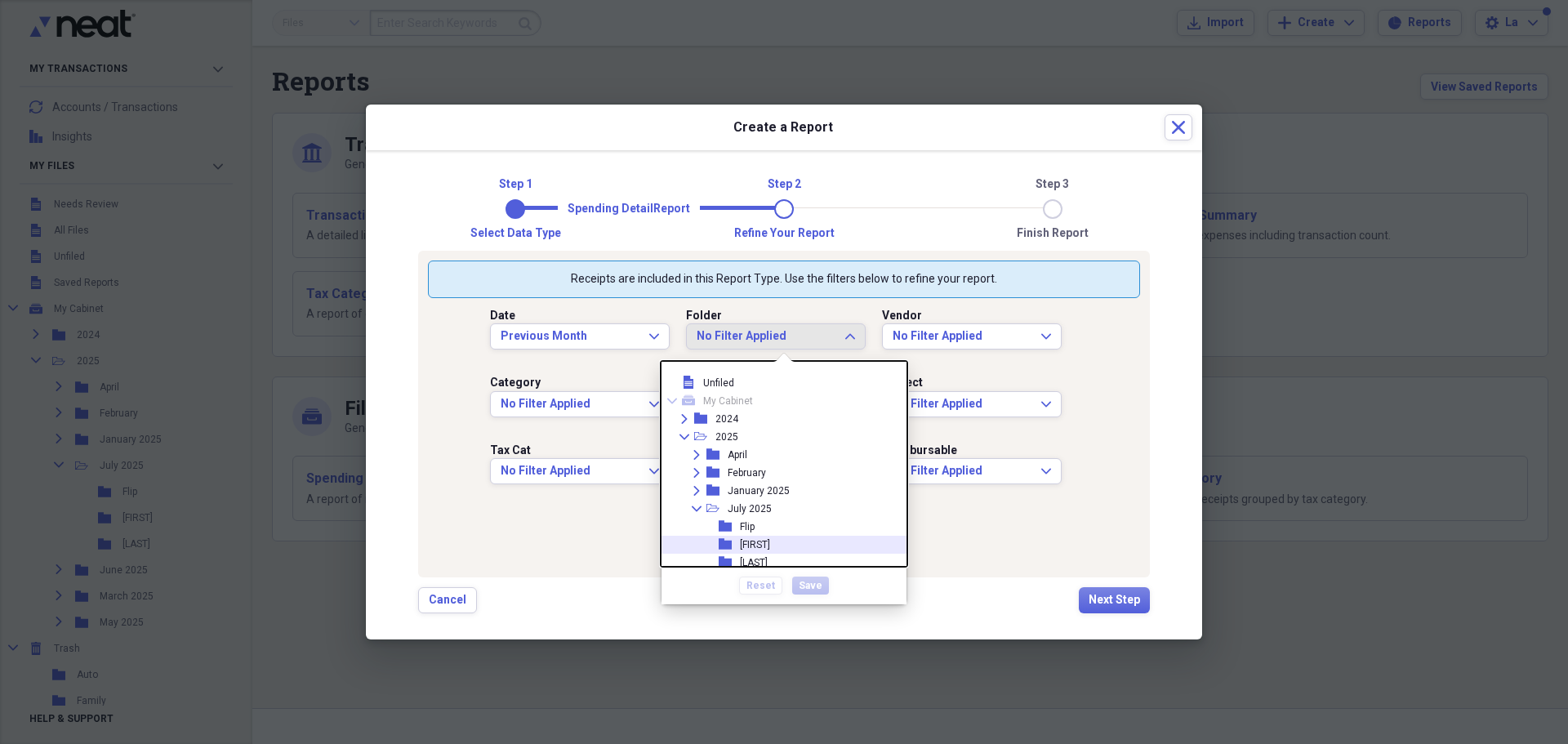 click on "[FIRST]" at bounding box center [755, 545] 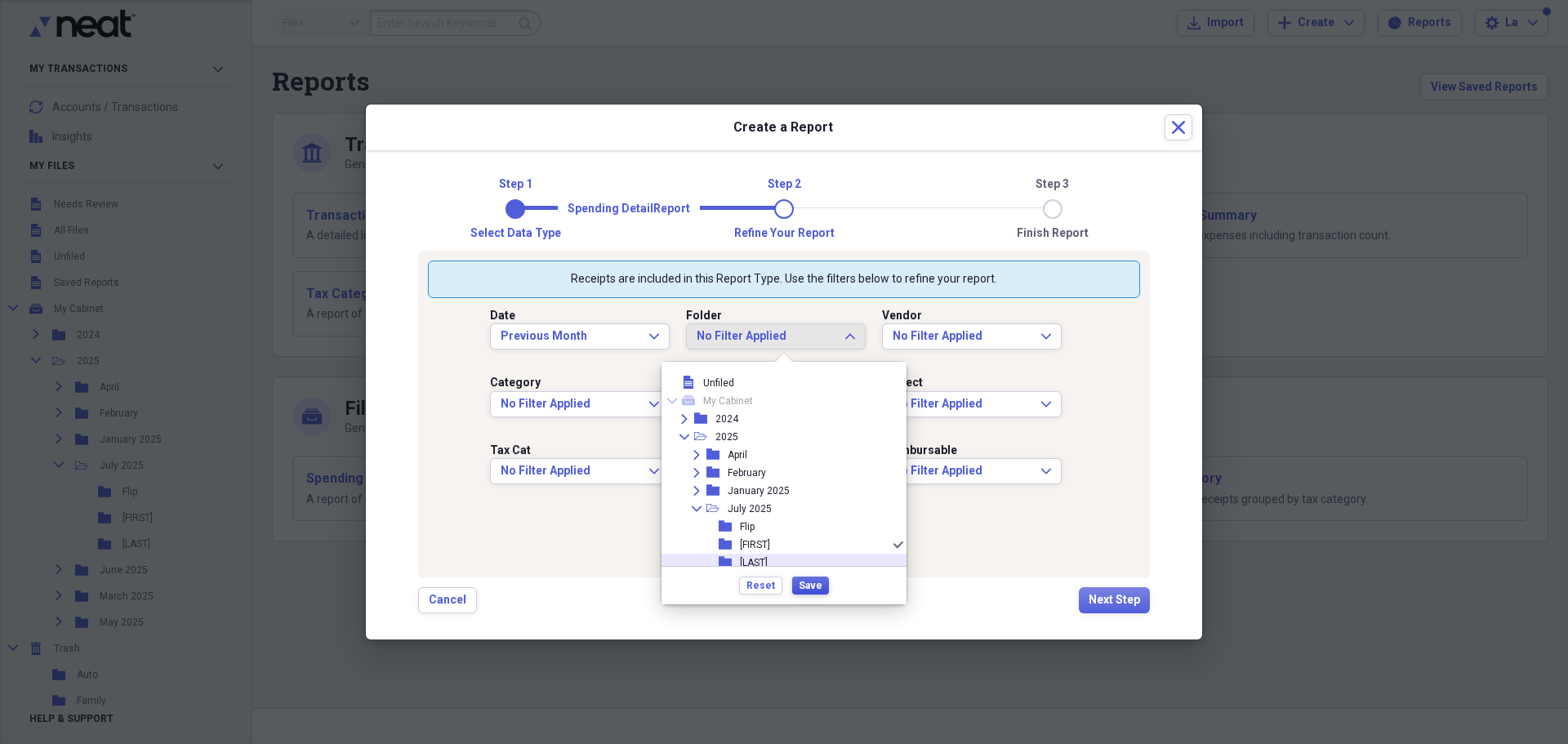 click on "Save" at bounding box center [810, 586] 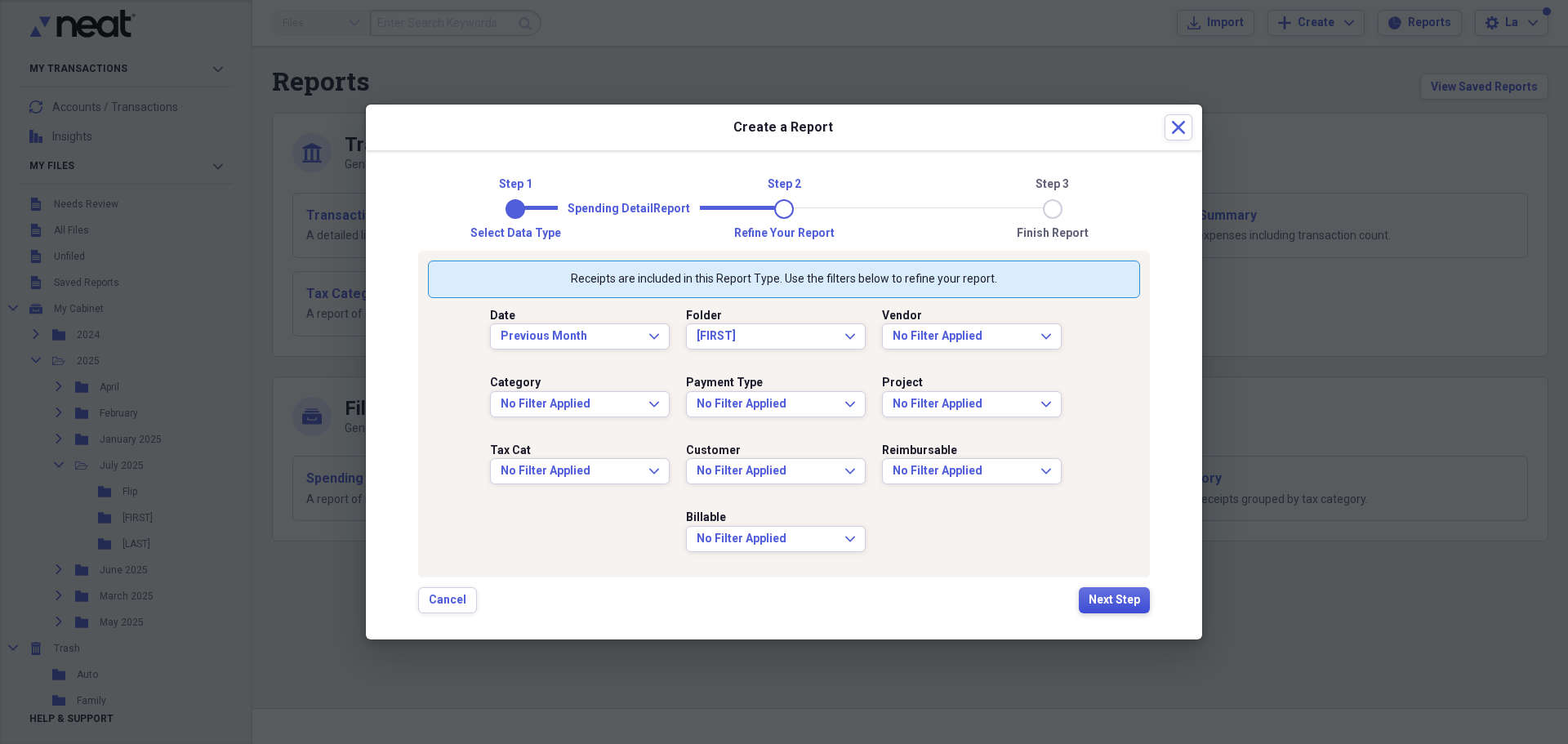 click on "Next Step" at bounding box center [1114, 600] 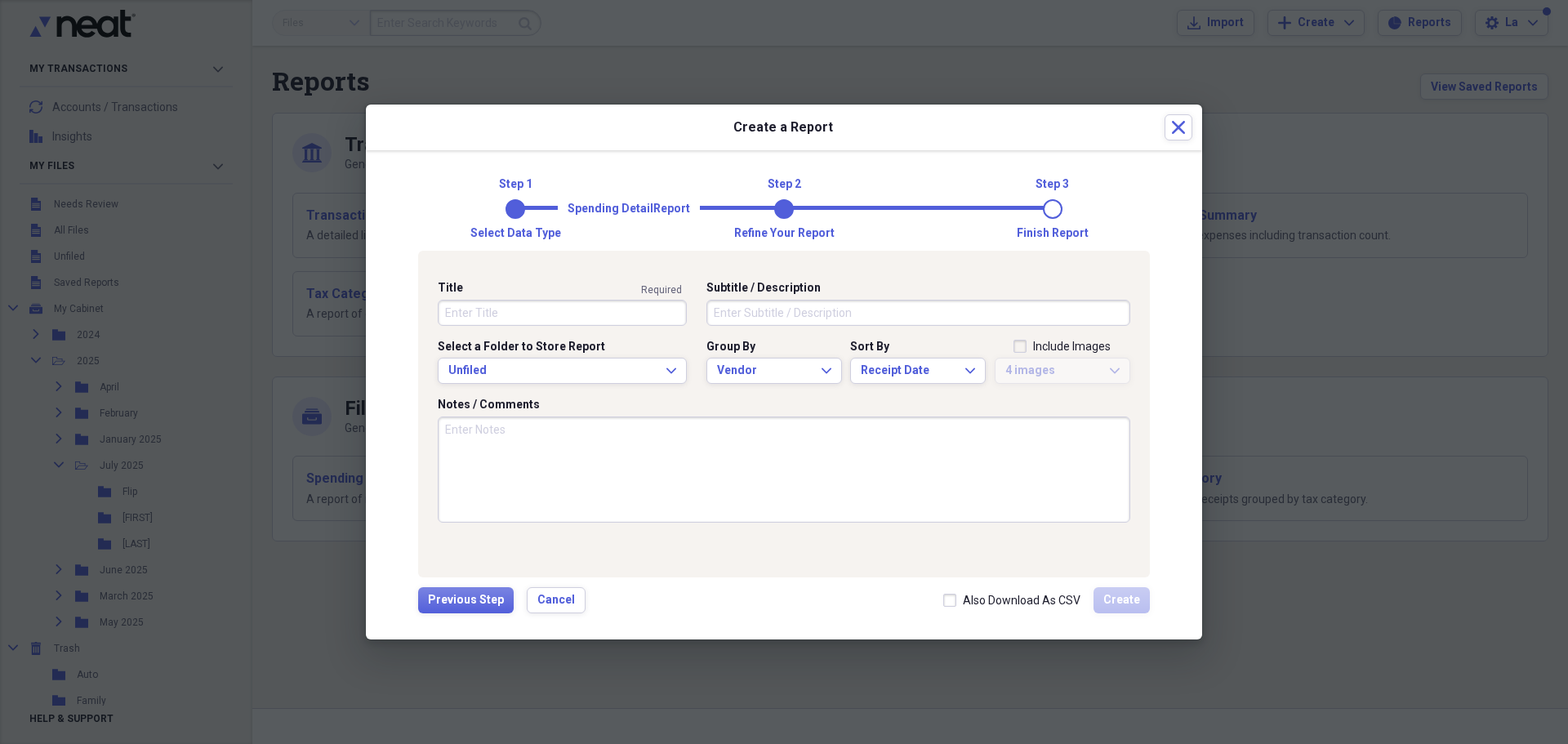 click on "Title" at bounding box center (562, 313) 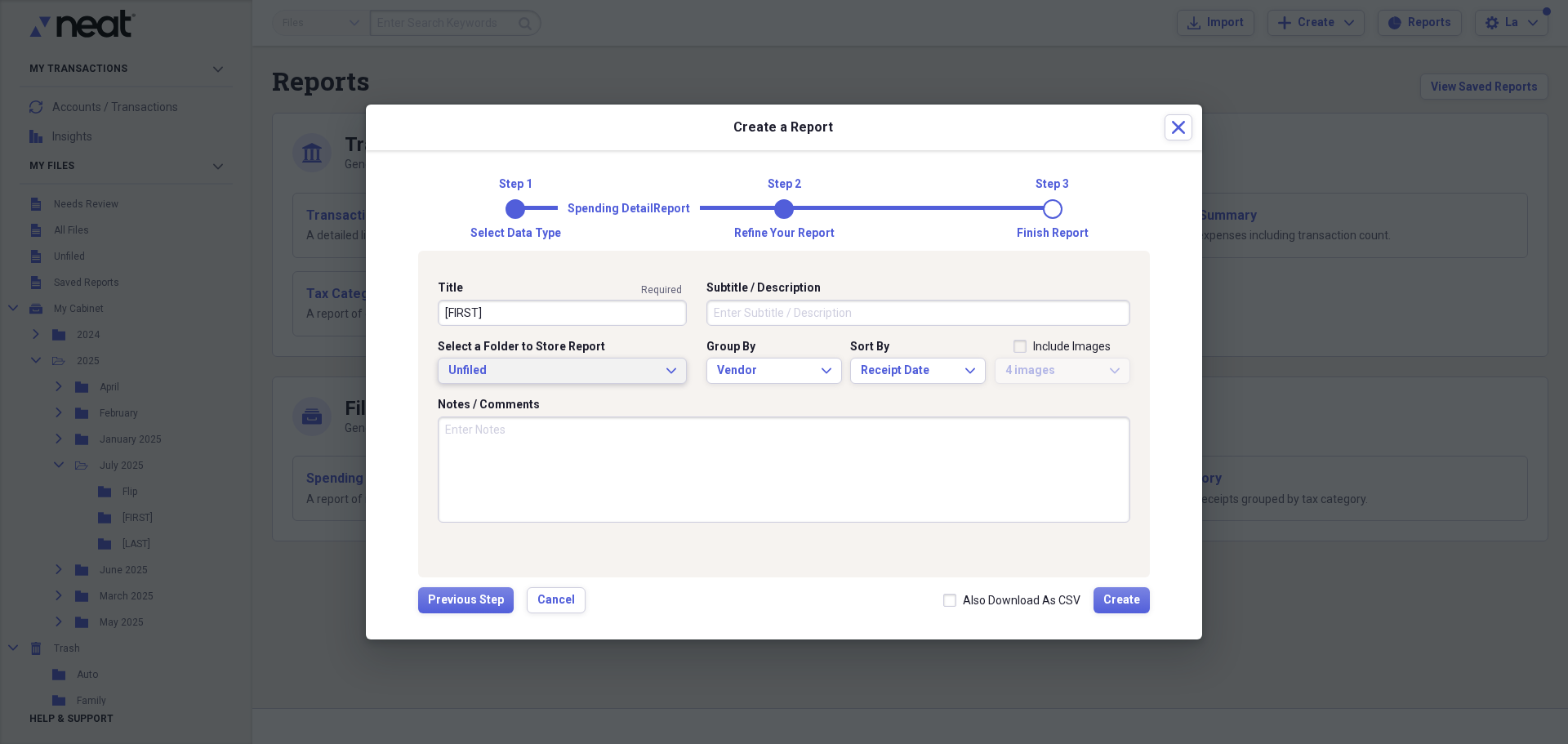 type on "[FIRST]" 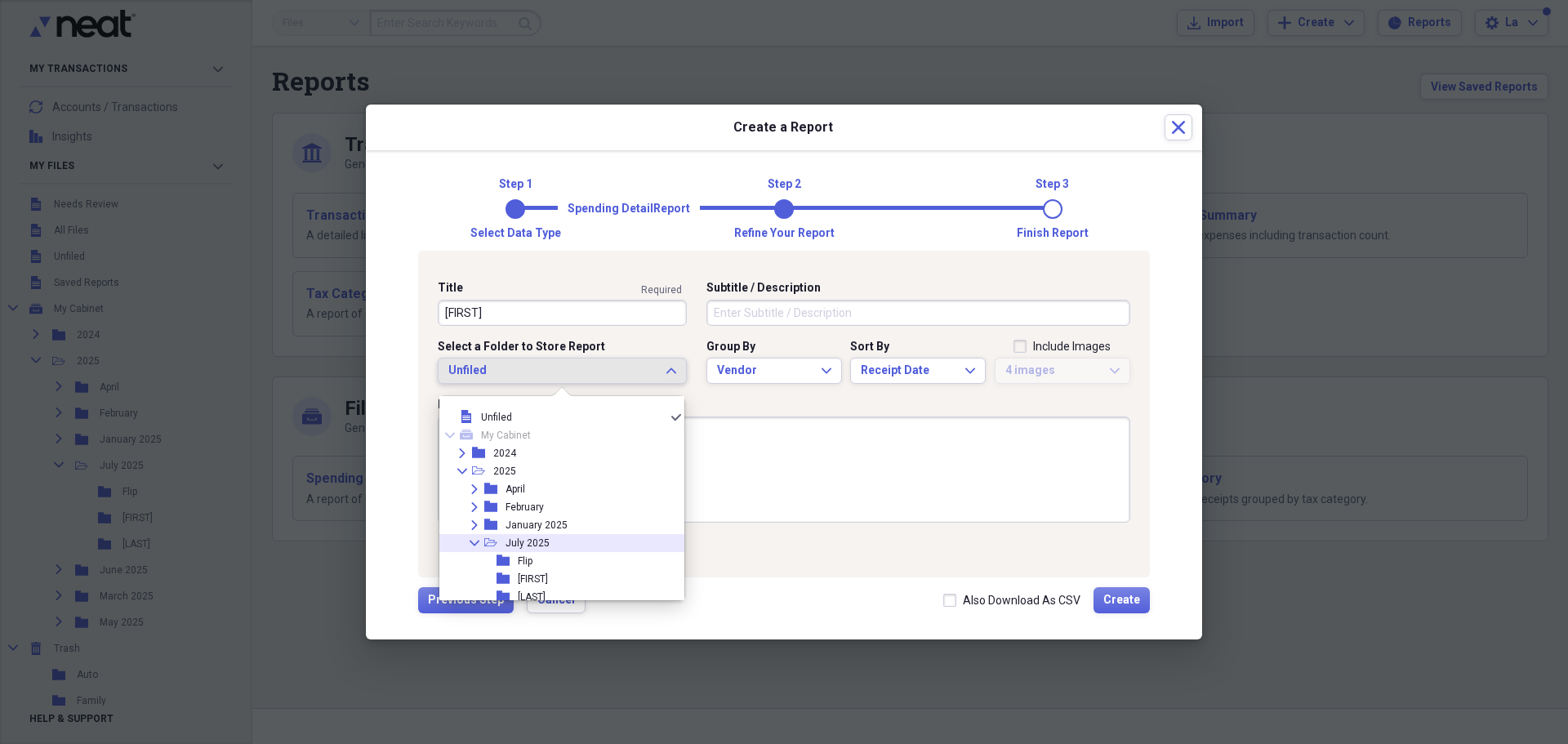 click on "July 2025" at bounding box center [528, 543] 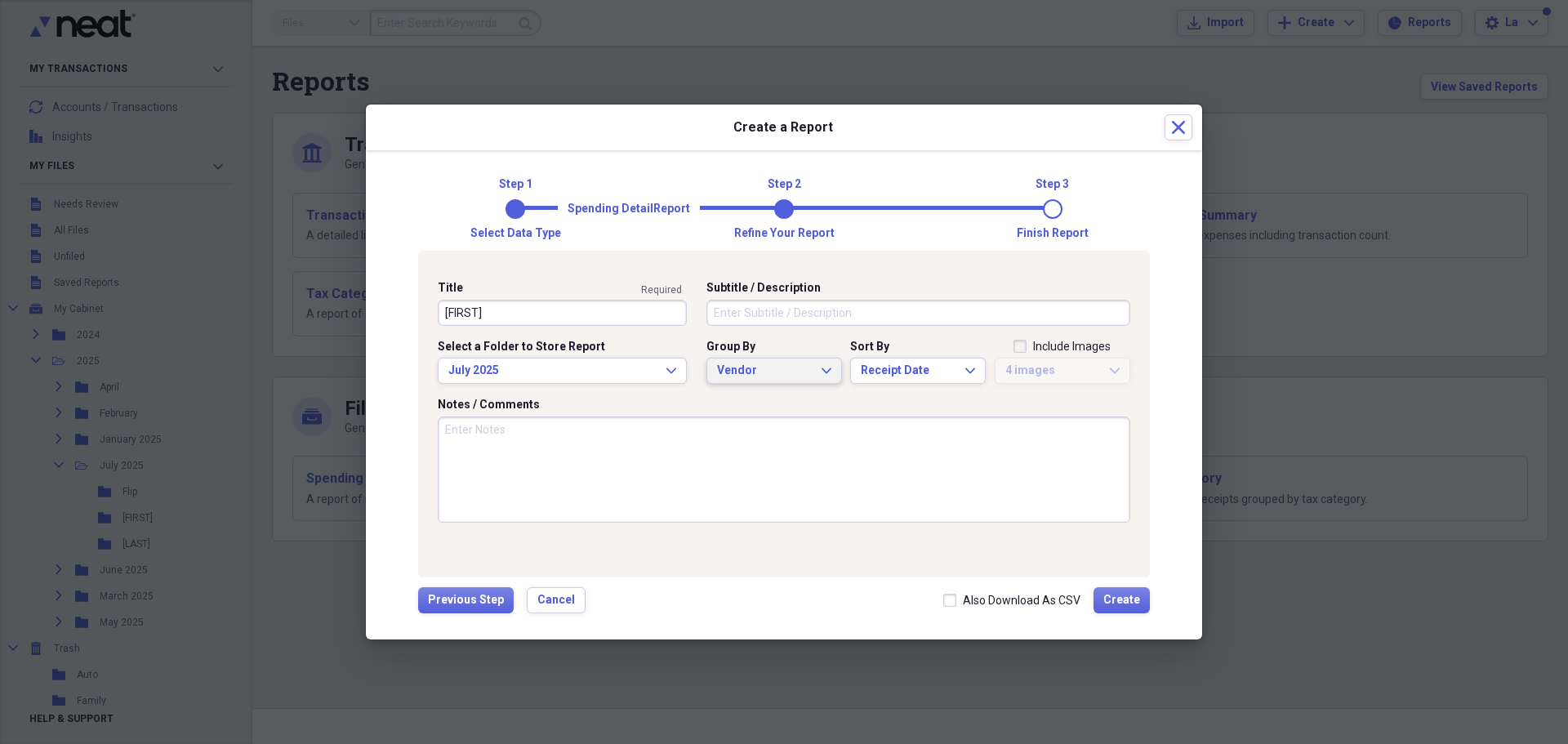 click on "Vendor" at bounding box center (764, 371) 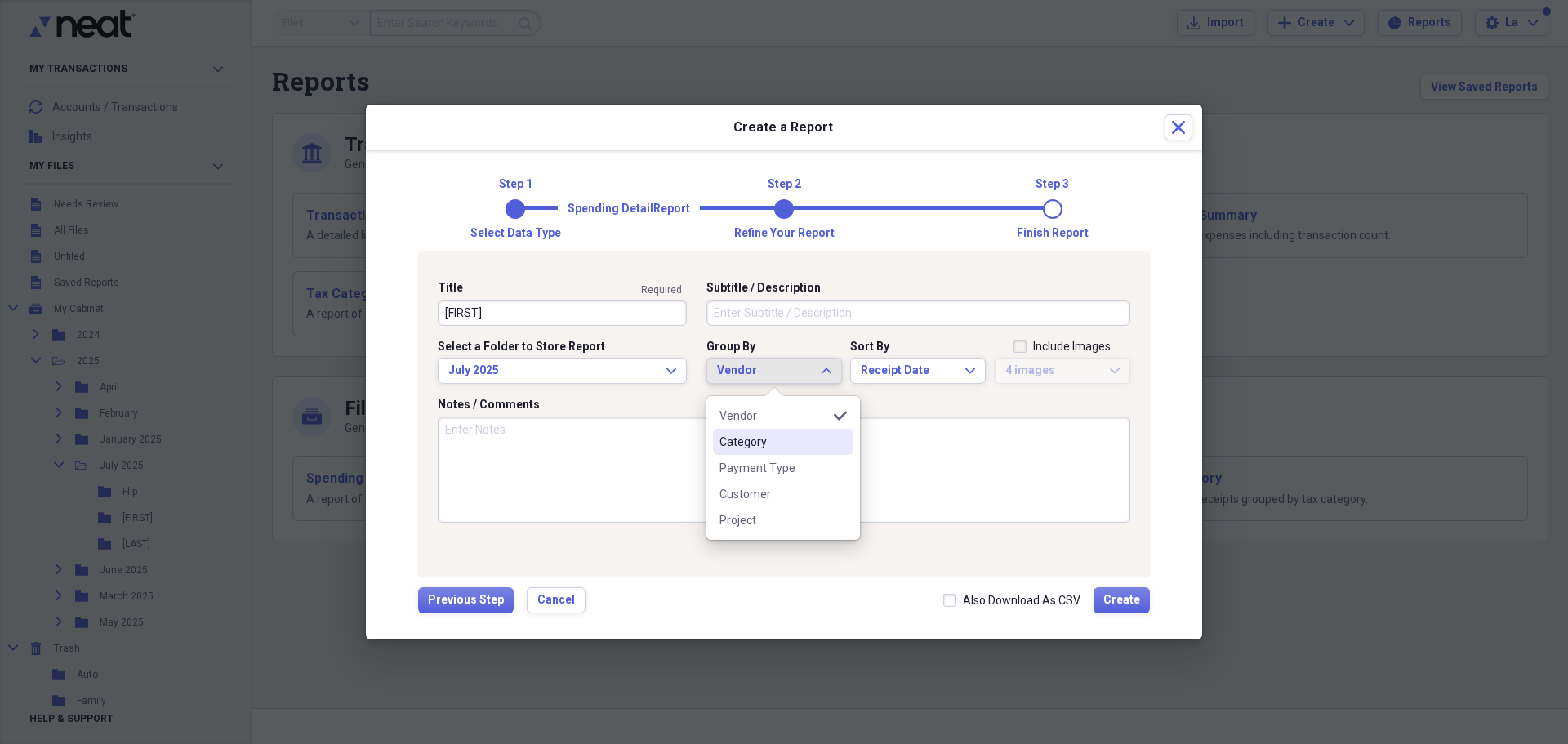 click on "Category" at bounding box center [773, 442] 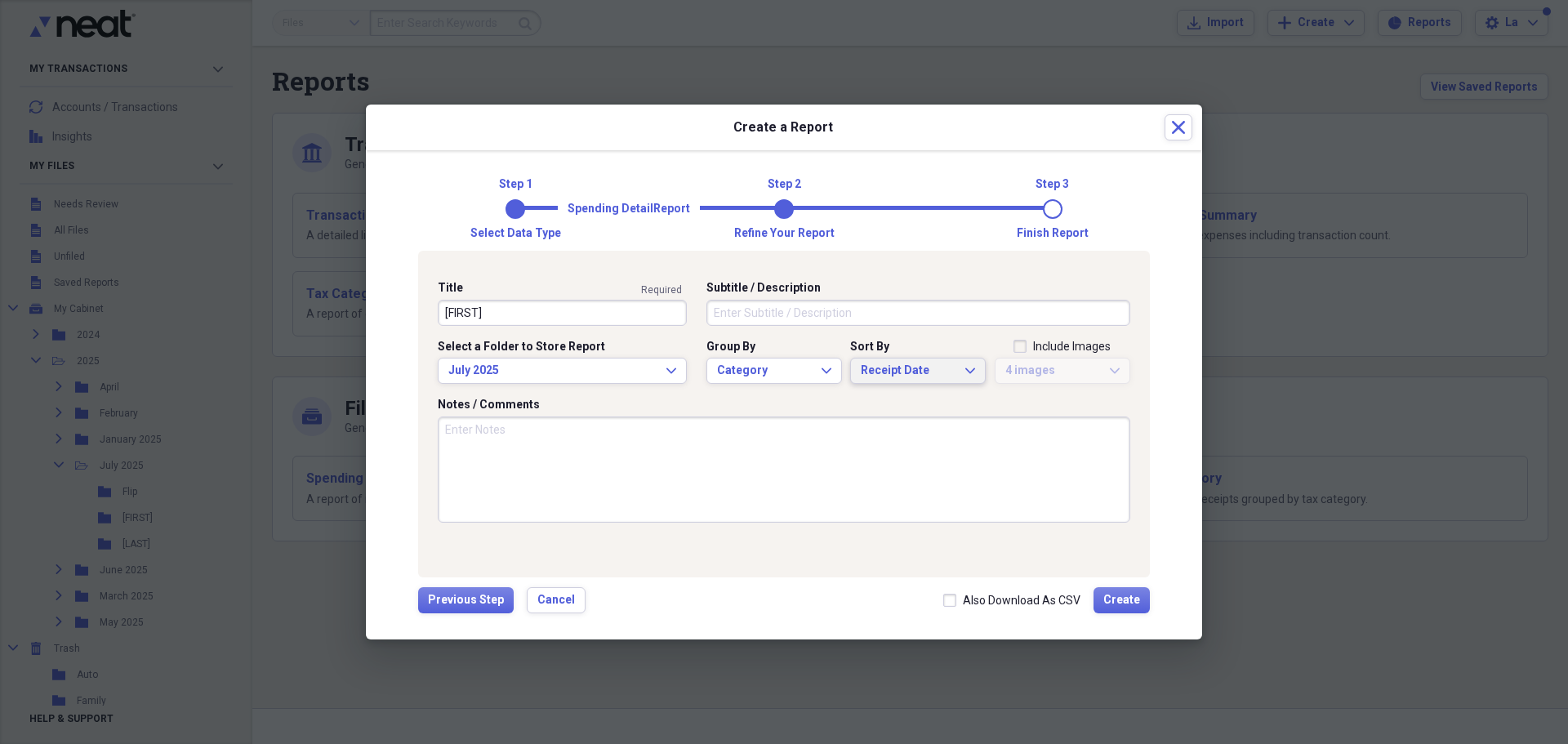 click on "Receipt Date Expand" at bounding box center [918, 371] 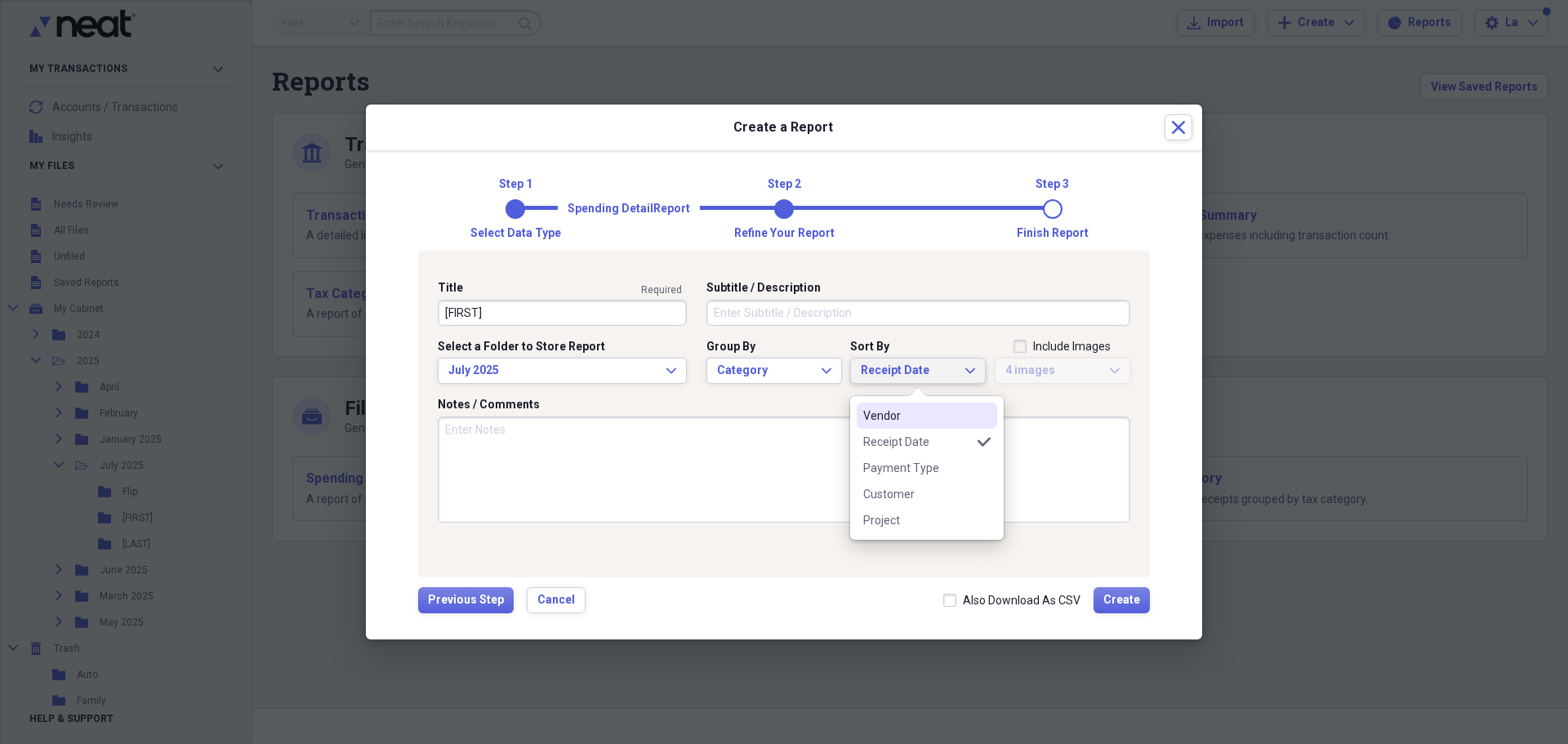 click on "Include Images" at bounding box center (1062, 346) 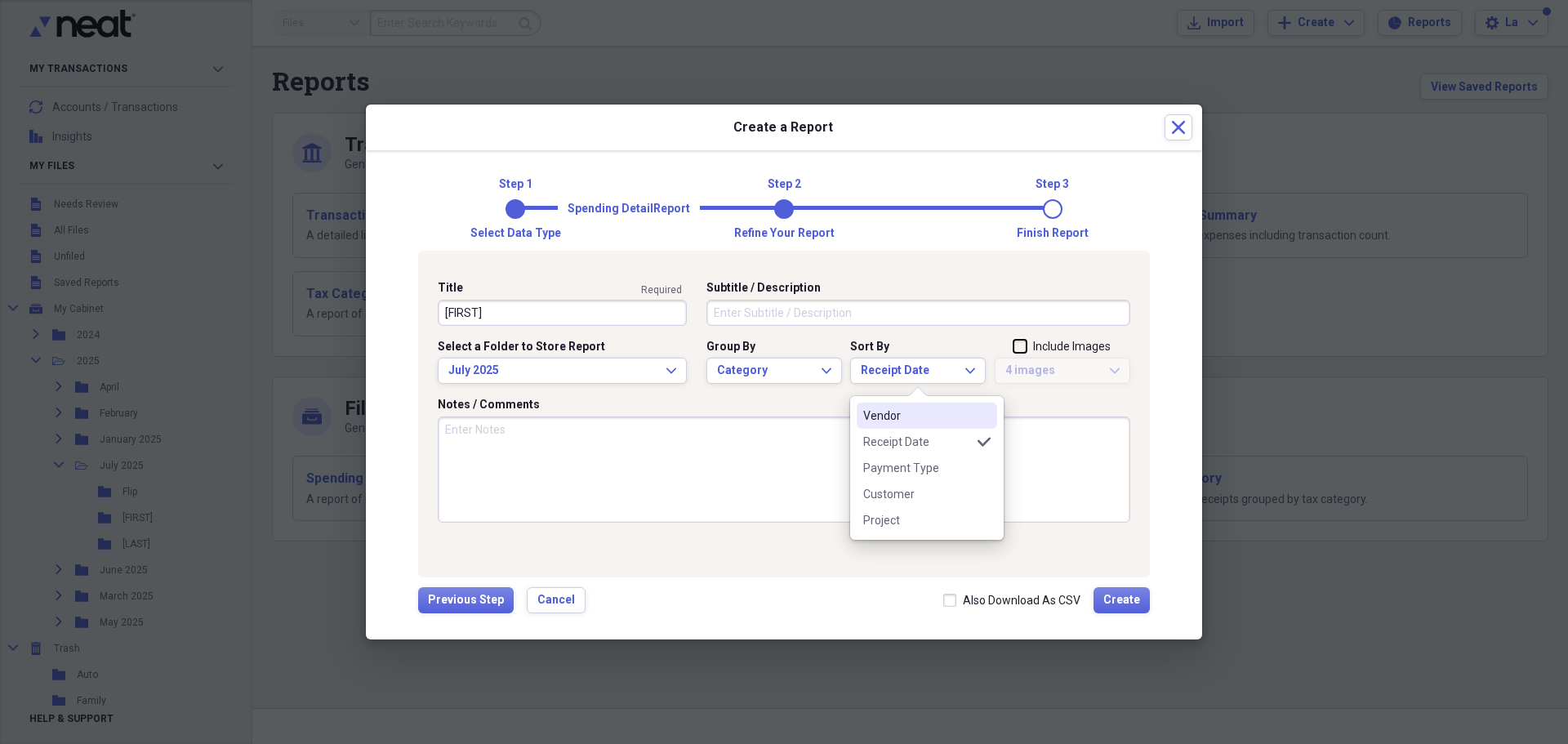 click on "Include Images" at bounding box center (1013, 348) 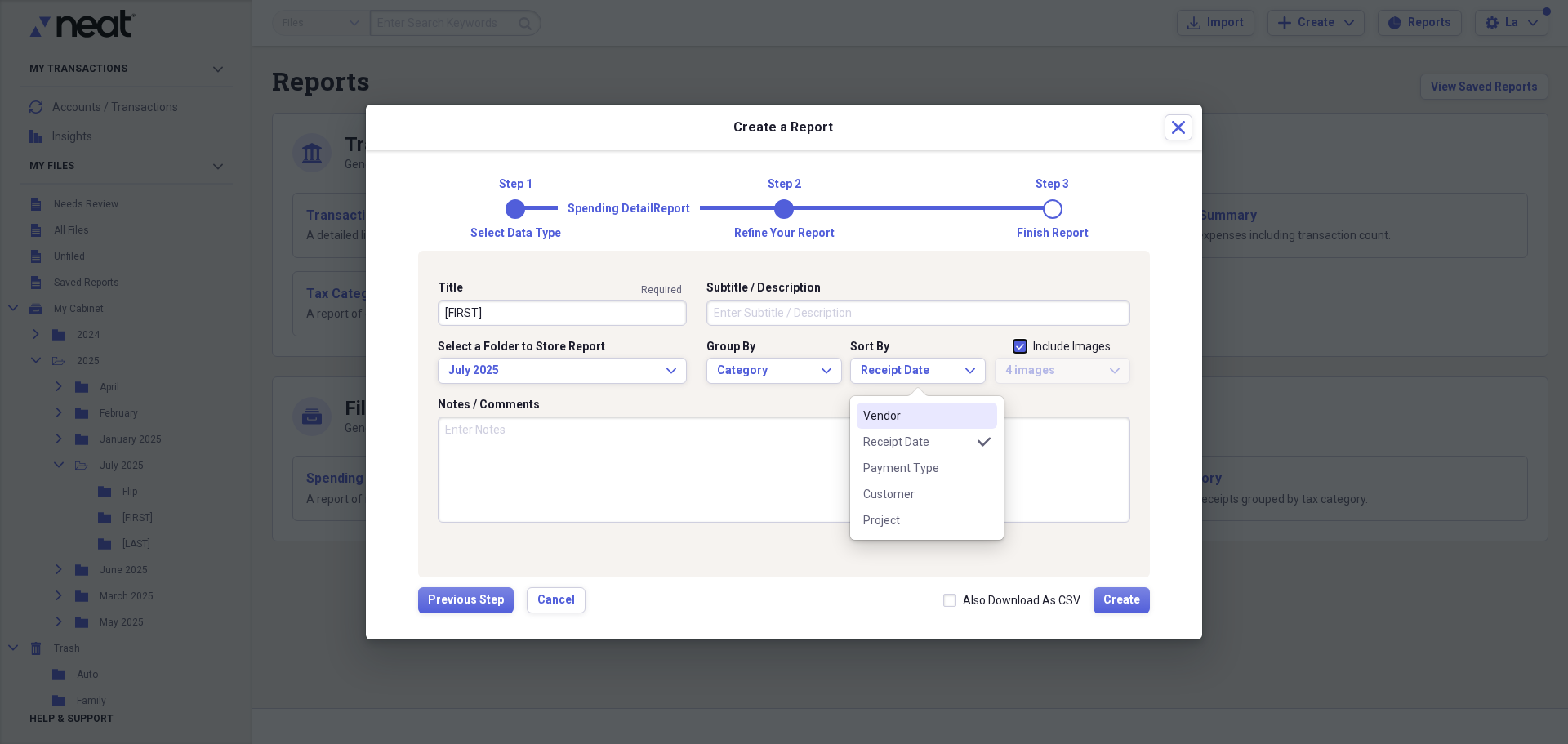 checkbox on "true" 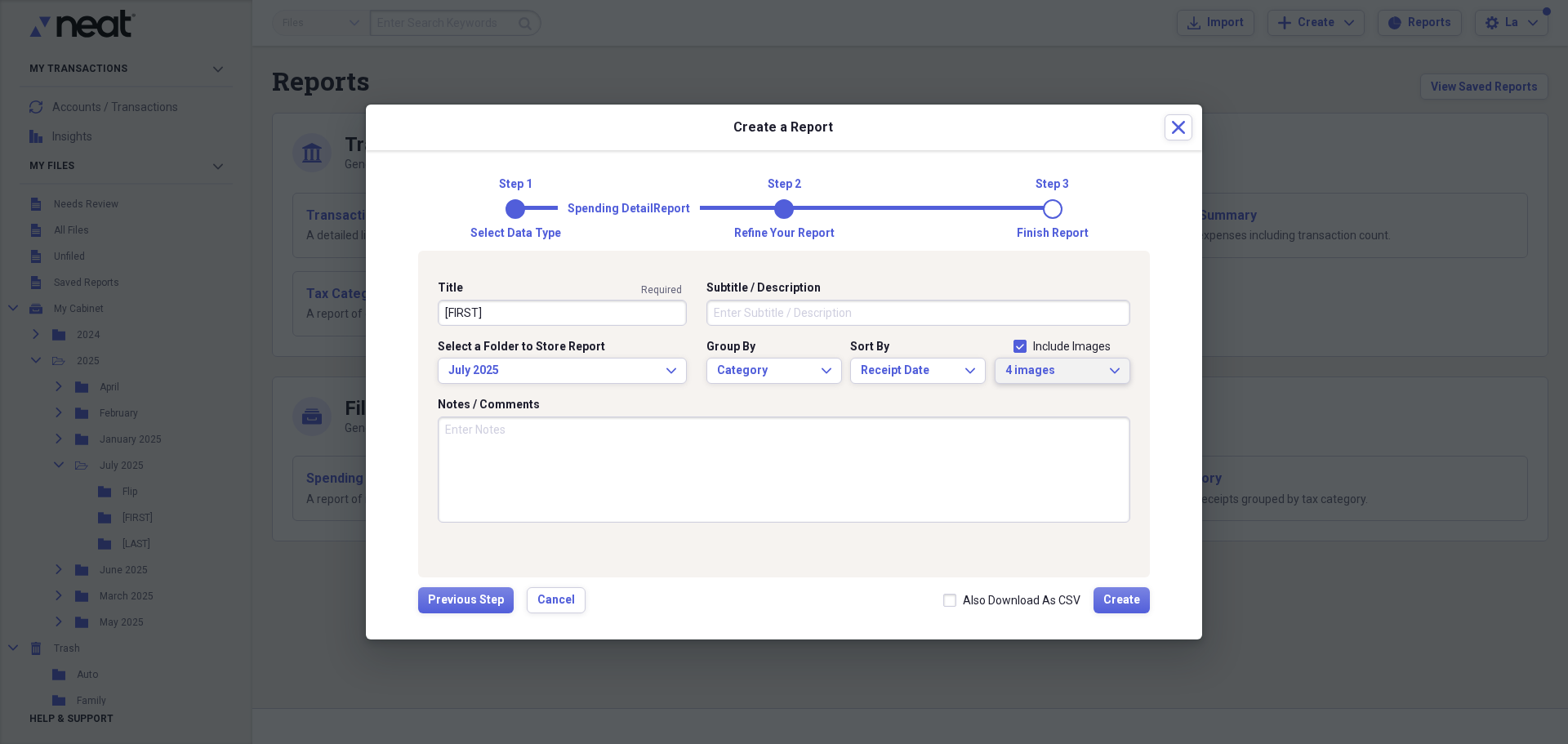 click on "4 images" at bounding box center (1053, 371) 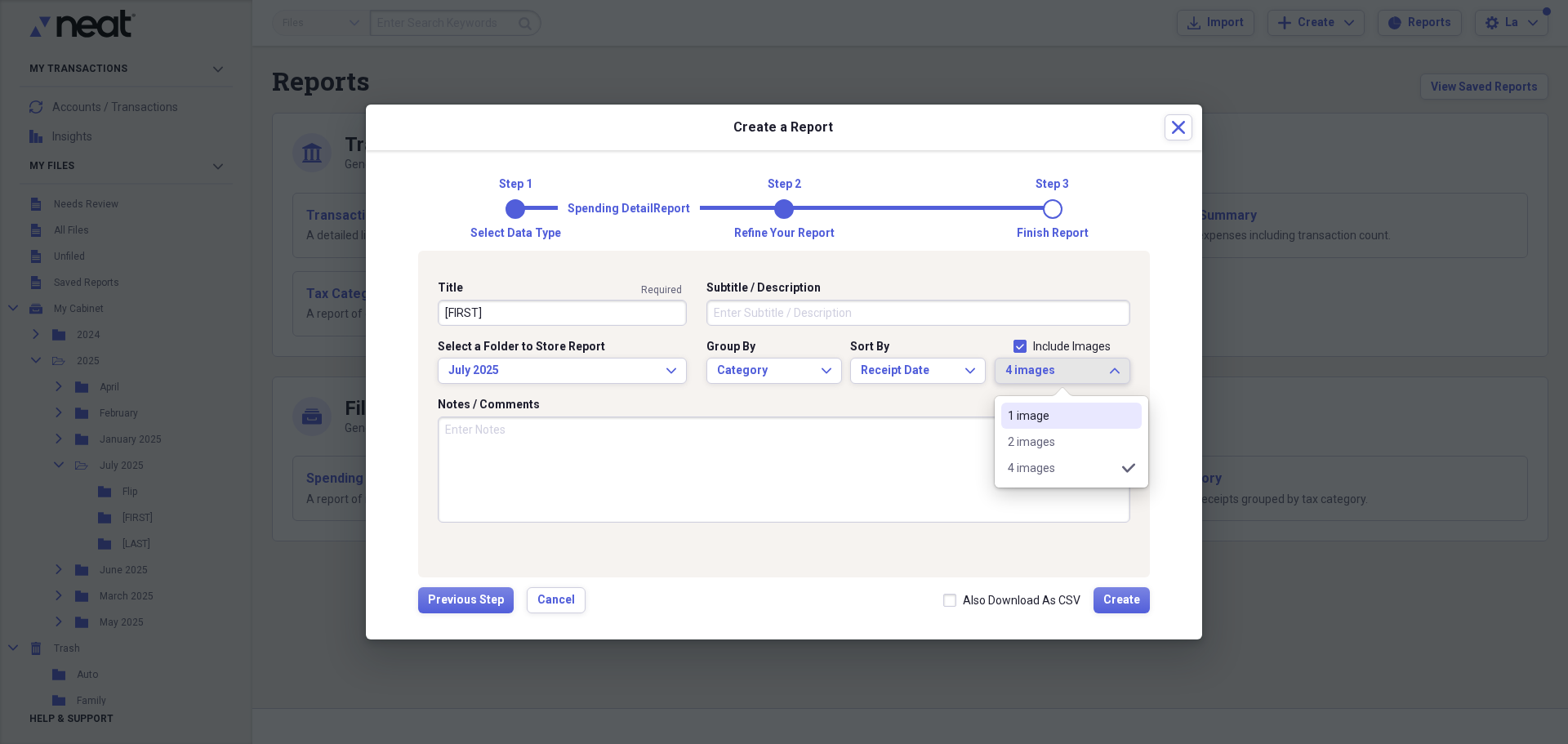 click on "1 image" at bounding box center (1062, 416) 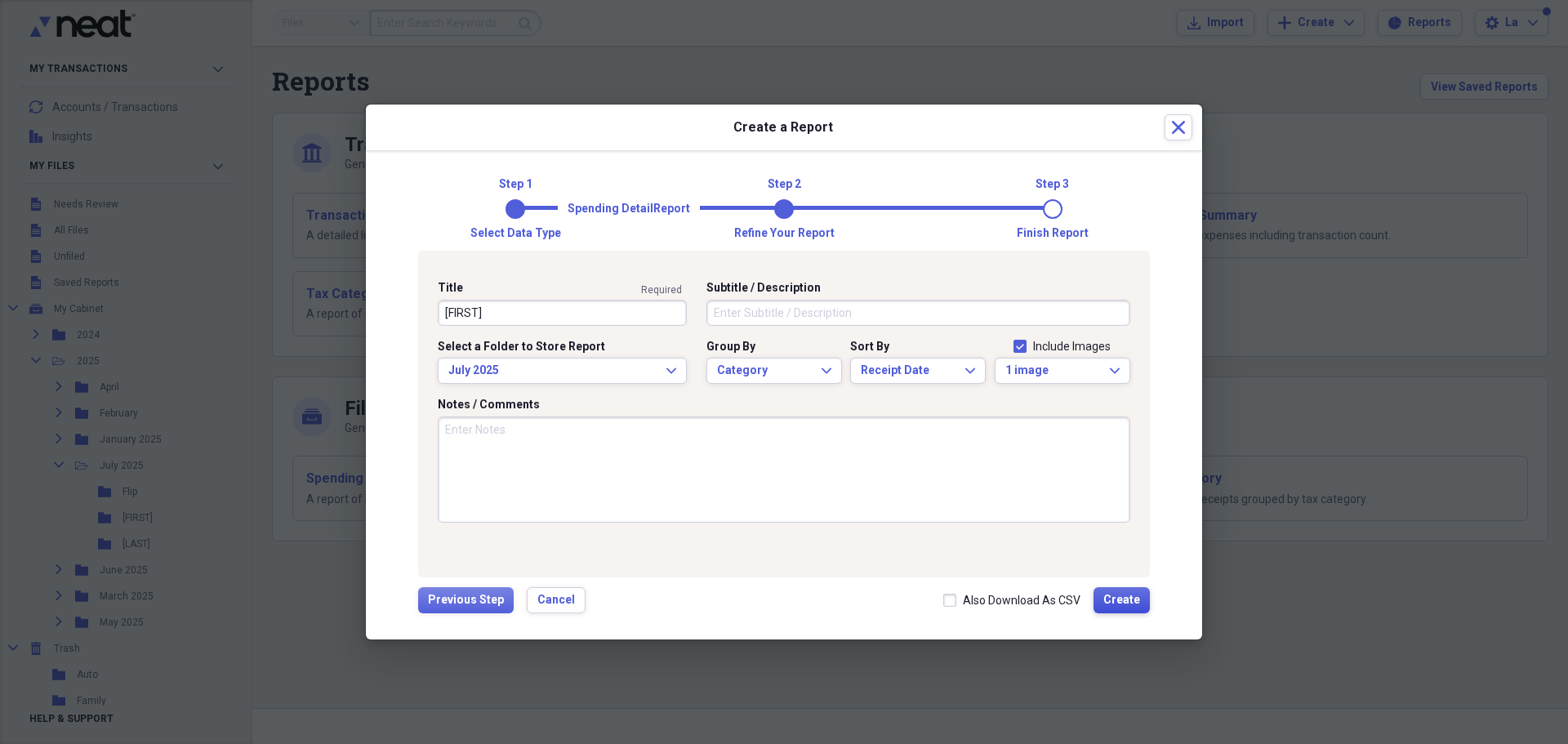 click on "Create" at bounding box center (1121, 600) 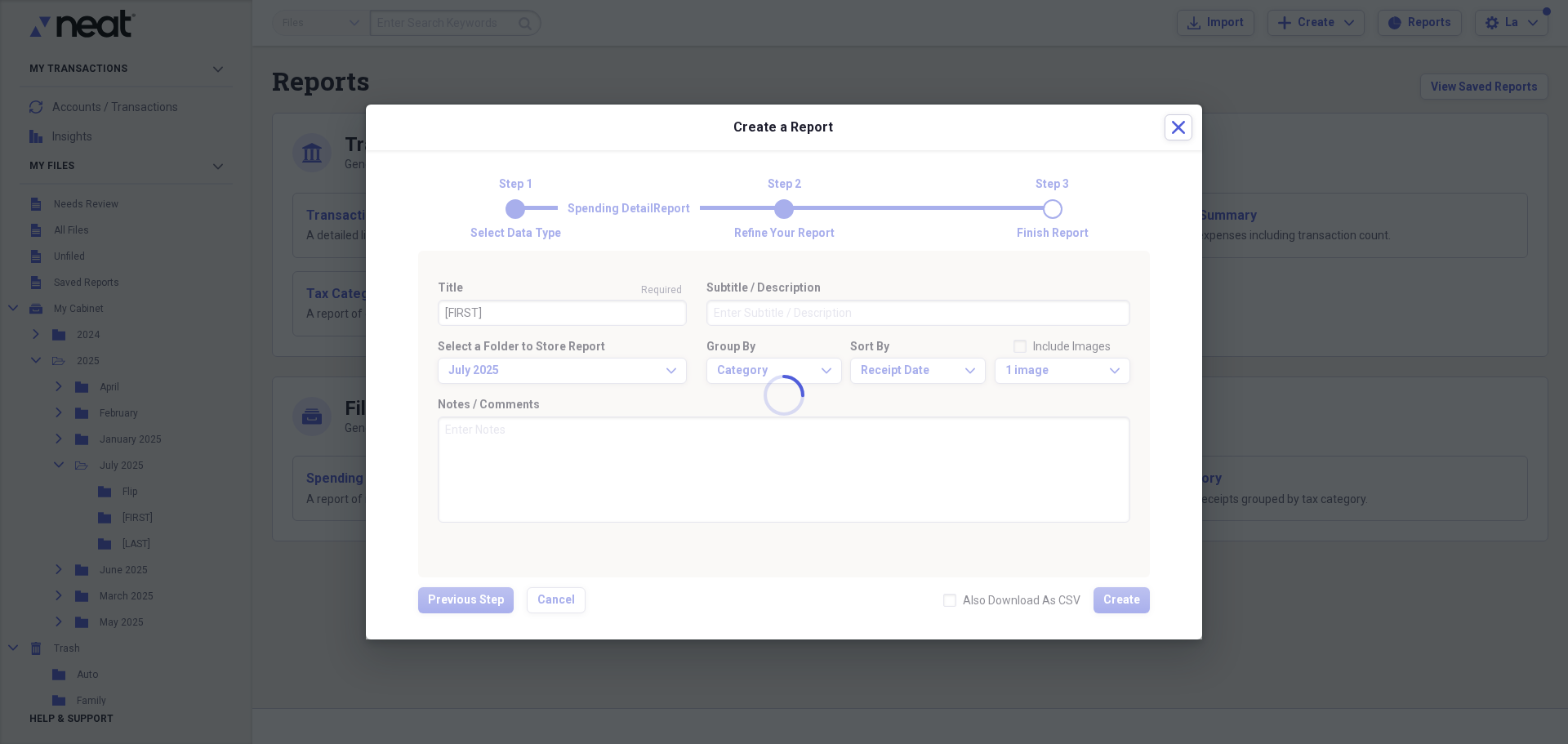 type 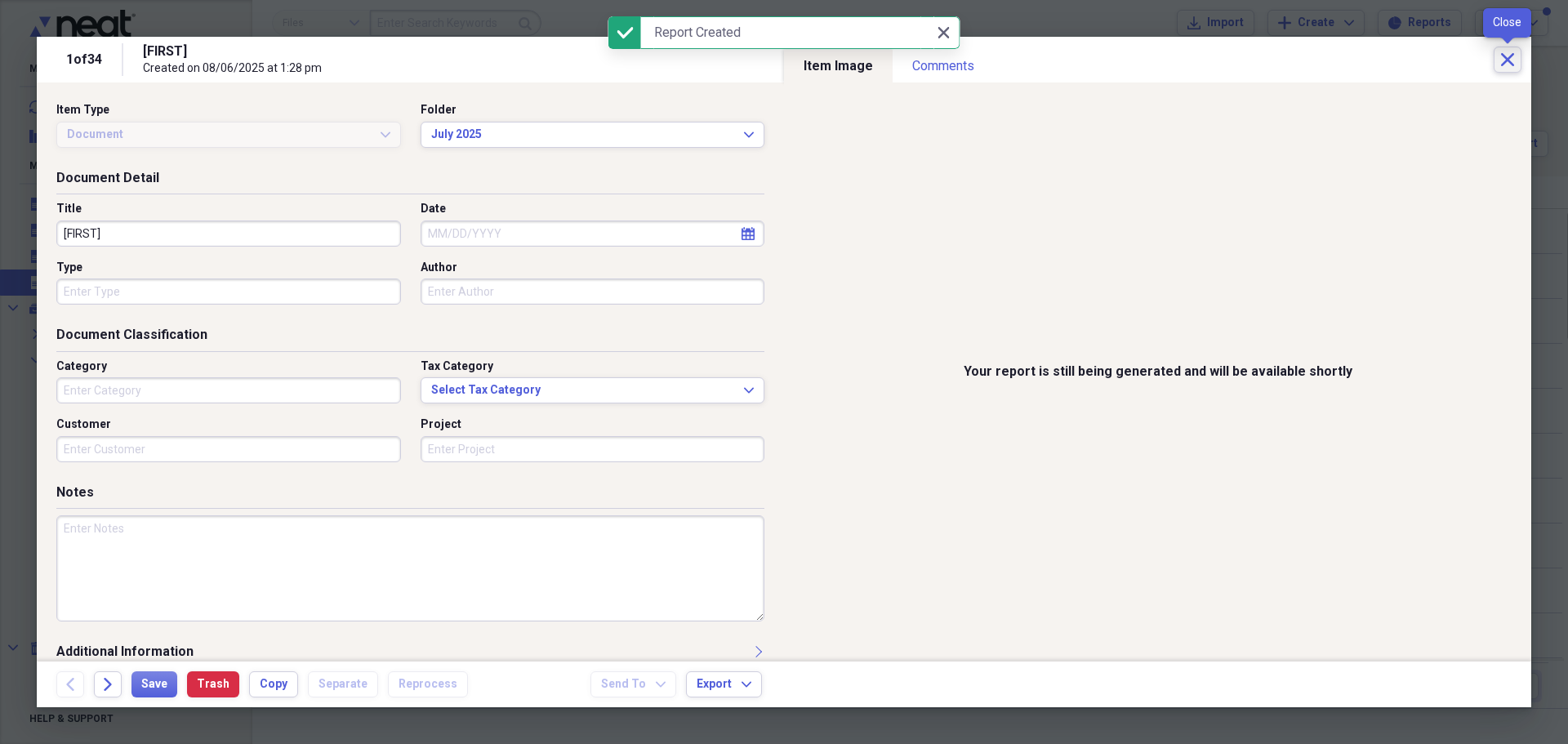 click on "Close" 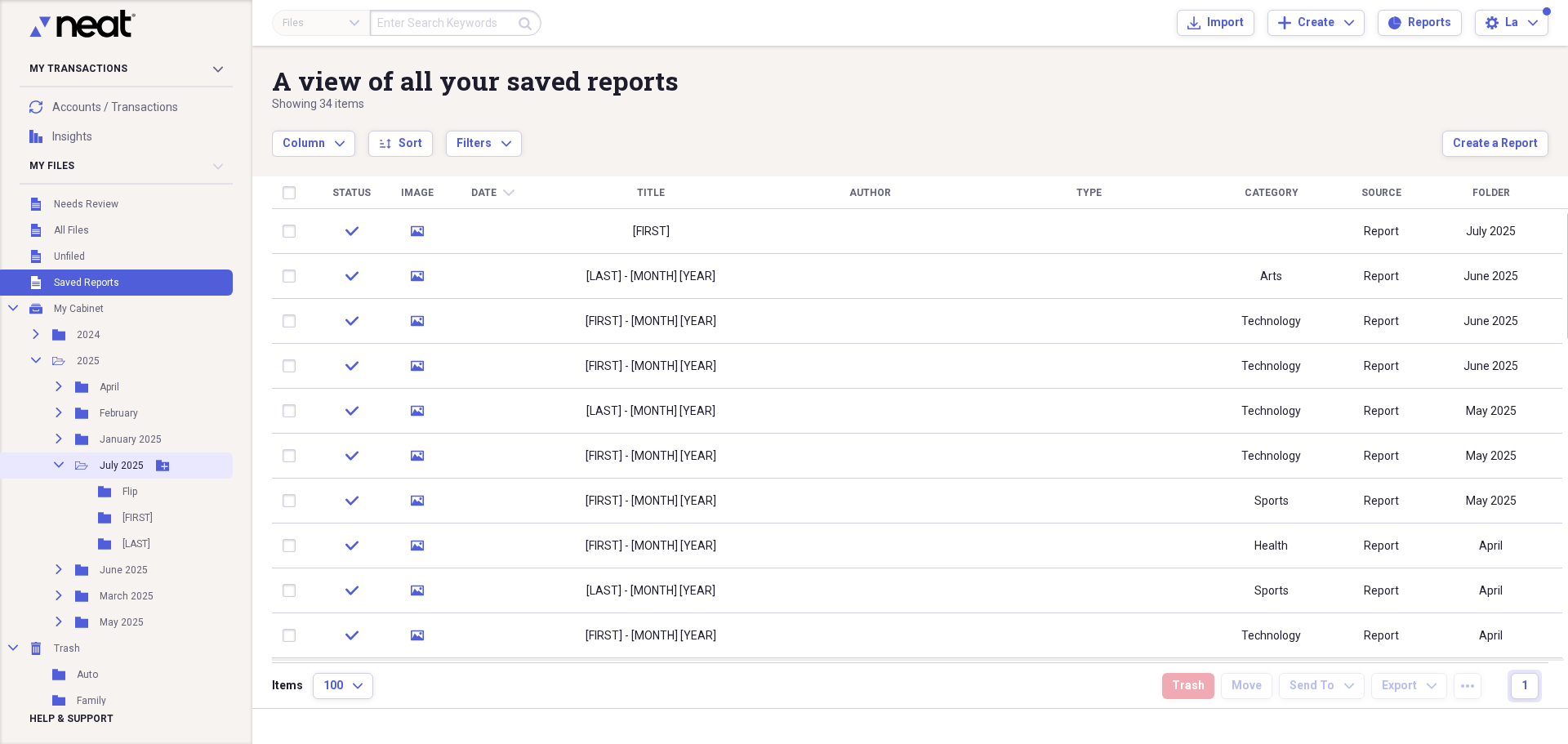 click on "July 2025" at bounding box center [122, 466] 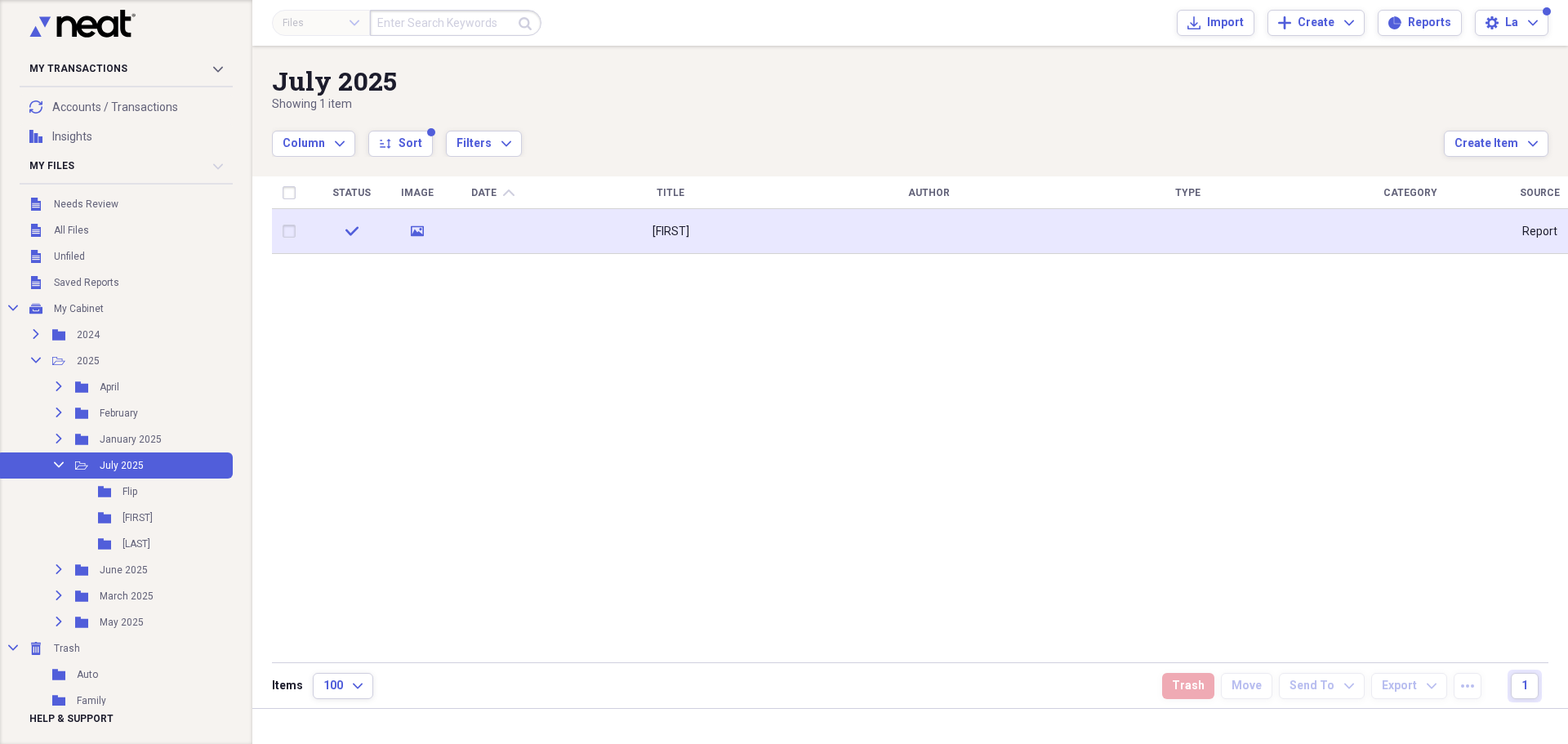click on "media" 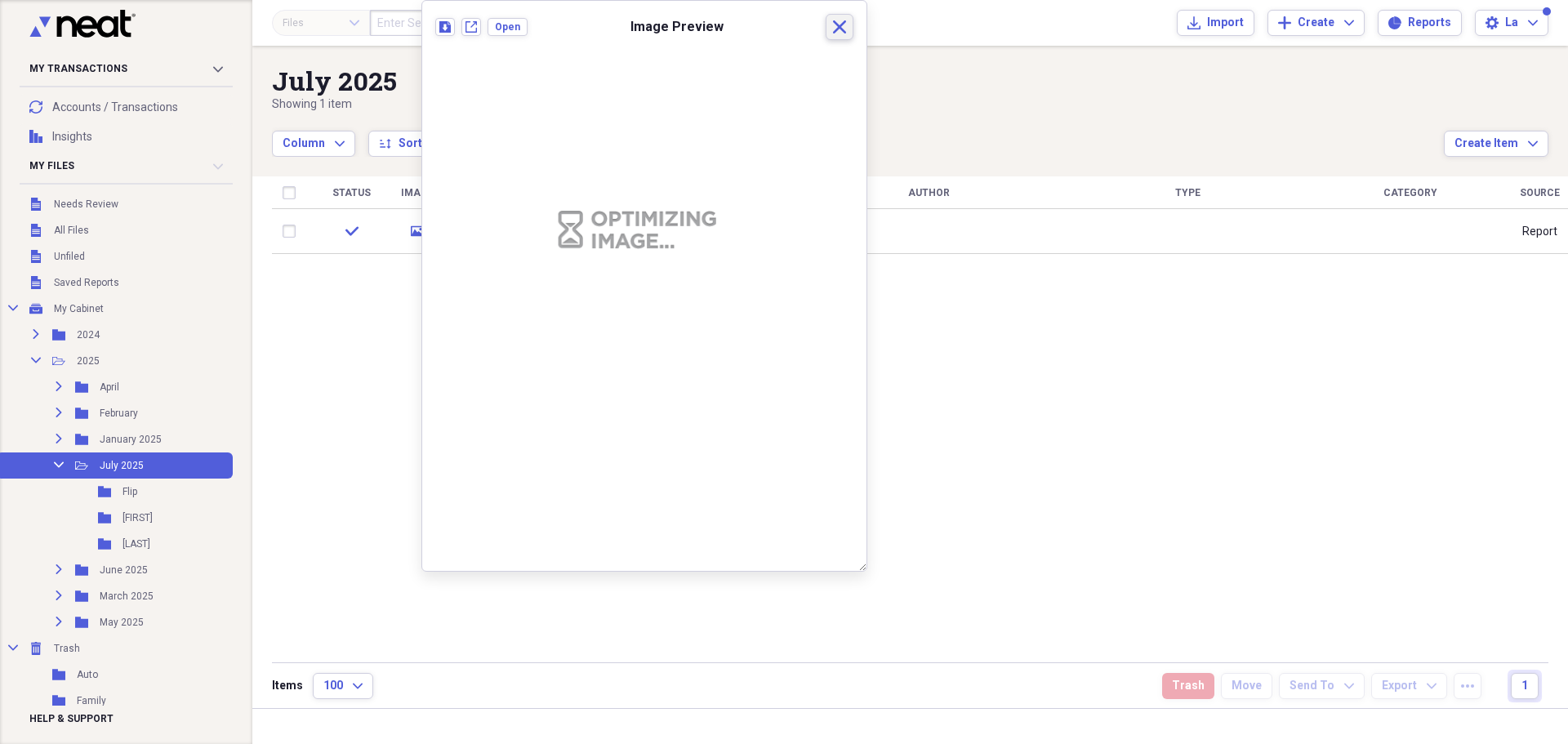 click on "Close" at bounding box center [840, 27] 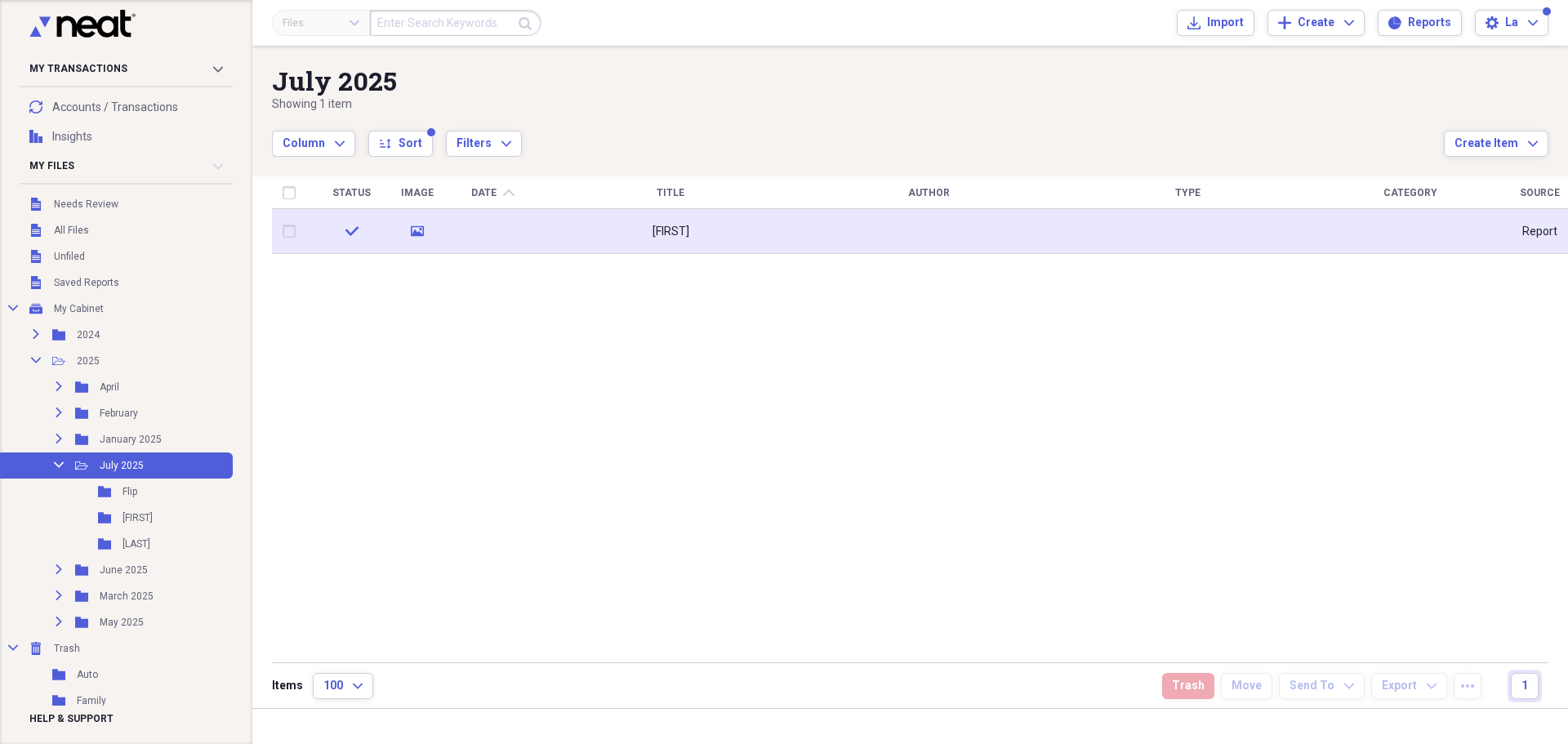click on "[FIRST]" at bounding box center [670, 231] 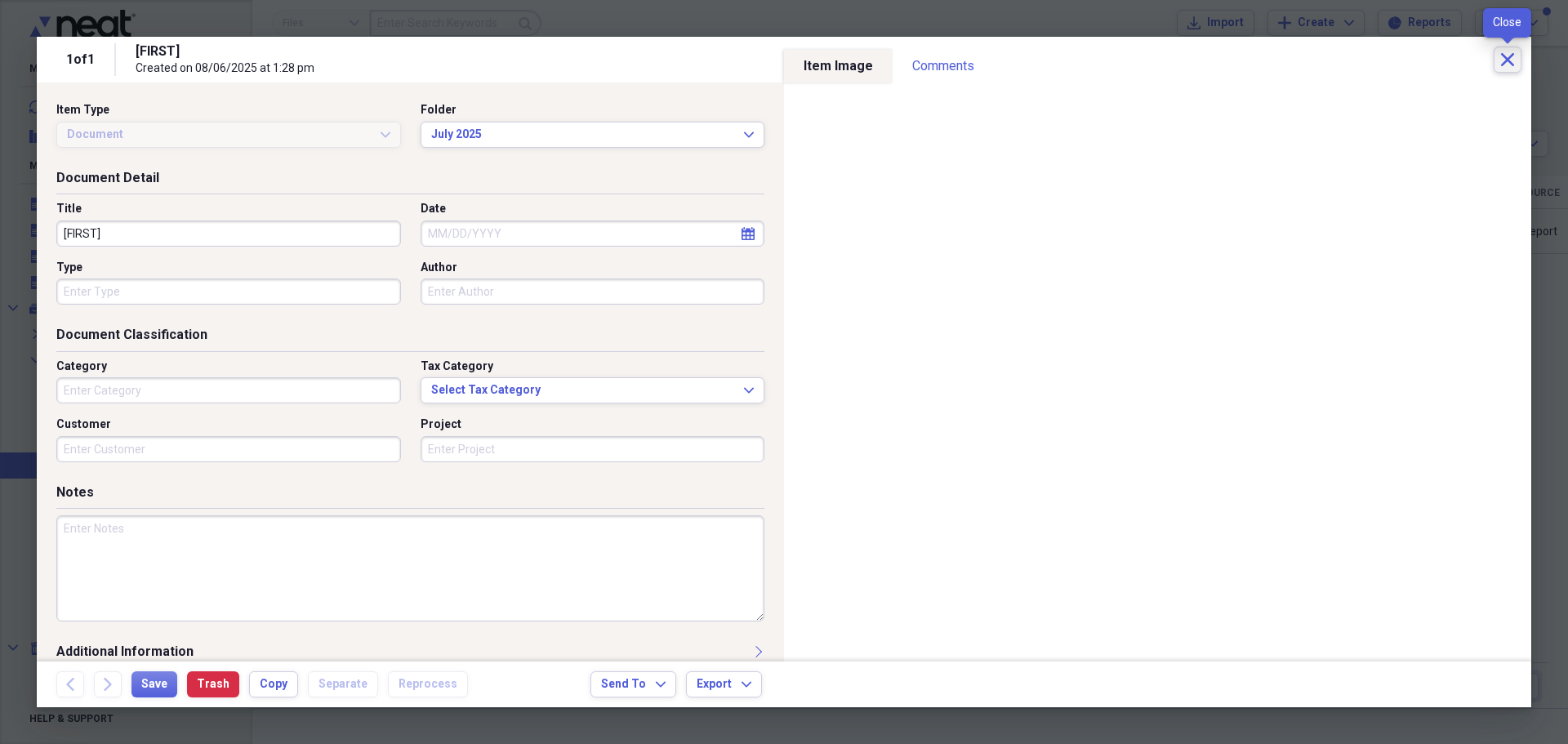 click on "Close" 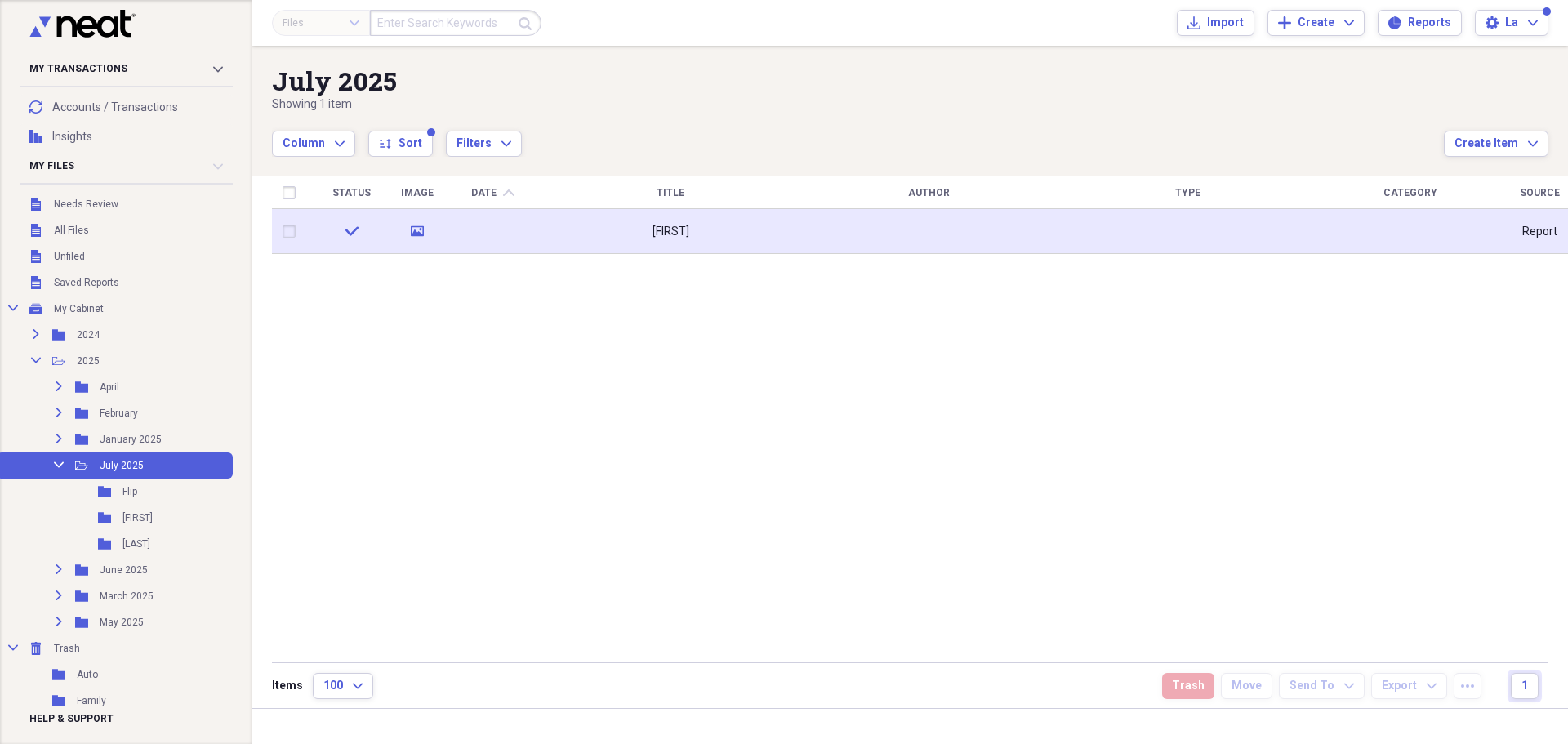 click at bounding box center [292, 231] 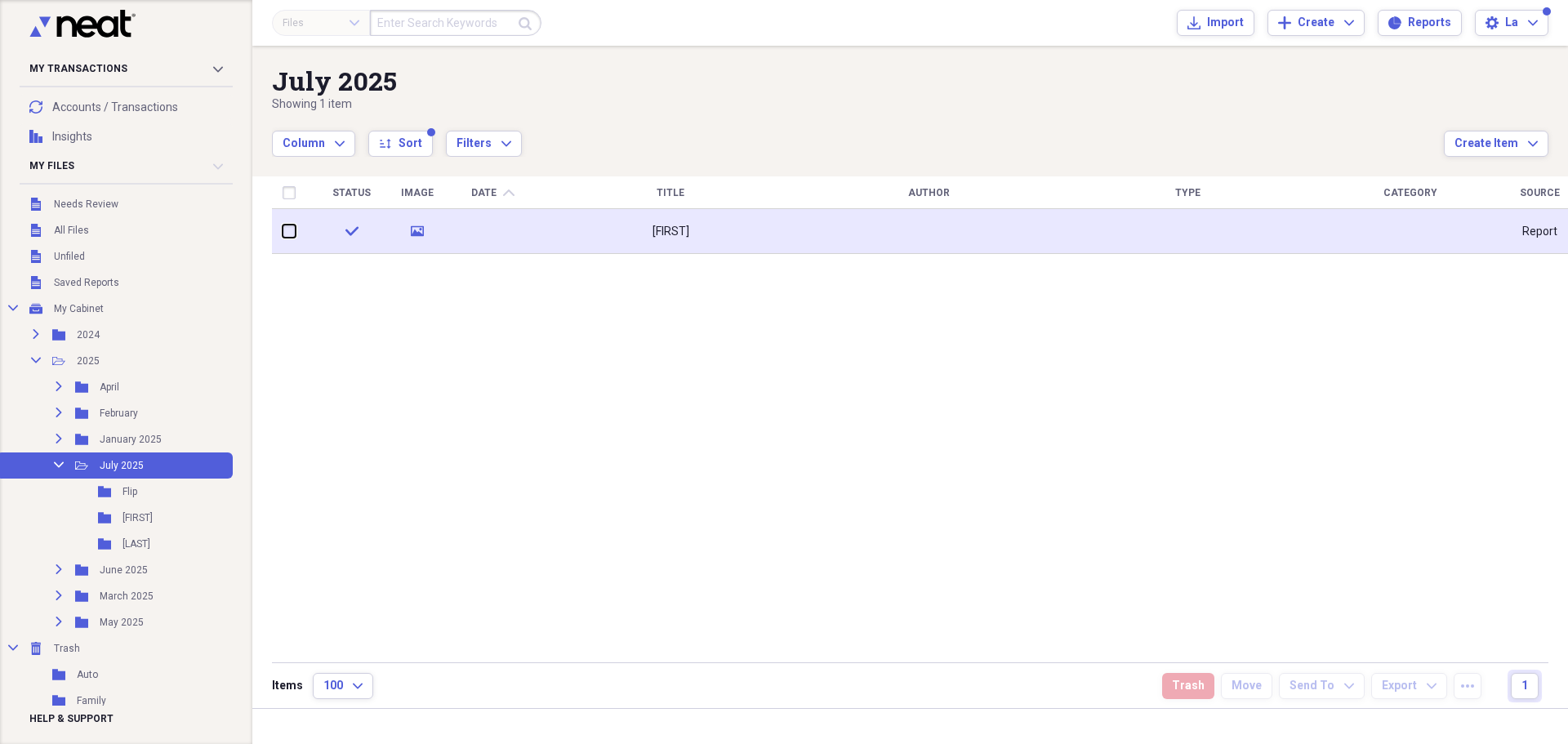 click at bounding box center [283, 231] 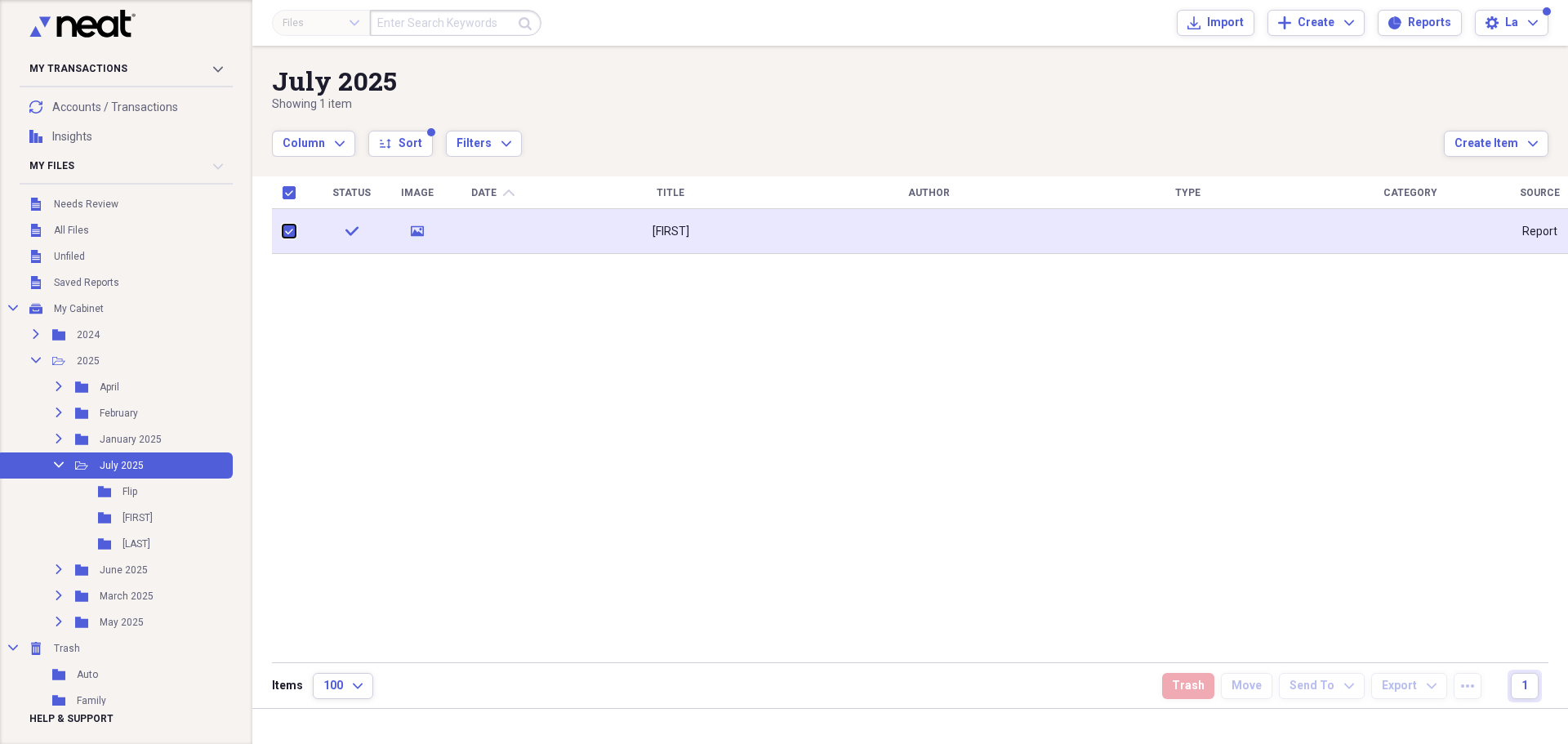 checkbox on "true" 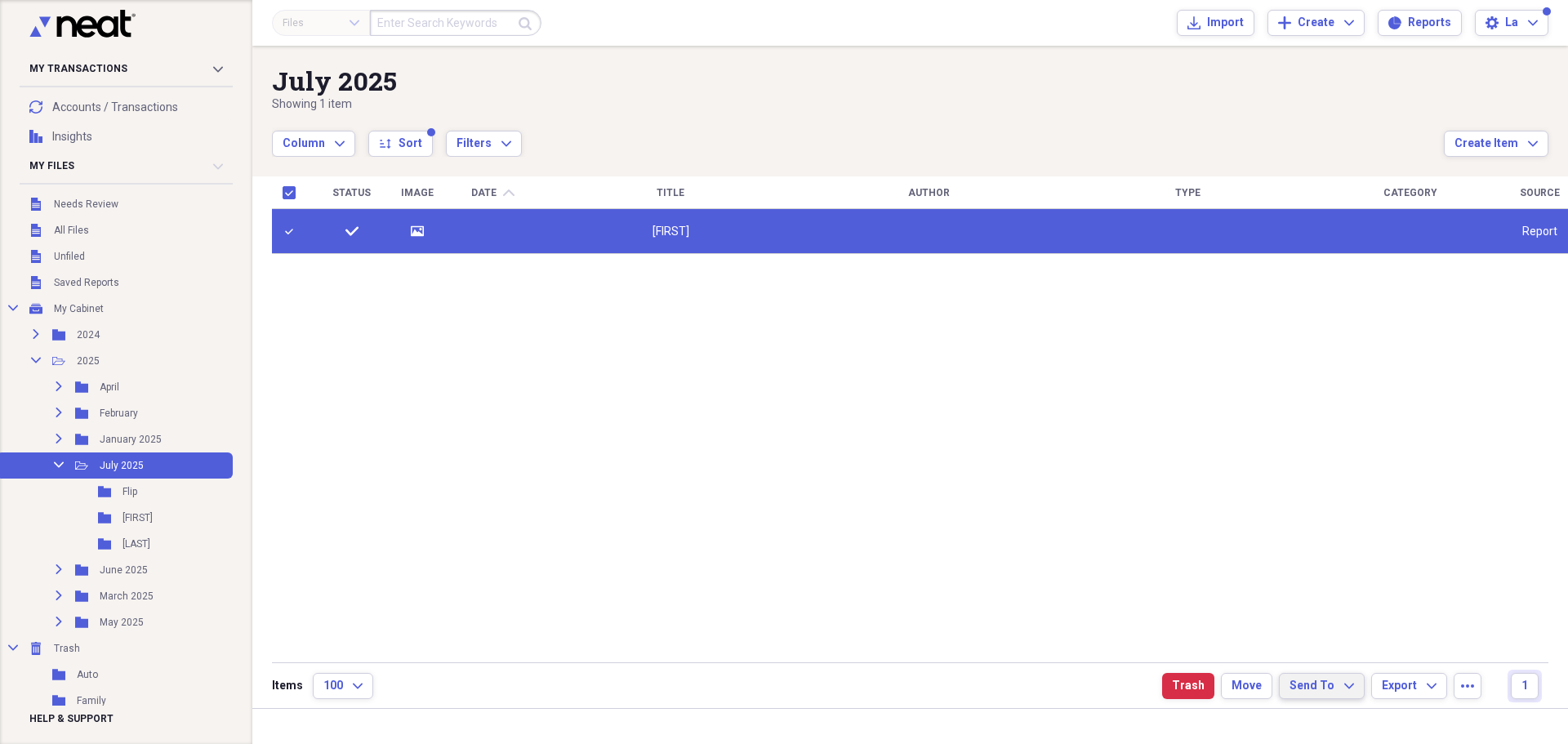 click on "Send To Expand" at bounding box center (1321, 686) 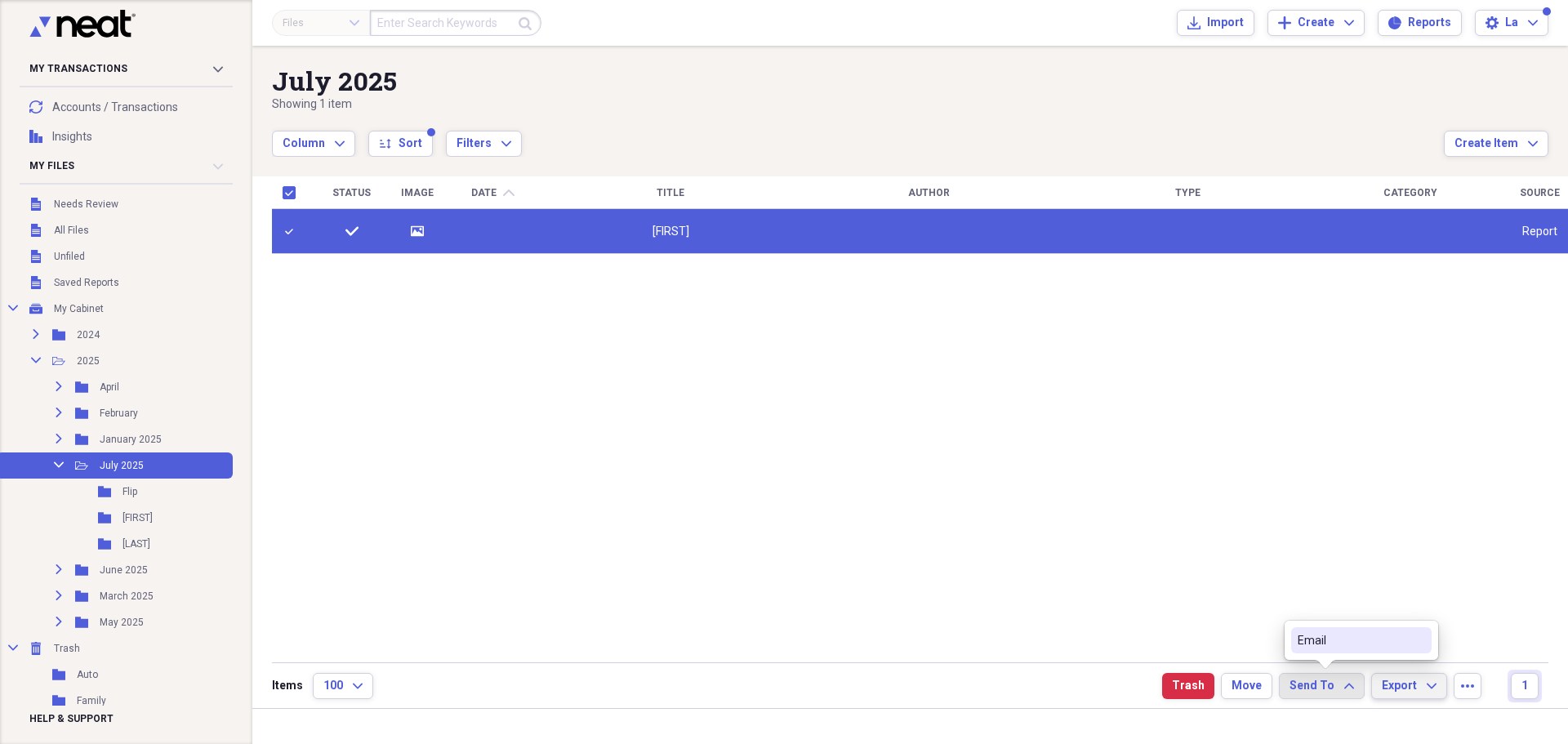 click on "Export" at bounding box center [1399, 686] 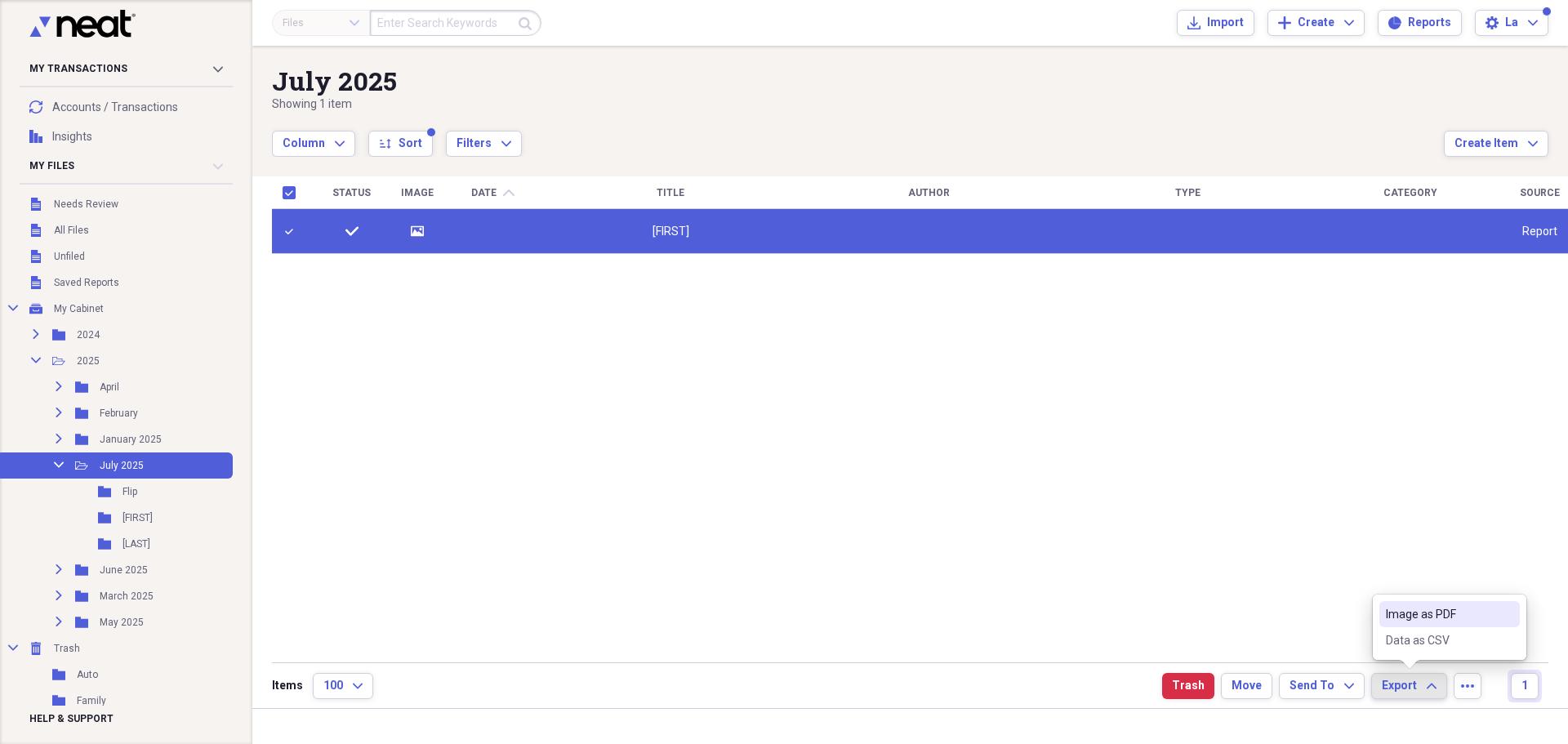click on "Image as PDF" at bounding box center (1440, 614) 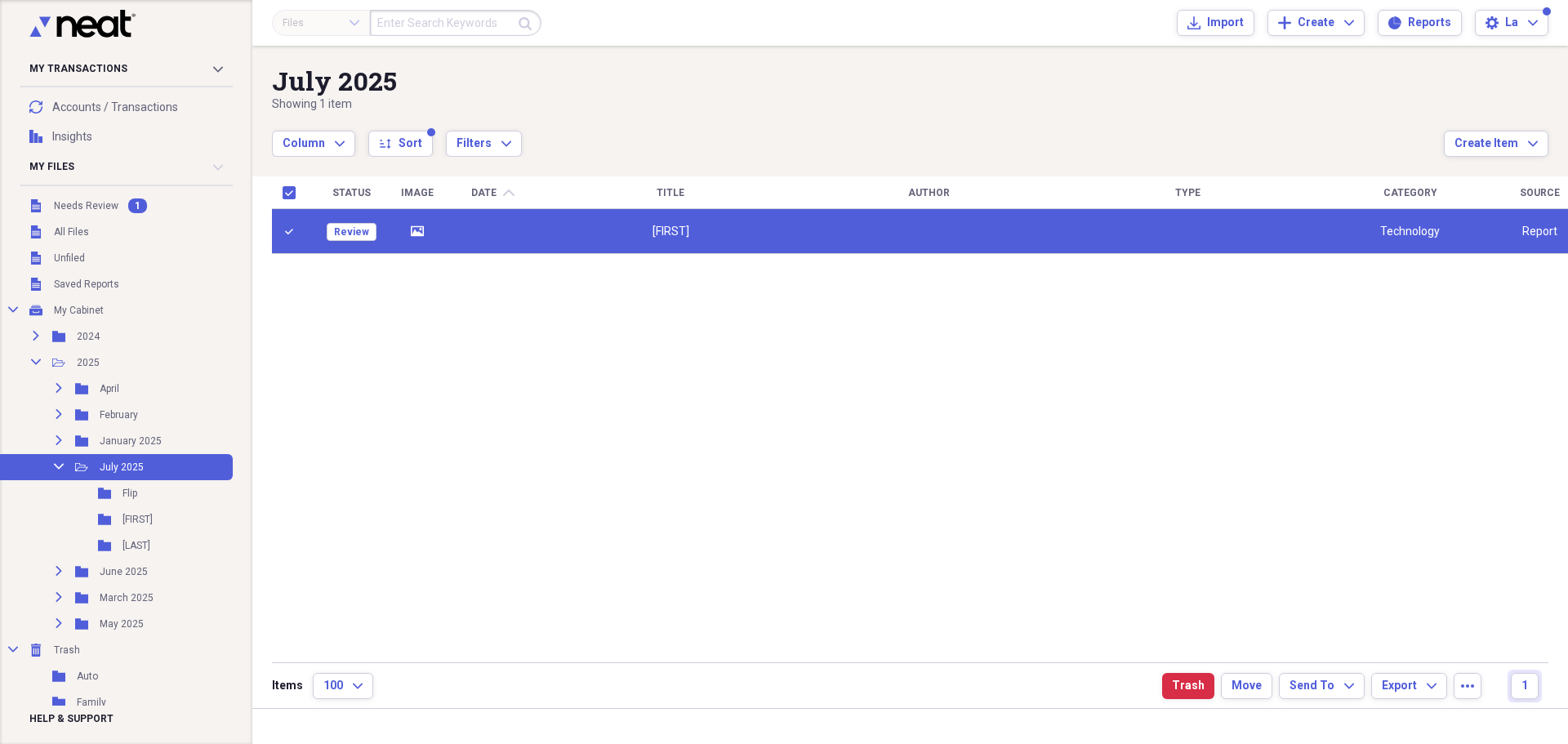 click on "Status Image Date chevron-up Title Author Type Category Source Review media [FIRST] Technology Report" at bounding box center [924, 418] 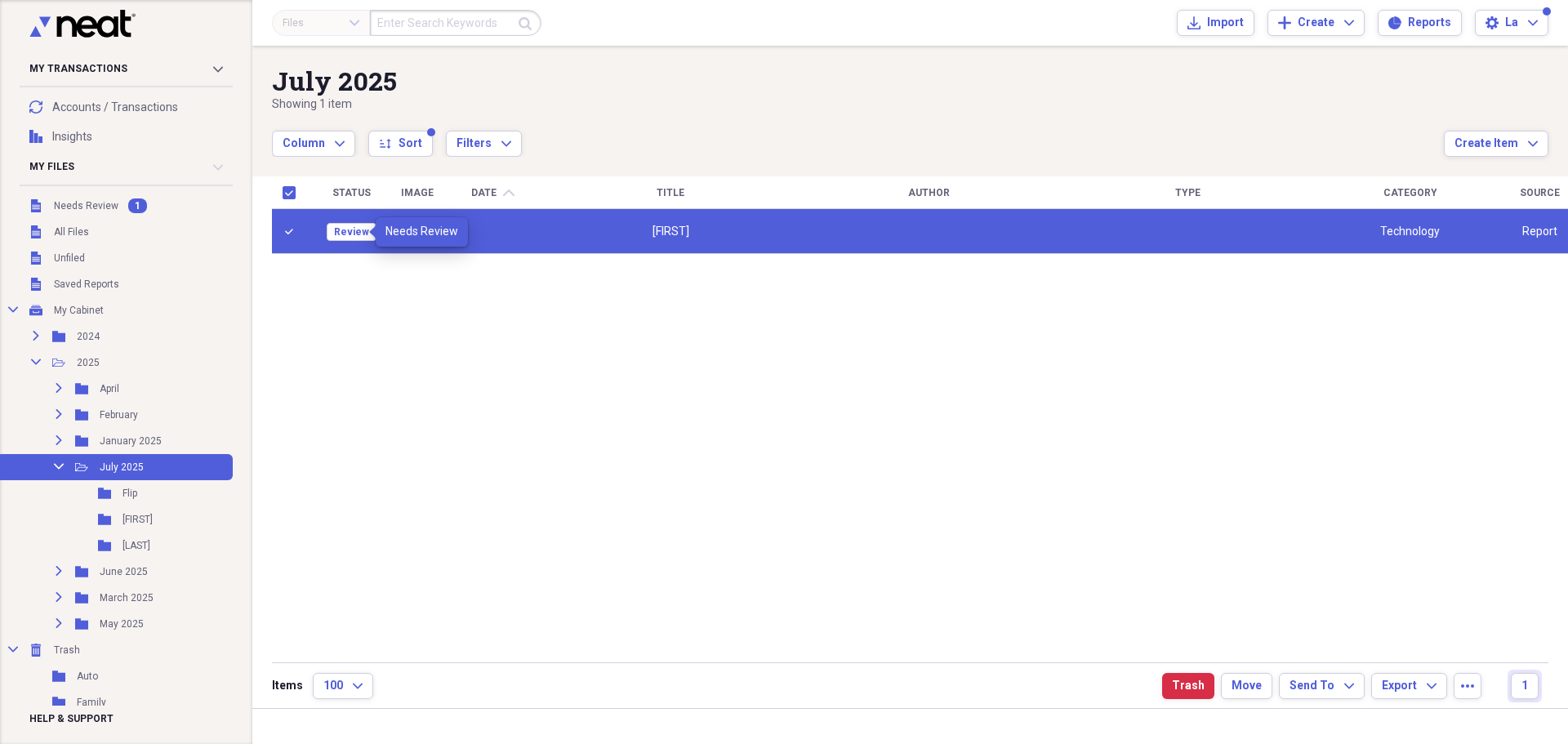 click on "Review" at bounding box center (351, 231) 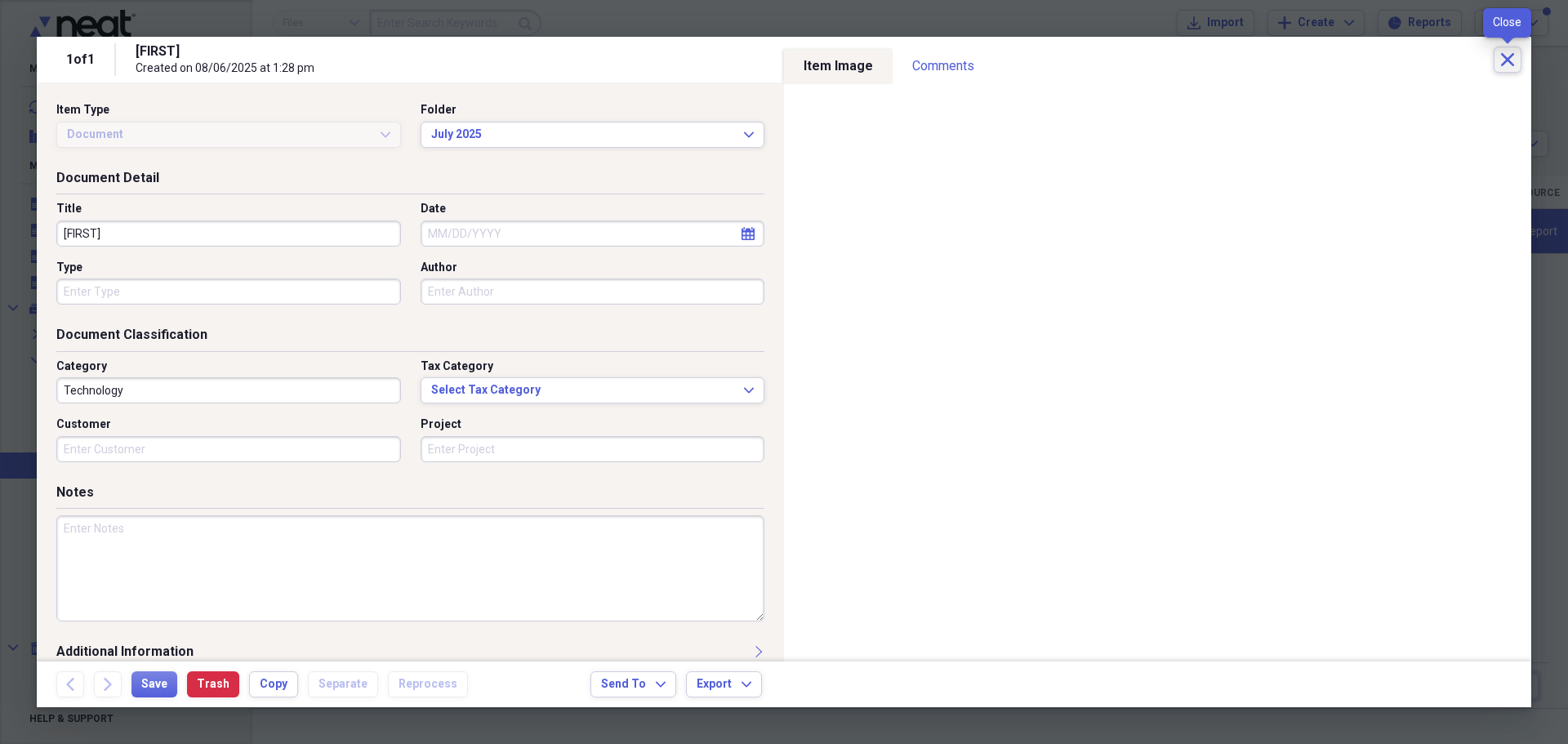 click on "Close" at bounding box center [1508, 60] 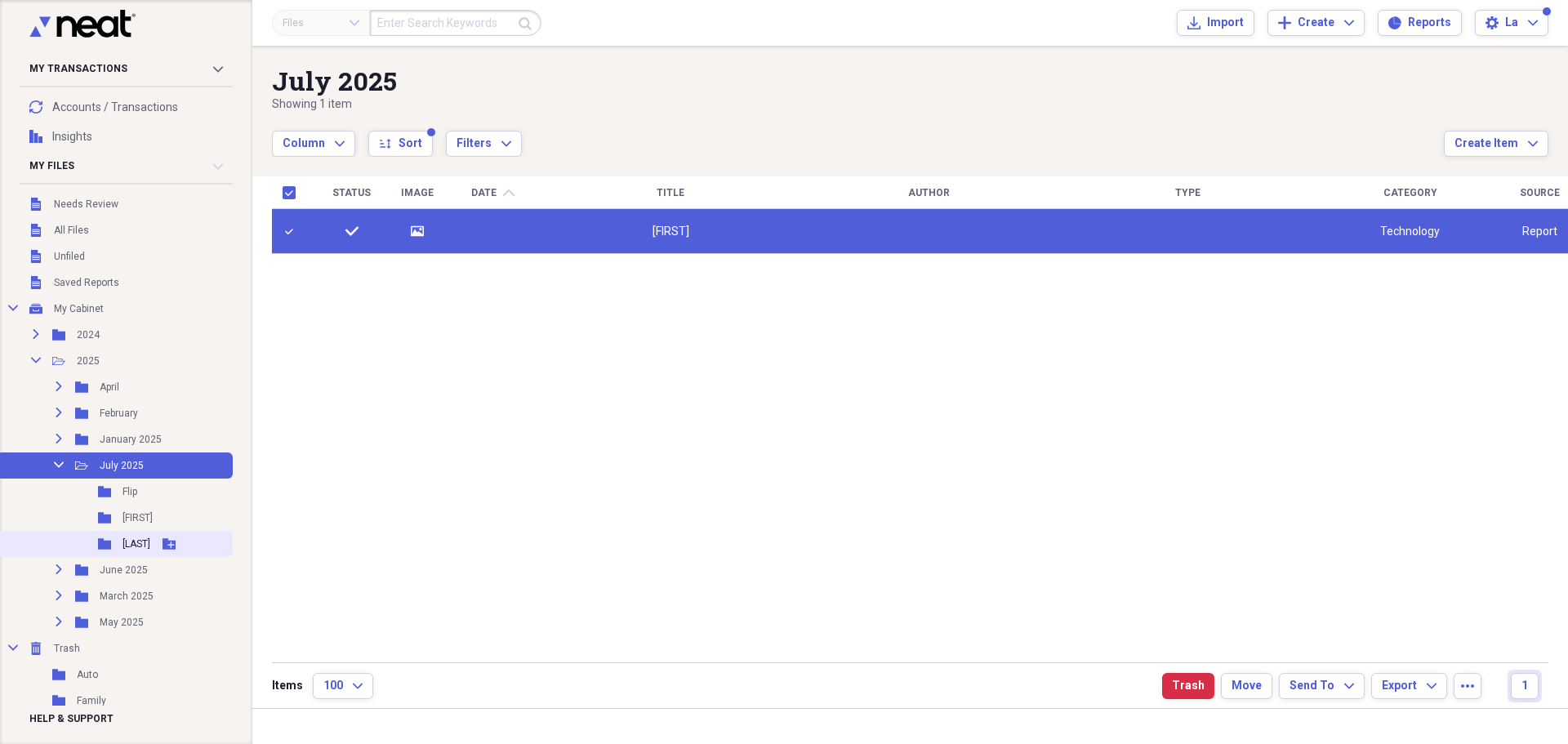 click on "Folder [LAST] Add Folder" at bounding box center [114, 544] 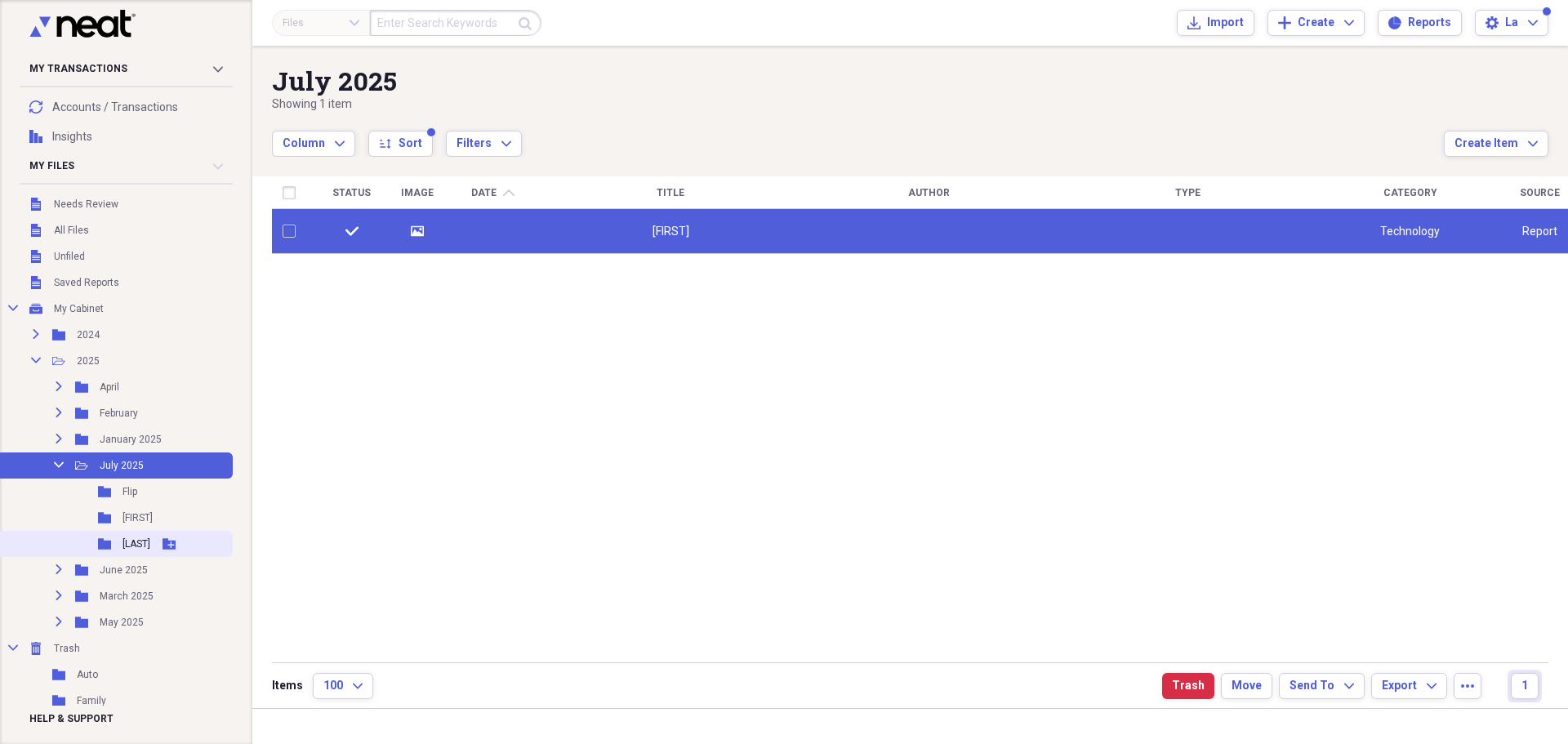 checkbox on "false" 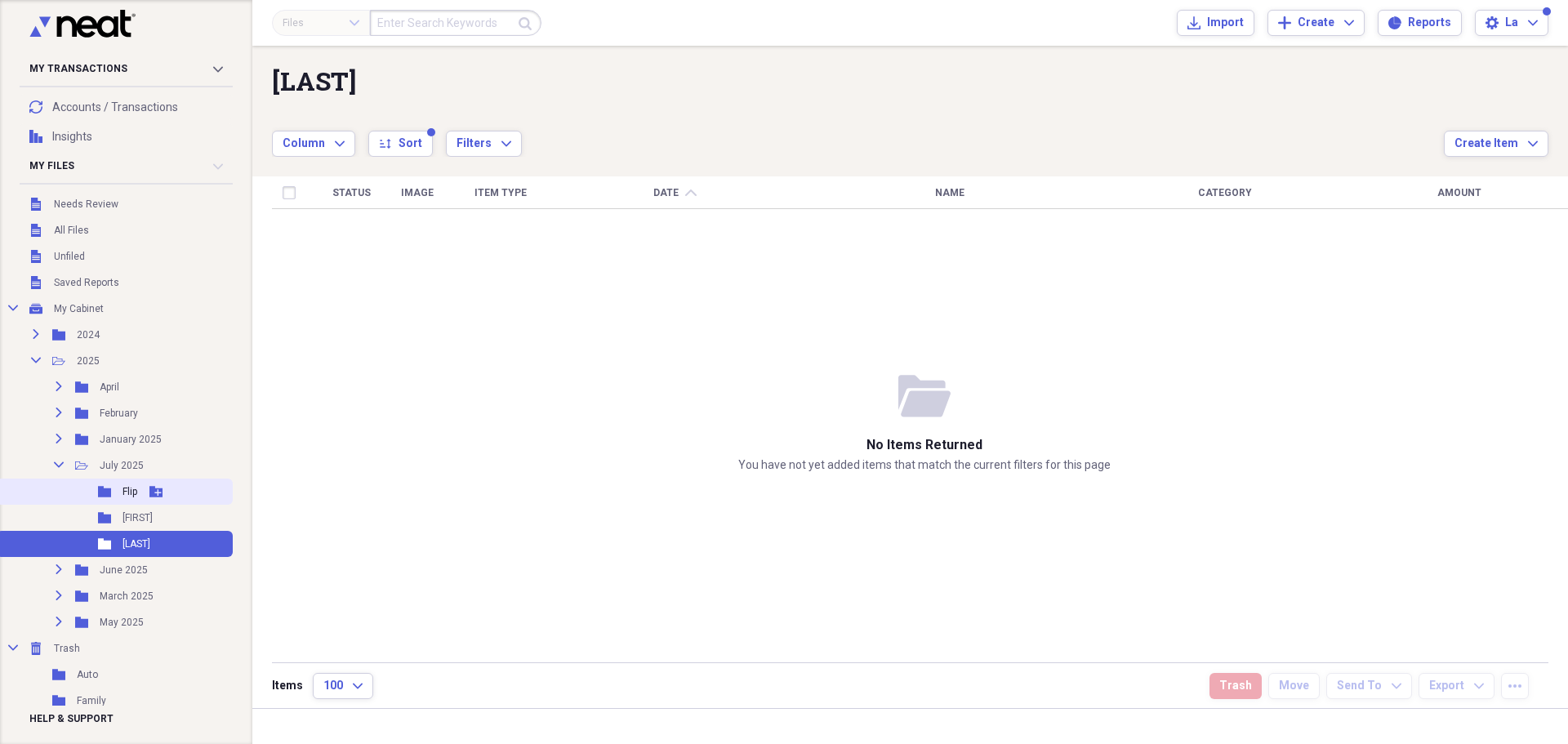 click on "Folder Flip Add Folder" at bounding box center (114, 492) 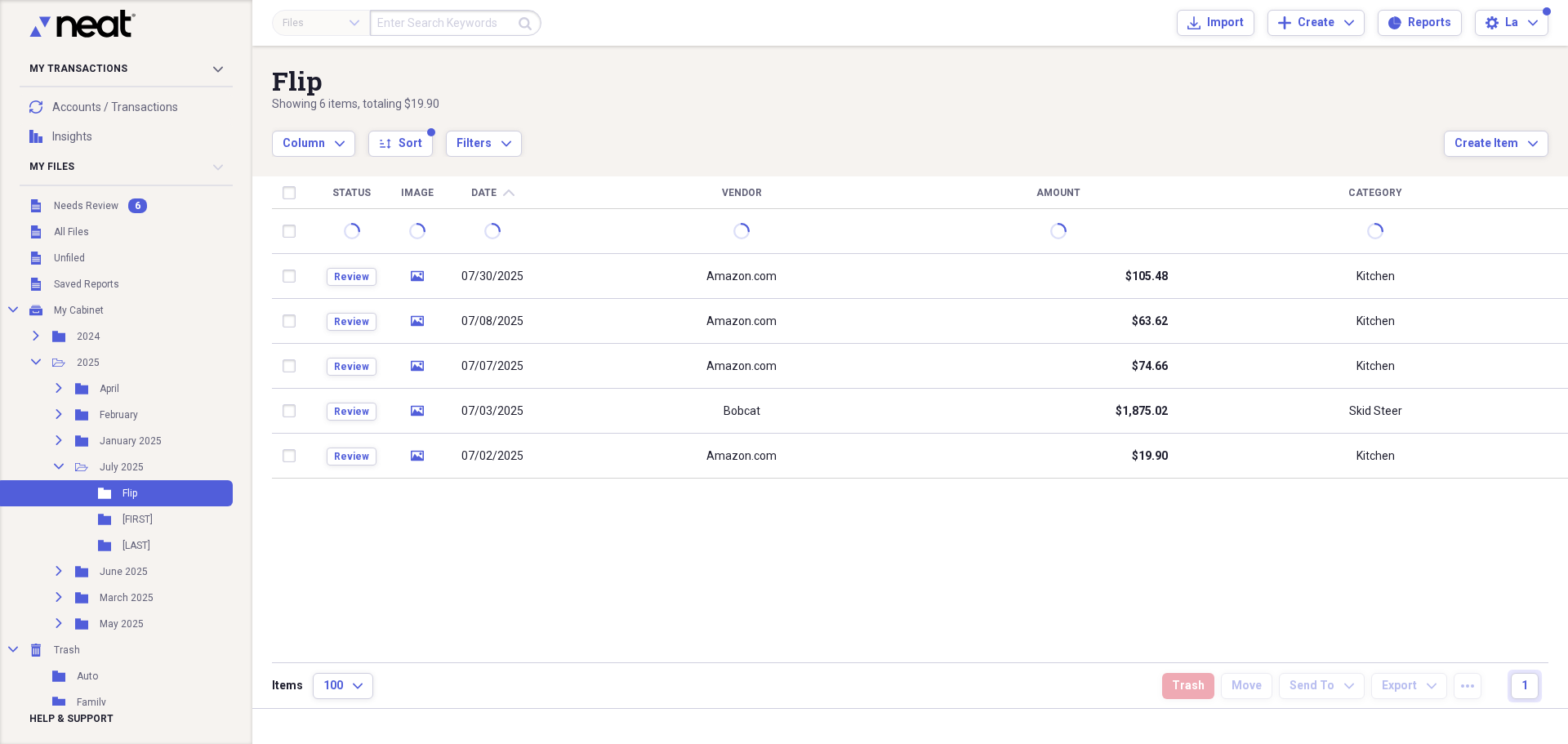click on "chevron-up" 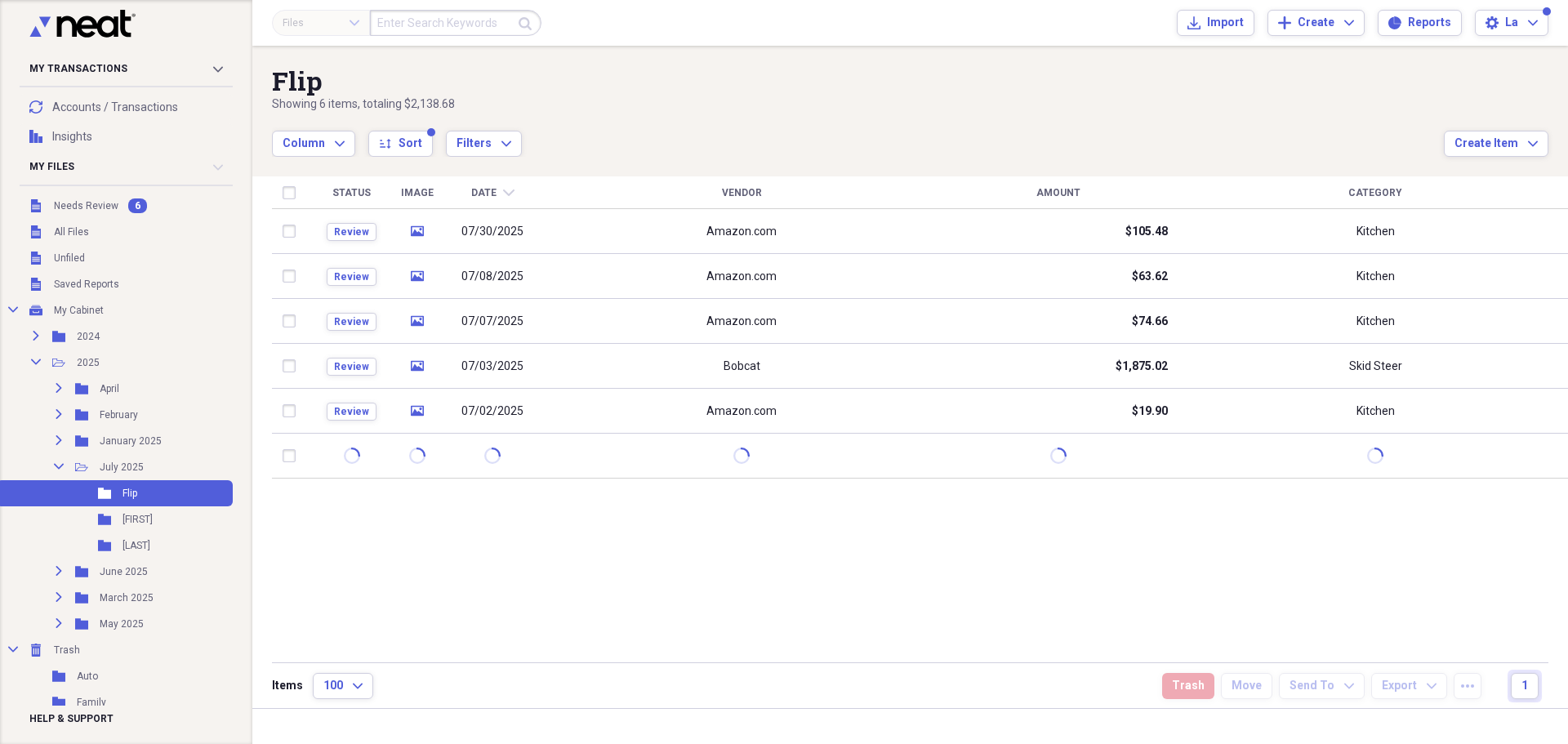 click on "chevron-down" 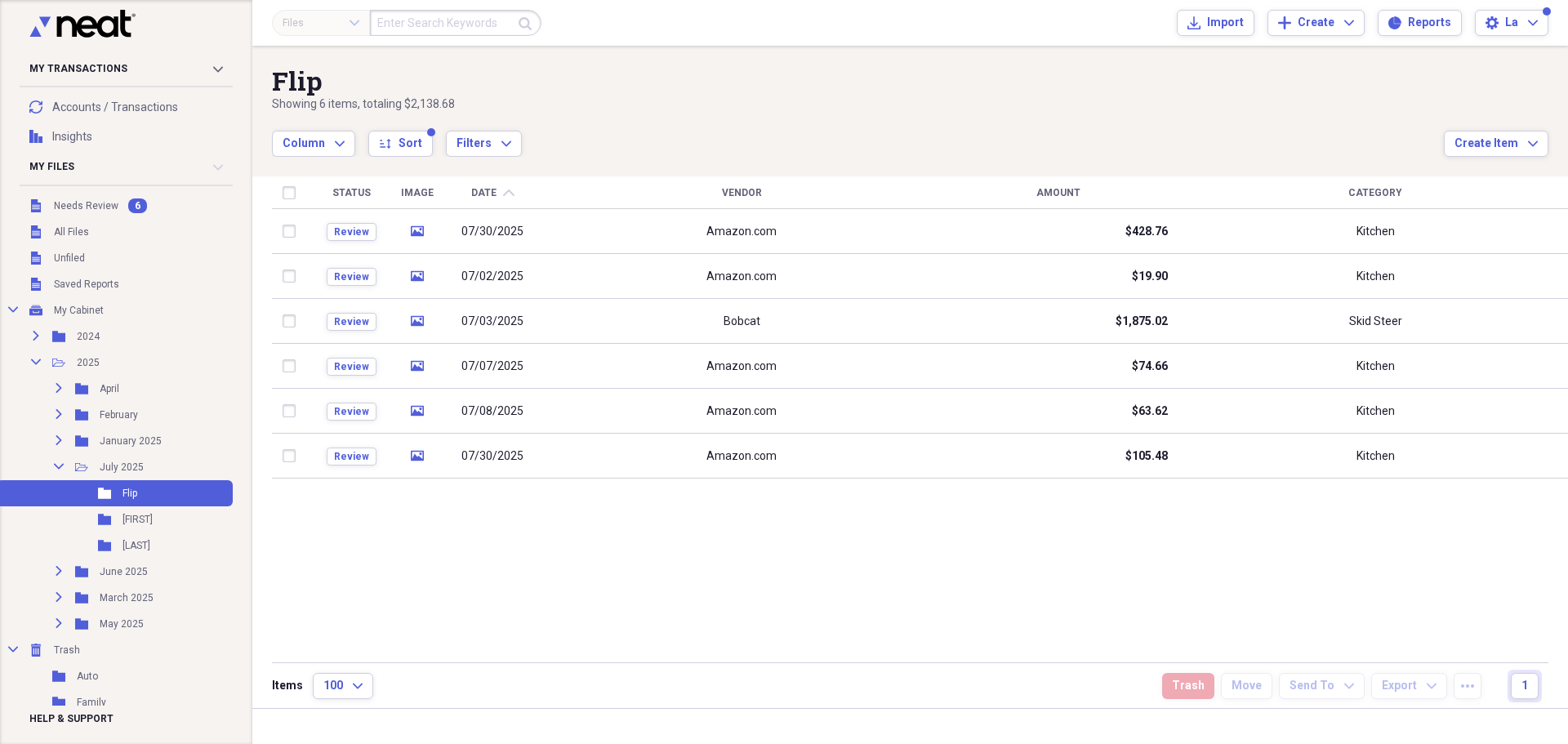 click on "Date chevron-up" at bounding box center [492, 193] 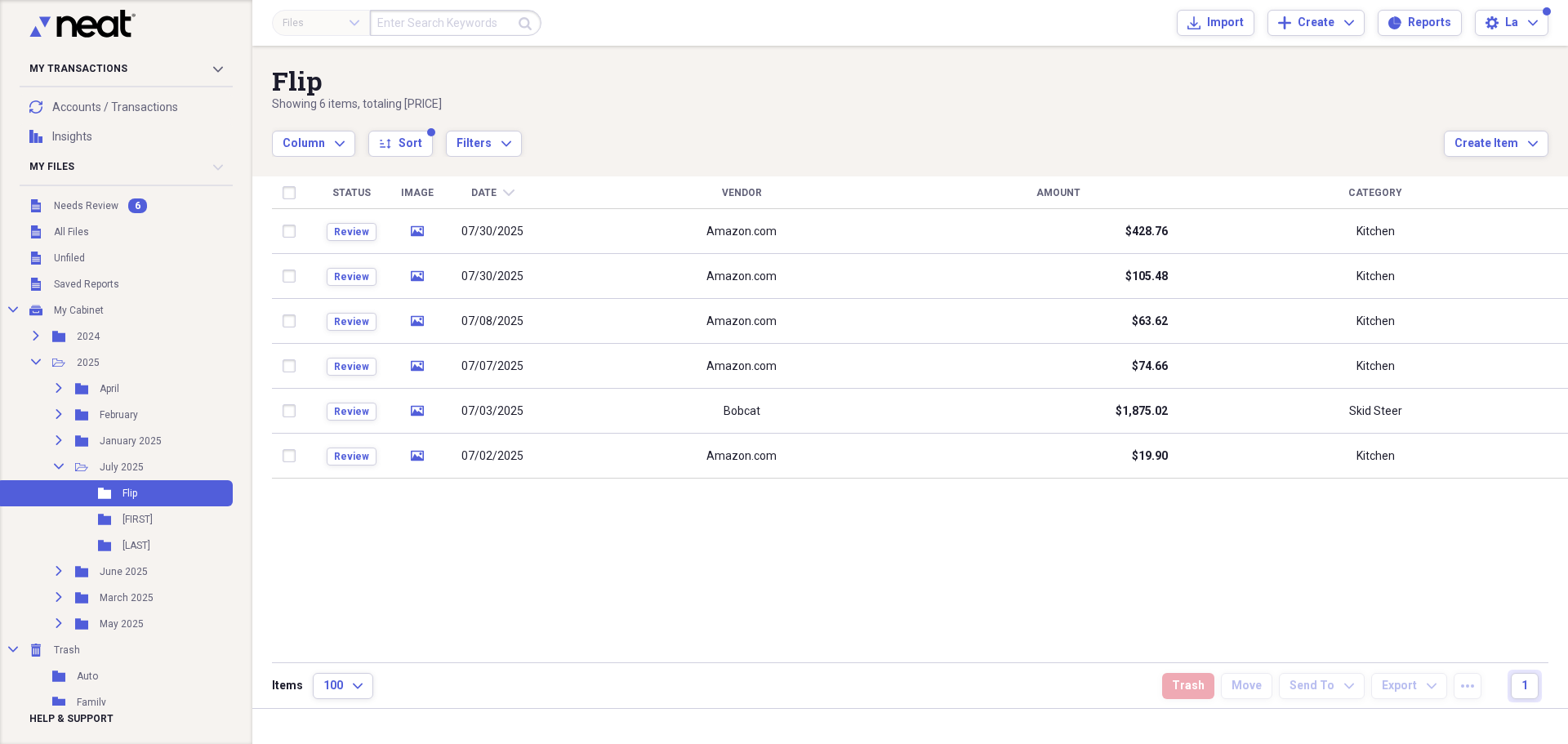 click on "Date chevron-down" at bounding box center [492, 193] 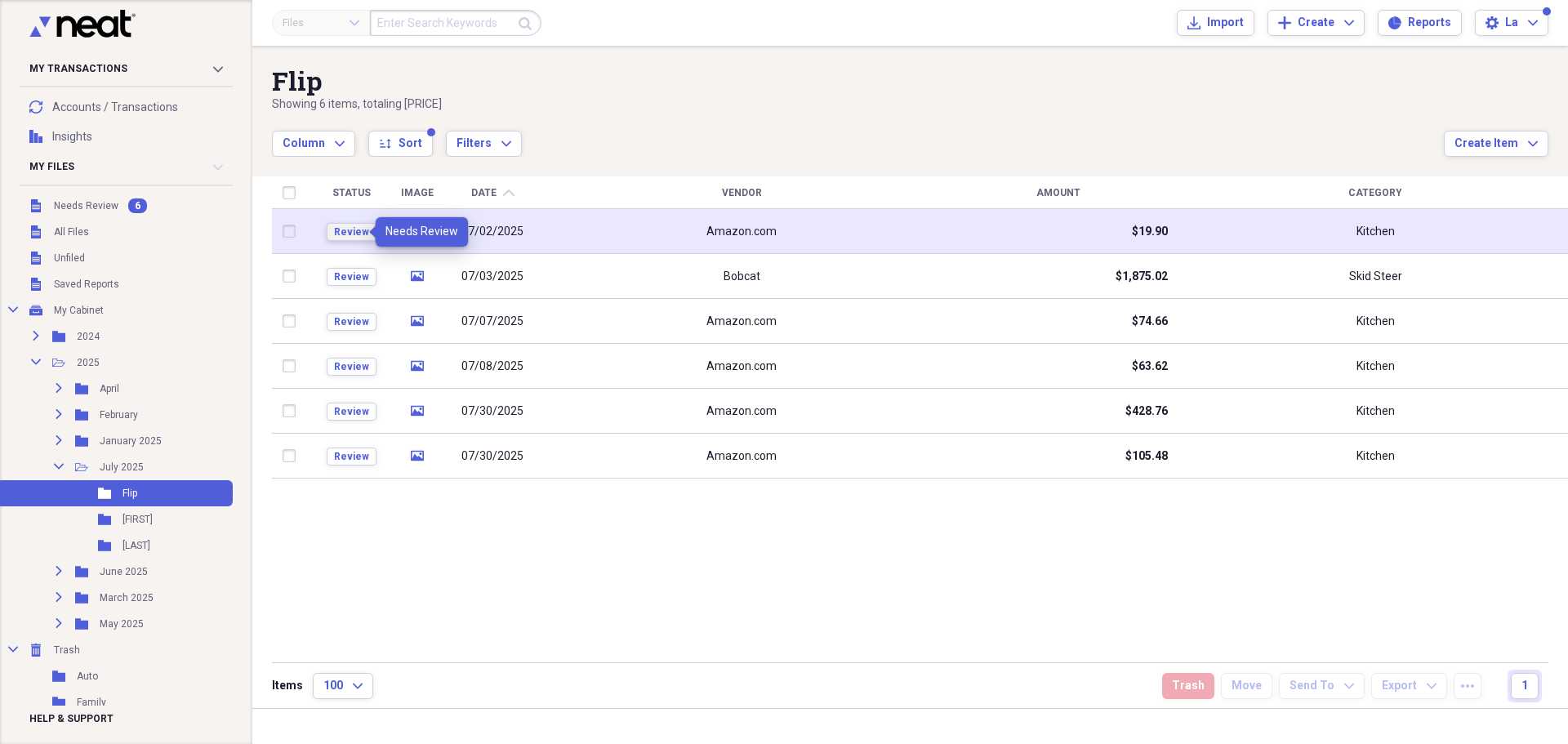 click on "Review" at bounding box center (351, 232) 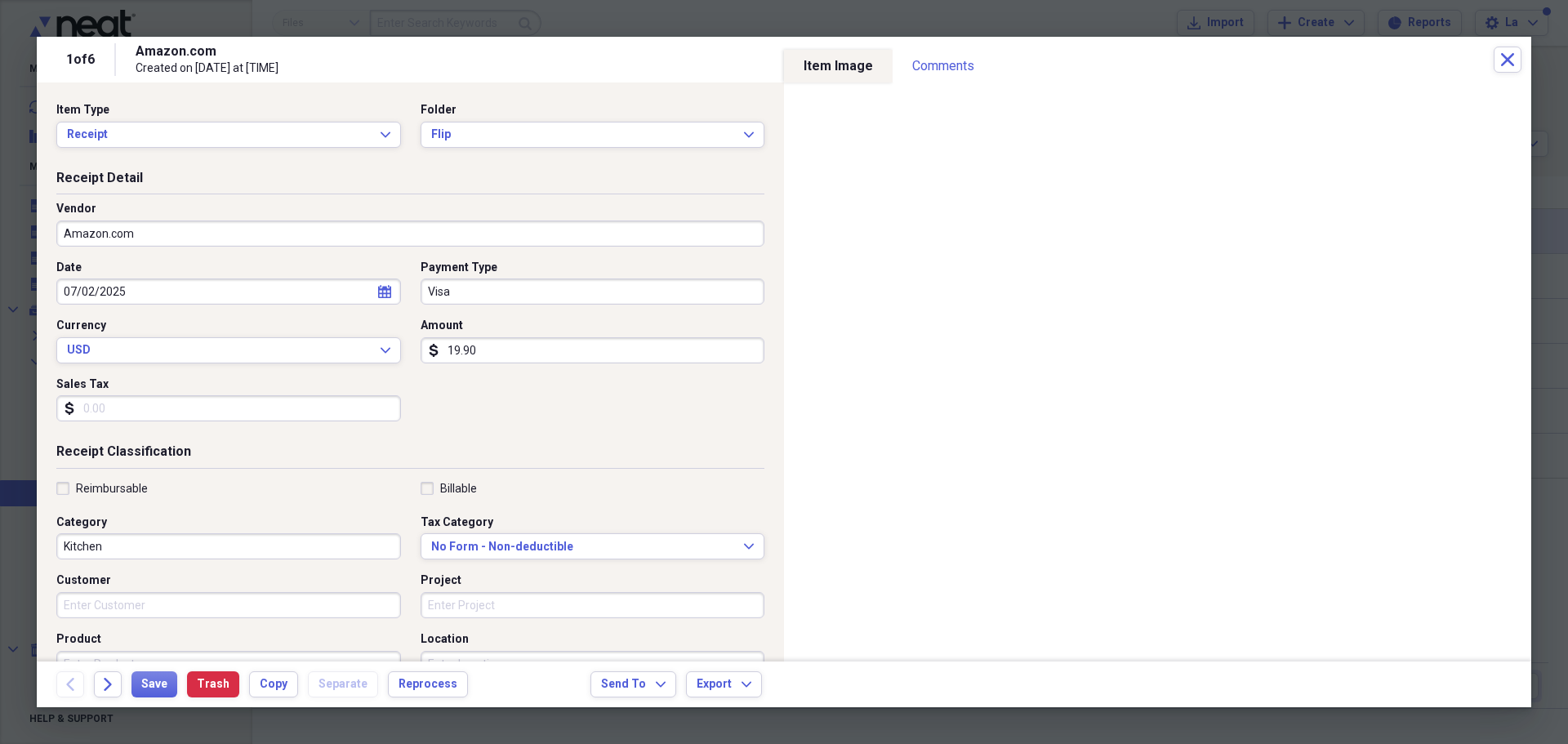 click on "19.90" at bounding box center (593, 350) 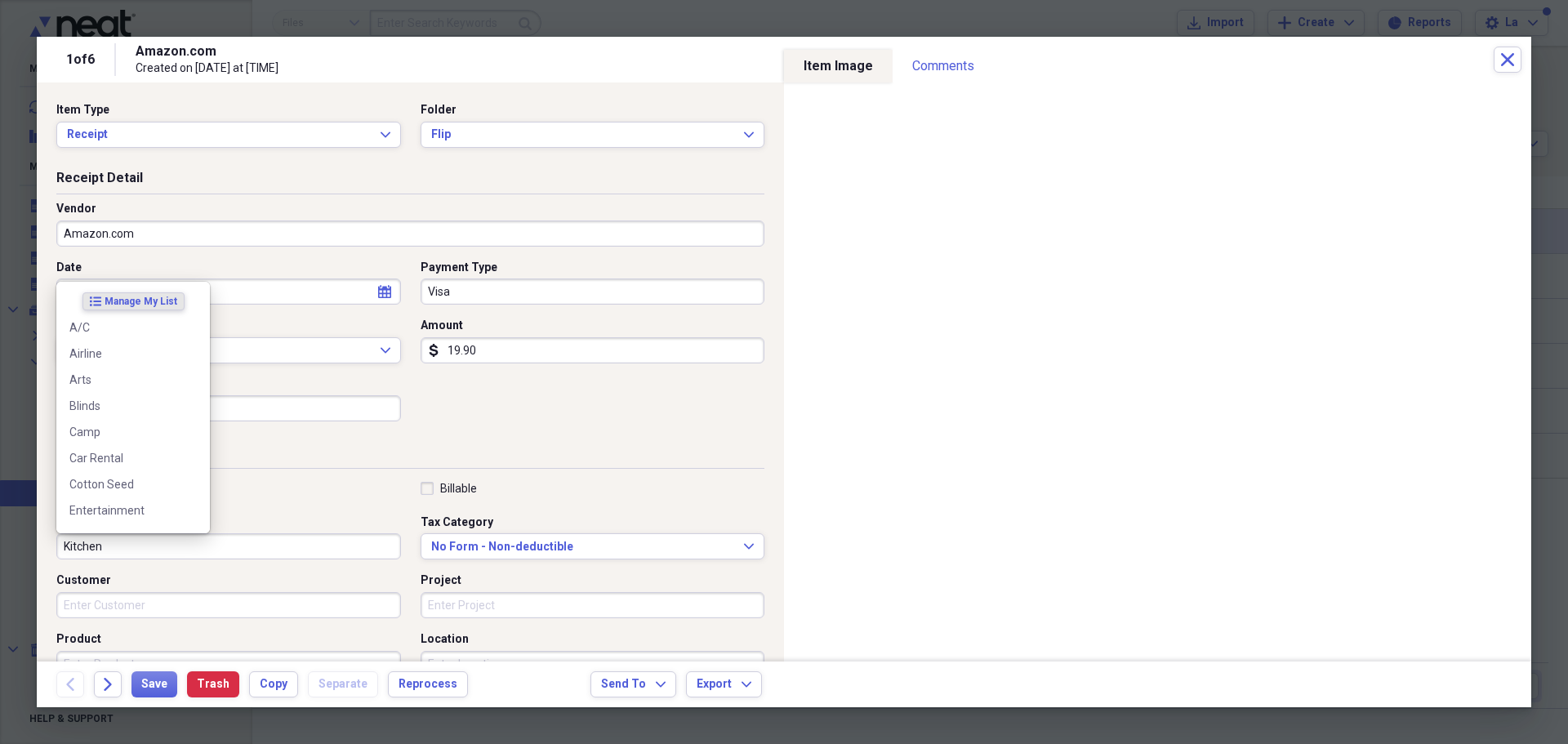 click on "Kitchen" at bounding box center [229, 546] 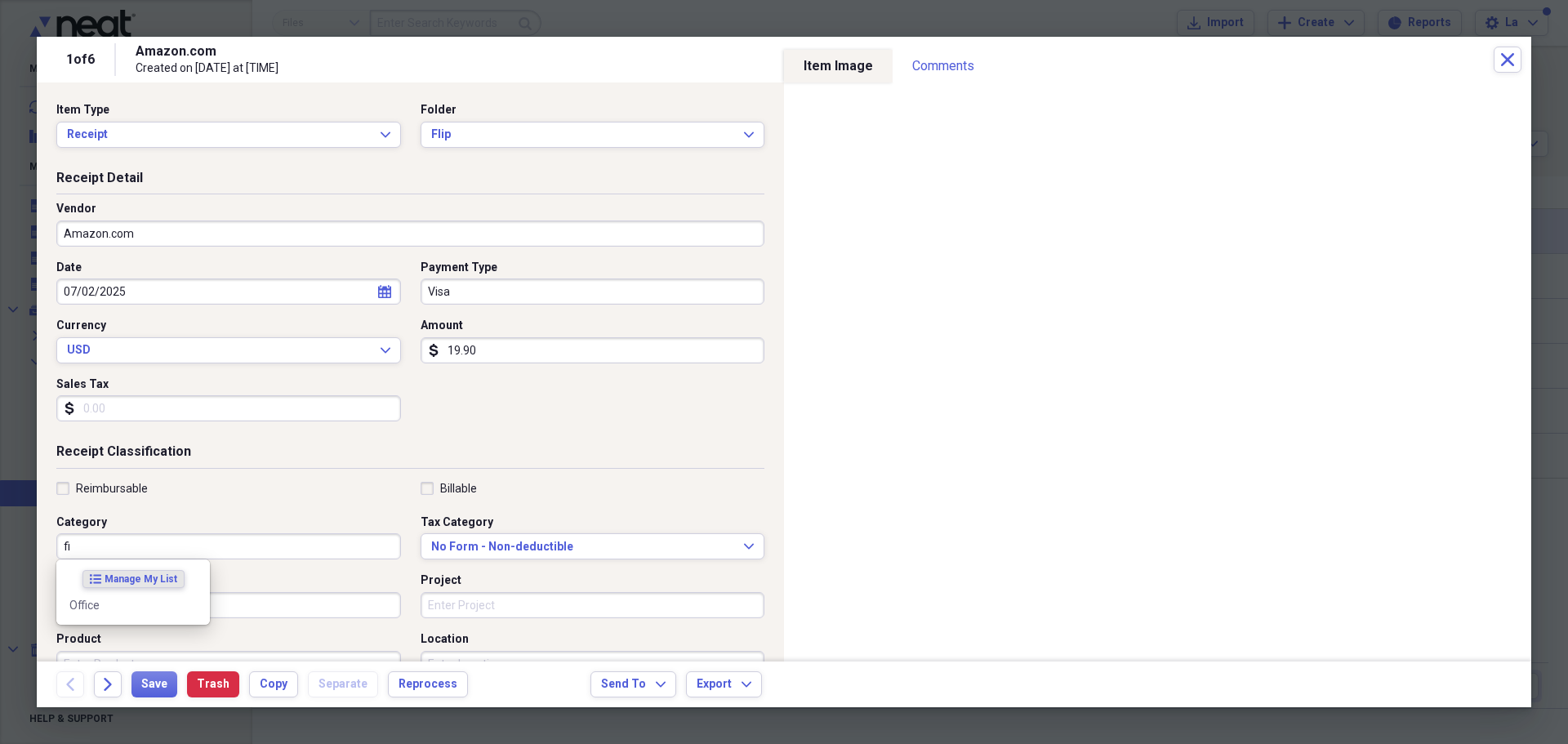 type on "f" 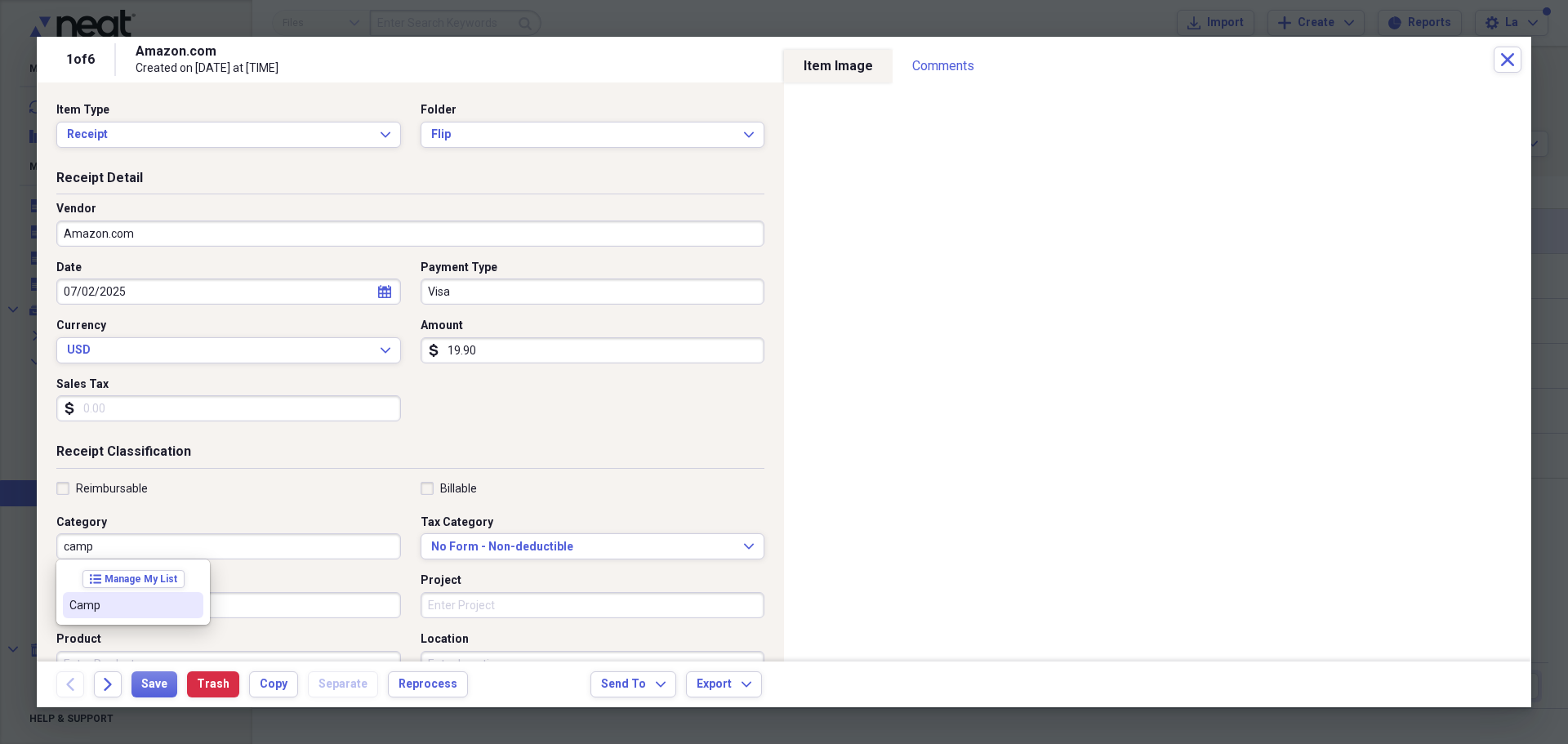 click on "Camp" at bounding box center (123, 605) 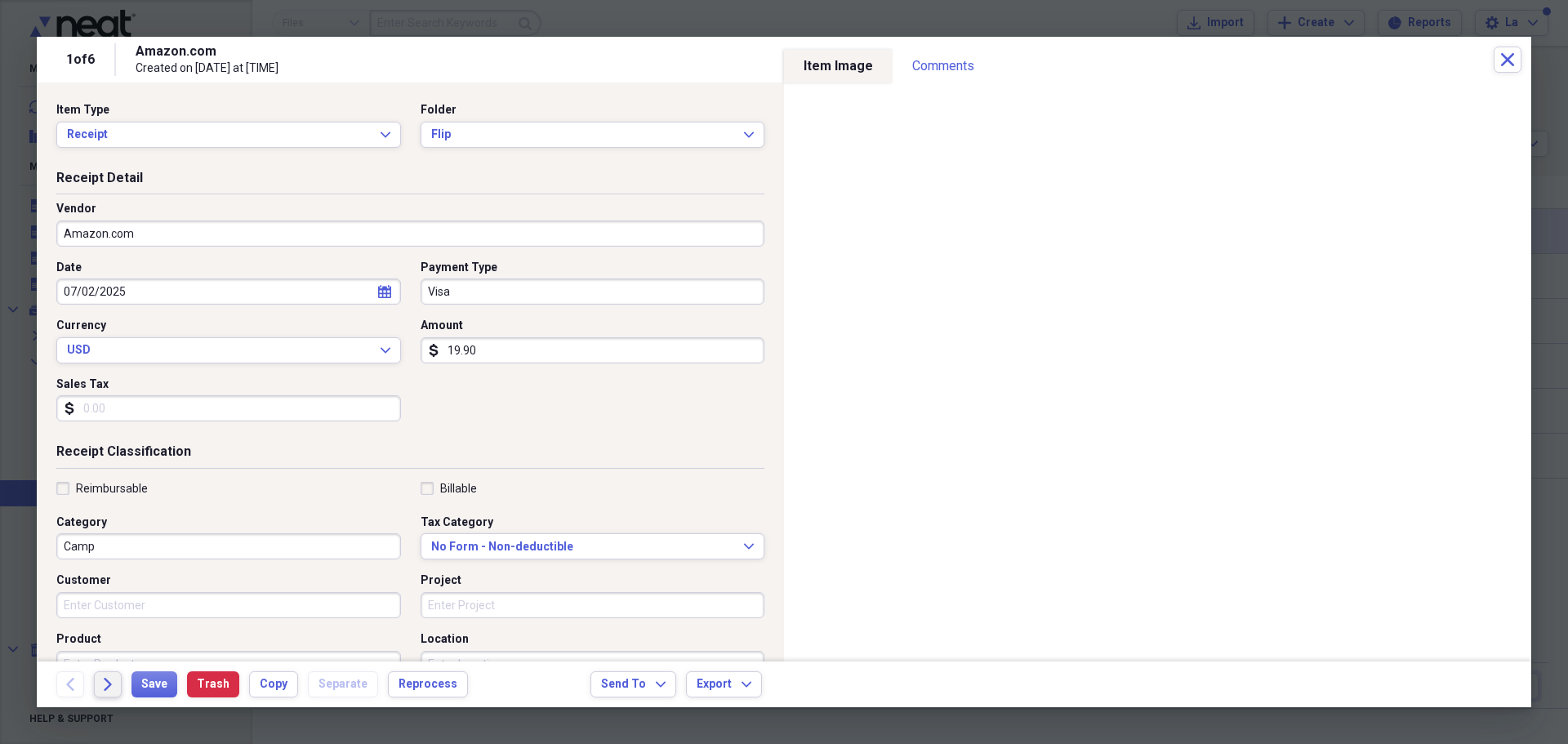 click on "Forward" at bounding box center (108, 684) 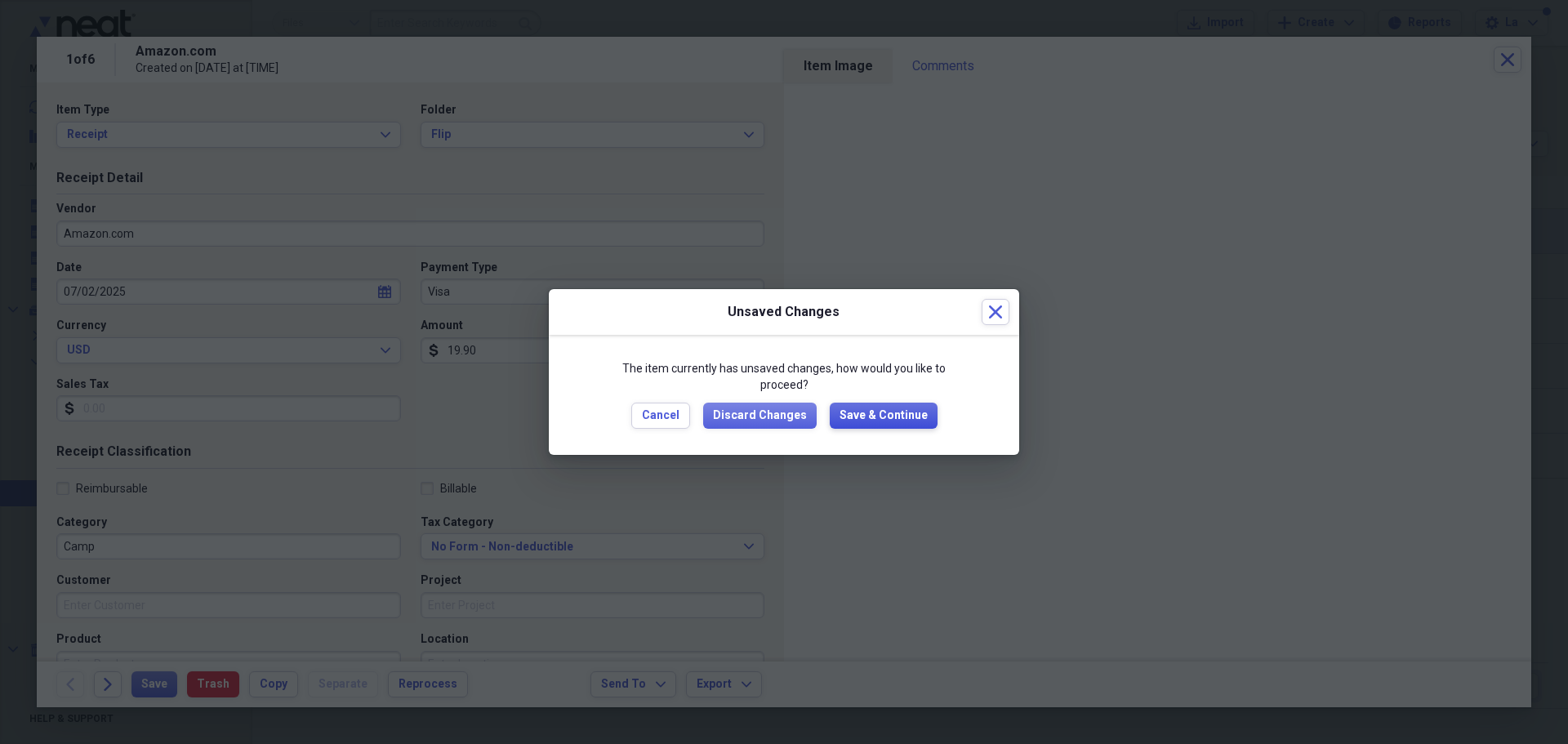 click on "Save & Continue" at bounding box center (884, 416) 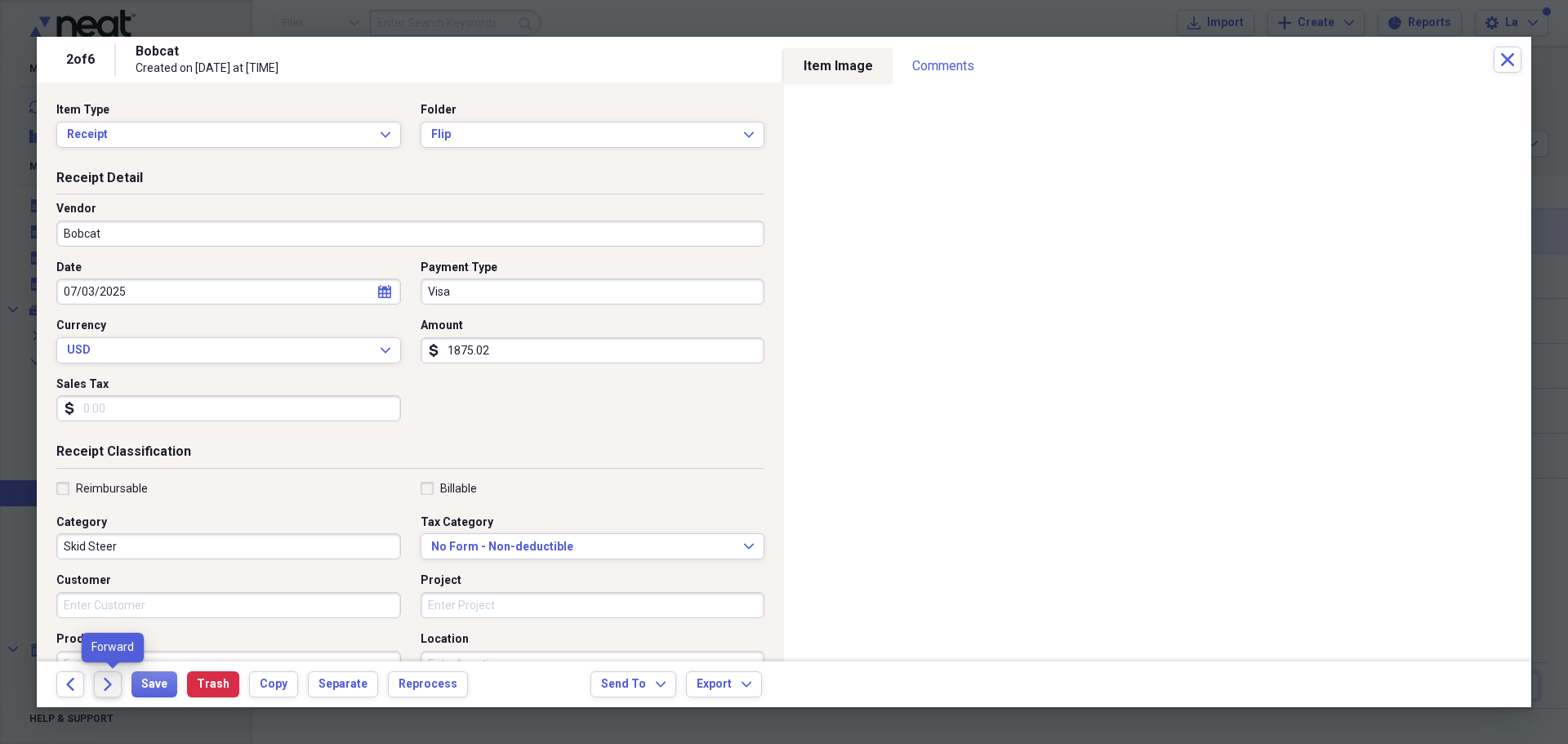 click on "Forward" 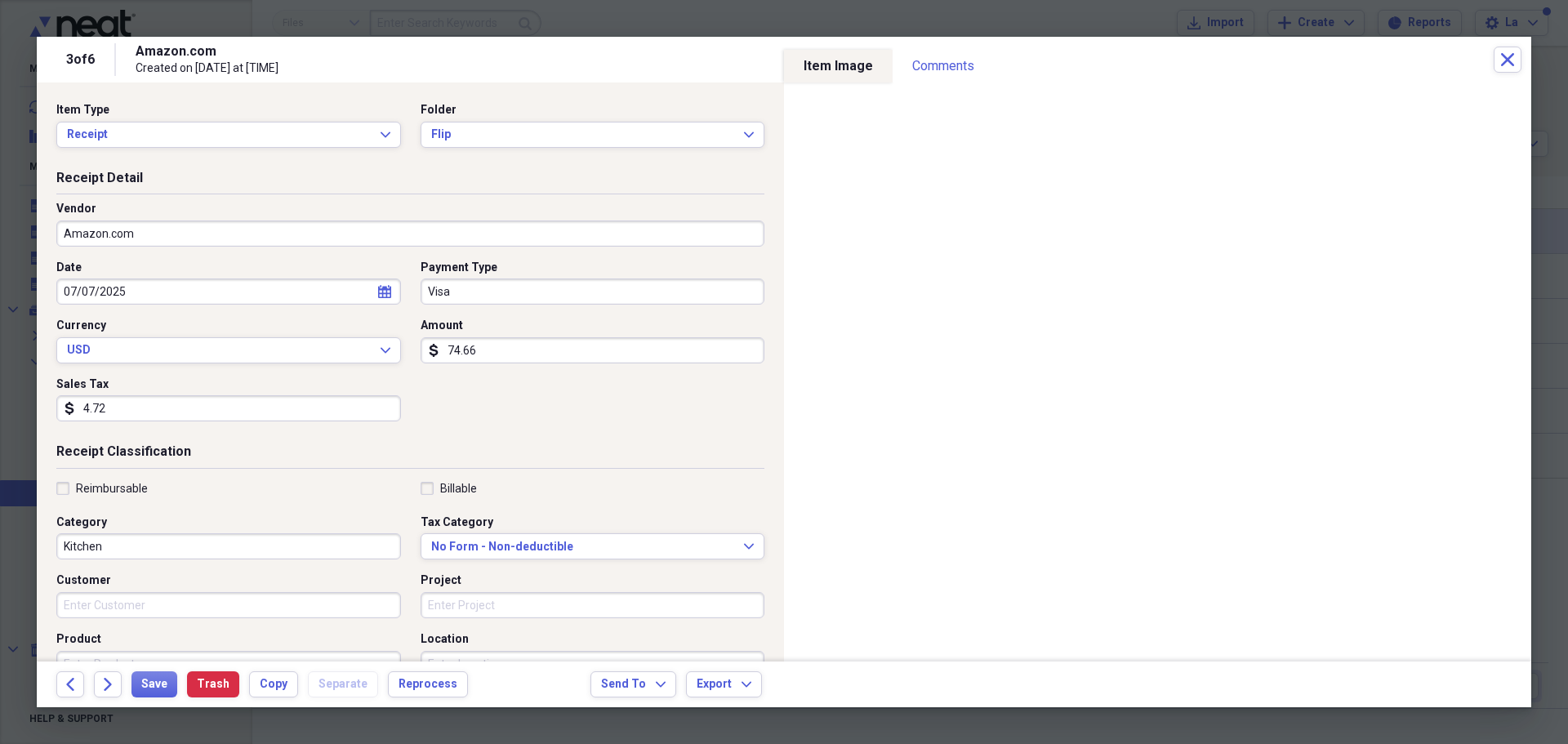 select on "6" 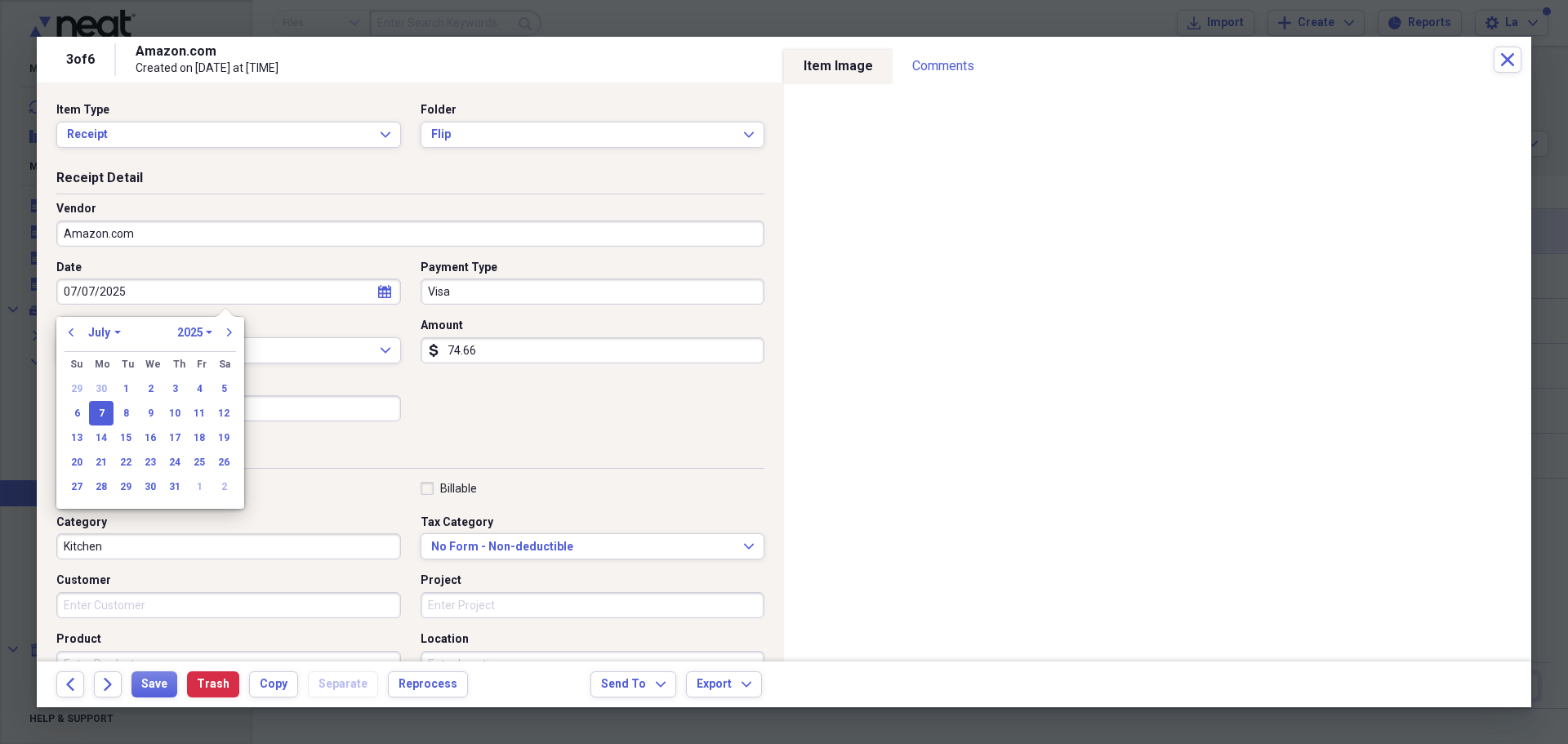 click on "07/07/2025" at bounding box center [229, 292] 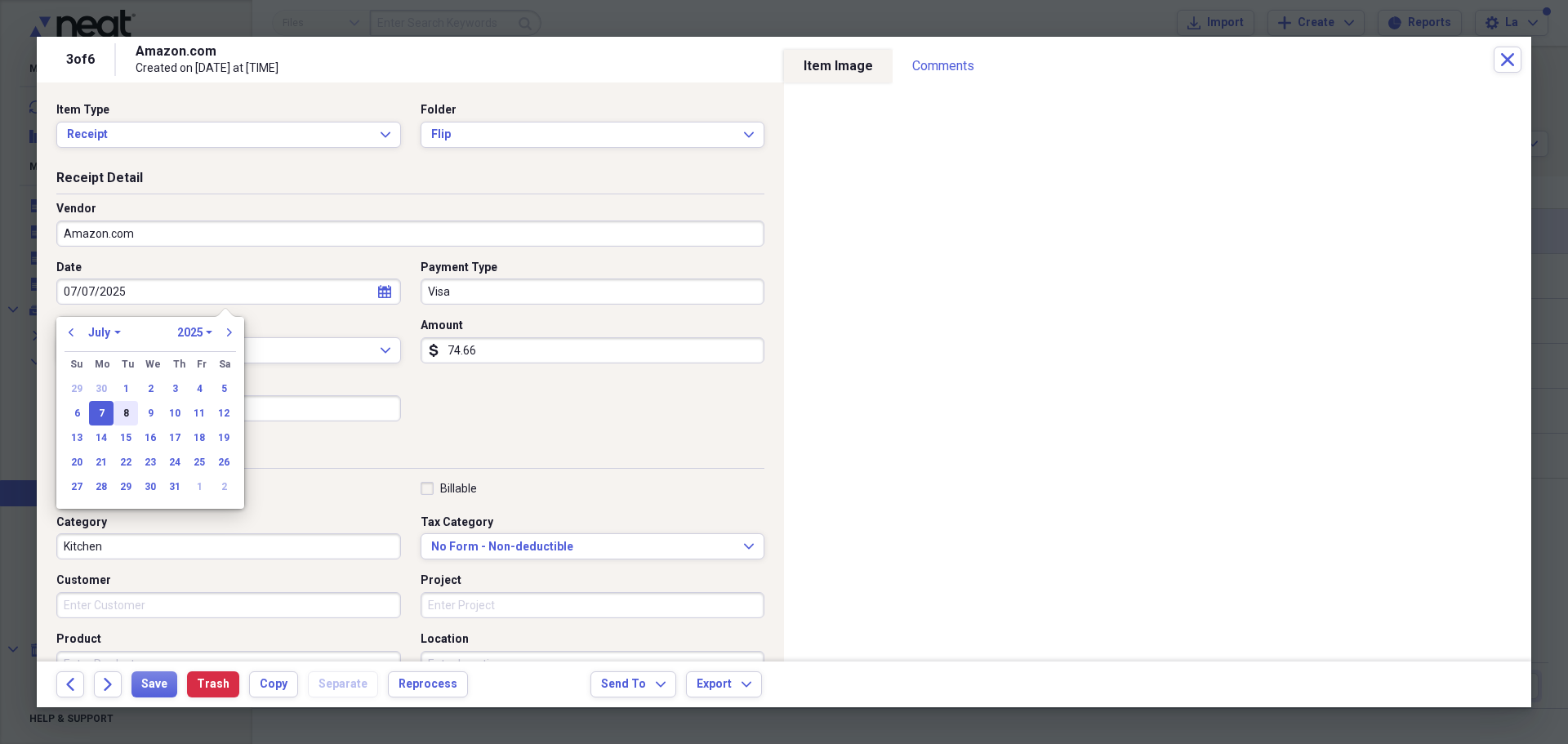 click on "8" at bounding box center (126, 413) 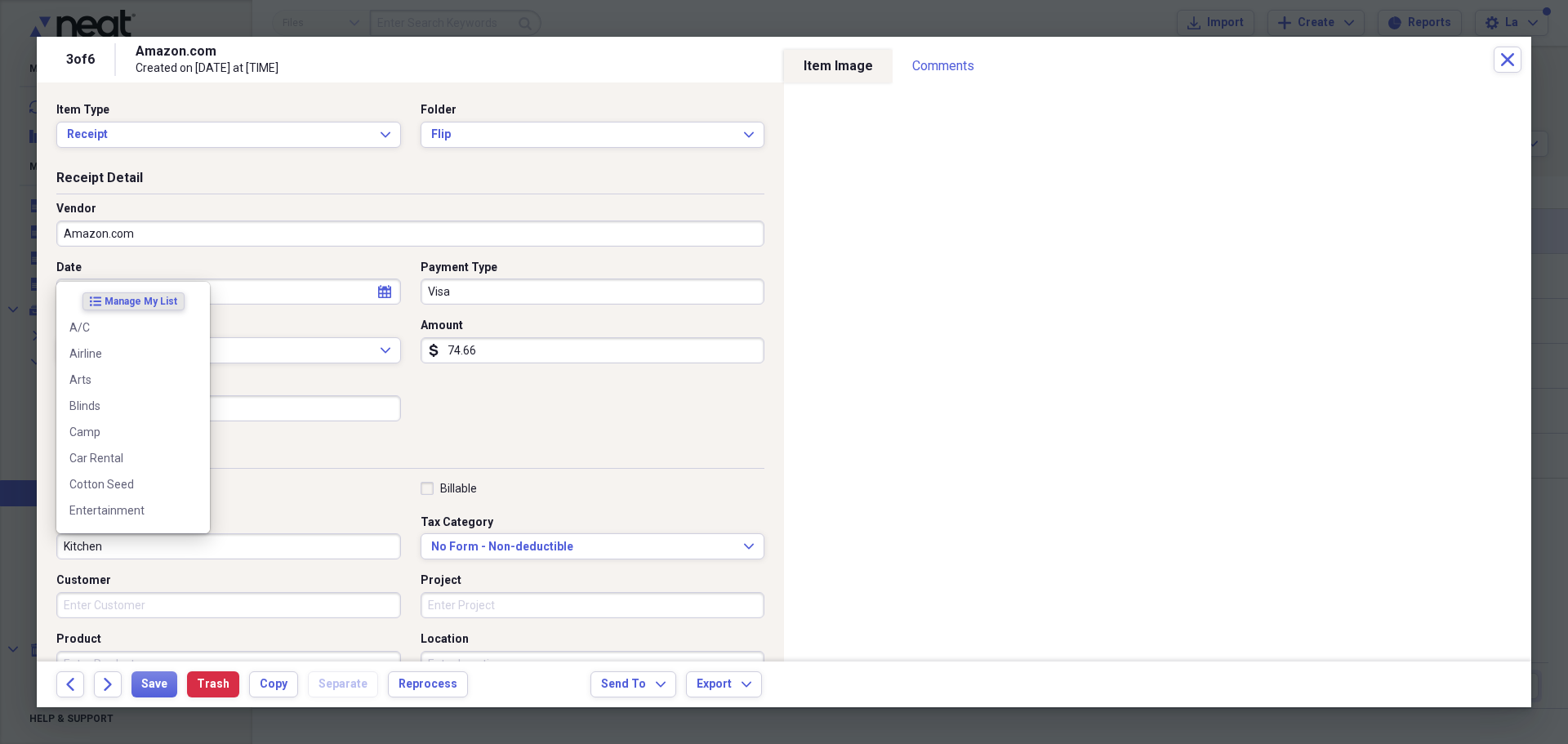 click on "Kitchen" at bounding box center [229, 546] 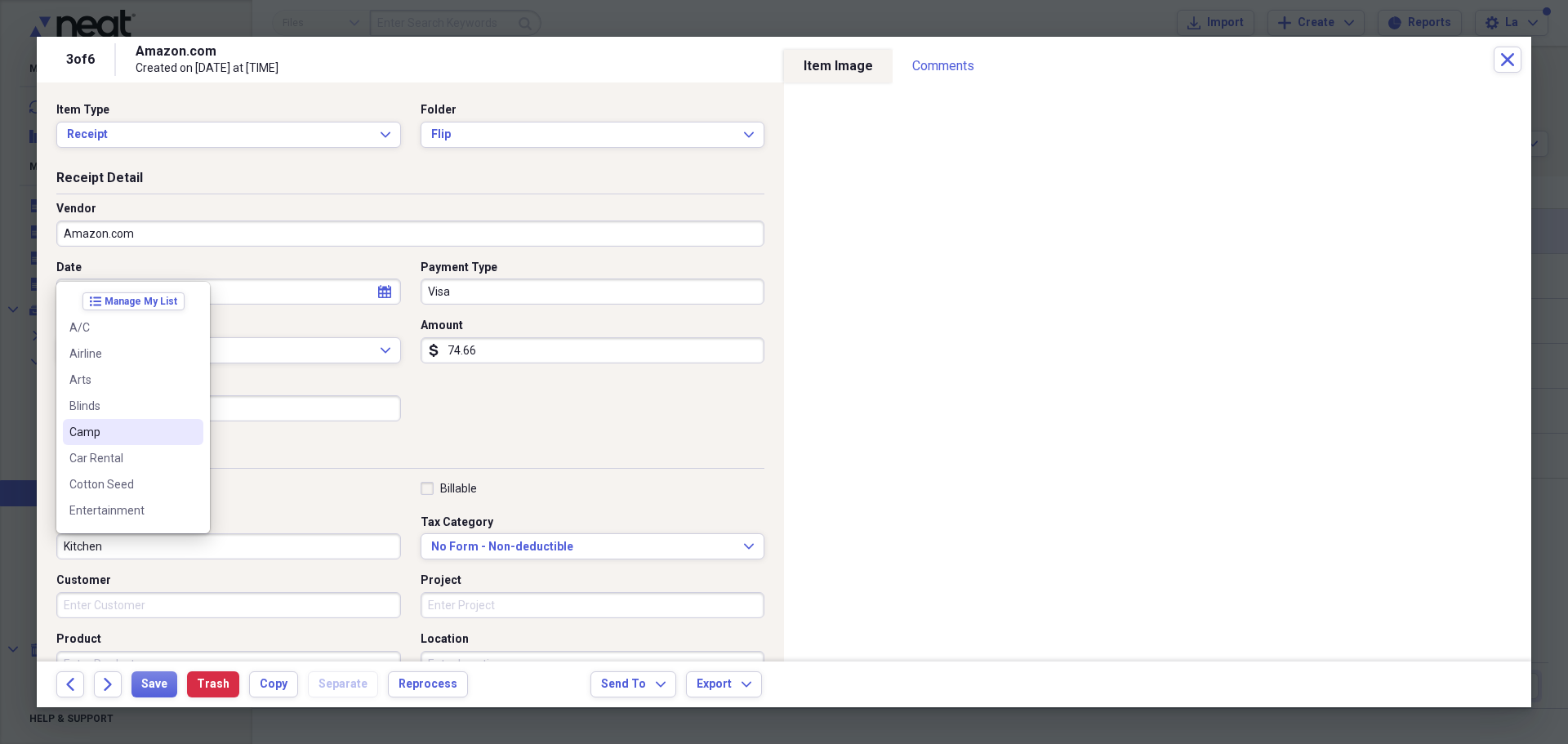 click on "Camp" at bounding box center (123, 432) 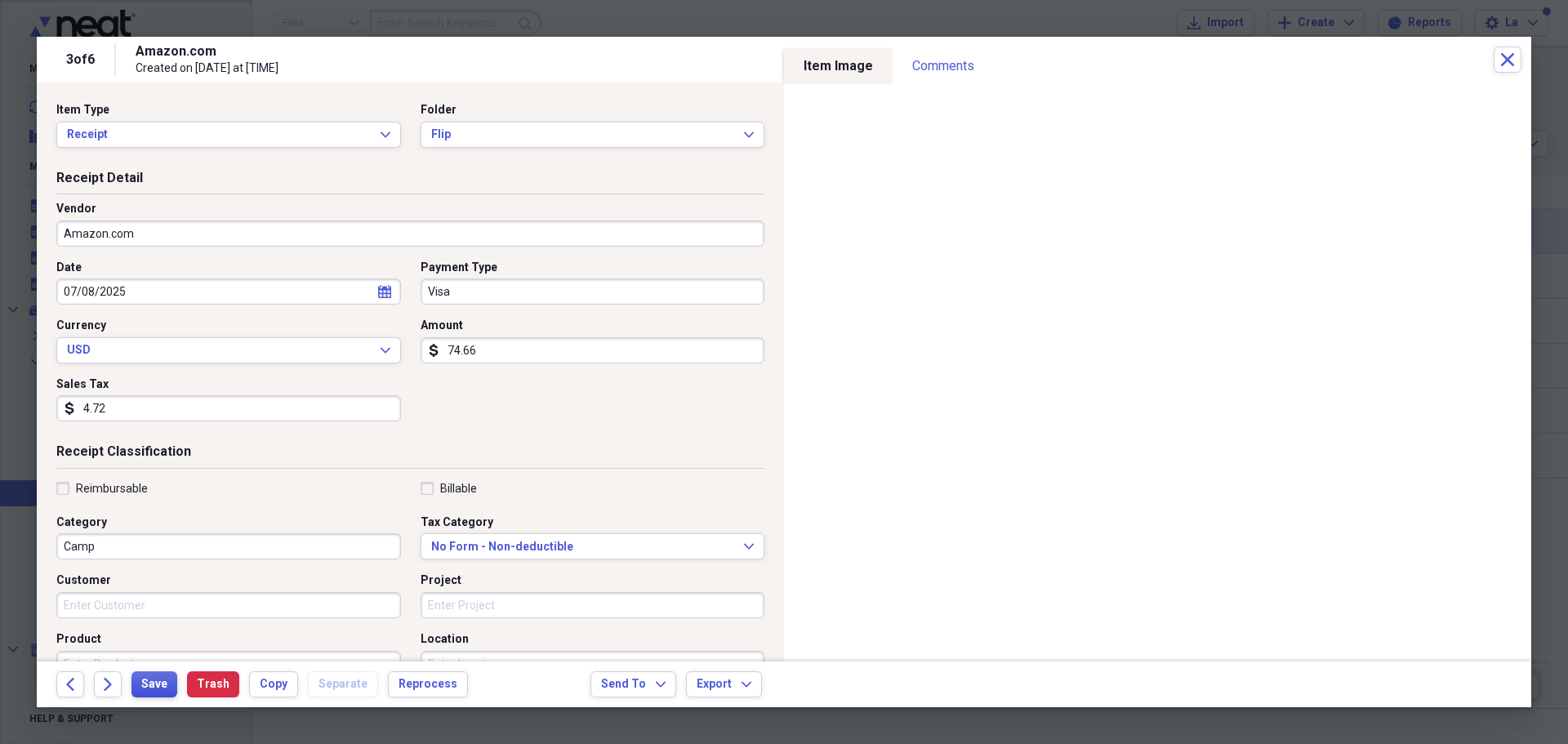 click on "Save" at bounding box center [154, 684] 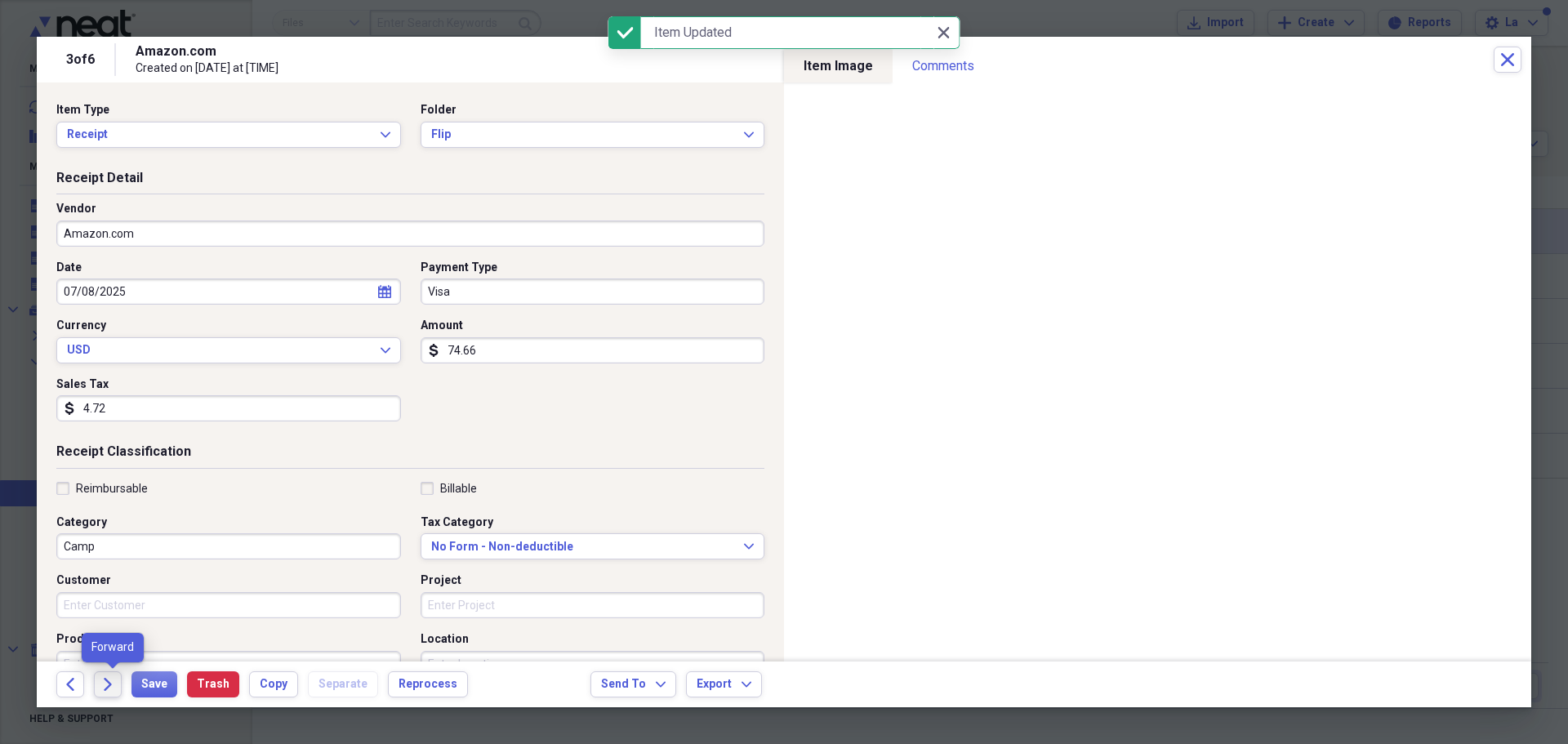 click 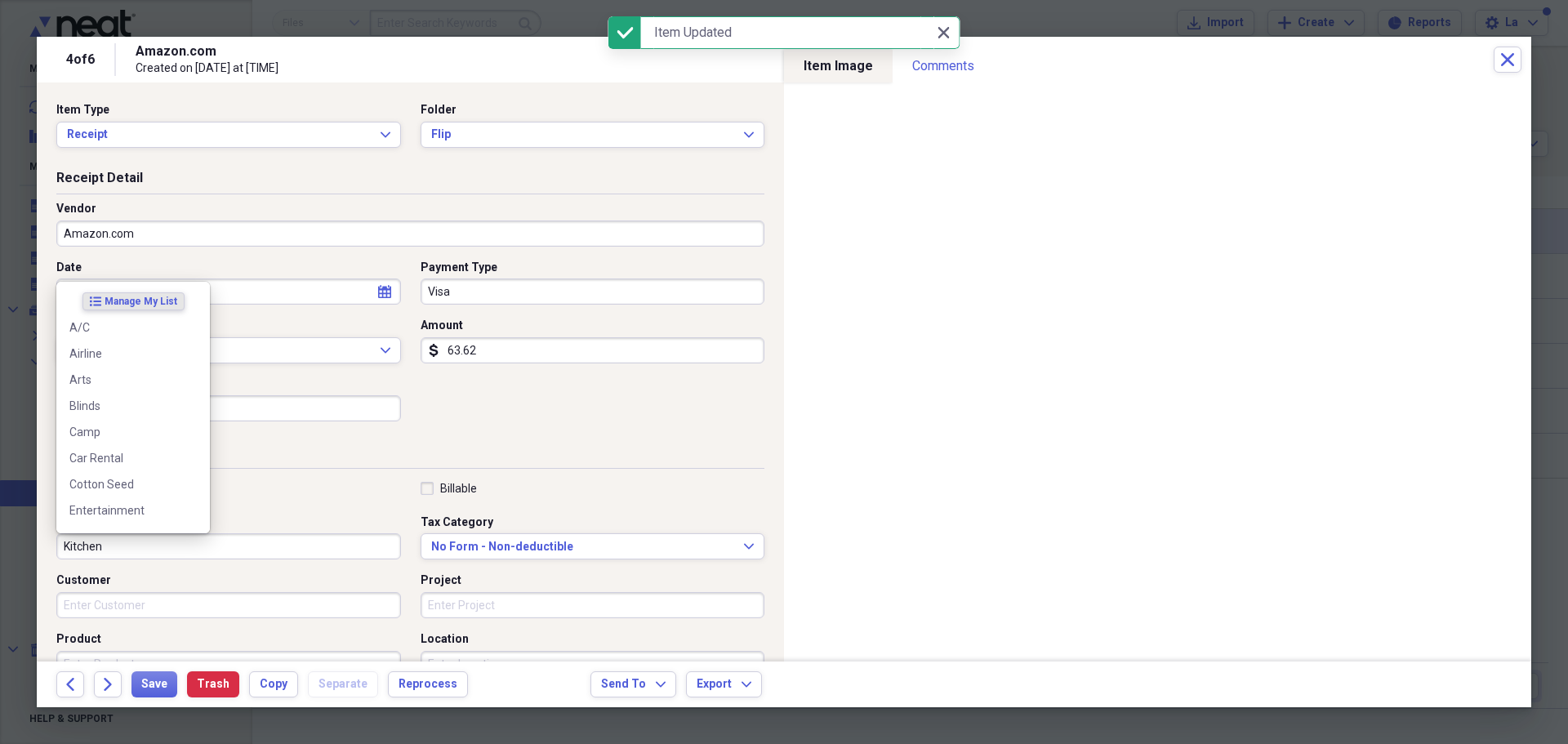 click on "Kitchen" at bounding box center [229, 546] 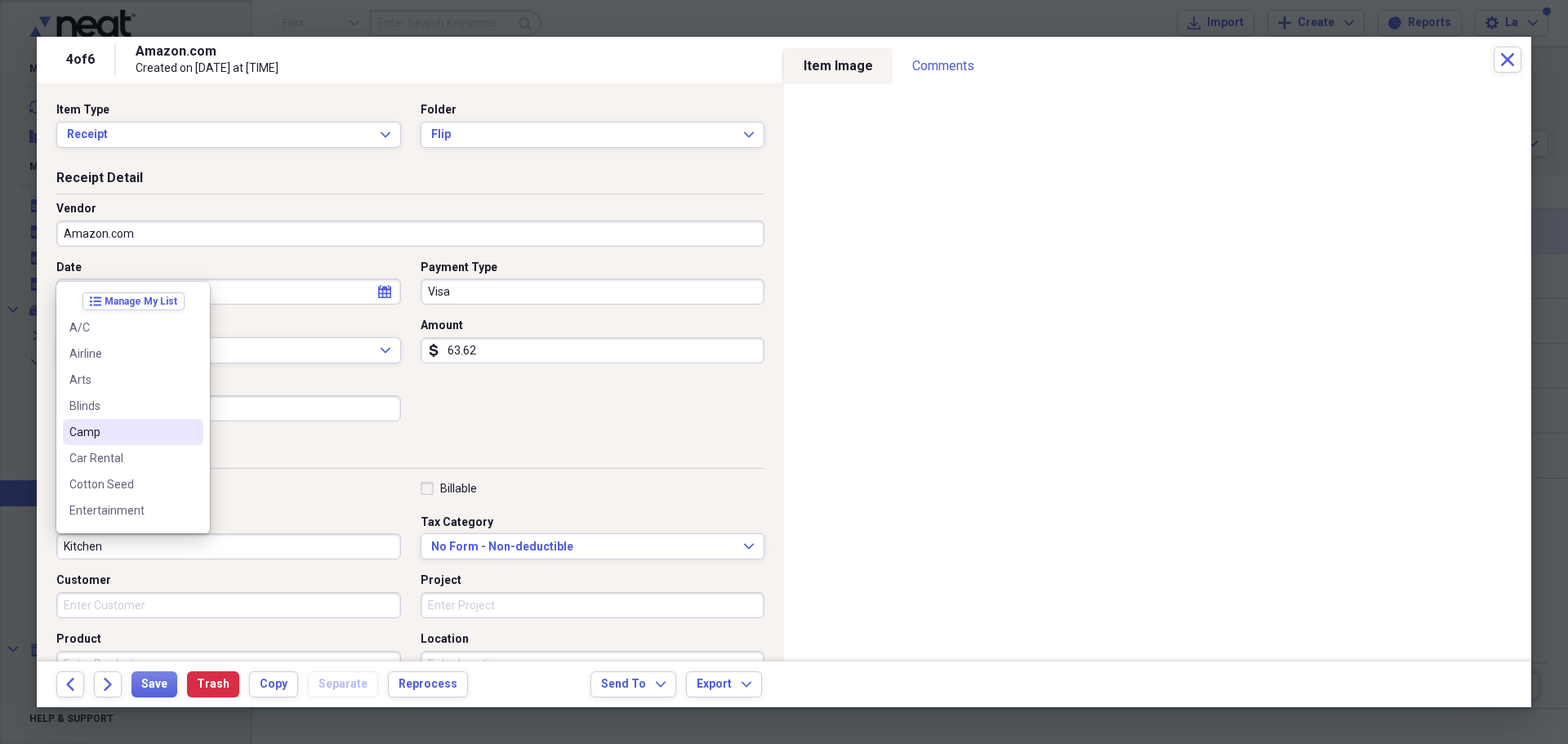 click on "Camp" at bounding box center (133, 432) 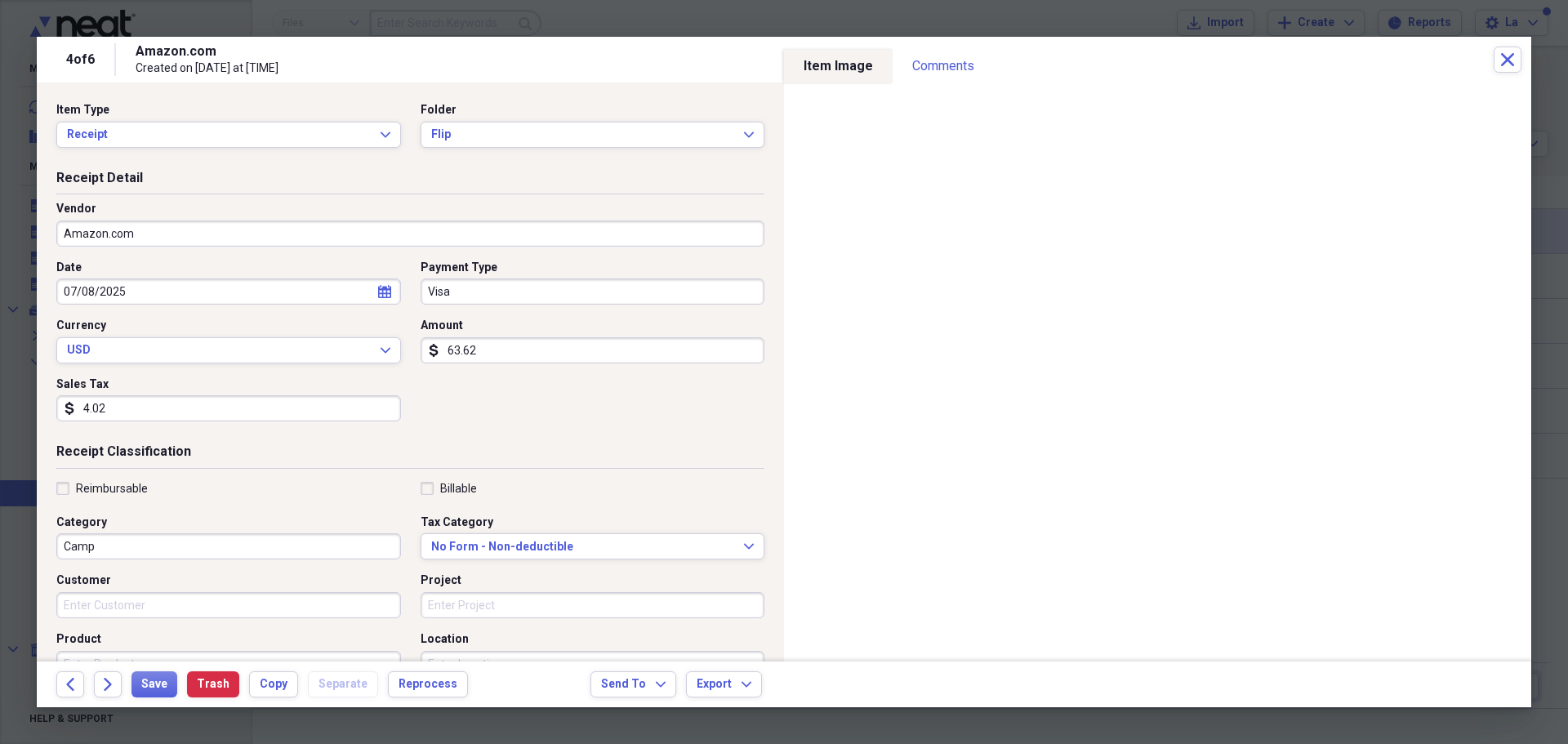 select on "6" 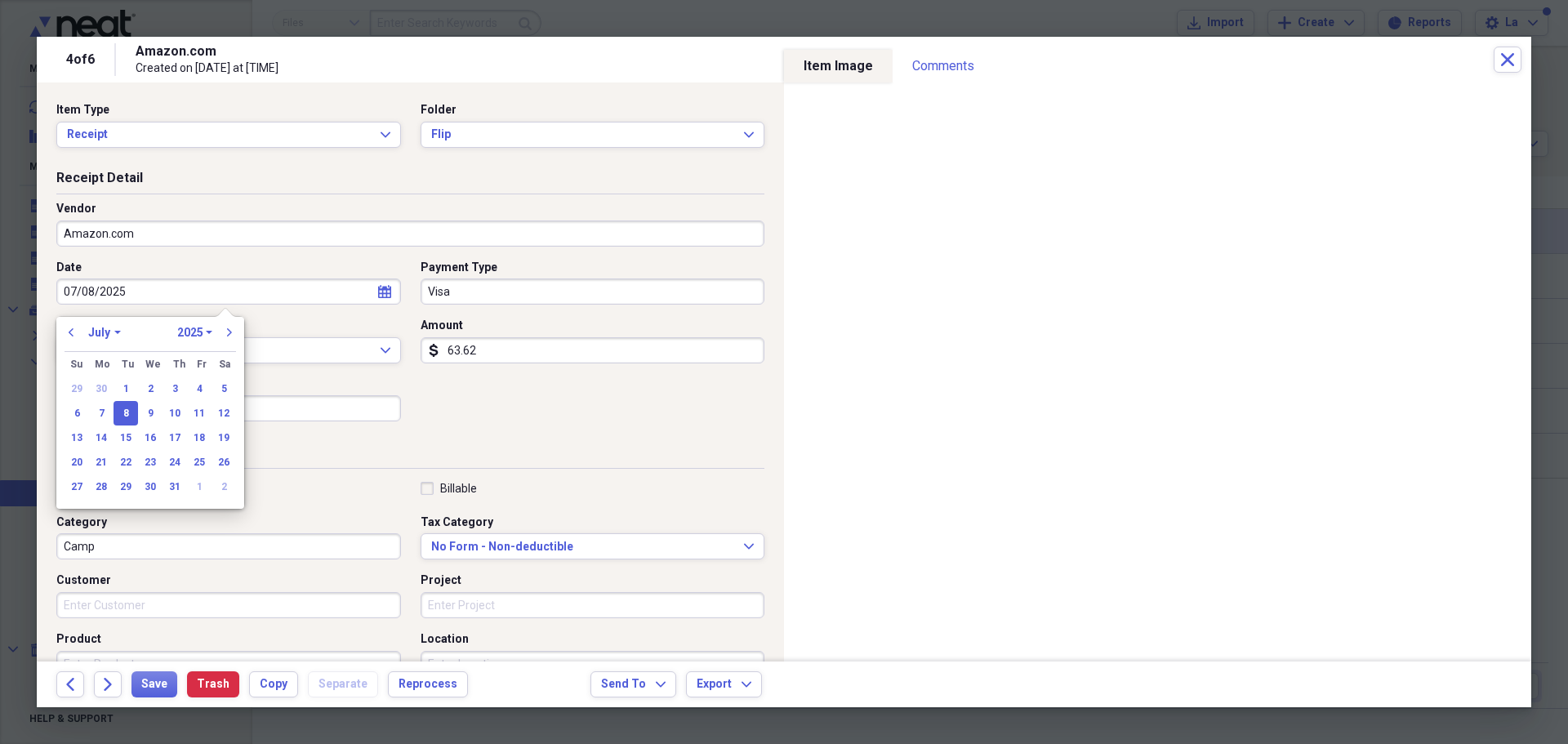 click on "07/08/2025" at bounding box center (229, 292) 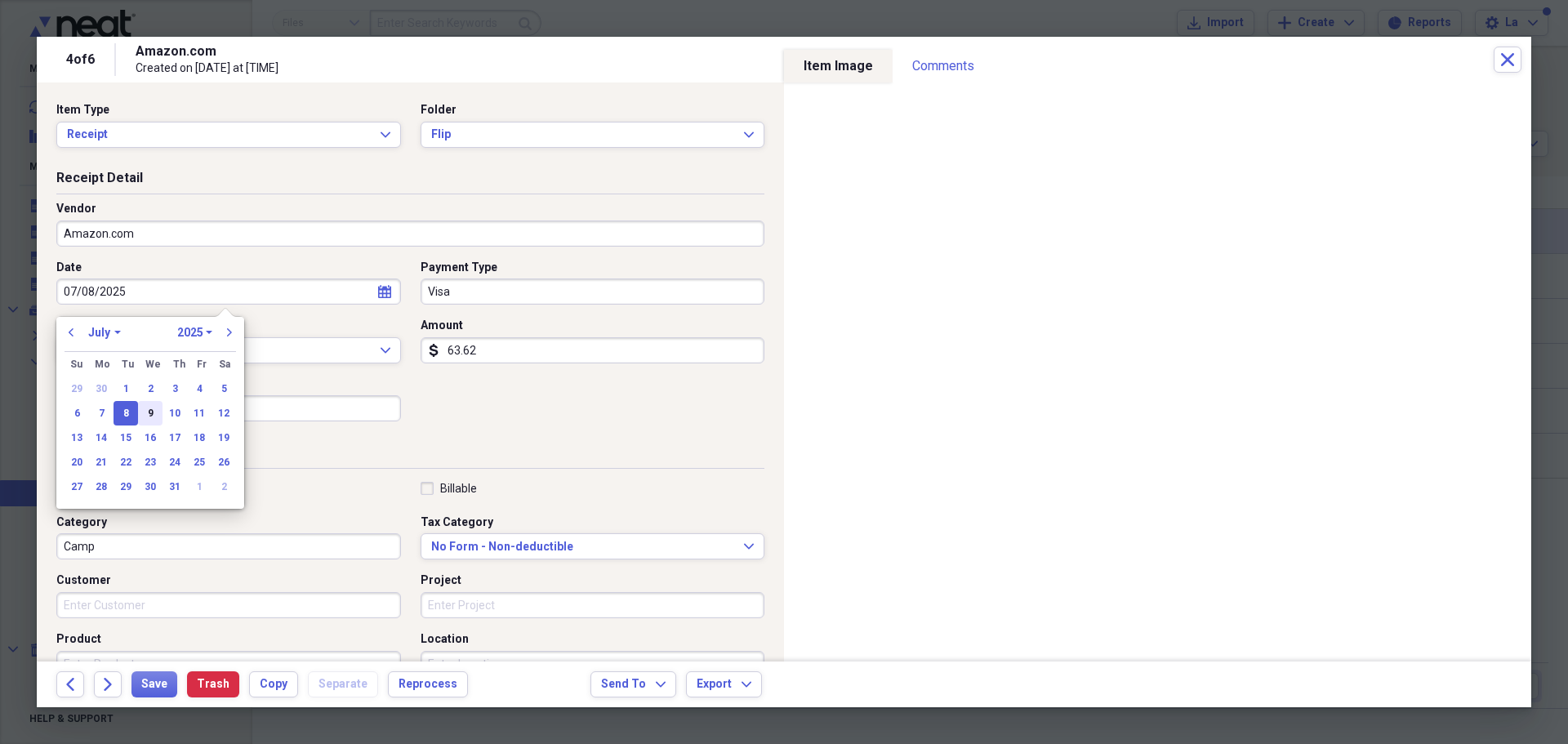 click on "9" at bounding box center (150, 413) 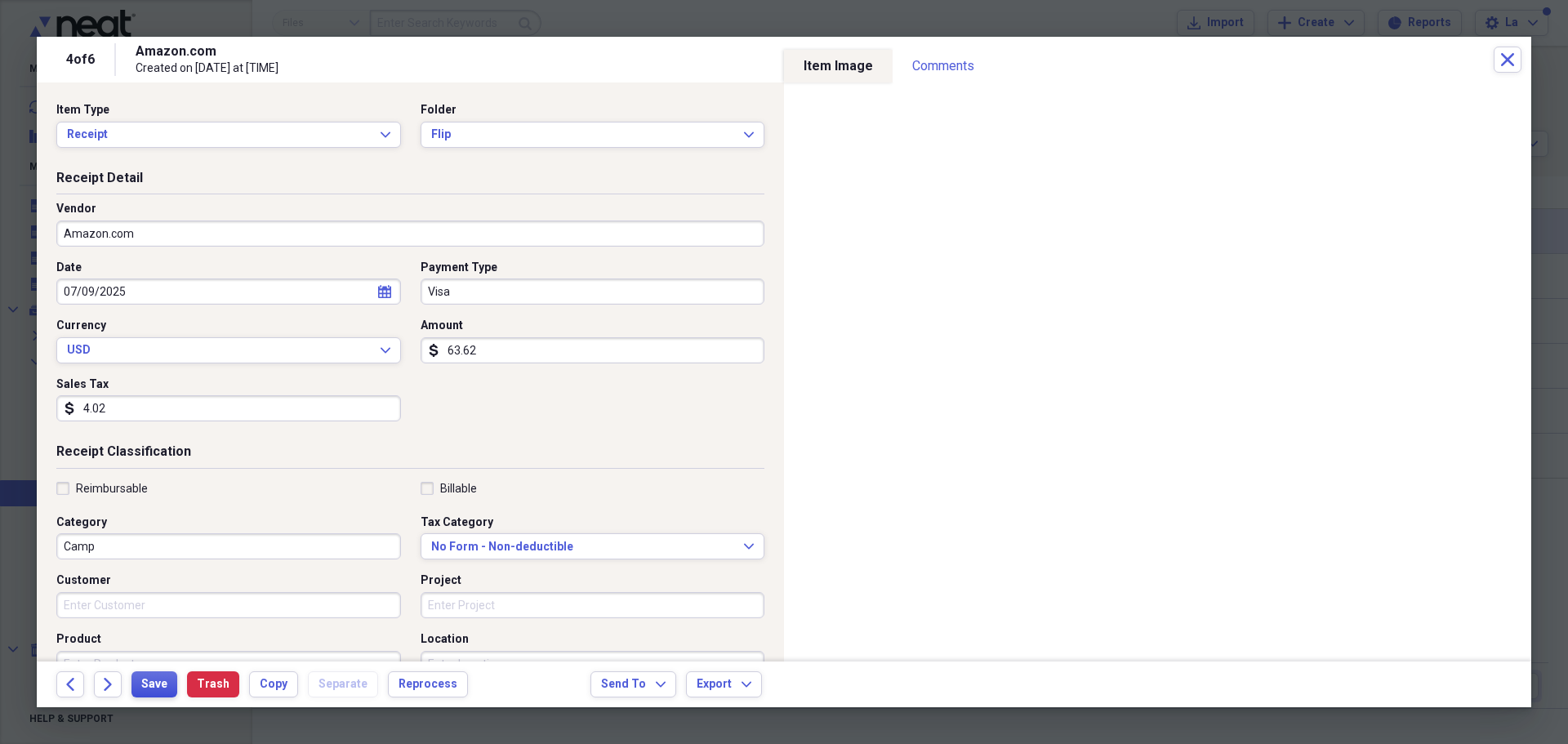 click on "Save" at bounding box center [154, 684] 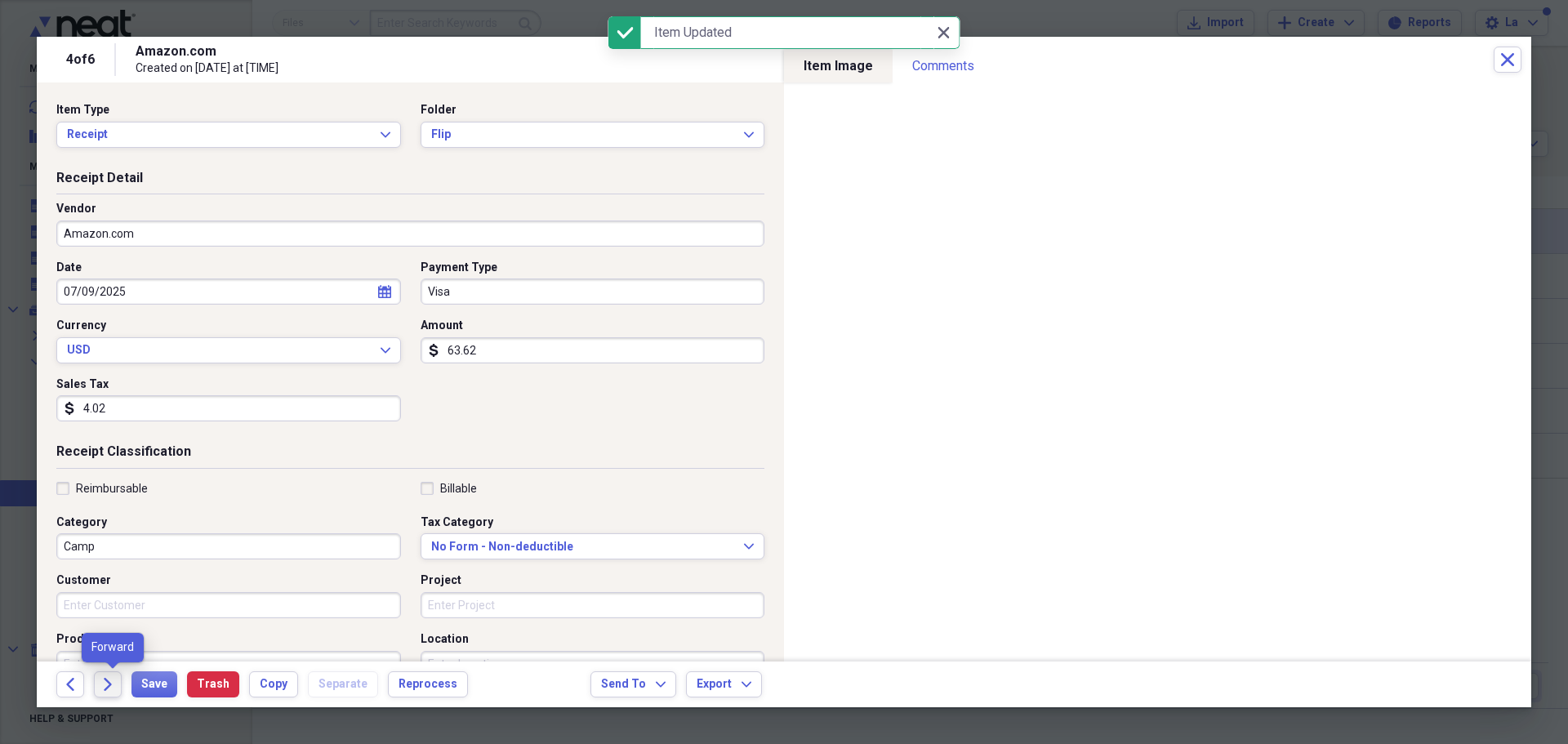 click on "Forward" 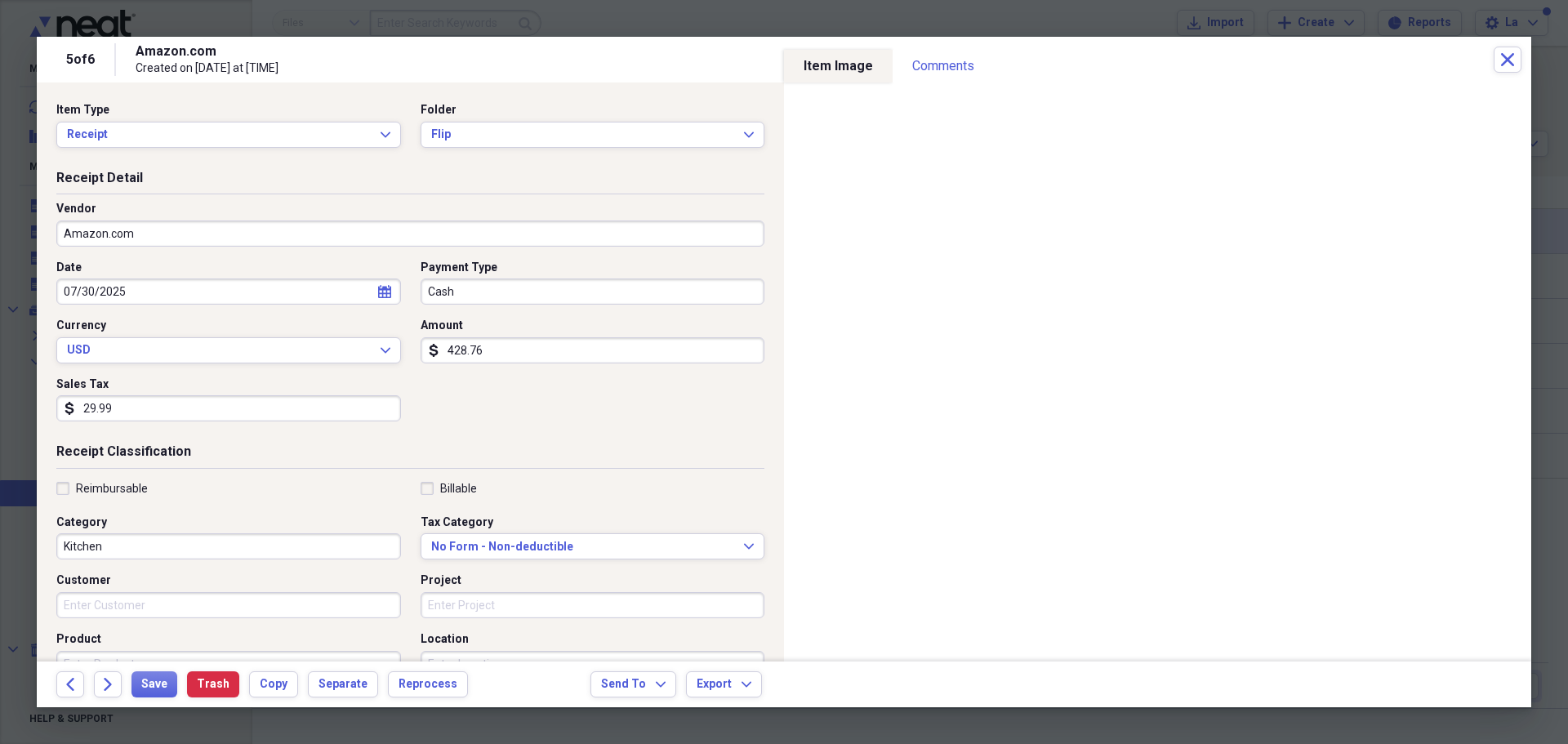 click on "Cash" at bounding box center [593, 292] 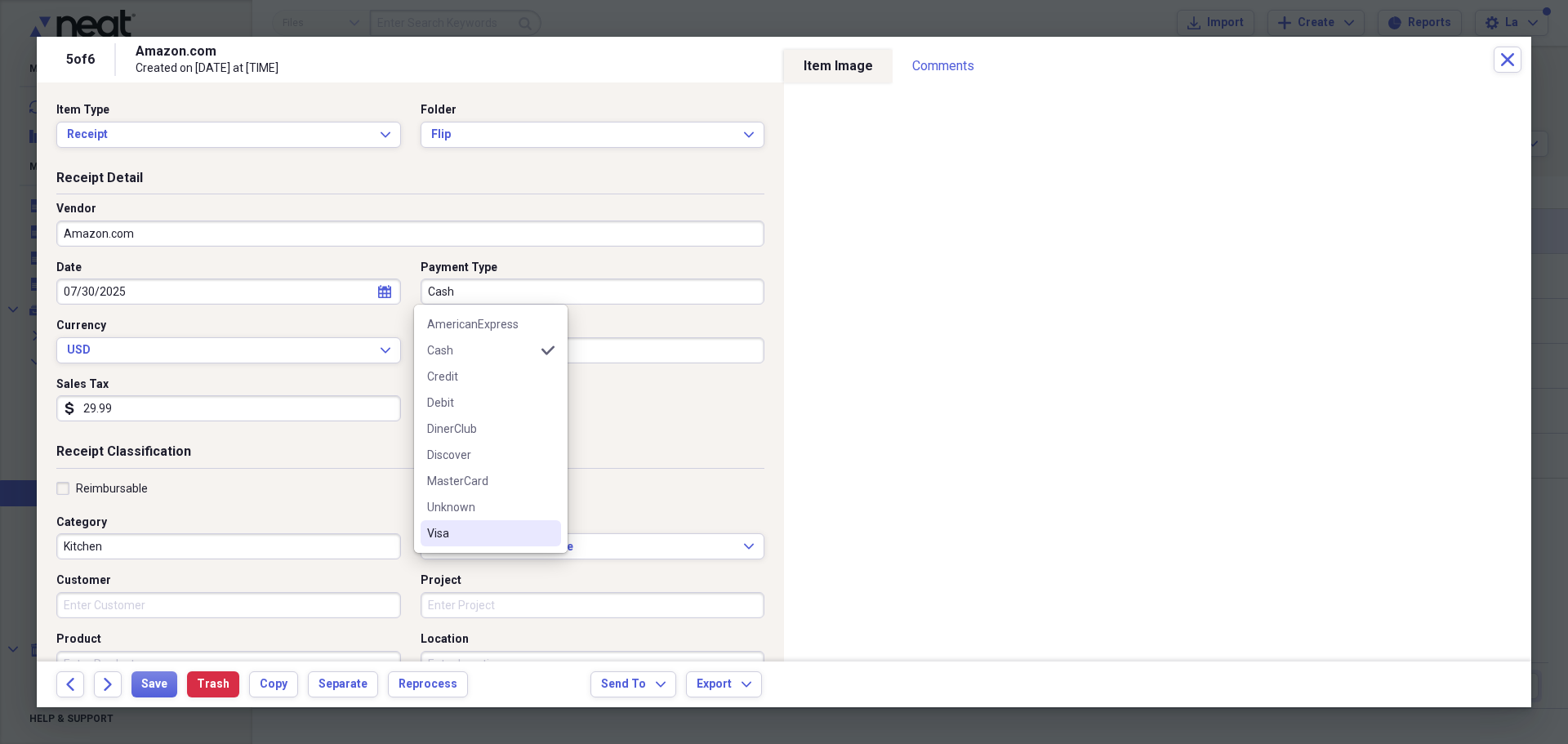 click on "Visa" at bounding box center [481, 533] 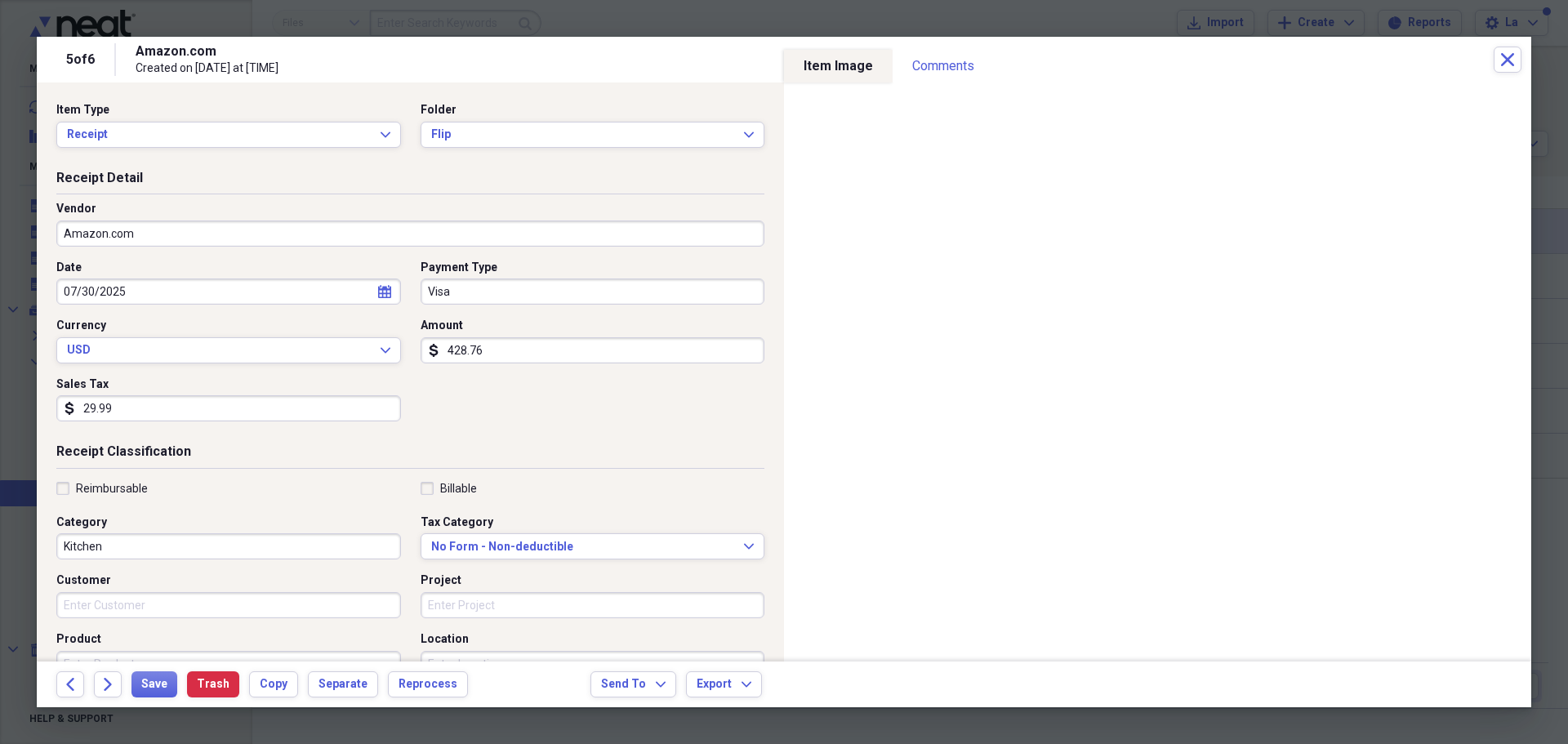 click on "07/30/2025" at bounding box center (229, 292) 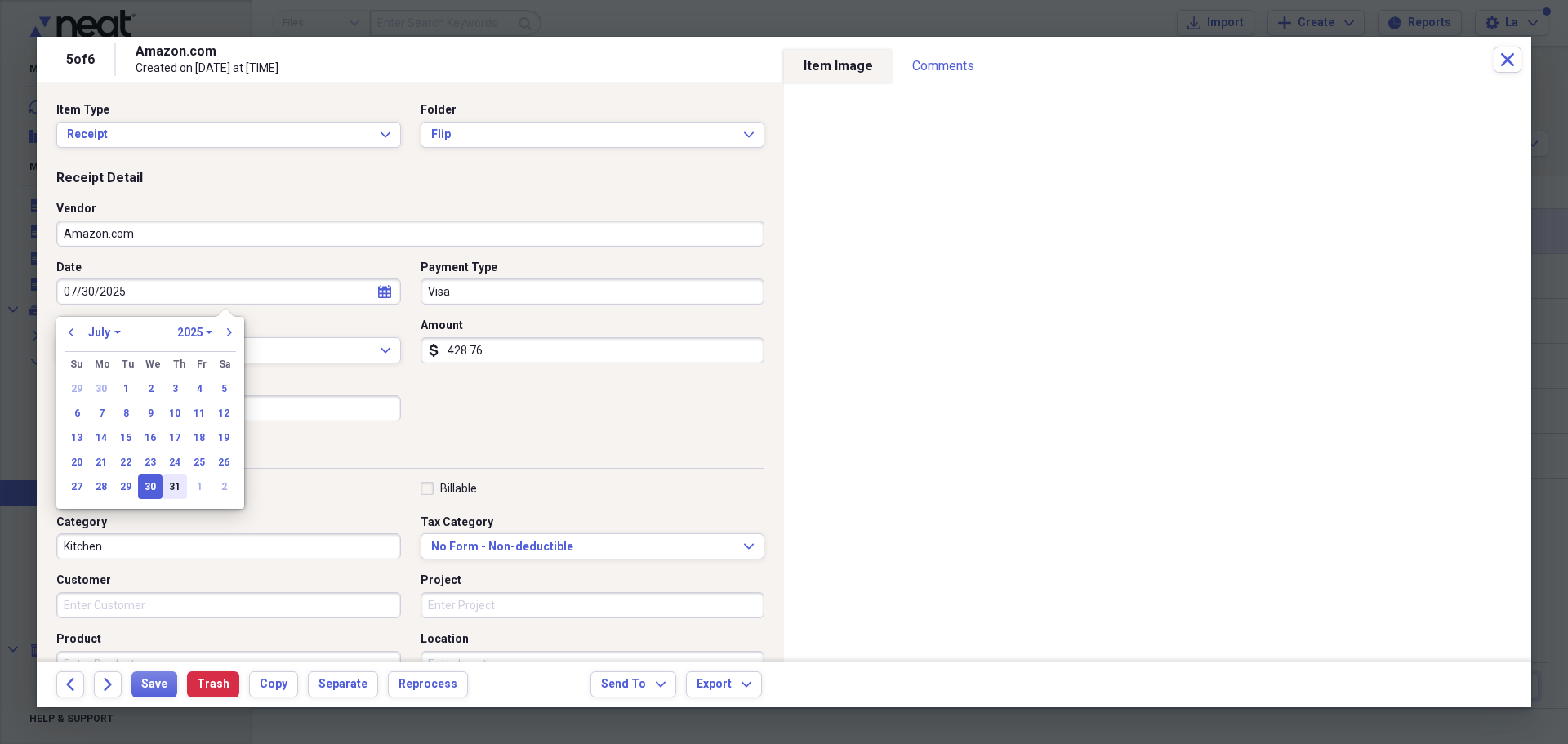 click on "31" at bounding box center (175, 487) 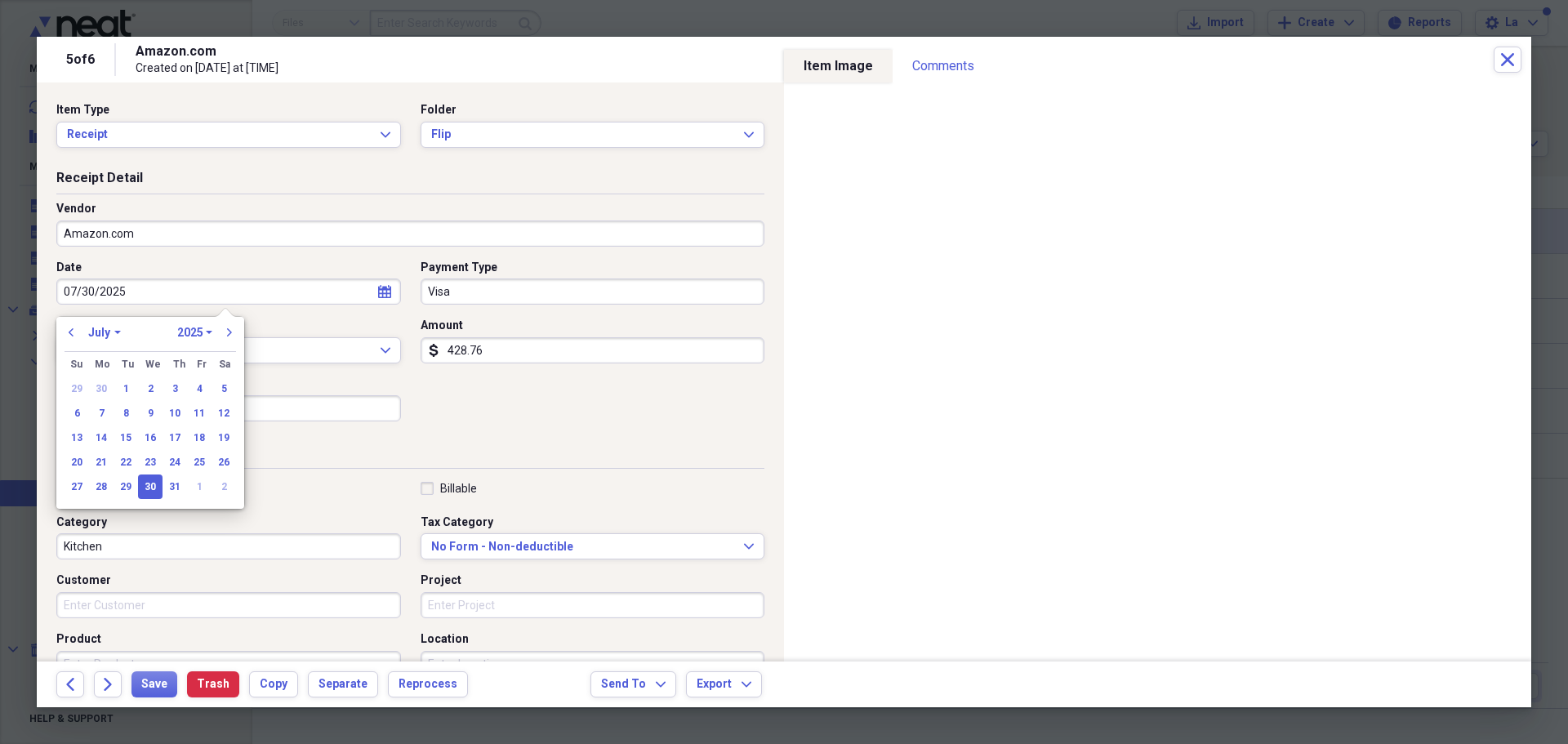 type on "07/31/2025" 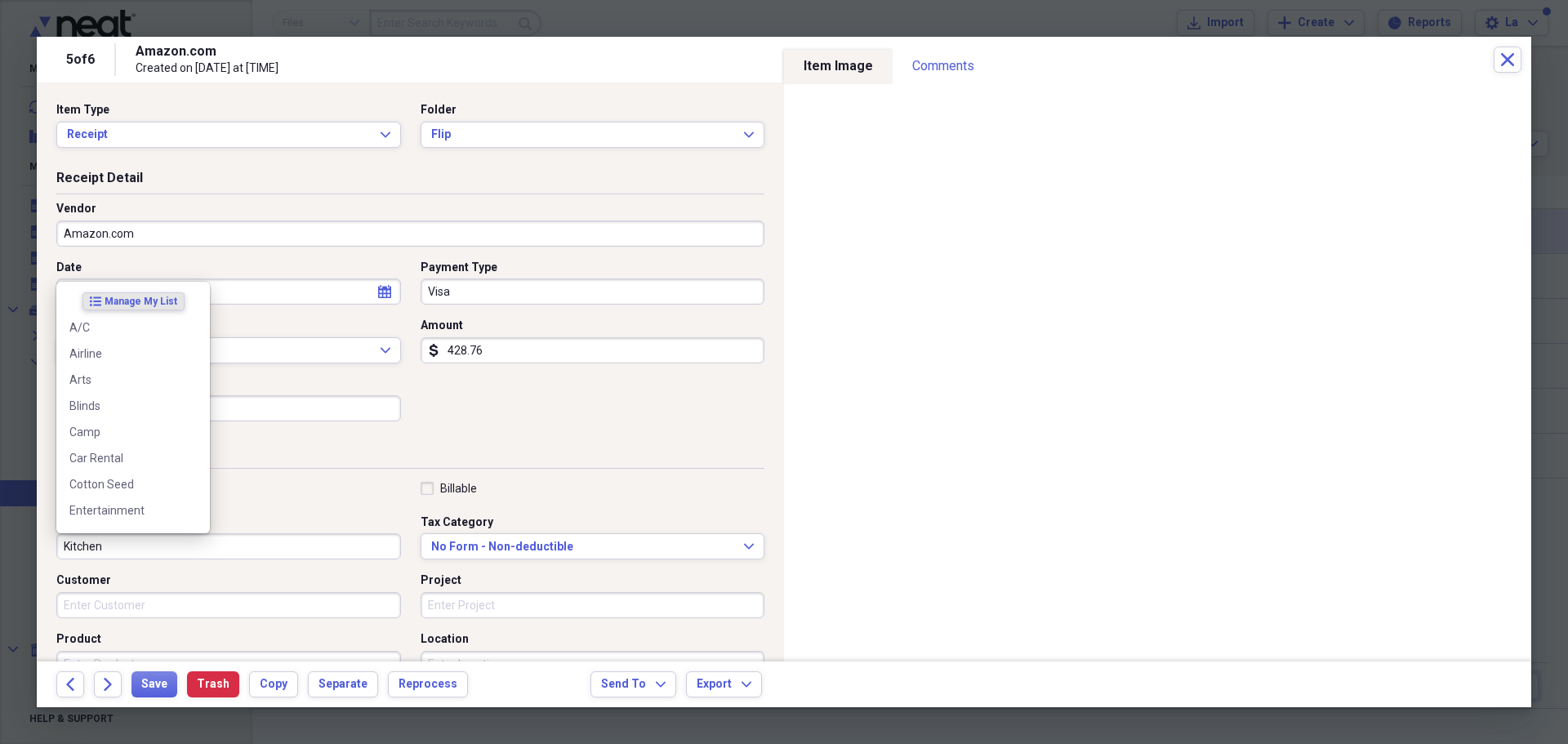 click on "Kitchen" at bounding box center [229, 546] 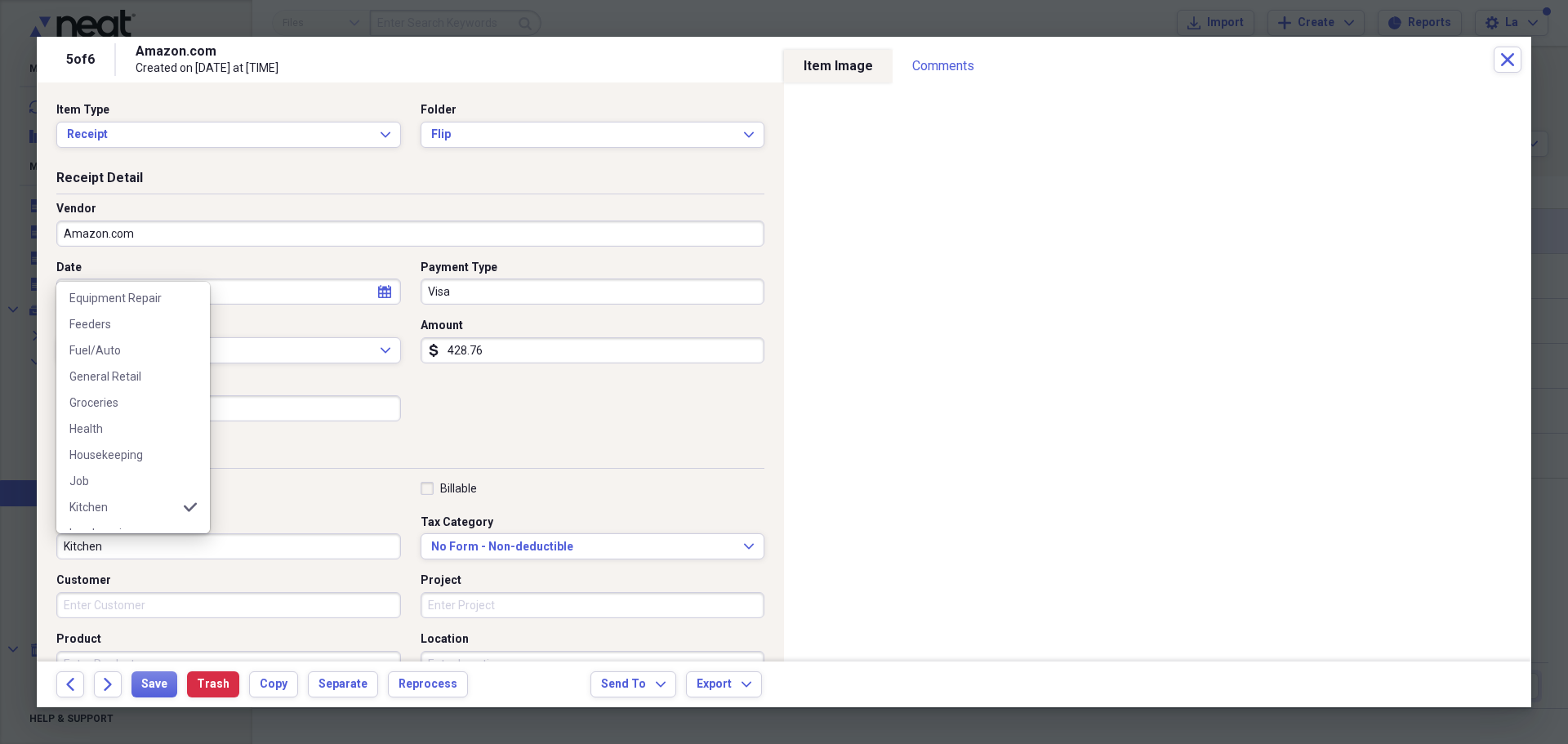 scroll, scrollTop: 245, scrollLeft: 0, axis: vertical 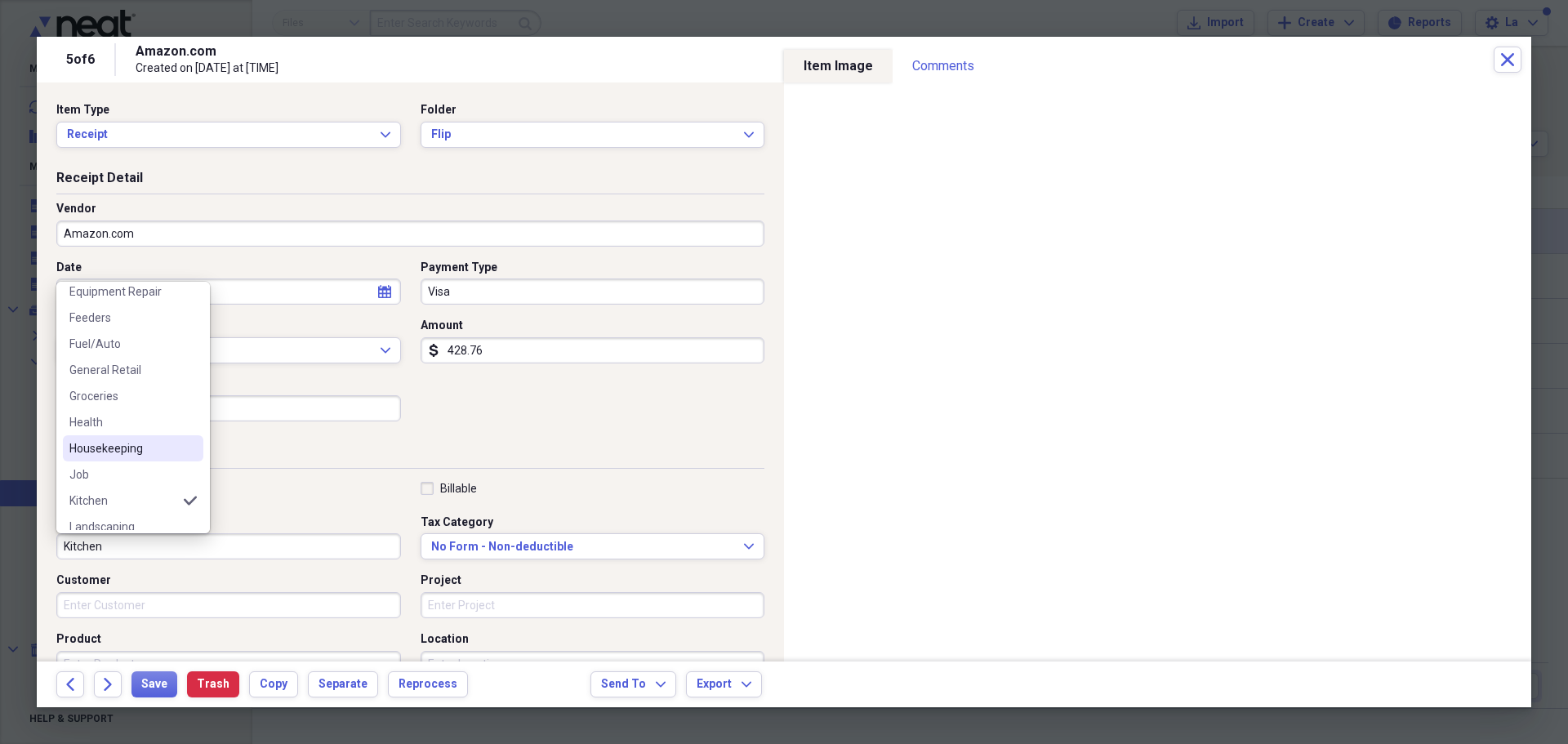 click on "Housekeeping" at bounding box center (123, 448) 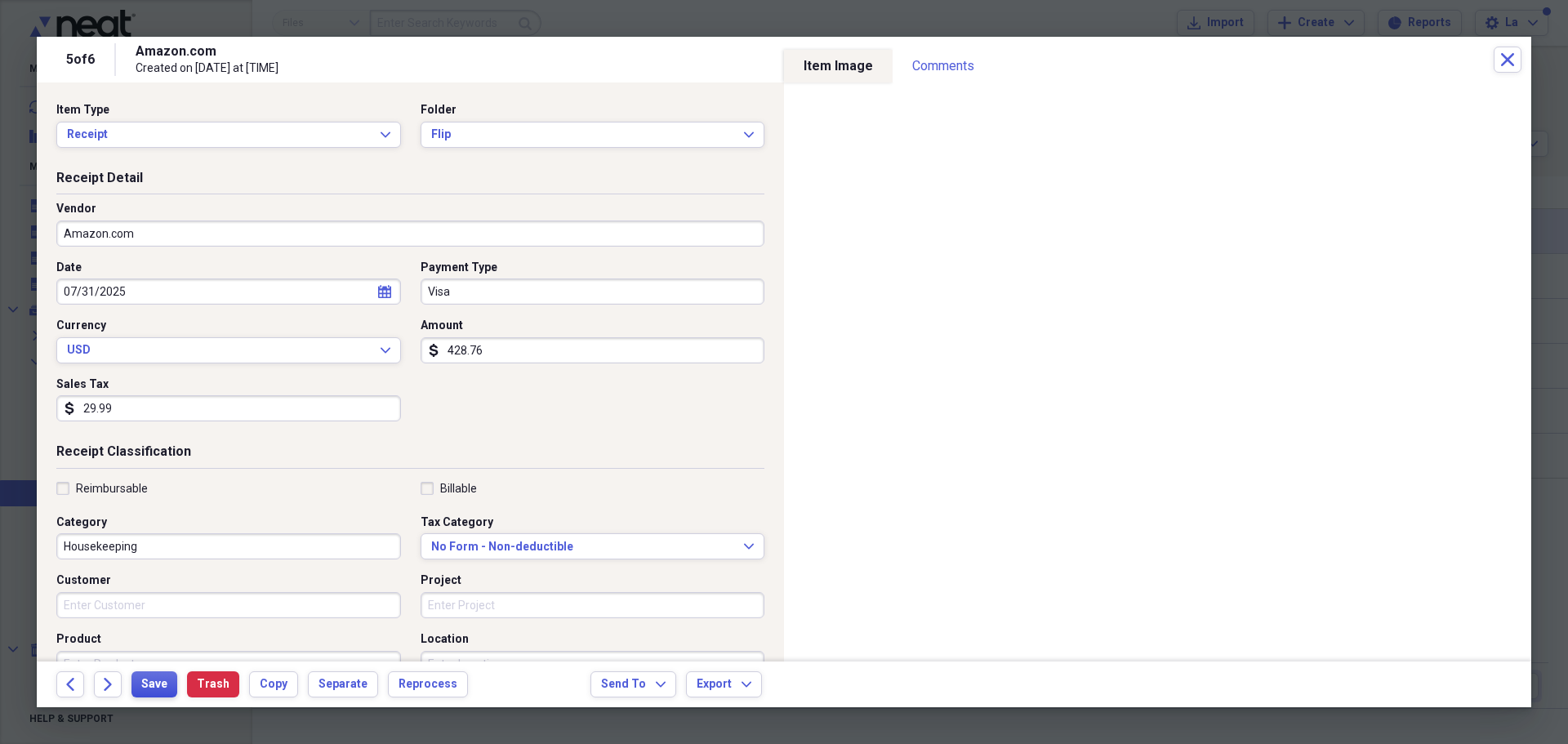 click on "Save" at bounding box center (154, 684) 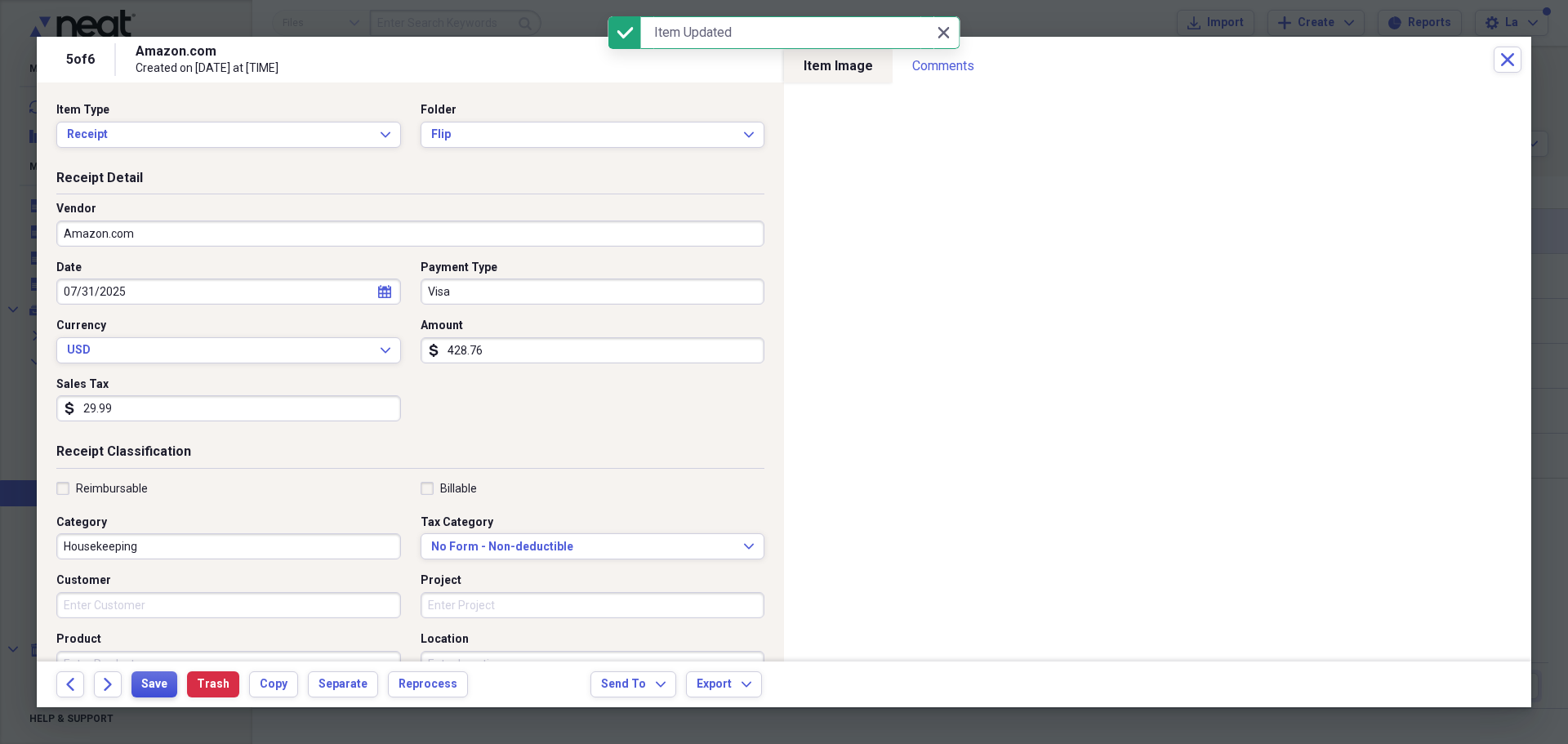 click on "Save" at bounding box center [154, 684] 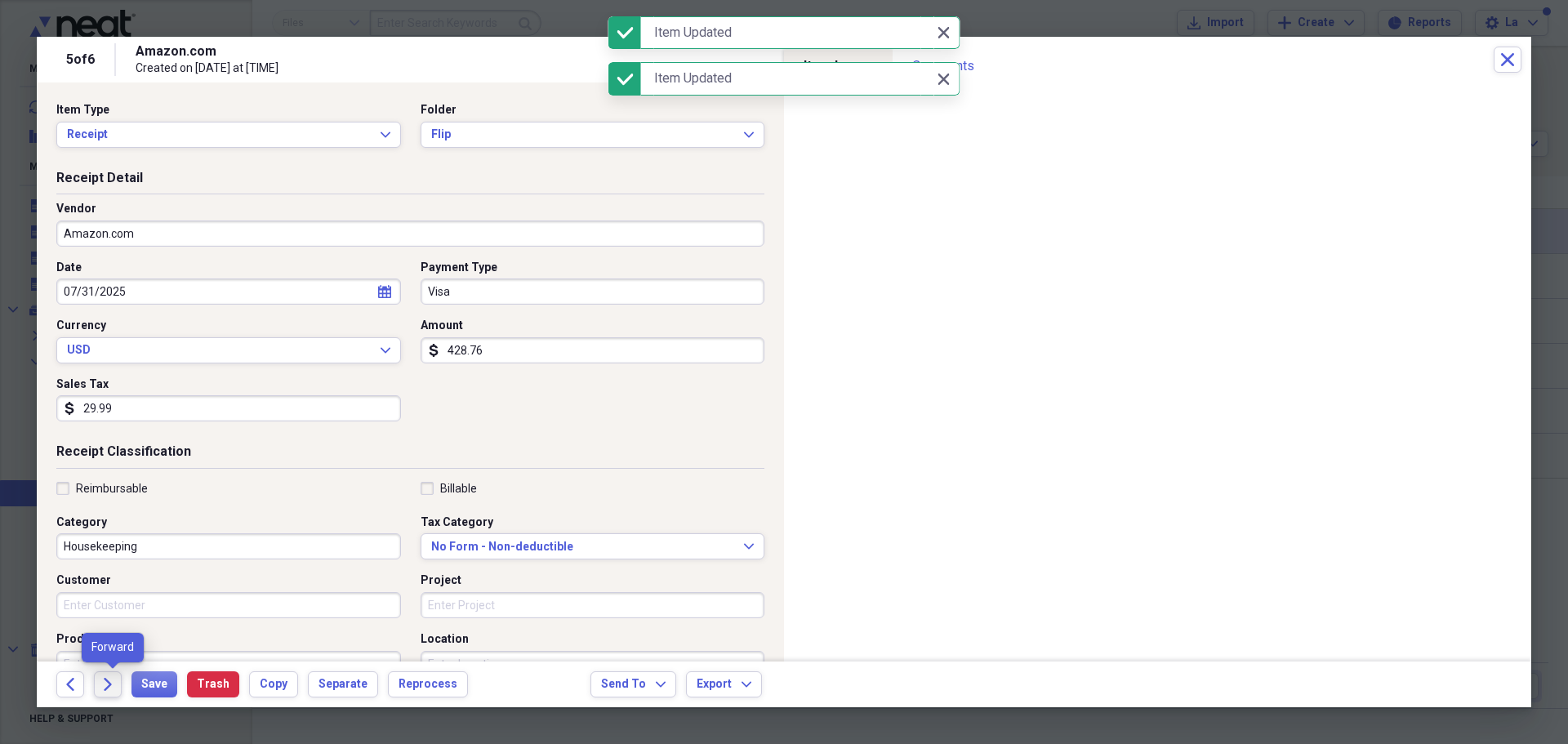 click on "Forward" 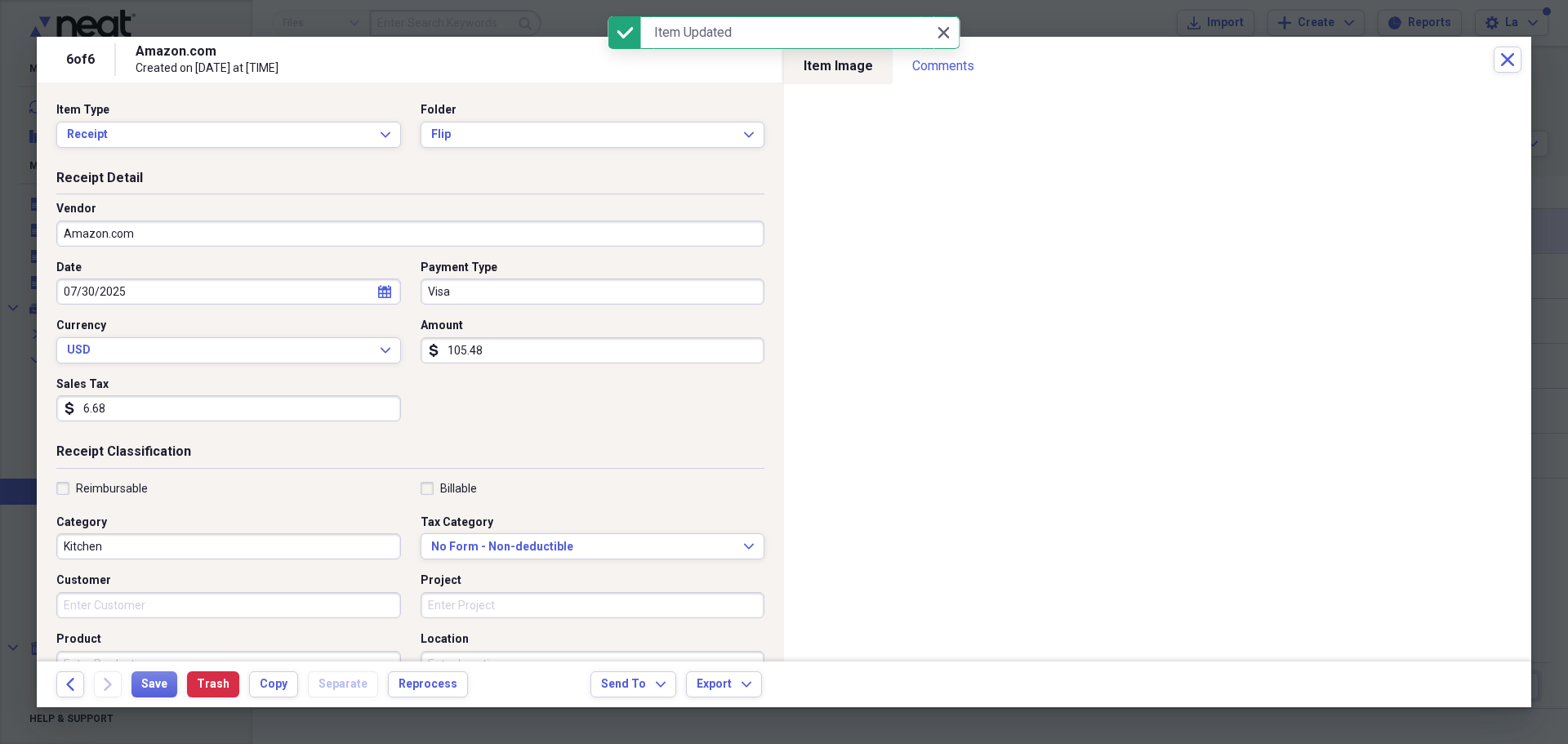 click on "07/30/2025" at bounding box center (229, 292) 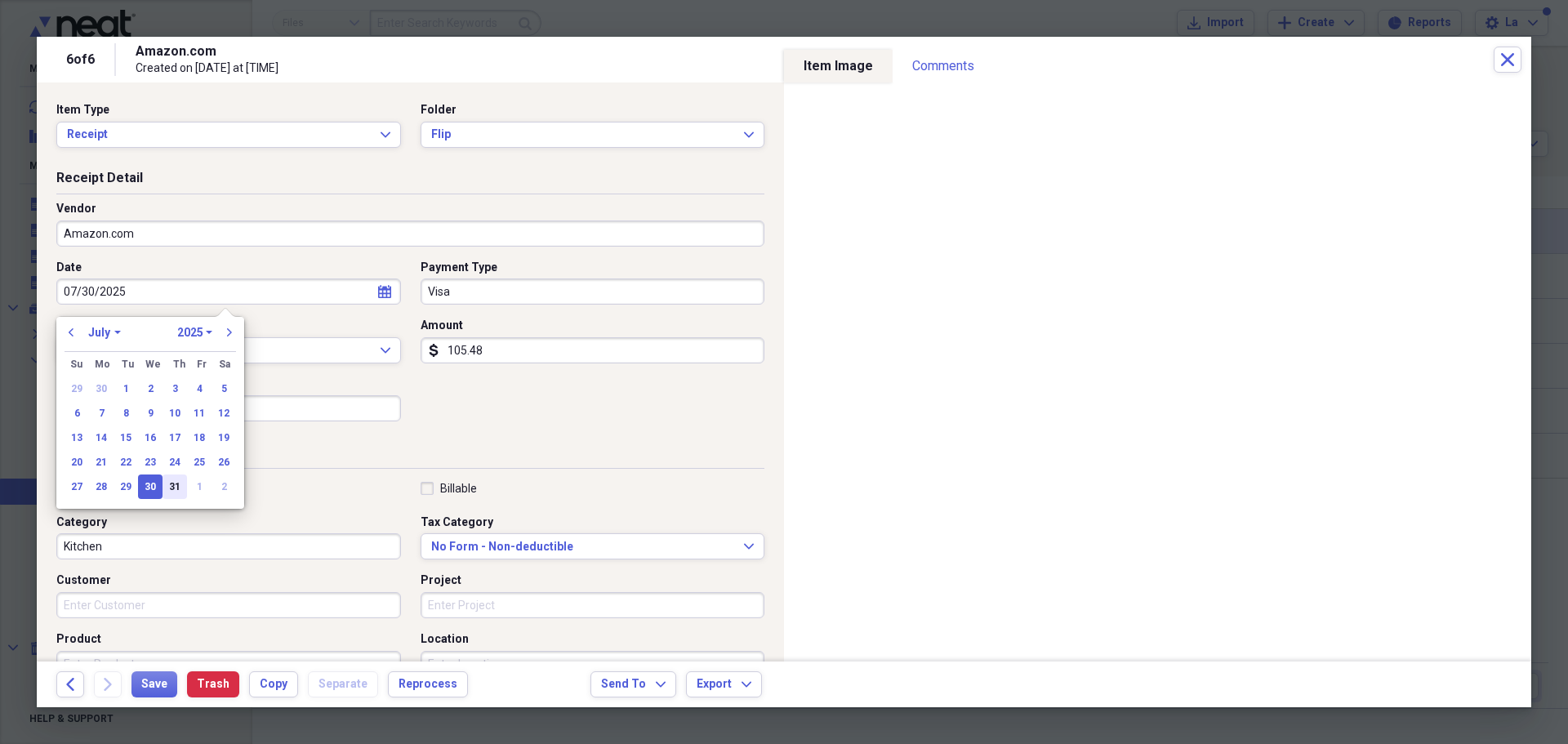 click on "31" at bounding box center (175, 487) 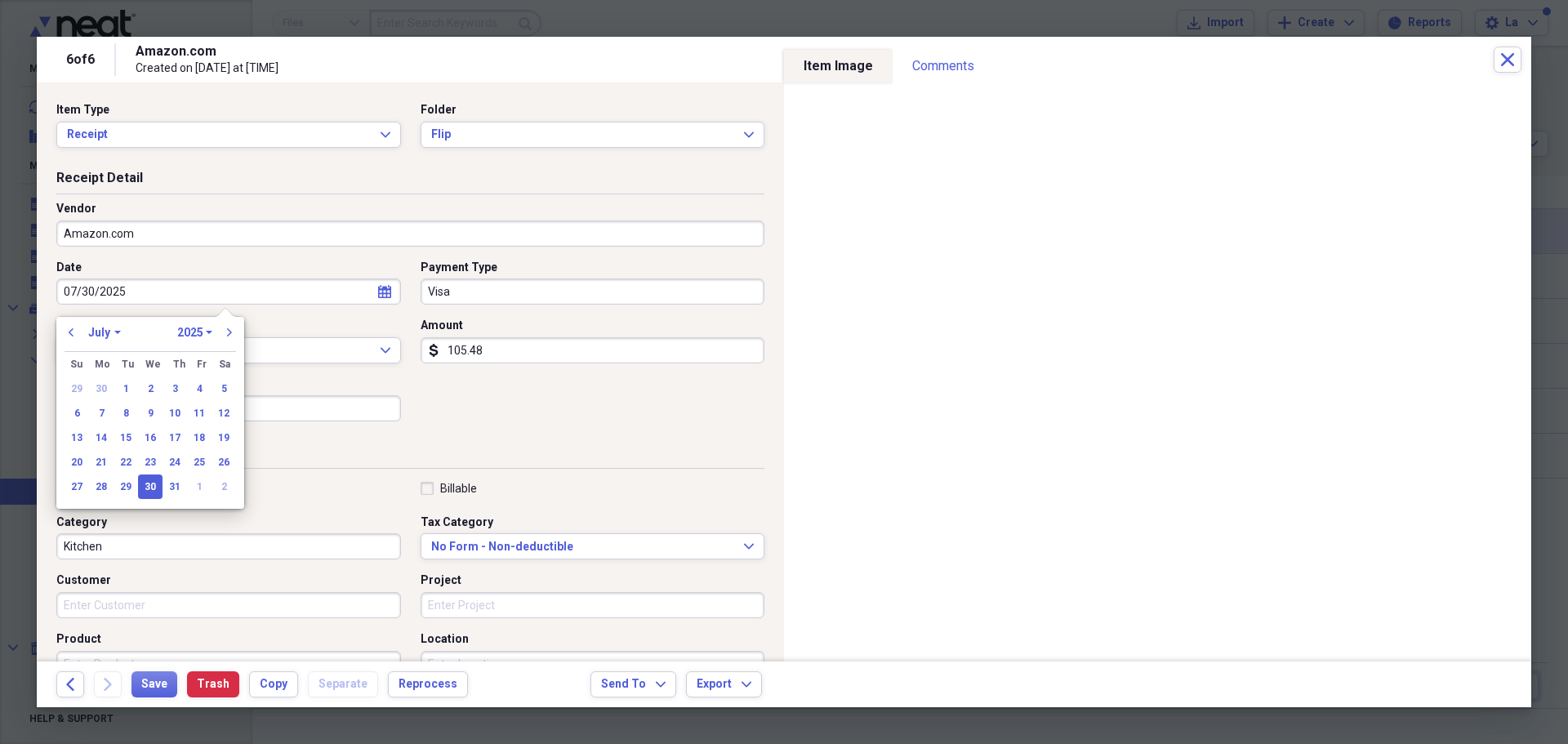 type on "07/31/2025" 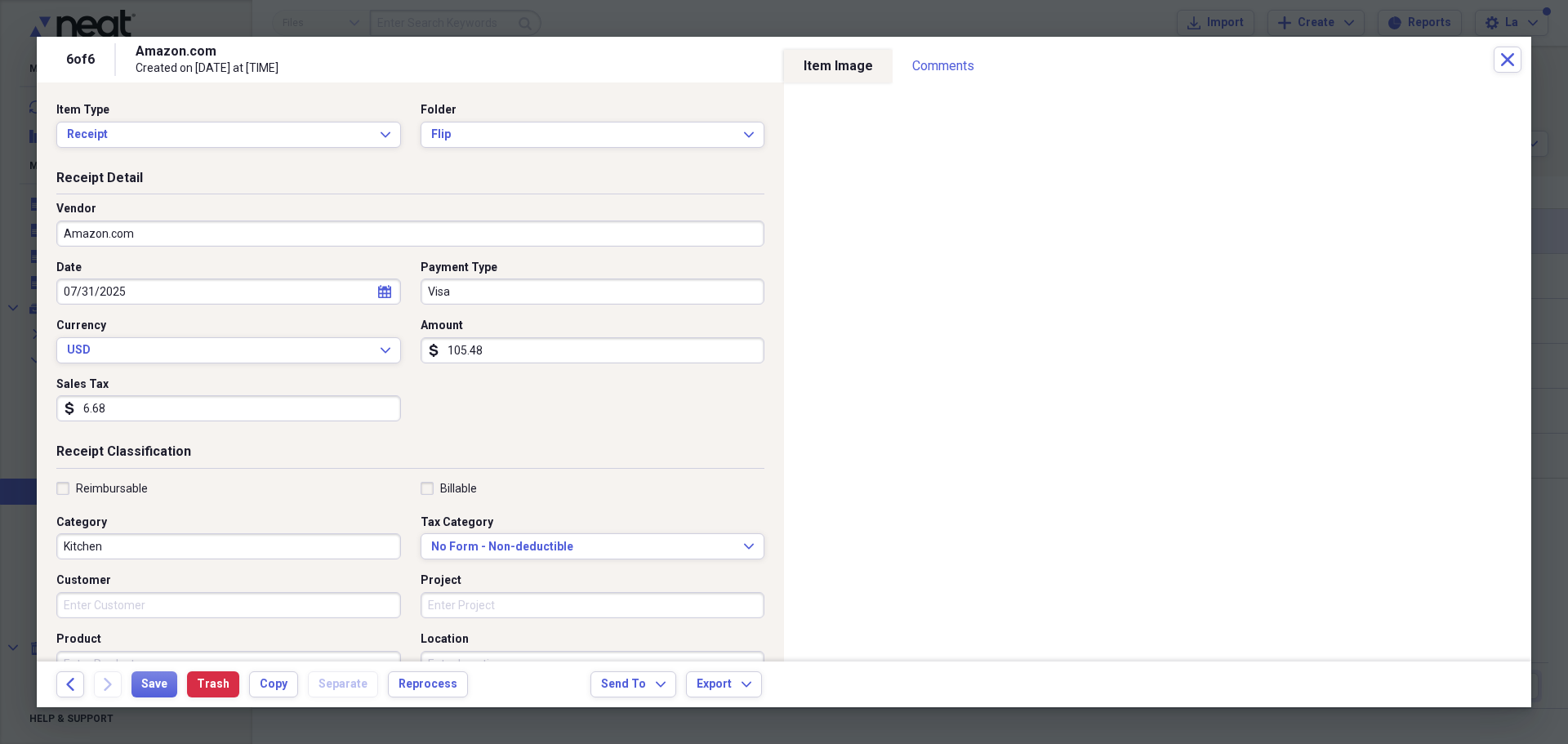 click on "Kitchen" at bounding box center (229, 546) 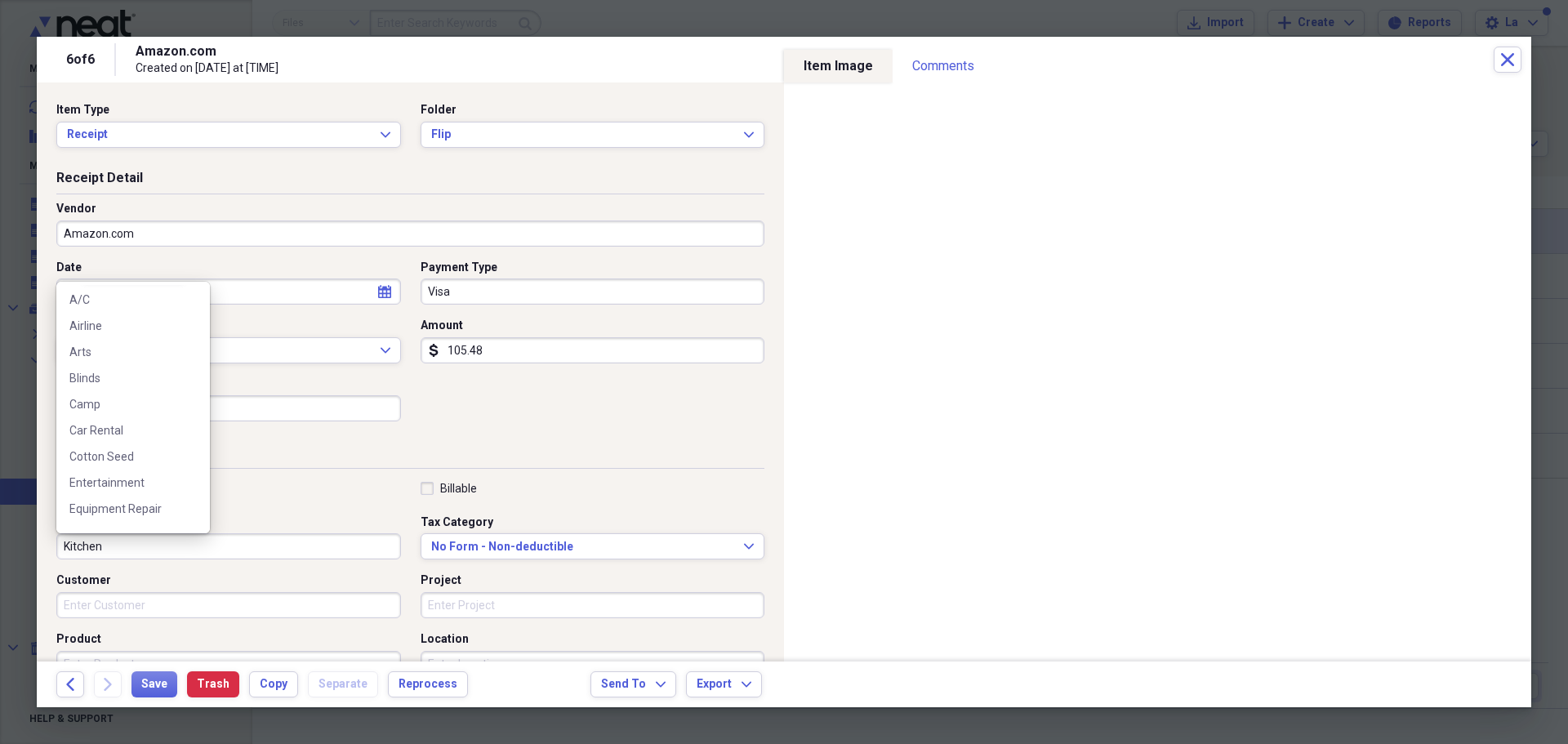 scroll, scrollTop: 0, scrollLeft: 0, axis: both 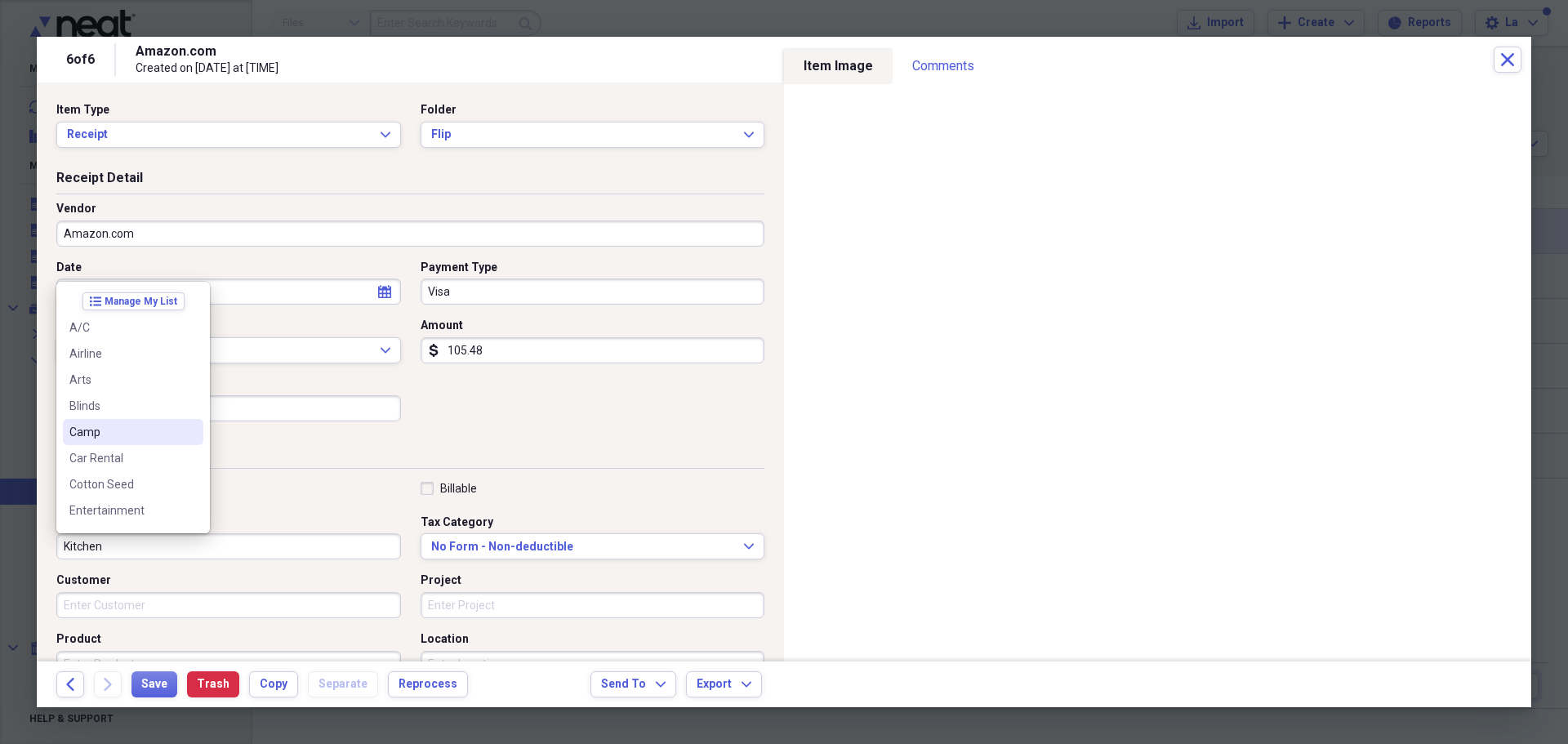 click on "Camp" at bounding box center [133, 432] 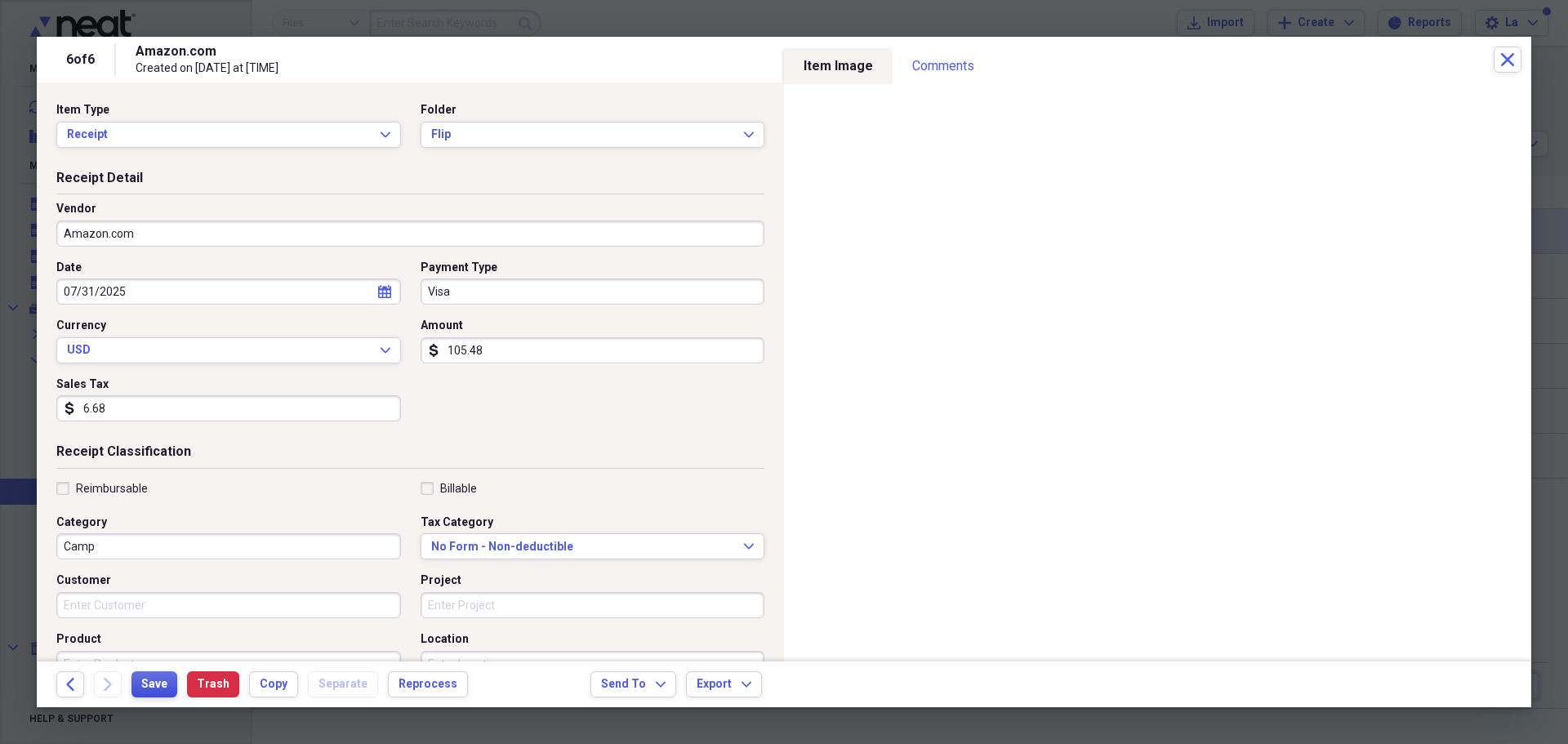 click on "Save" at bounding box center (154, 684) 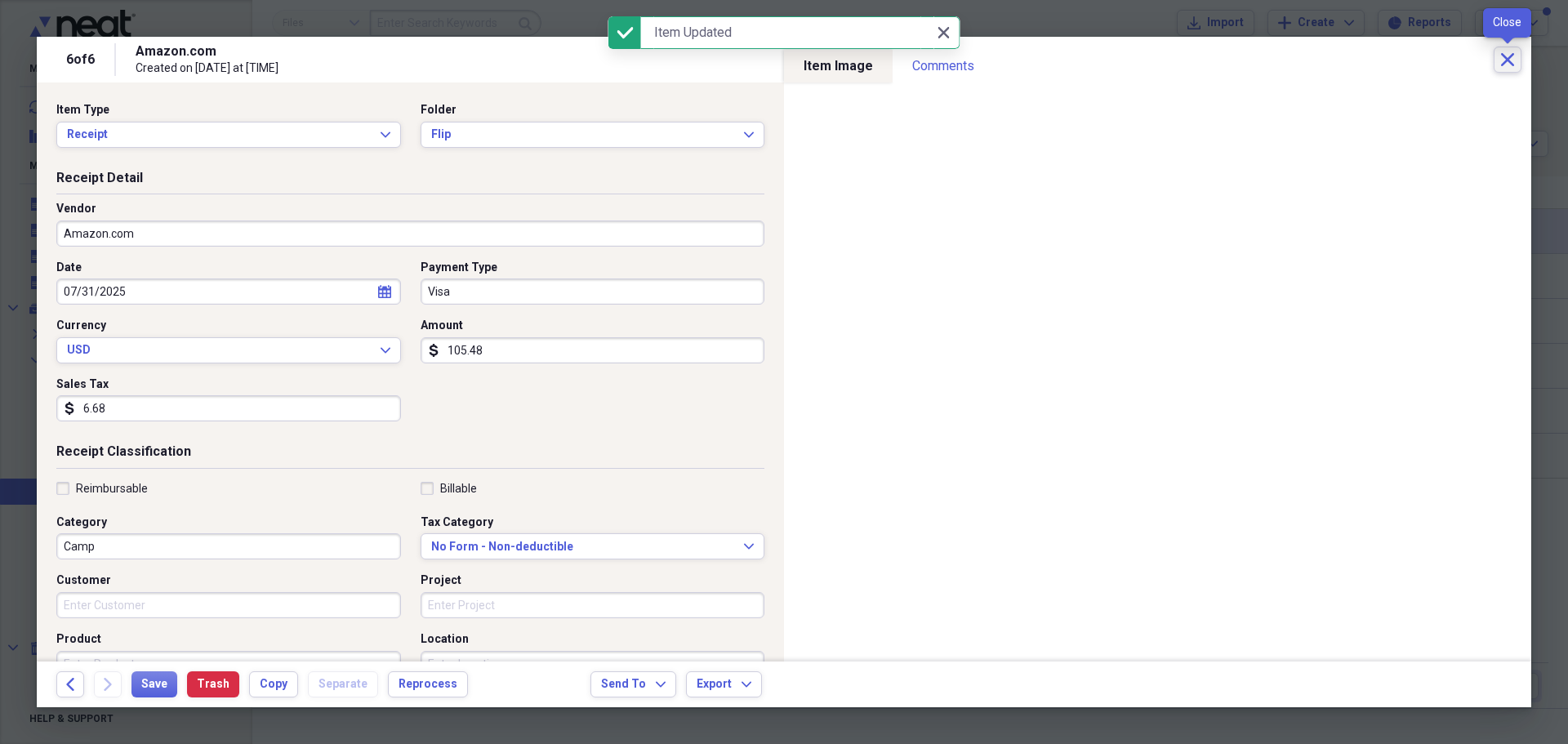 click 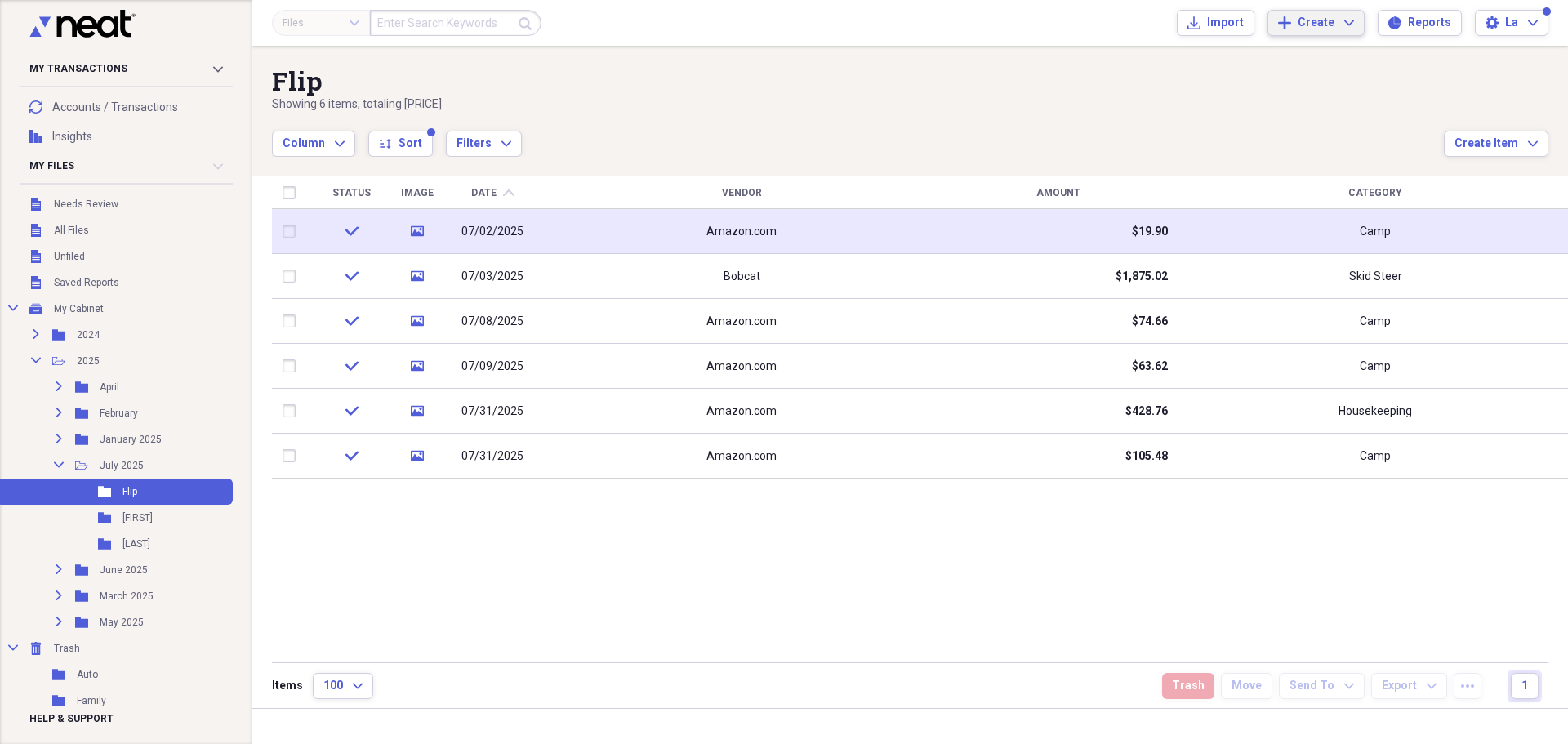 click on "Create" at bounding box center (1316, 23) 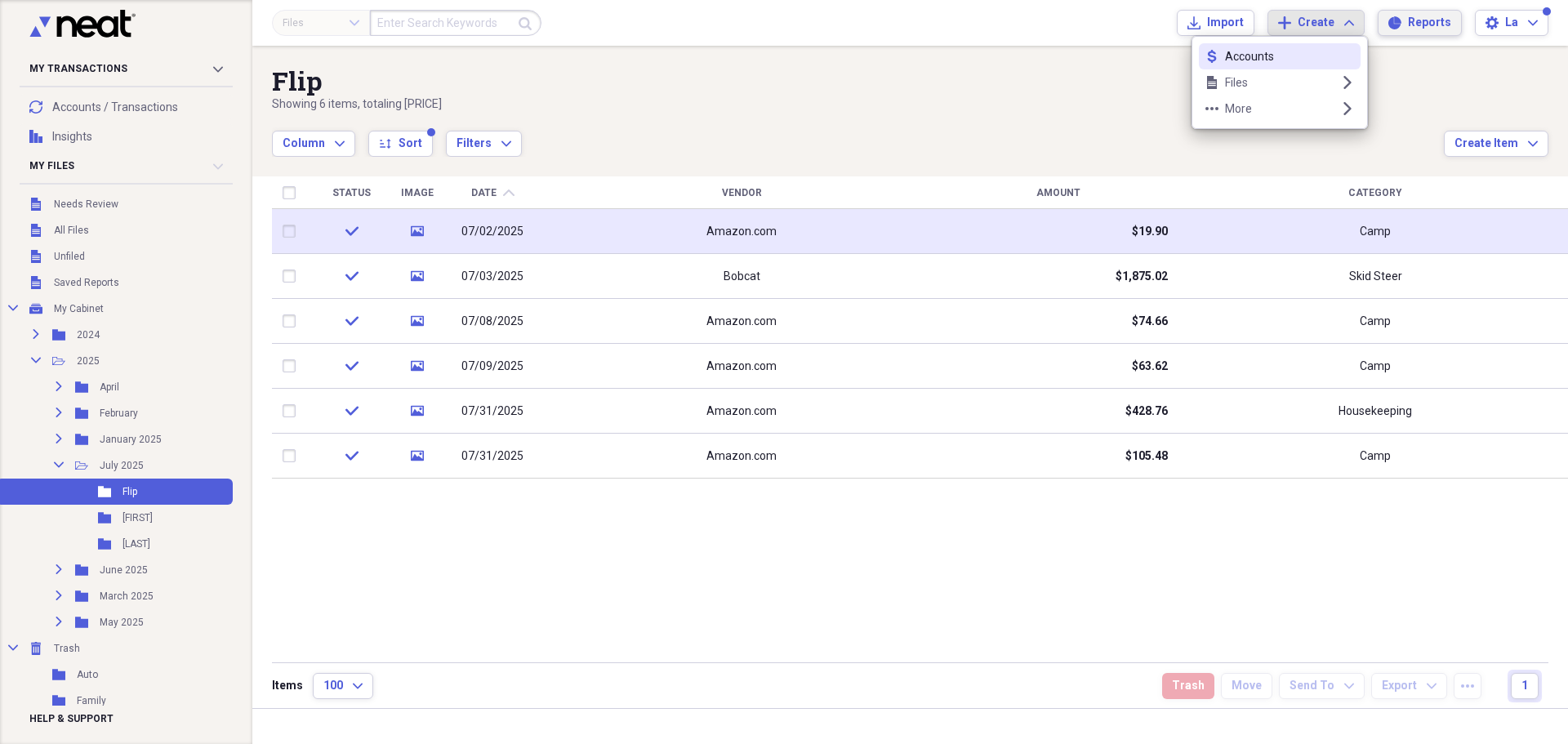 click on "Reports" at bounding box center (1429, 23) 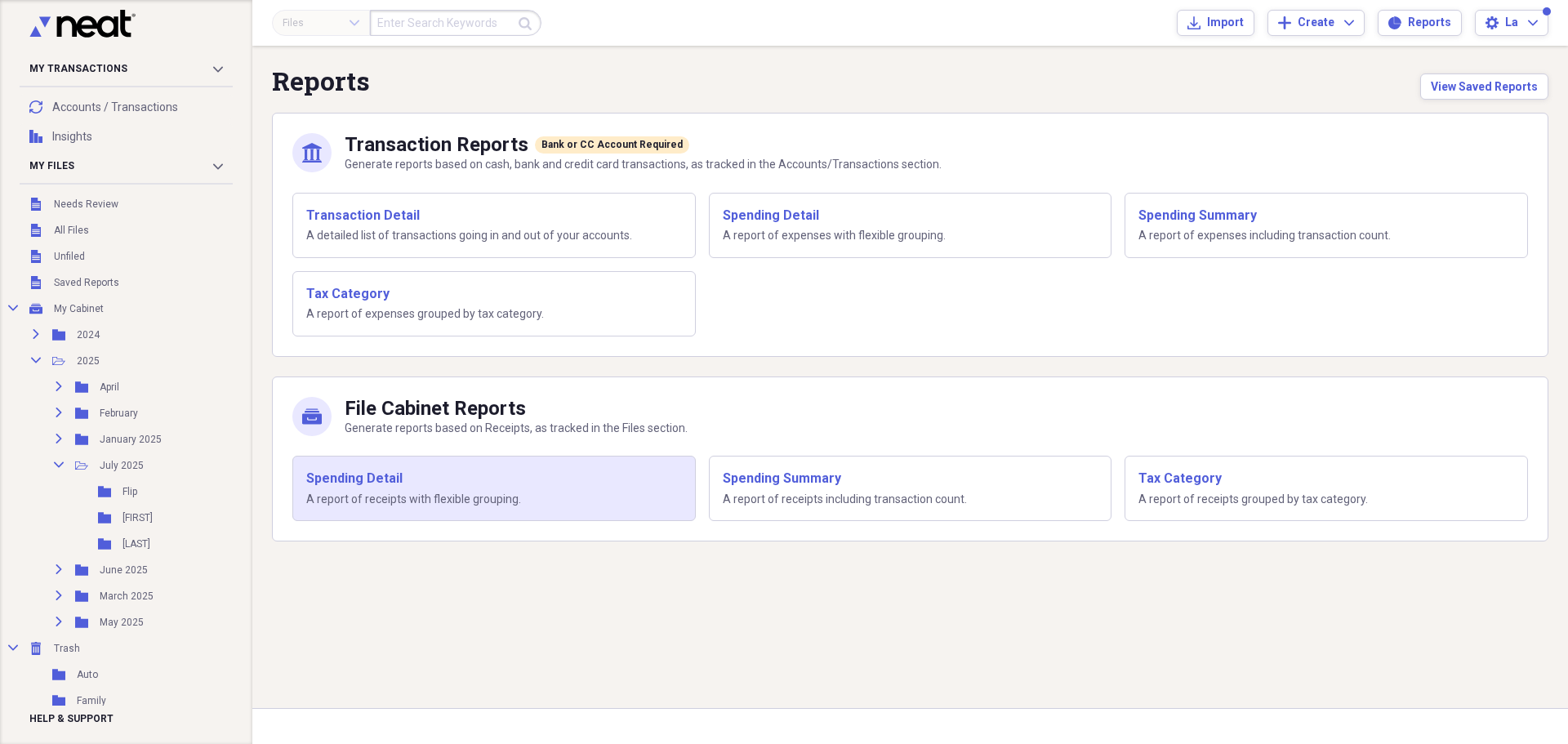 click on "Spending Detail" at bounding box center (494, 479) 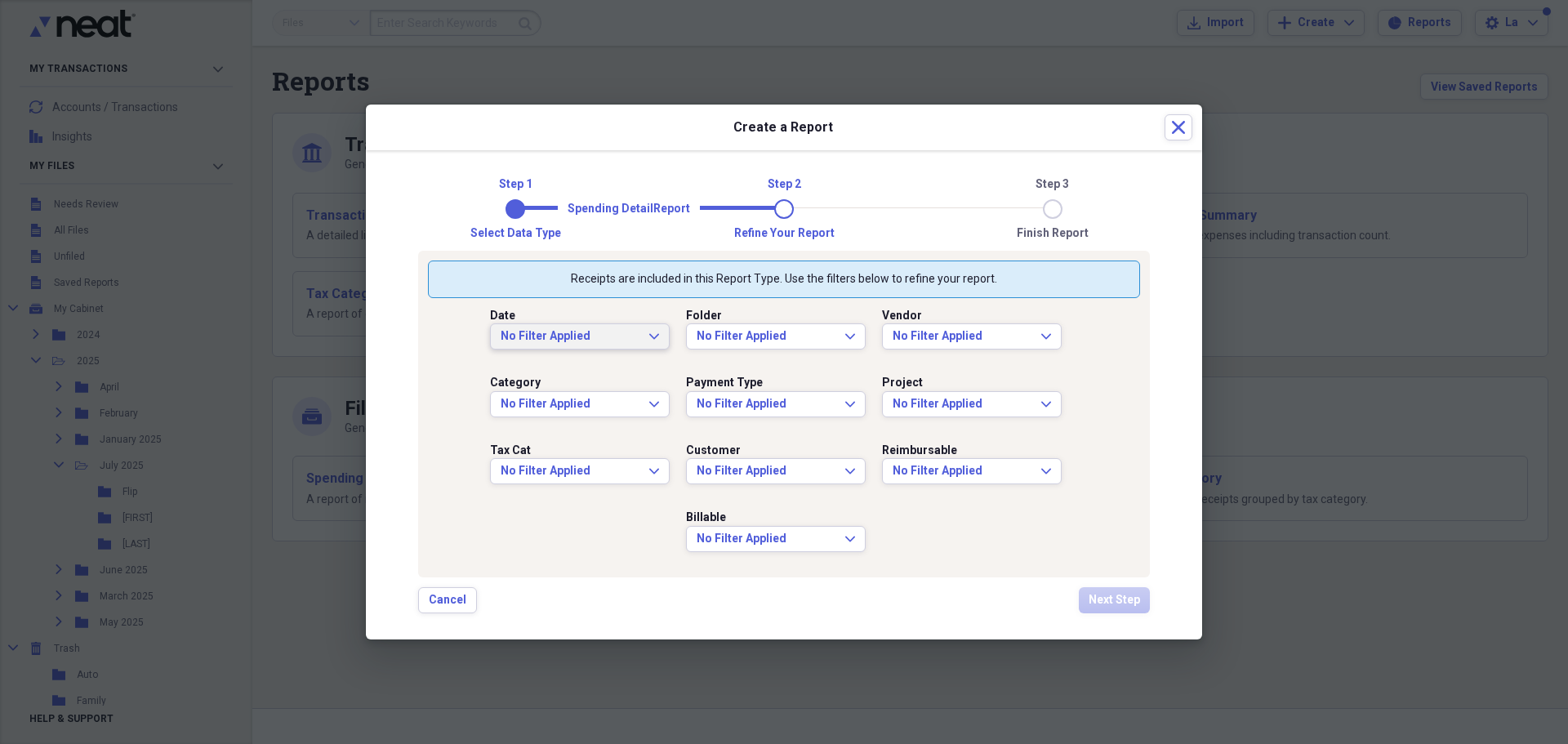 click on "No Filter Applied Expand" at bounding box center [580, 336] 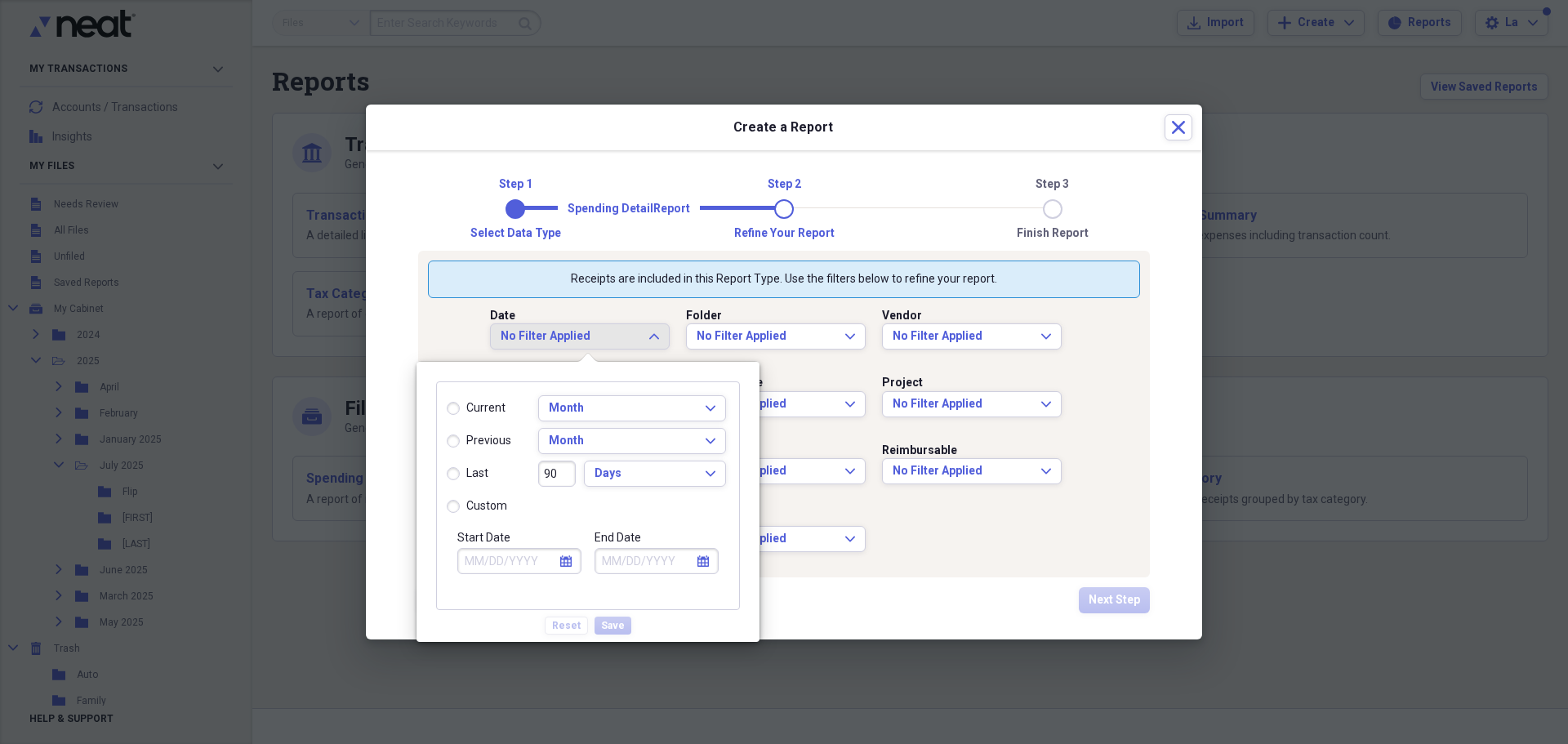 click on "previous" at bounding box center [488, 441] 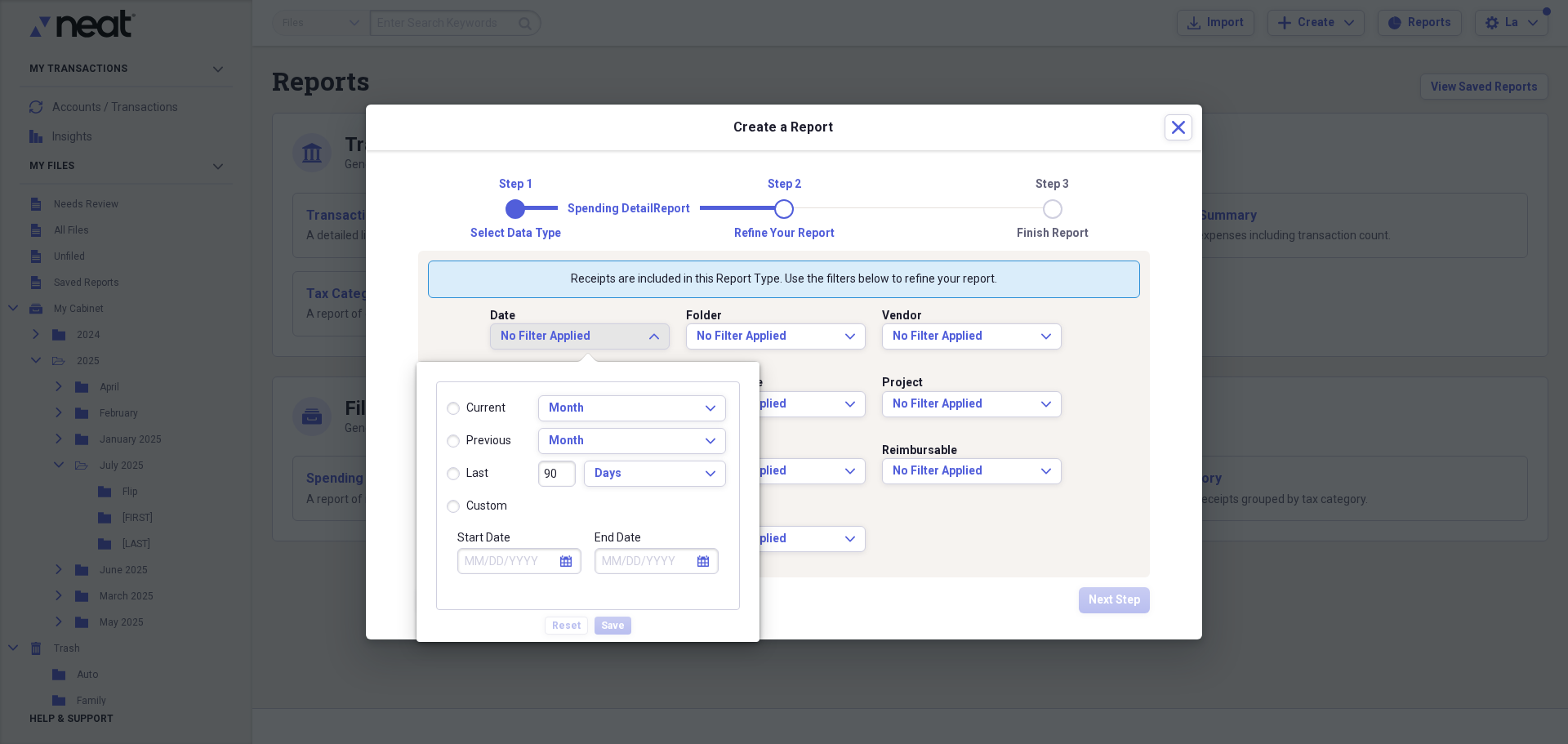 click on "previous" at bounding box center (447, 441) 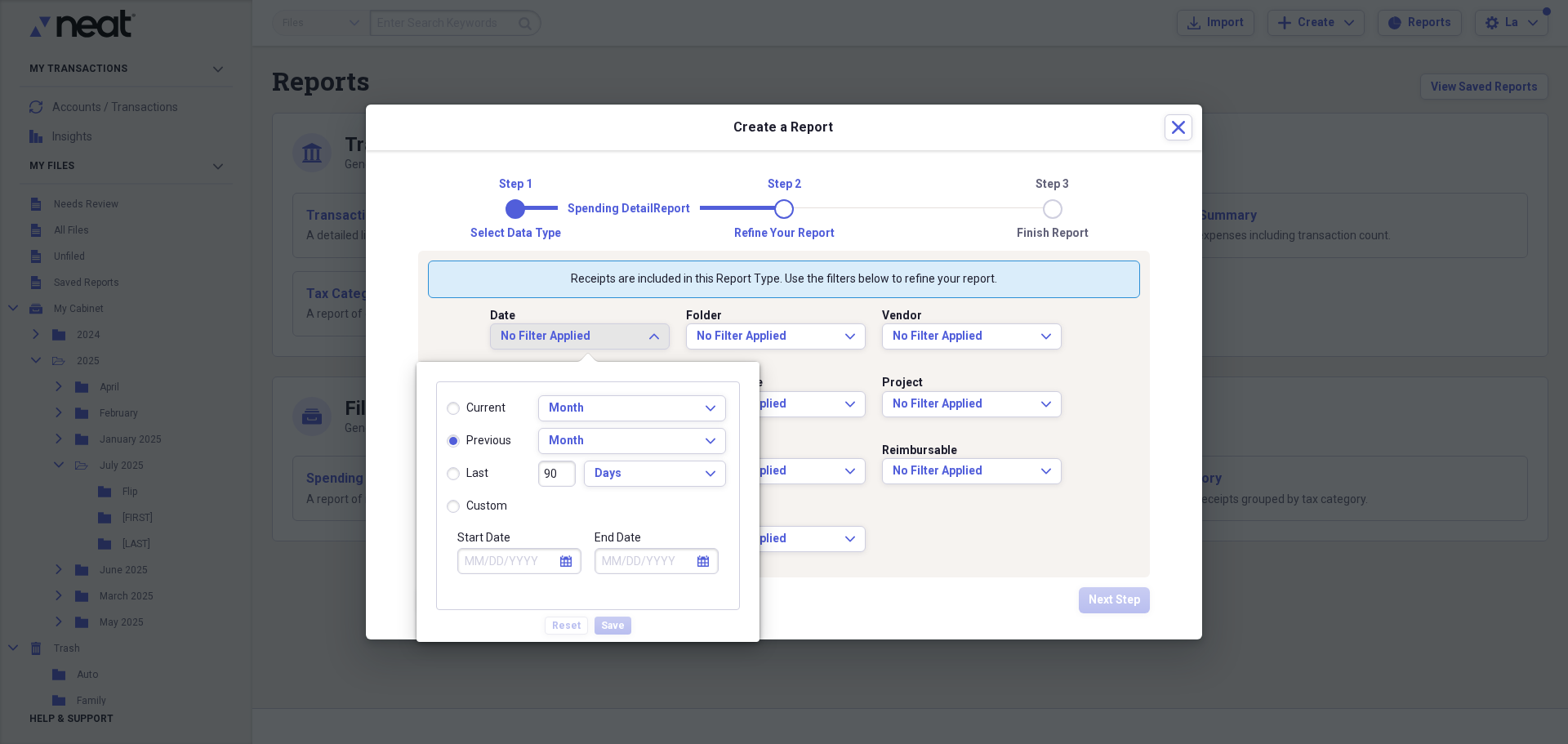 type on "07/01/2025" 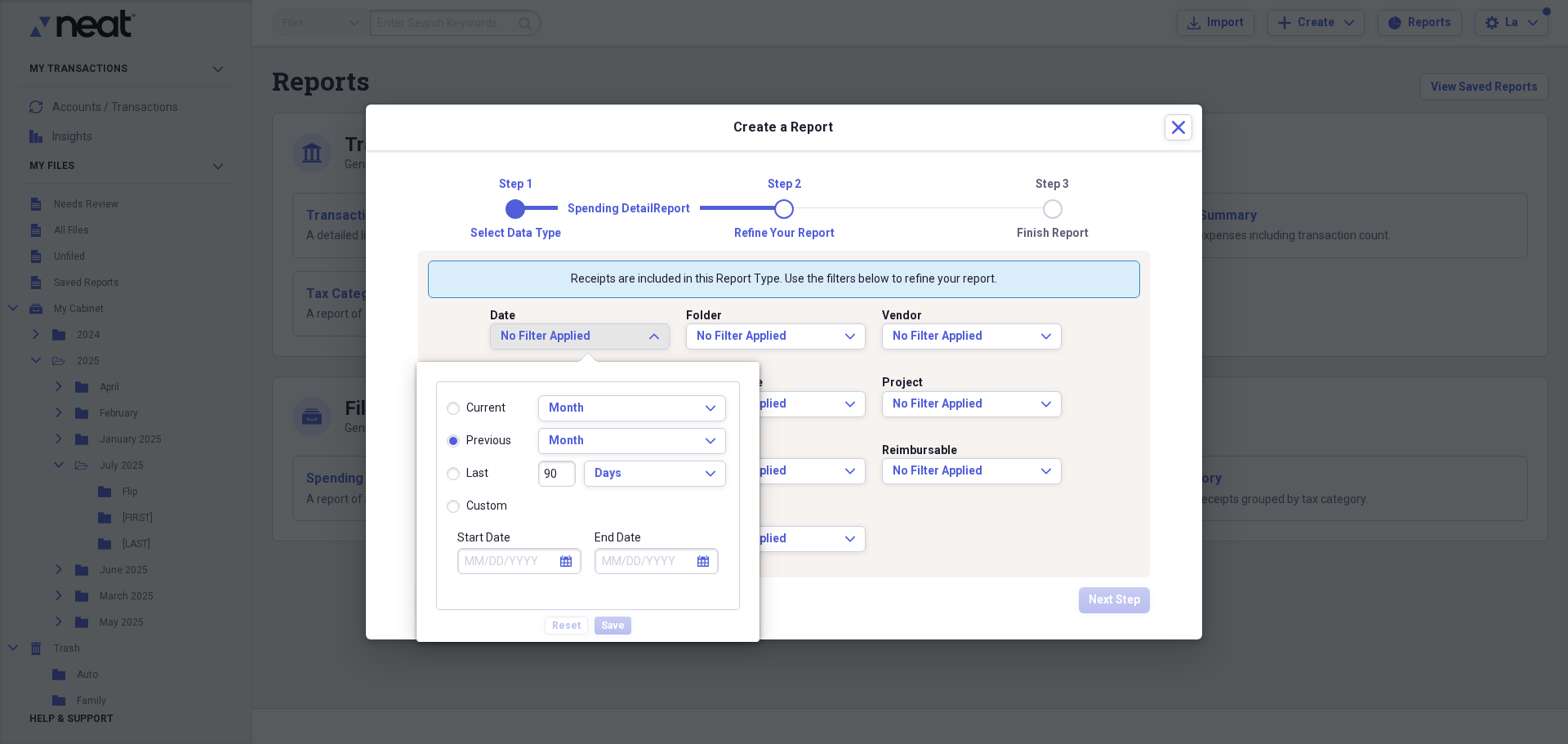 type on "07/31/2025" 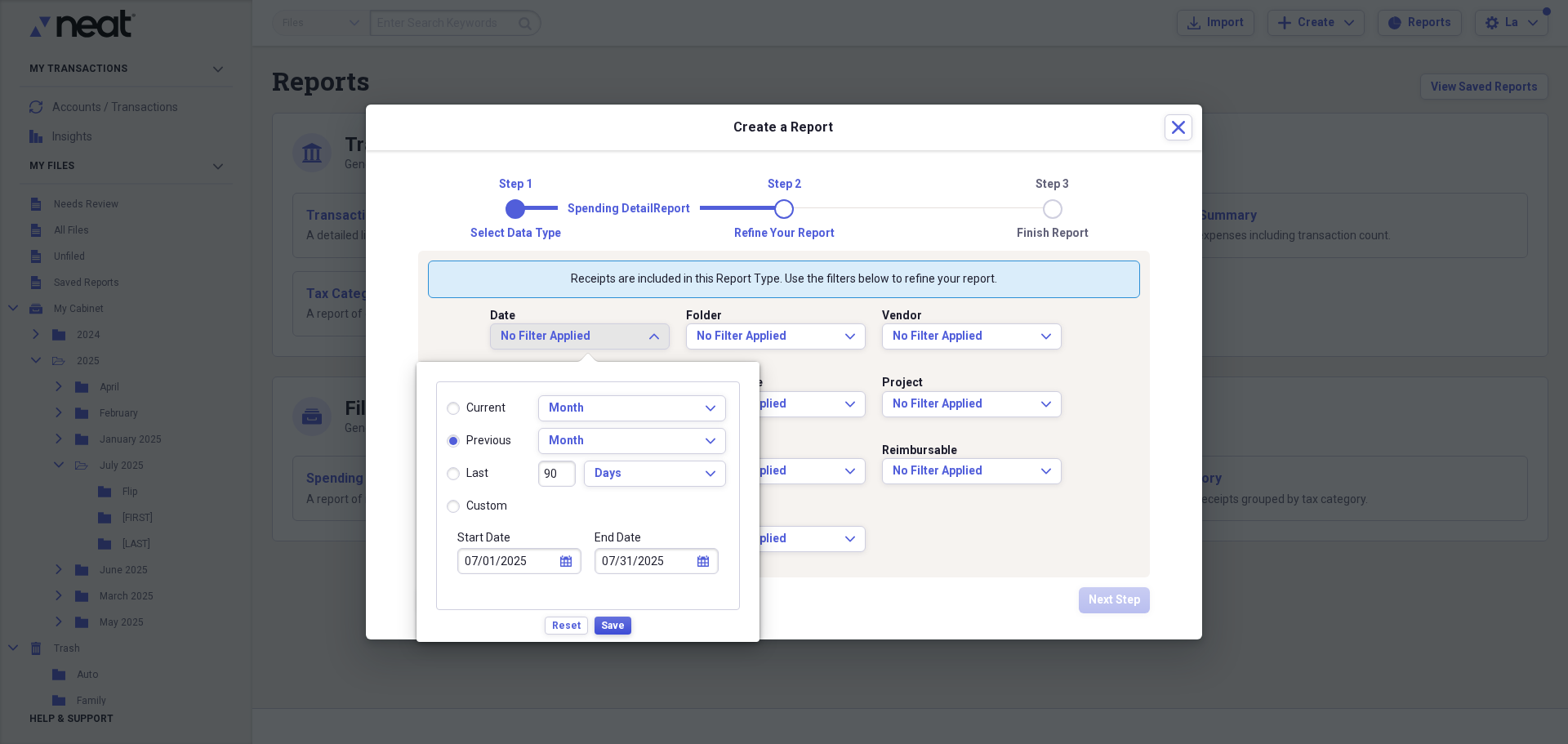 click on "Save" at bounding box center (612, 626) 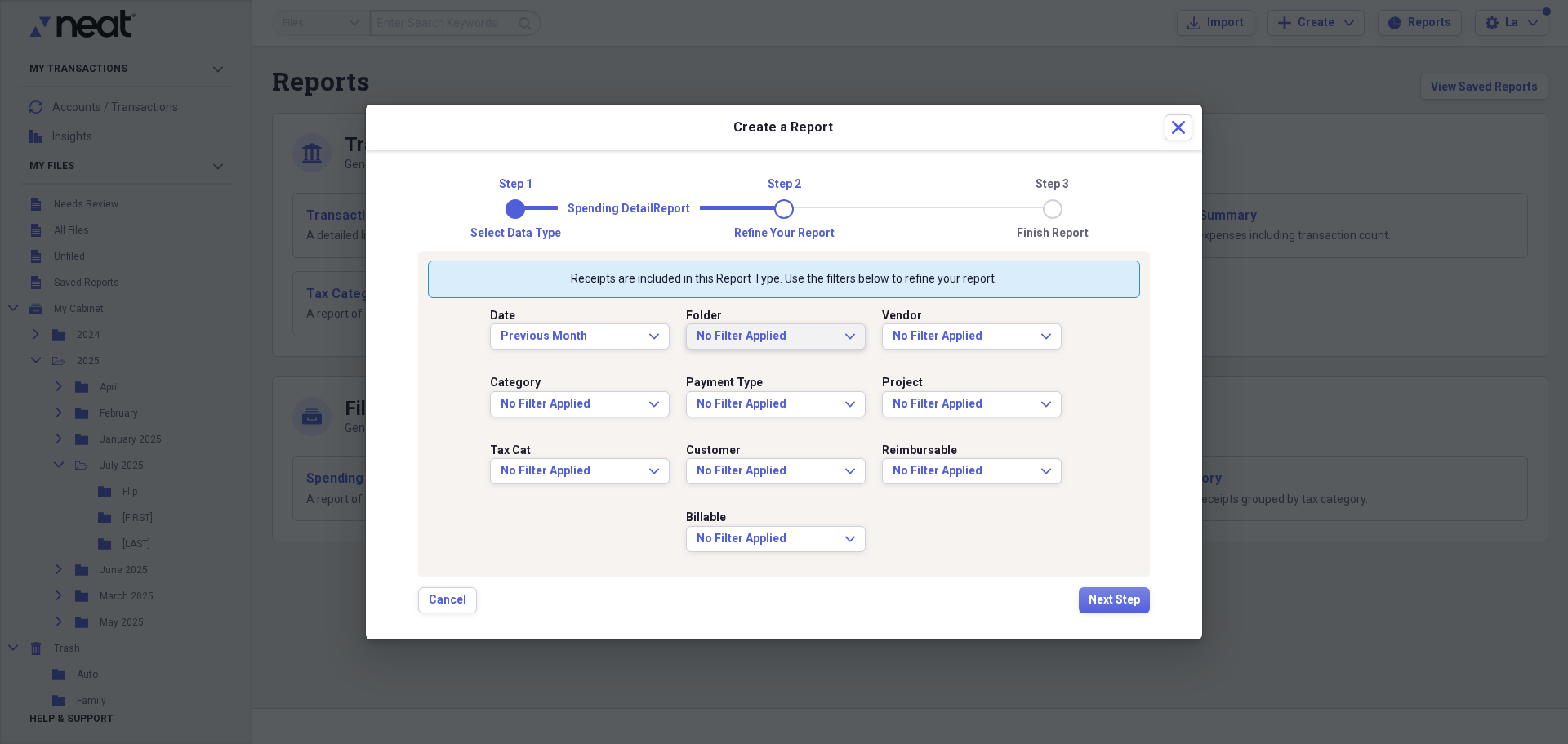 click on "No Filter Applied Expand" at bounding box center (776, 336) 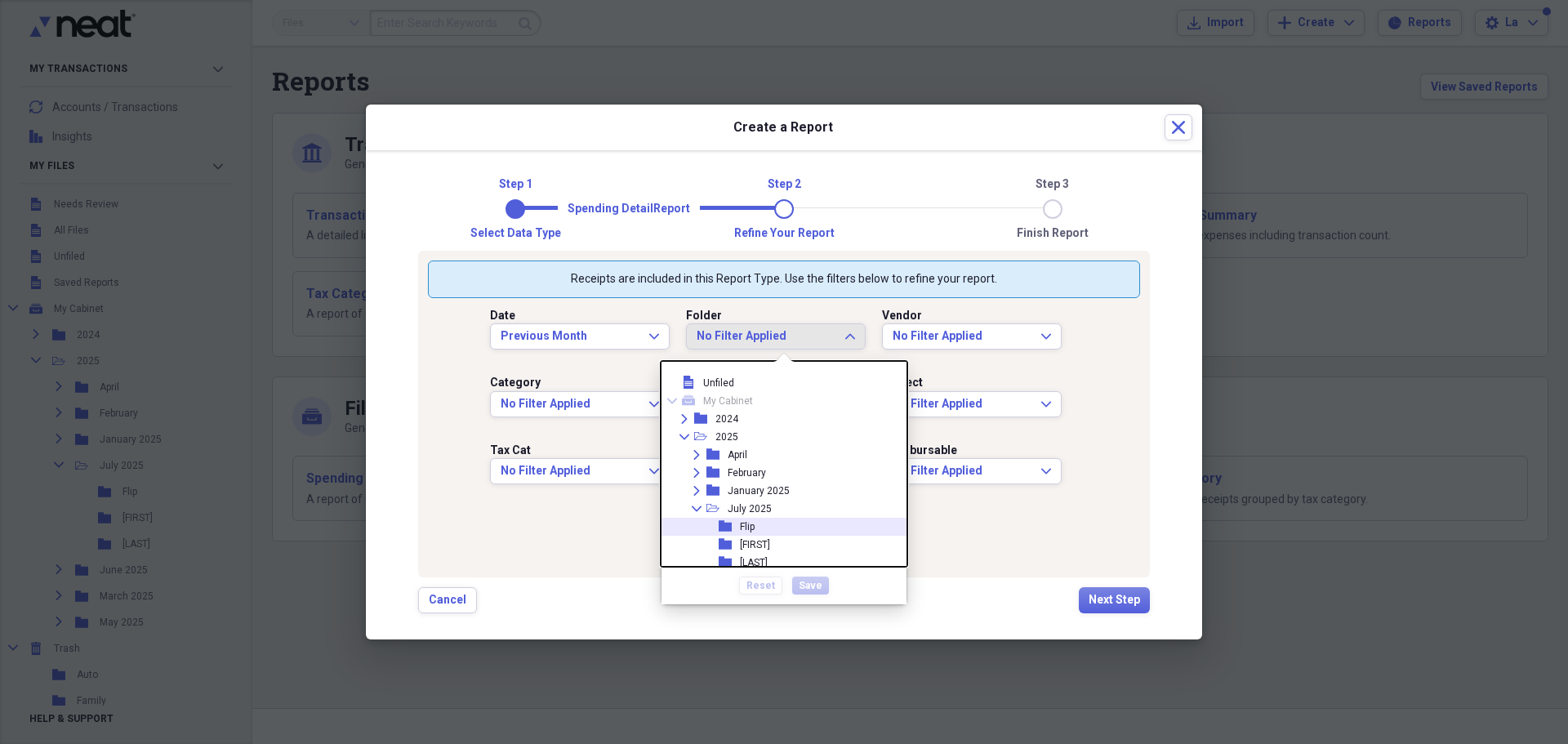click on "Flip" at bounding box center (747, 527) 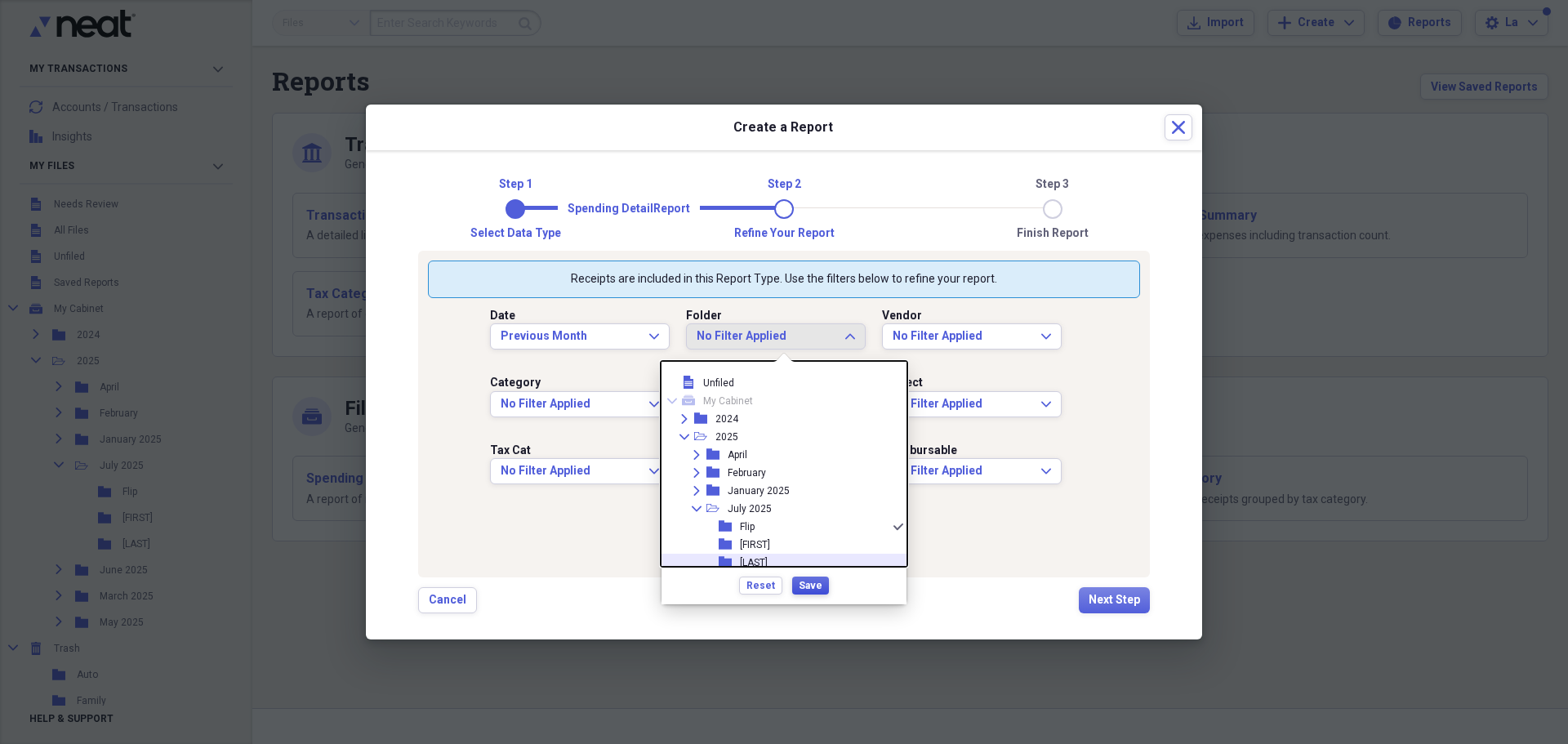 drag, startPoint x: 805, startPoint y: 584, endPoint x: 1012, endPoint y: 608, distance: 208.38666 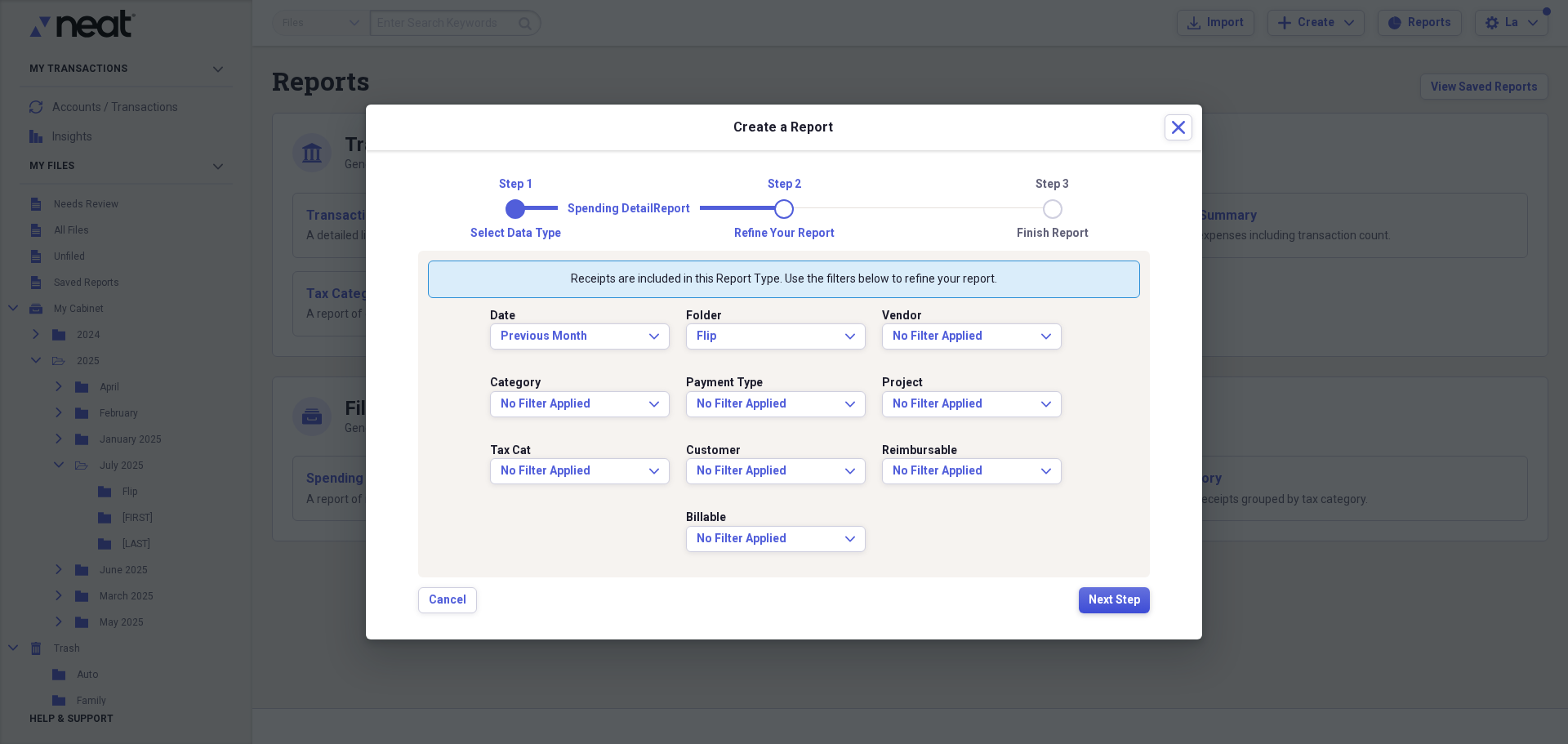 click on "Next Step" at bounding box center (1114, 600) 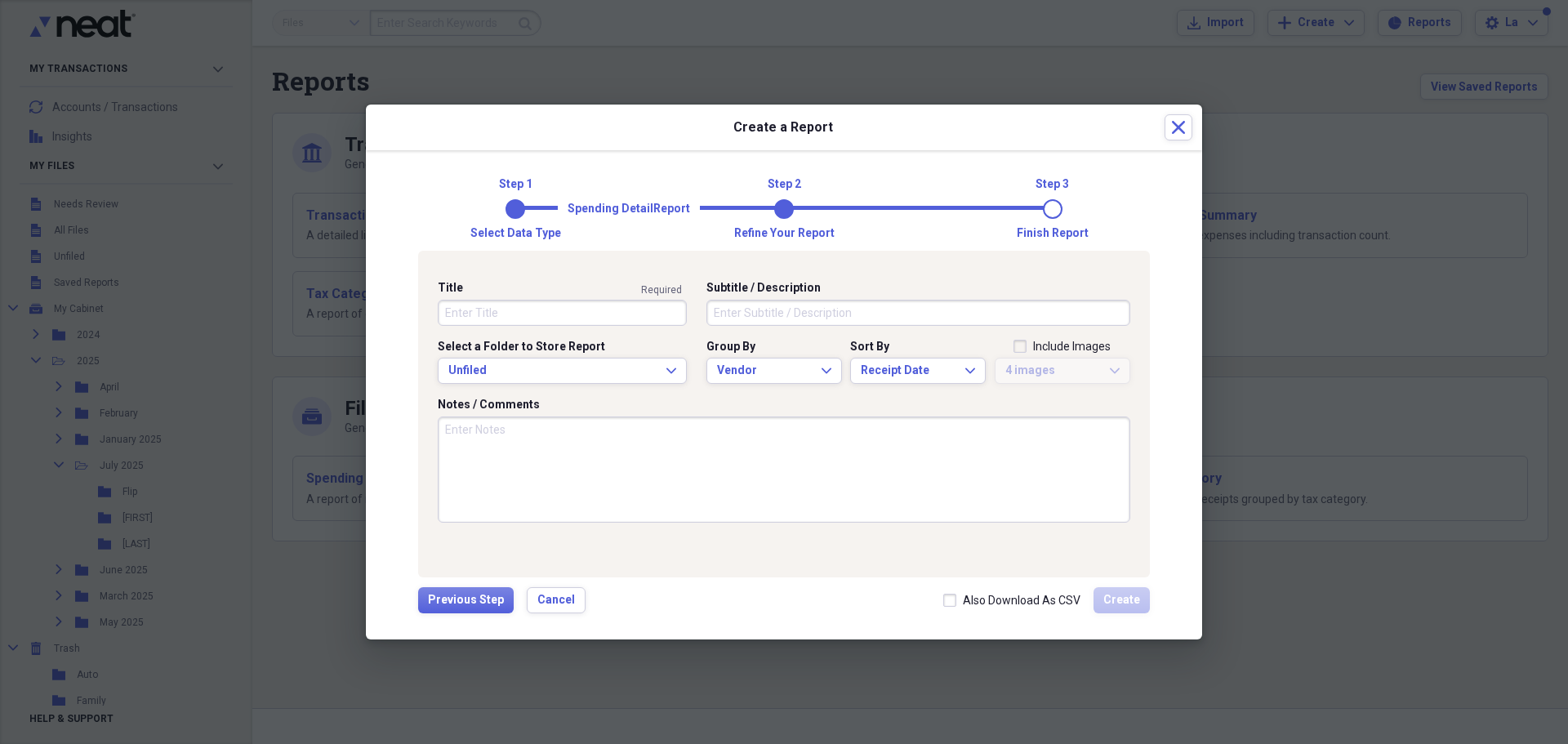 click on "Title" at bounding box center [562, 313] 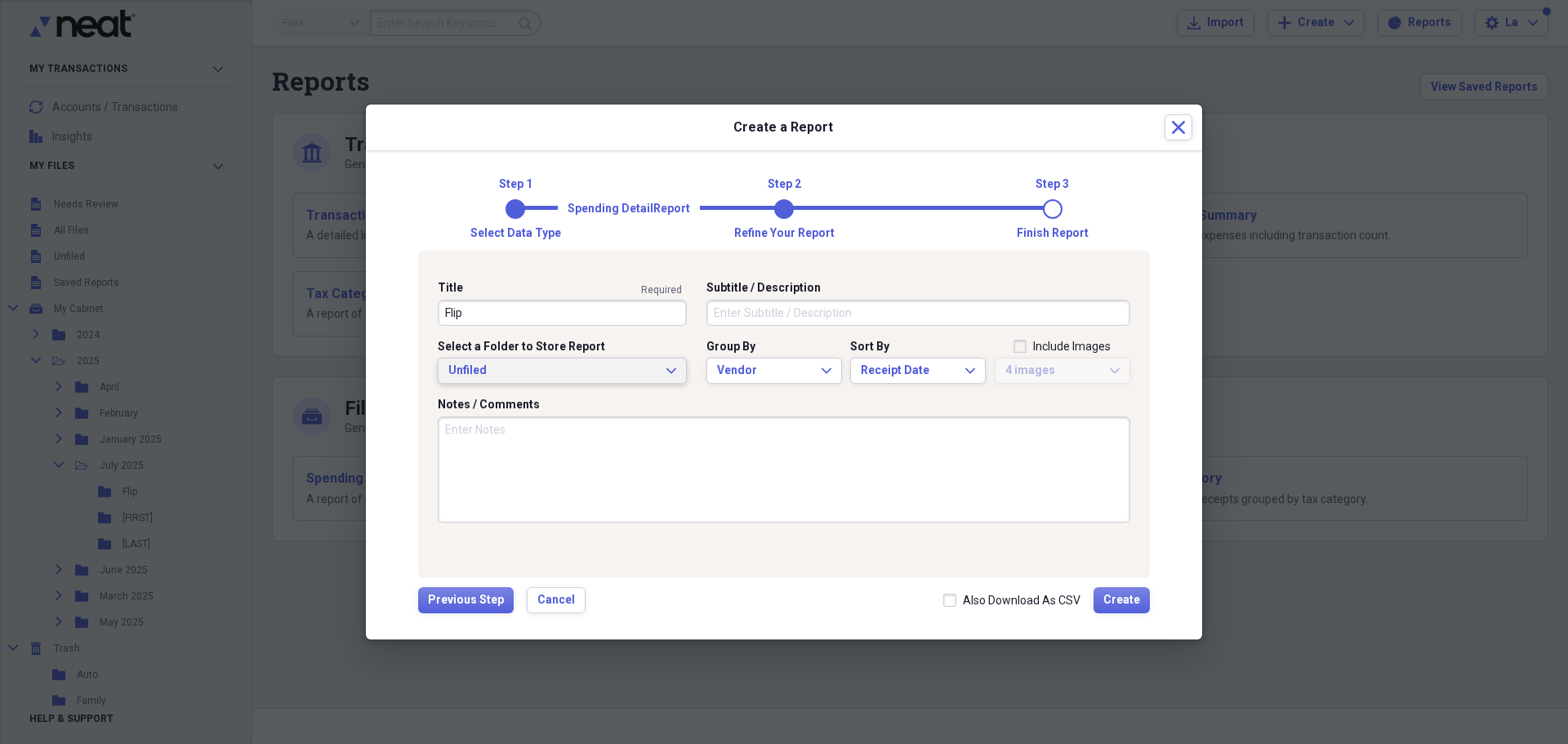 type on "Flip" 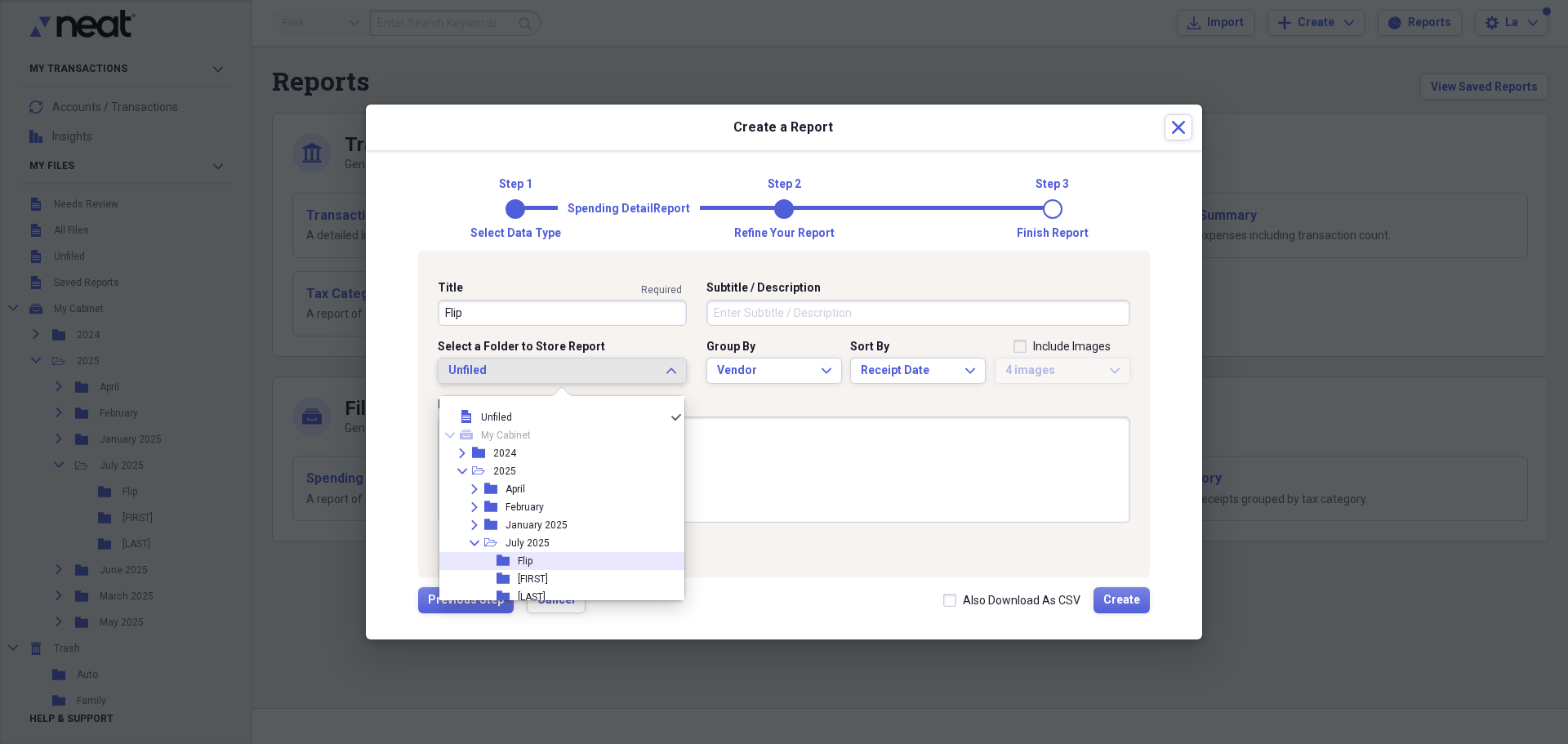 click on "folder Flip" at bounding box center [555, 561] 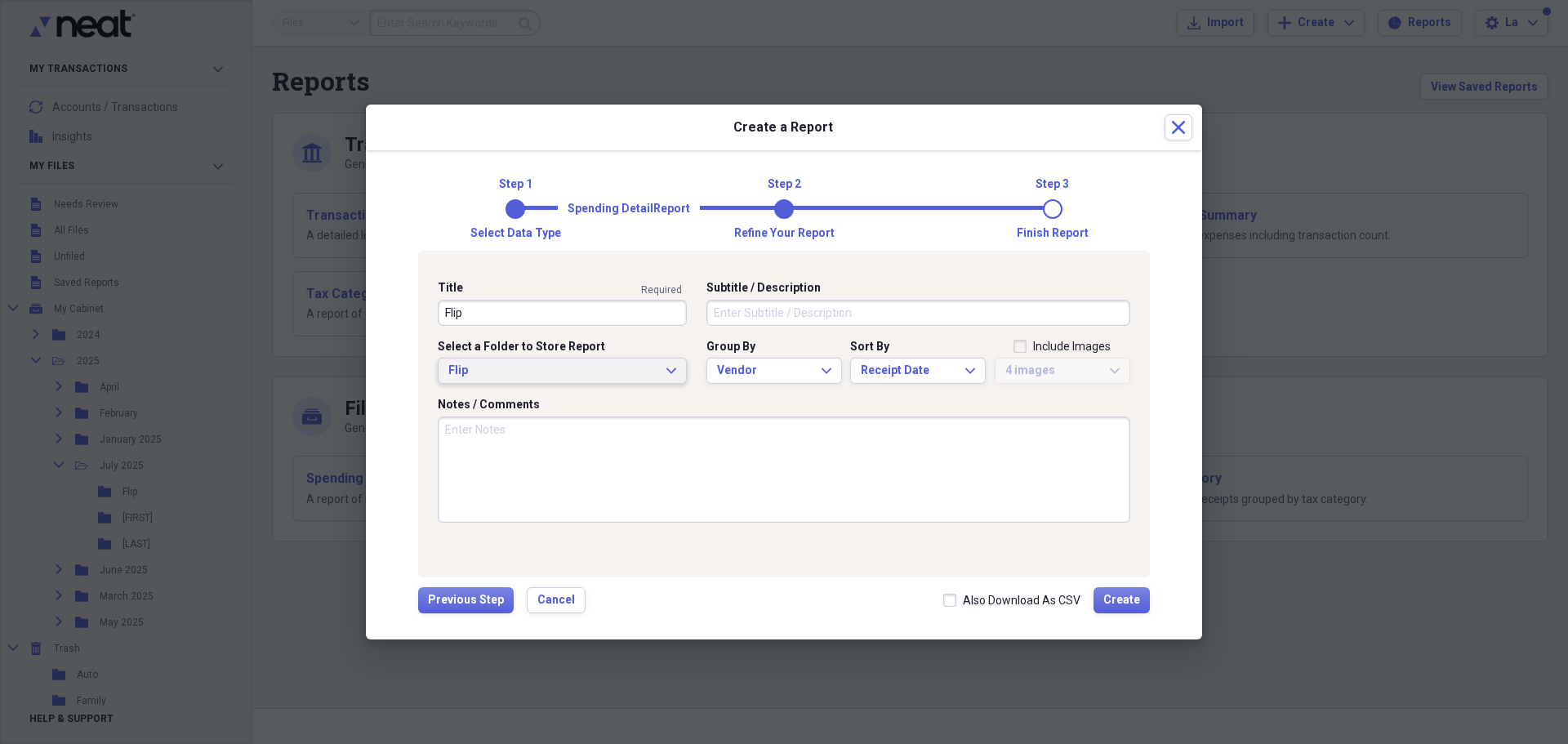 click on "Flip" at bounding box center (552, 371) 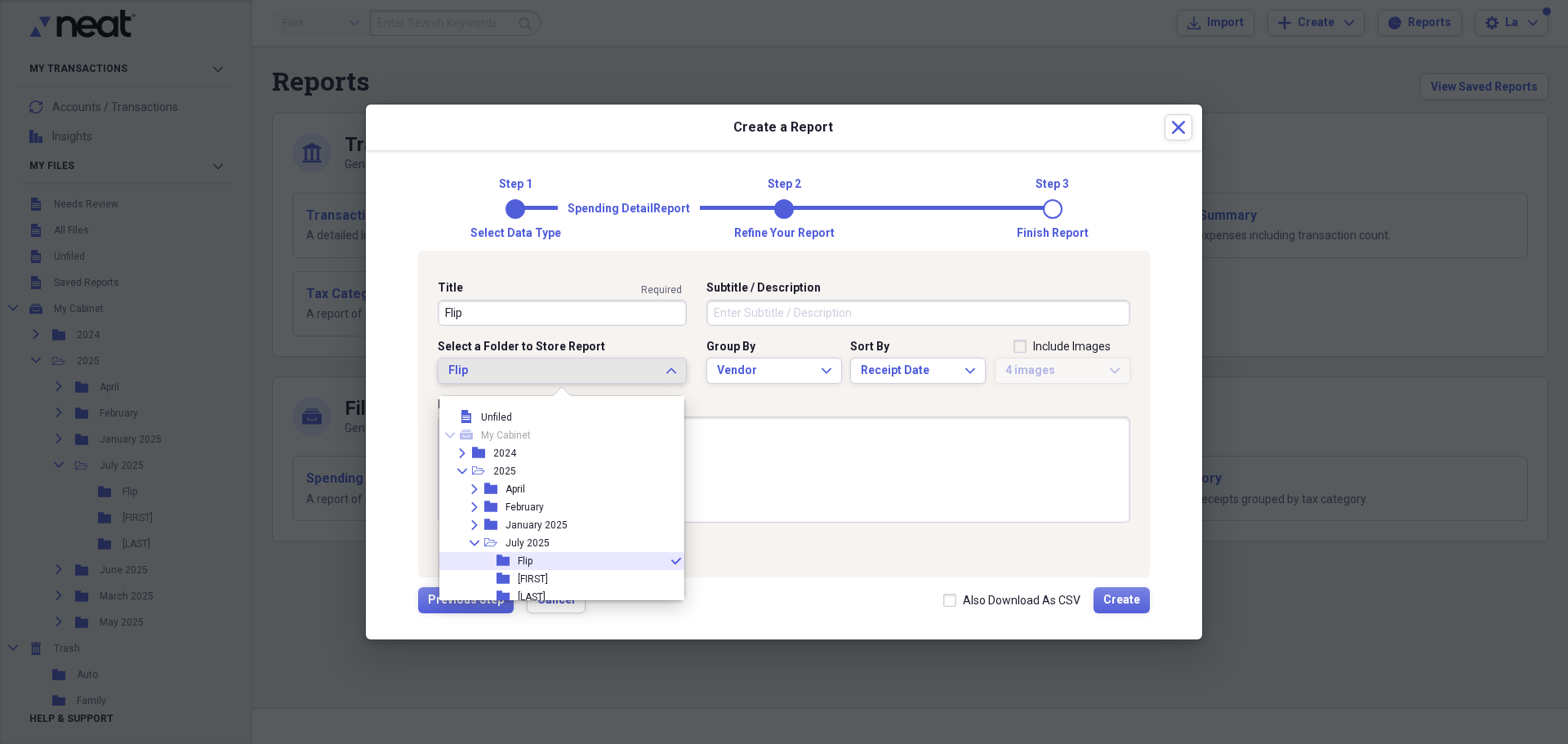 scroll, scrollTop: 63, scrollLeft: 0, axis: vertical 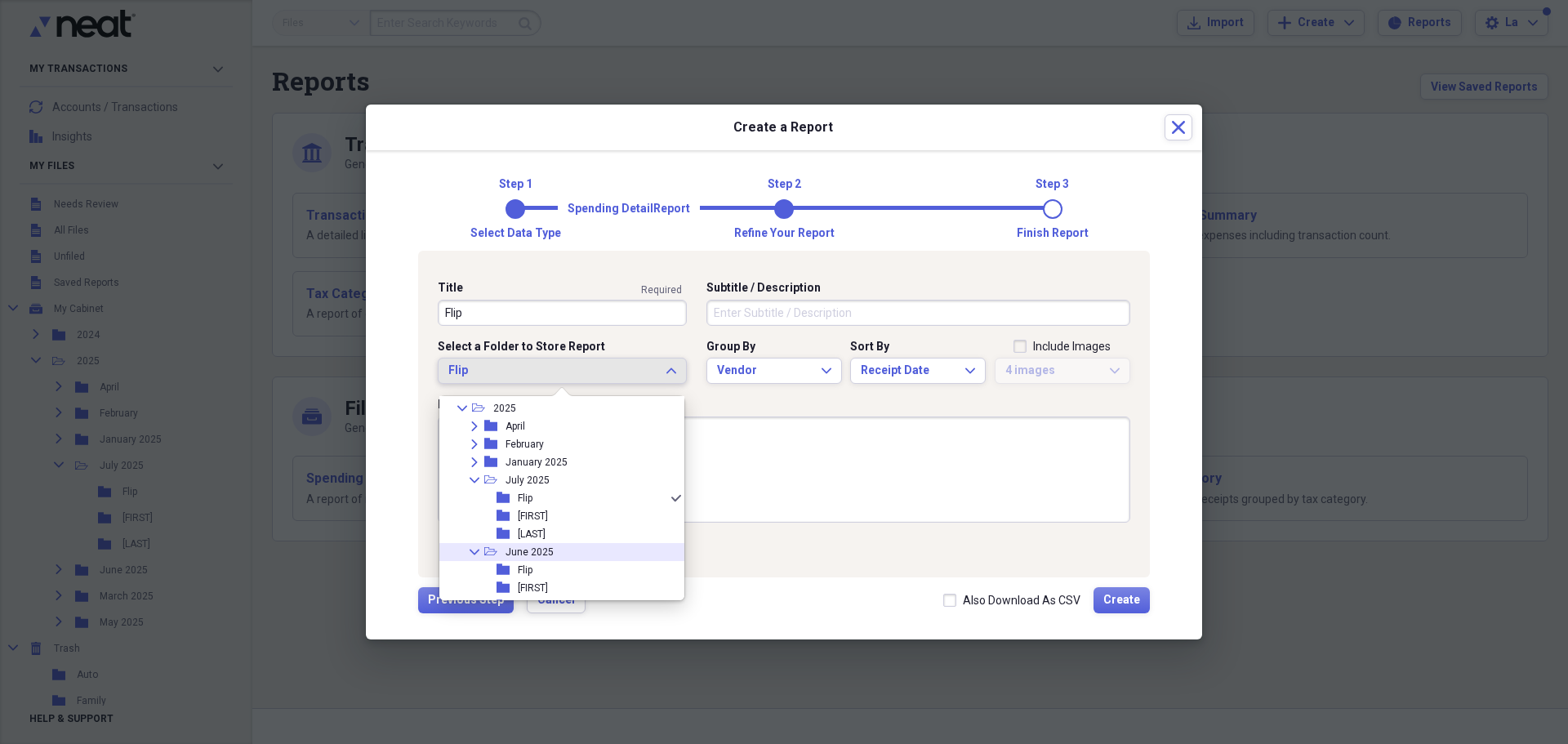 click 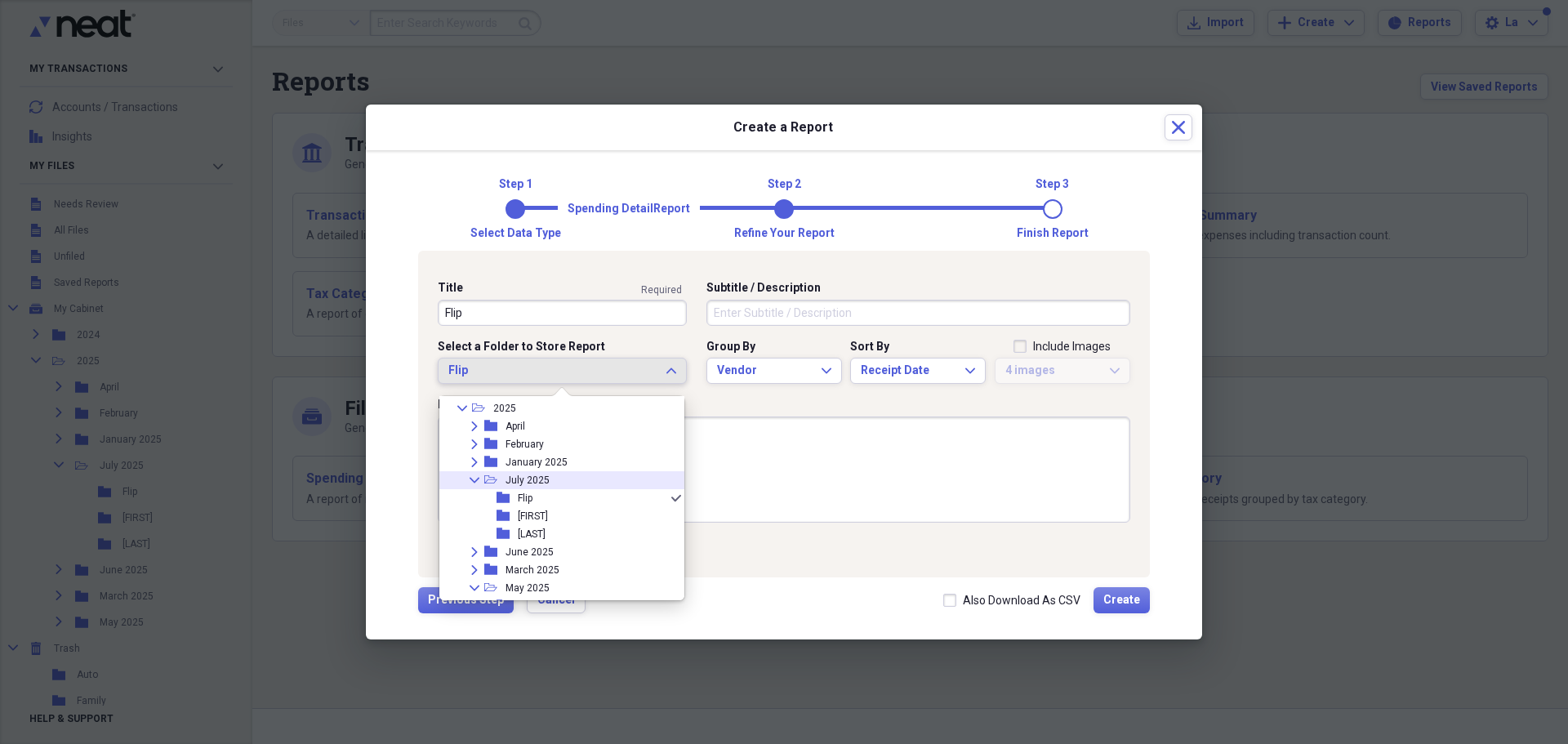 click on "July 2025" at bounding box center [528, 480] 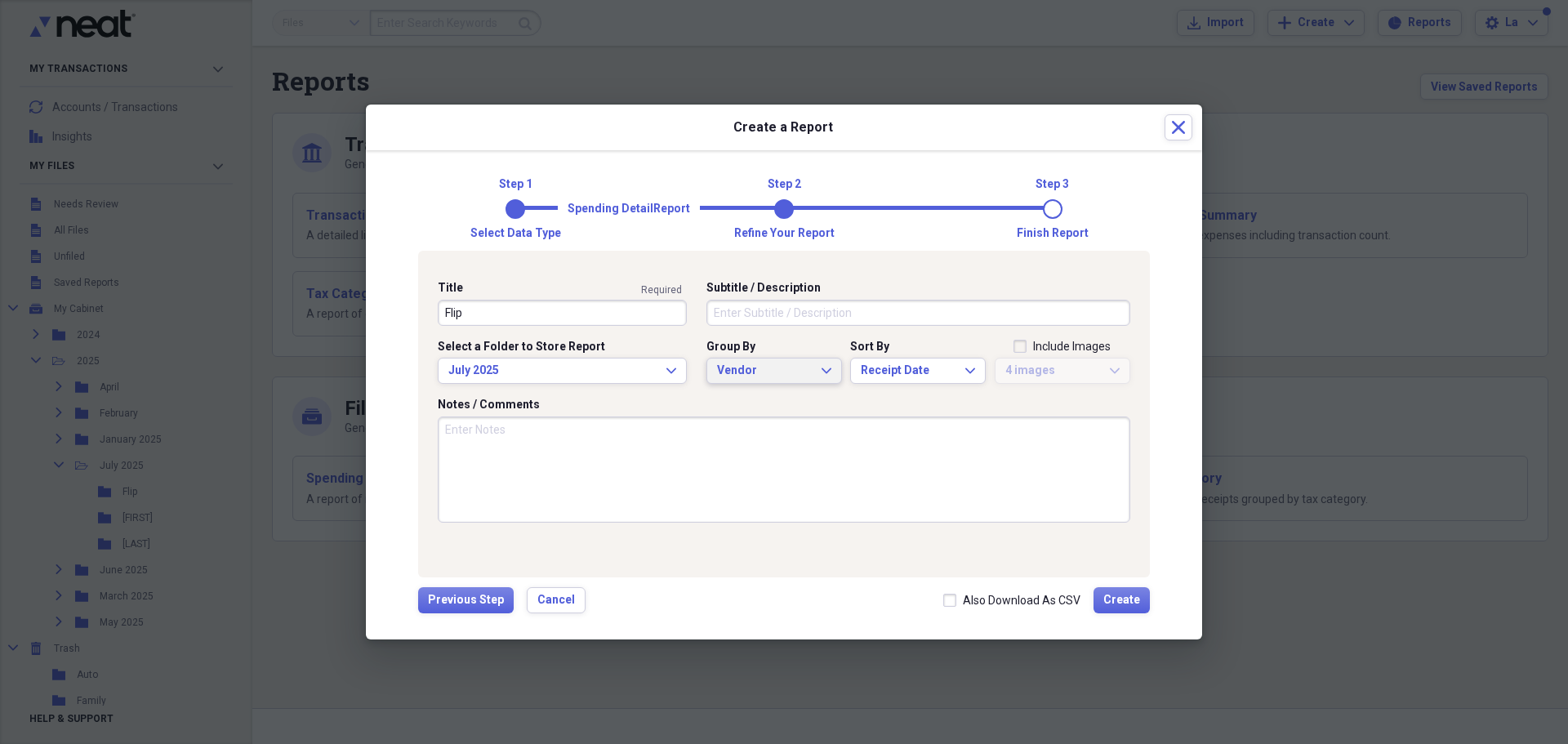 click on "Vendor Expand" at bounding box center (774, 371) 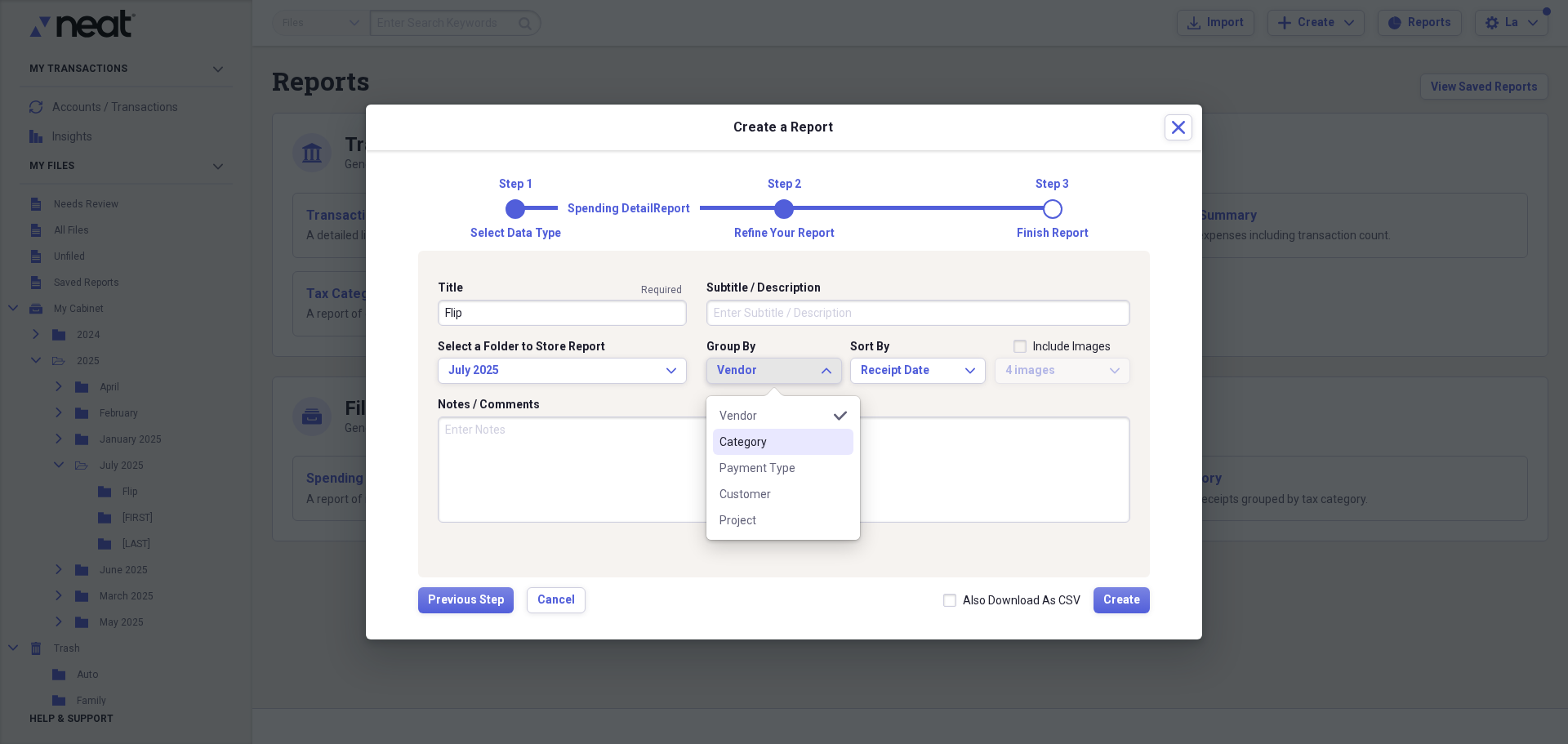click on "Category" at bounding box center [773, 442] 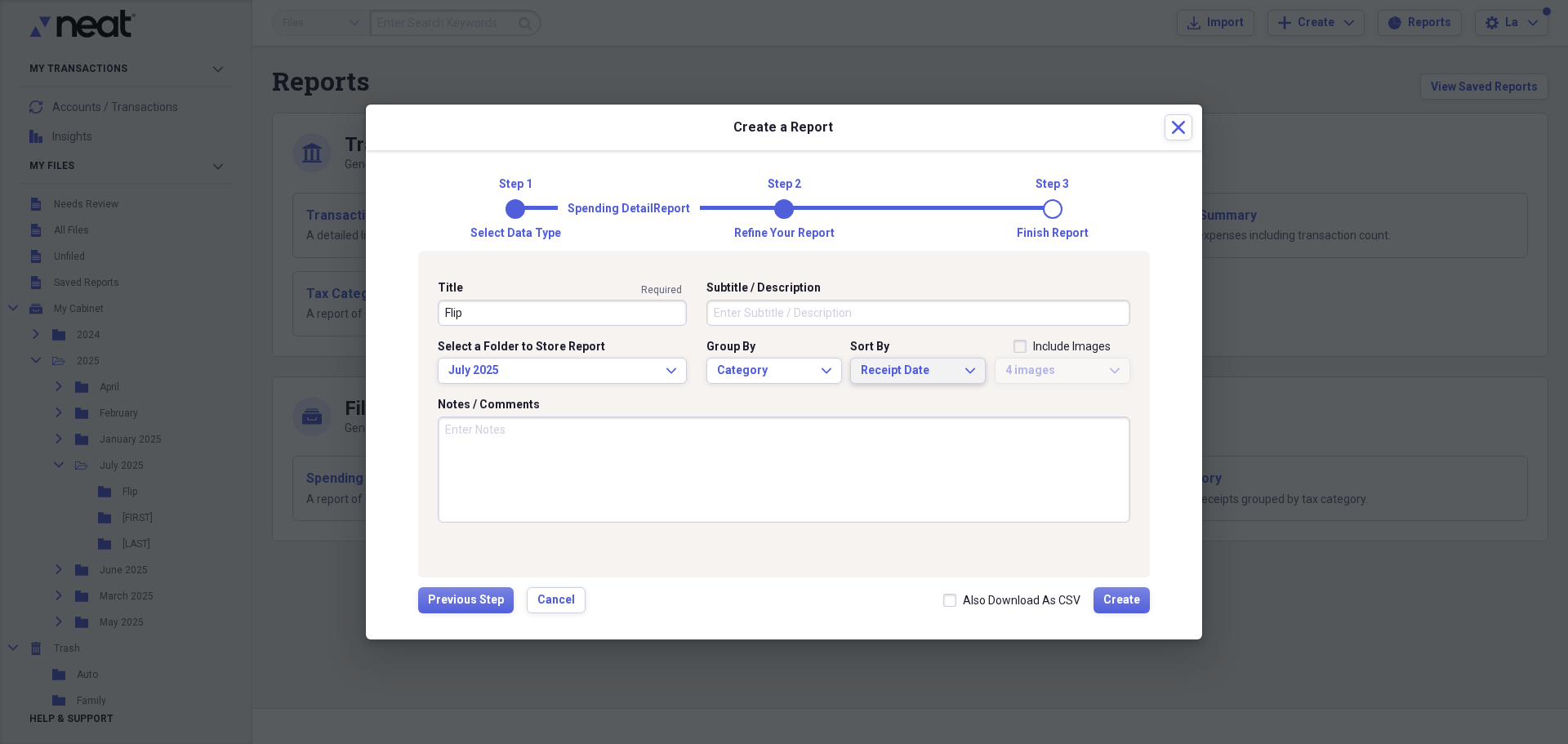 click on "Receipt Date Expand" at bounding box center (918, 371) 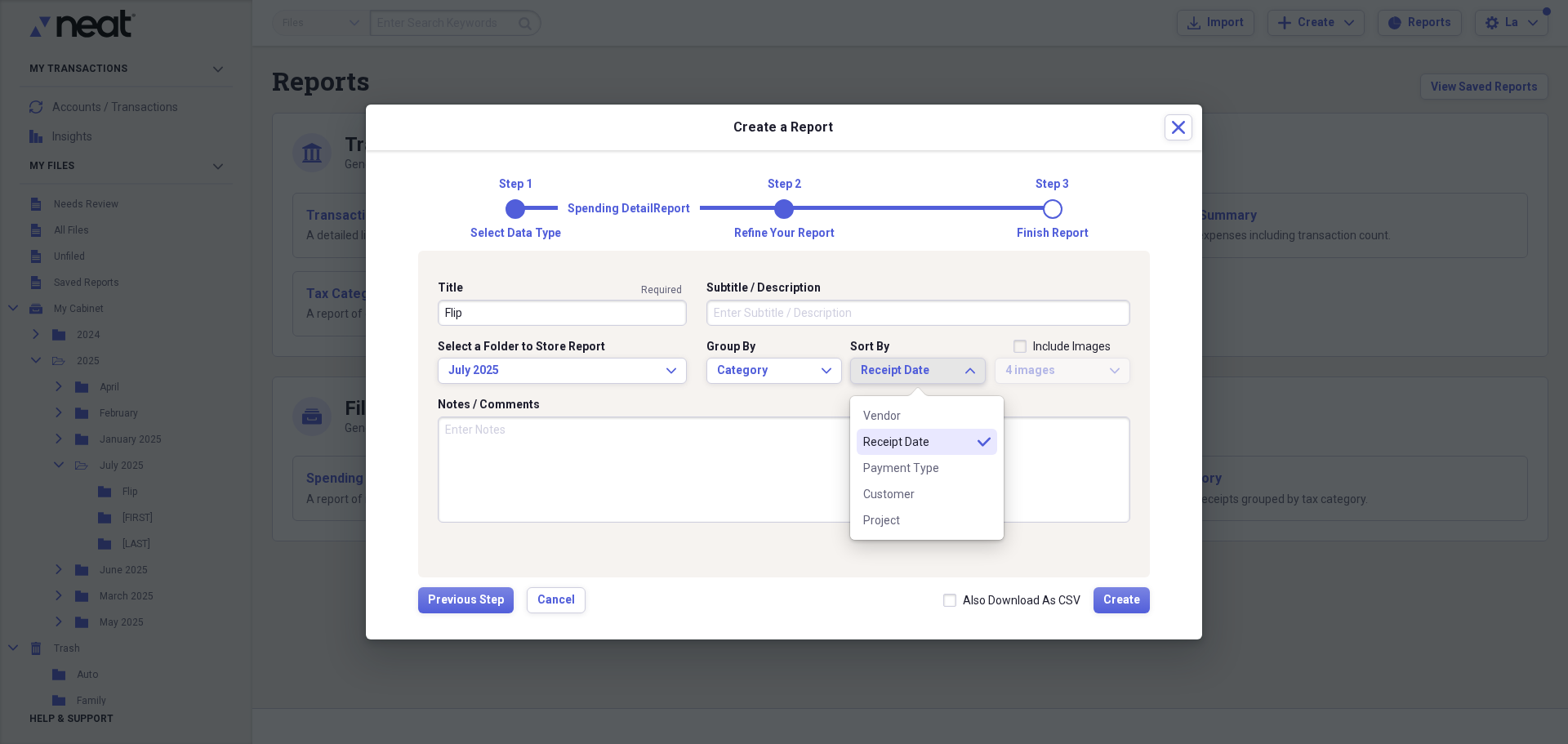 click on "Receipt Date Expand" at bounding box center (918, 371) 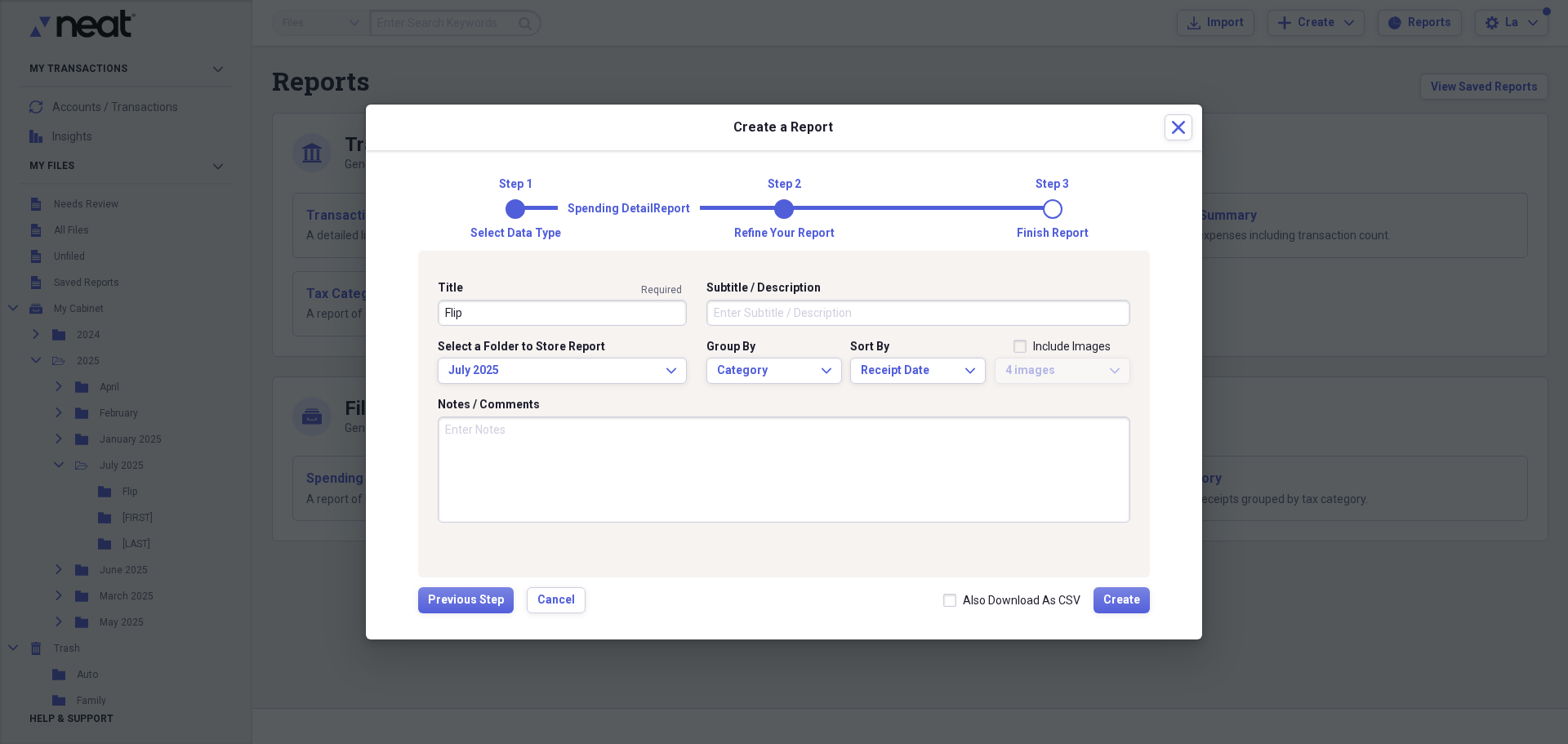 click on "Include Images" at bounding box center [1062, 346] 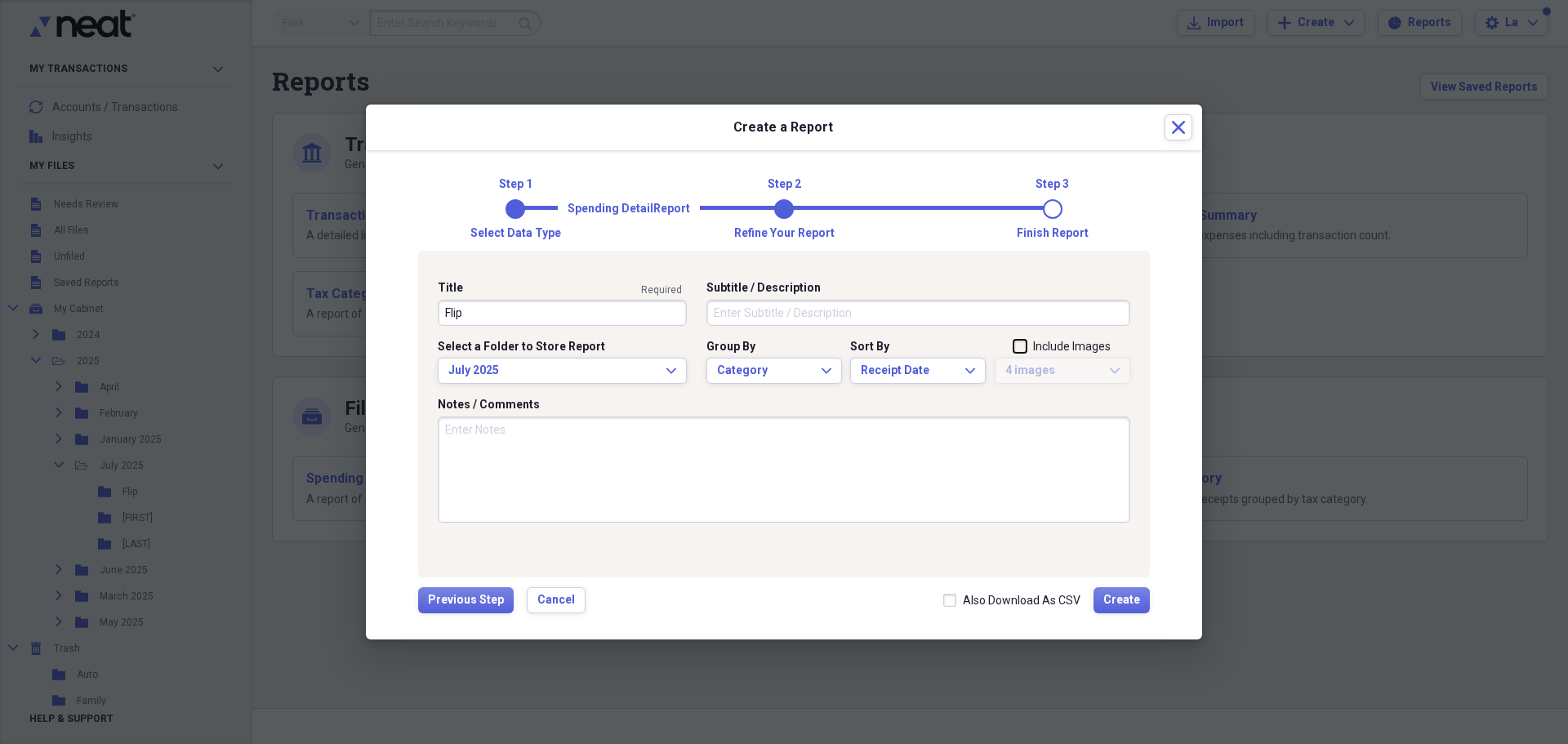 click on "Include Images" at bounding box center [1013, 348] 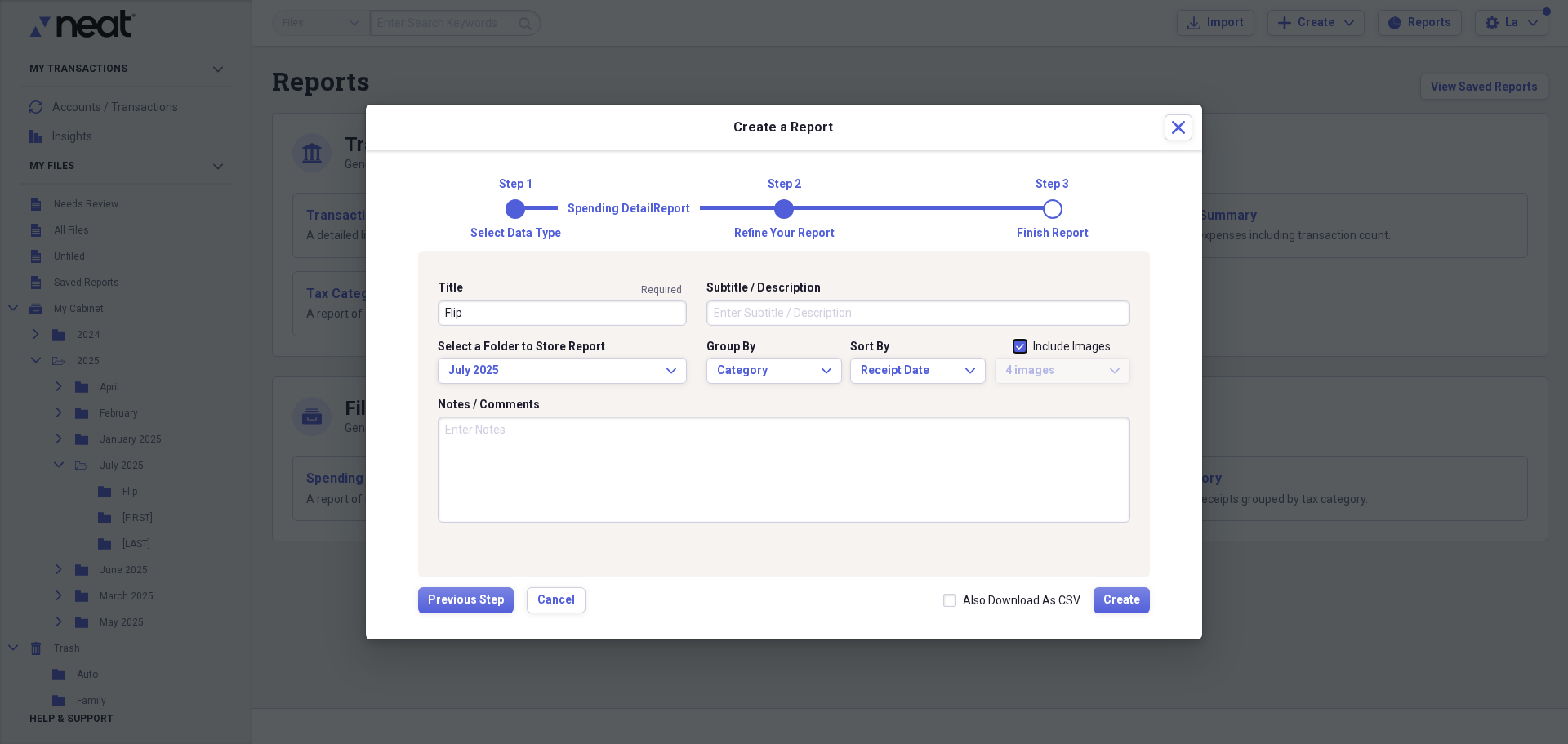 checkbox on "true" 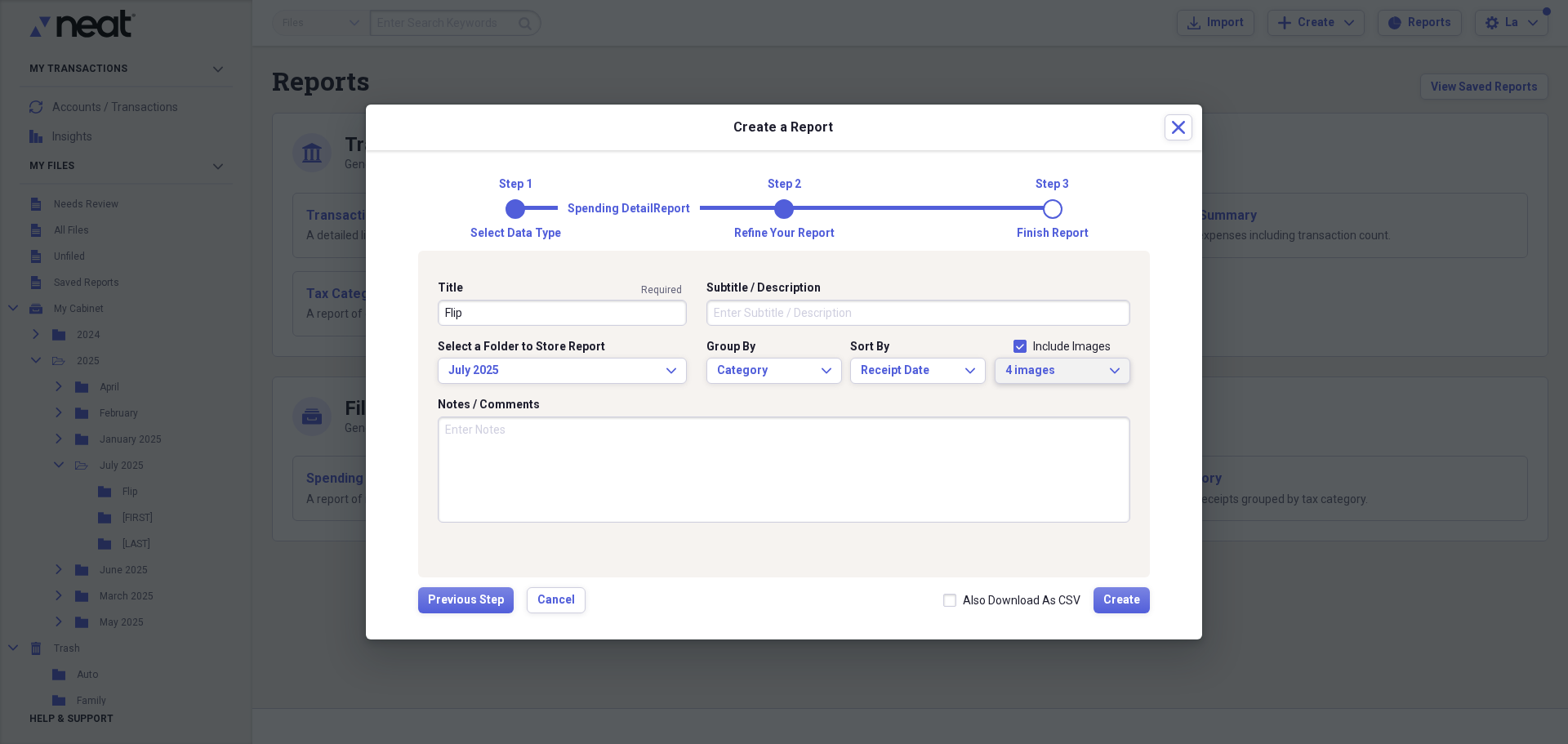 click on "4 images" at bounding box center (1053, 371) 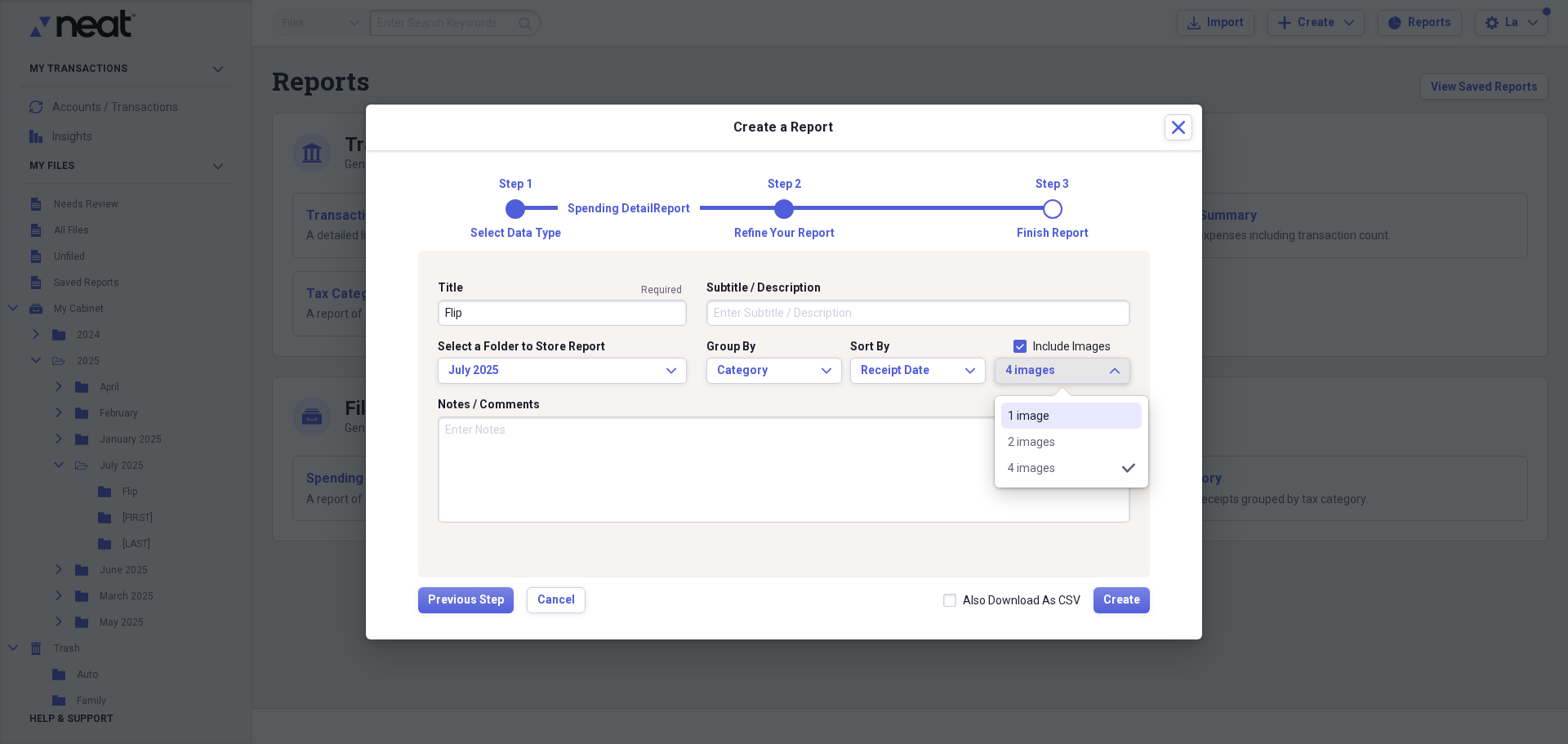 click on "1 image" at bounding box center [1071, 416] 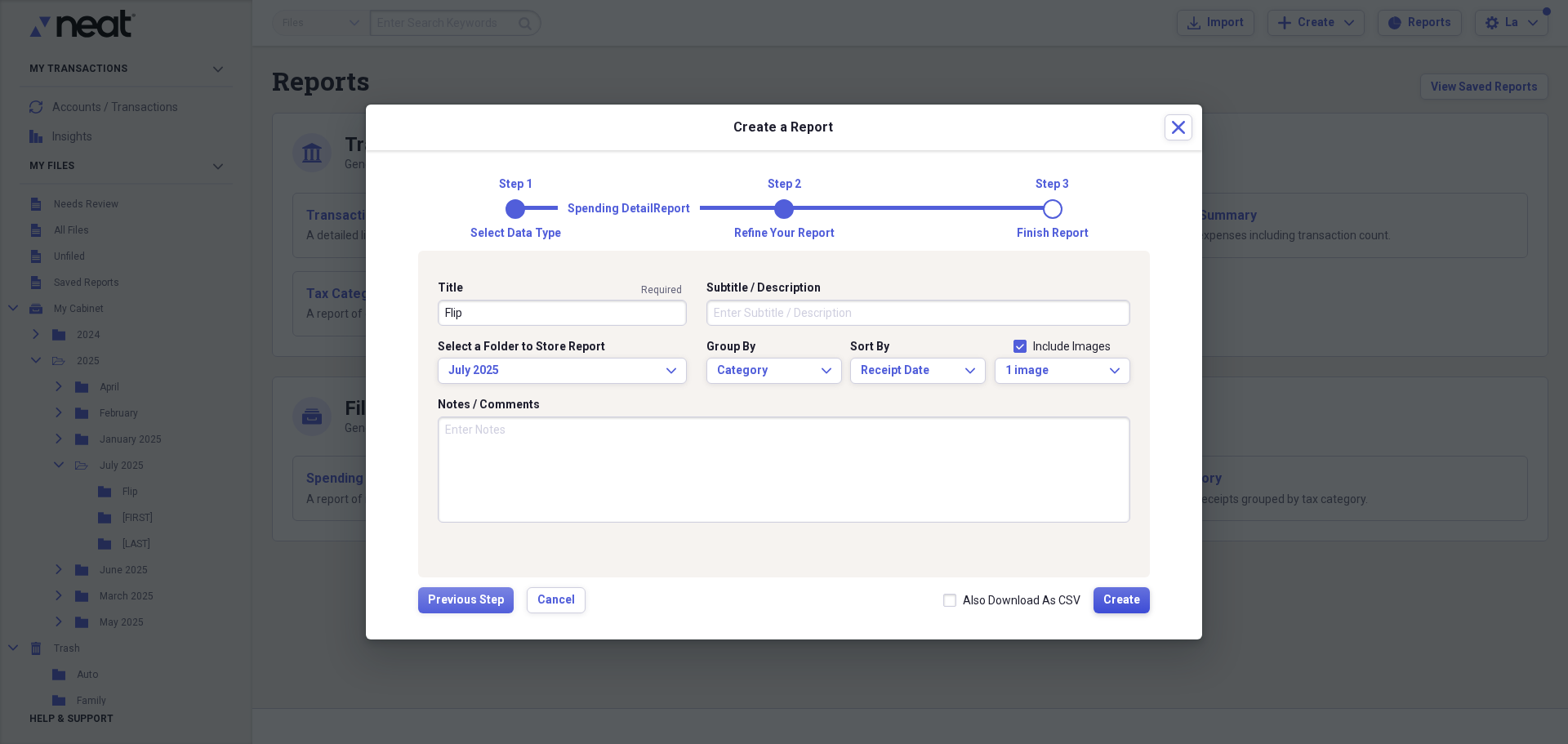 click on "Create" at bounding box center [1121, 600] 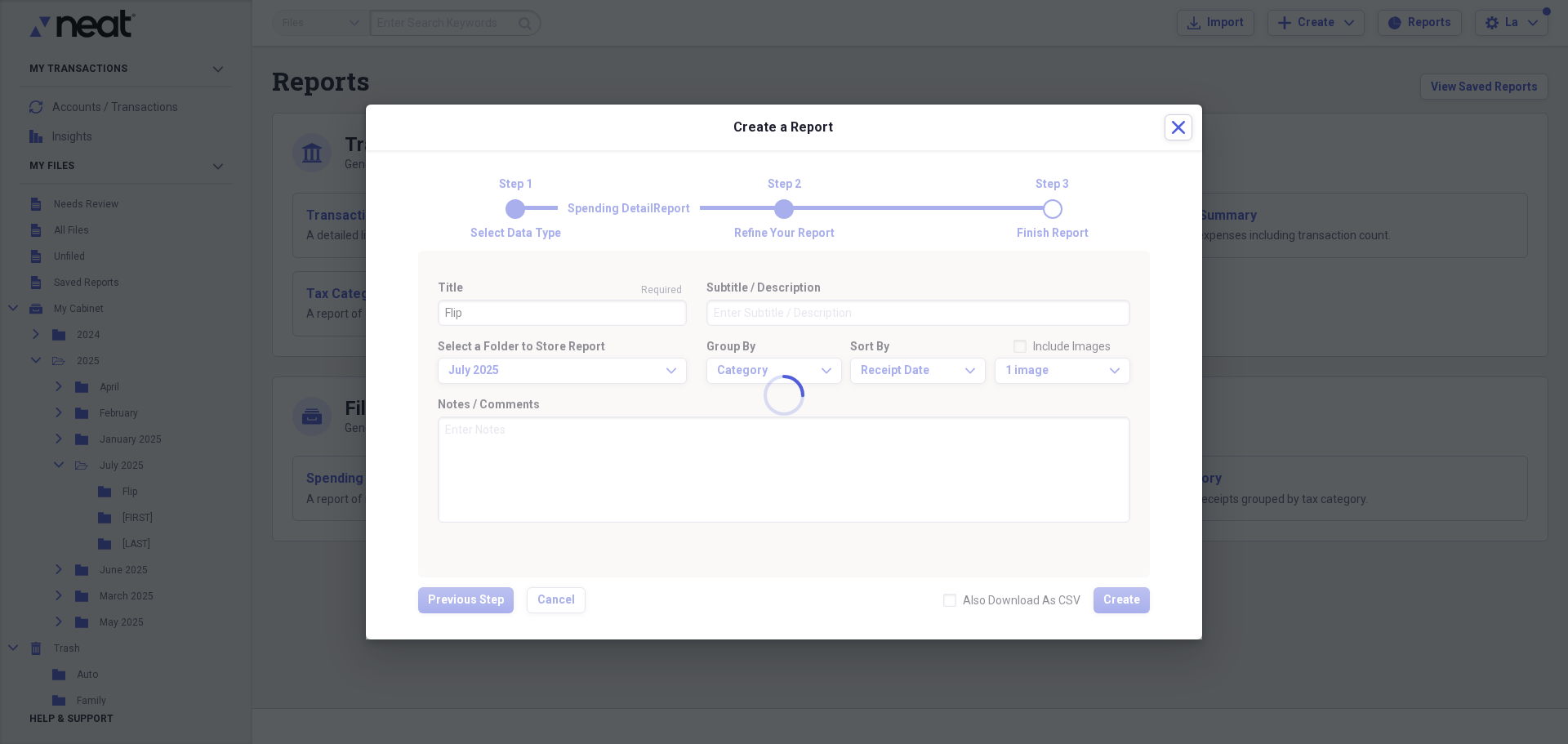 type 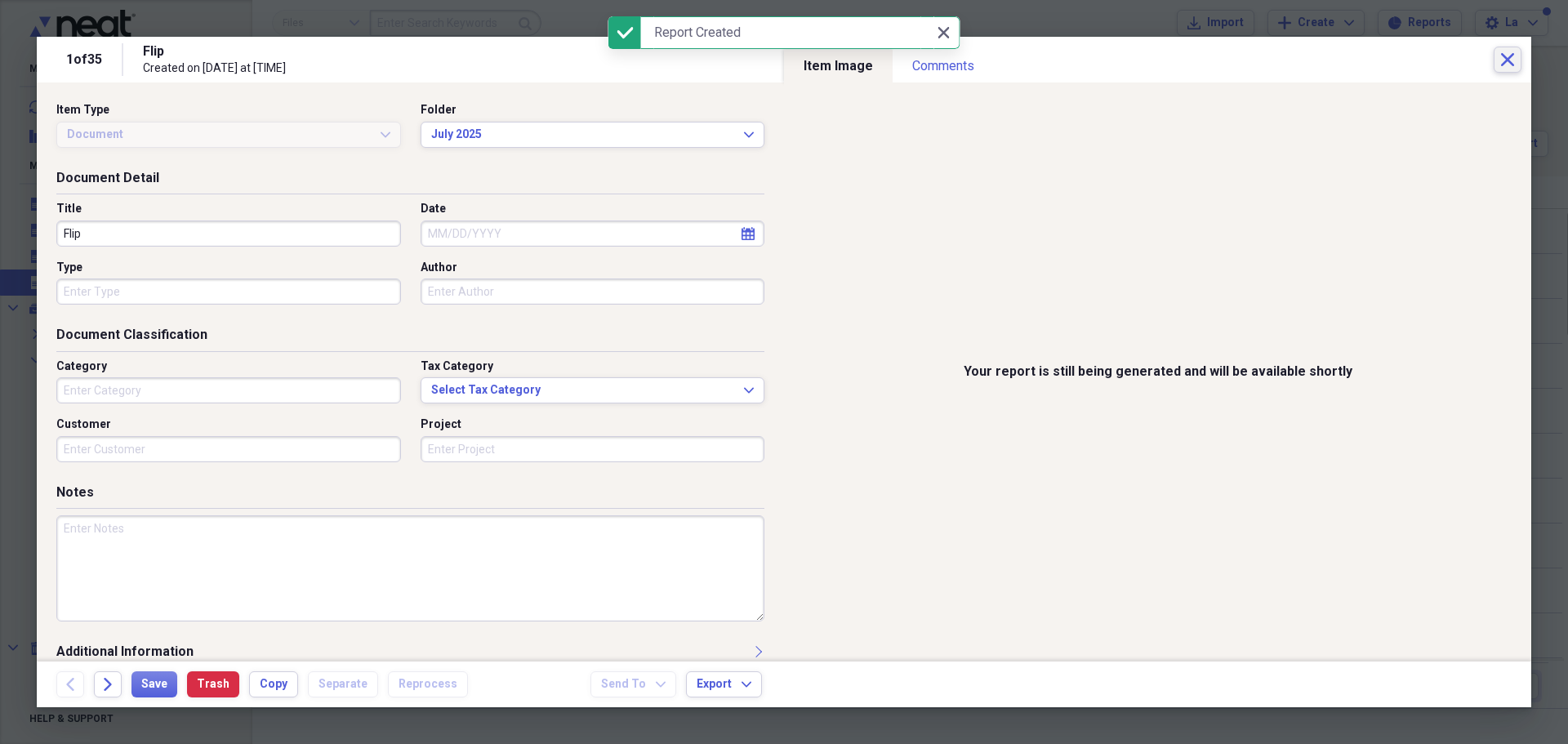 click on "Close" at bounding box center [1508, 60] 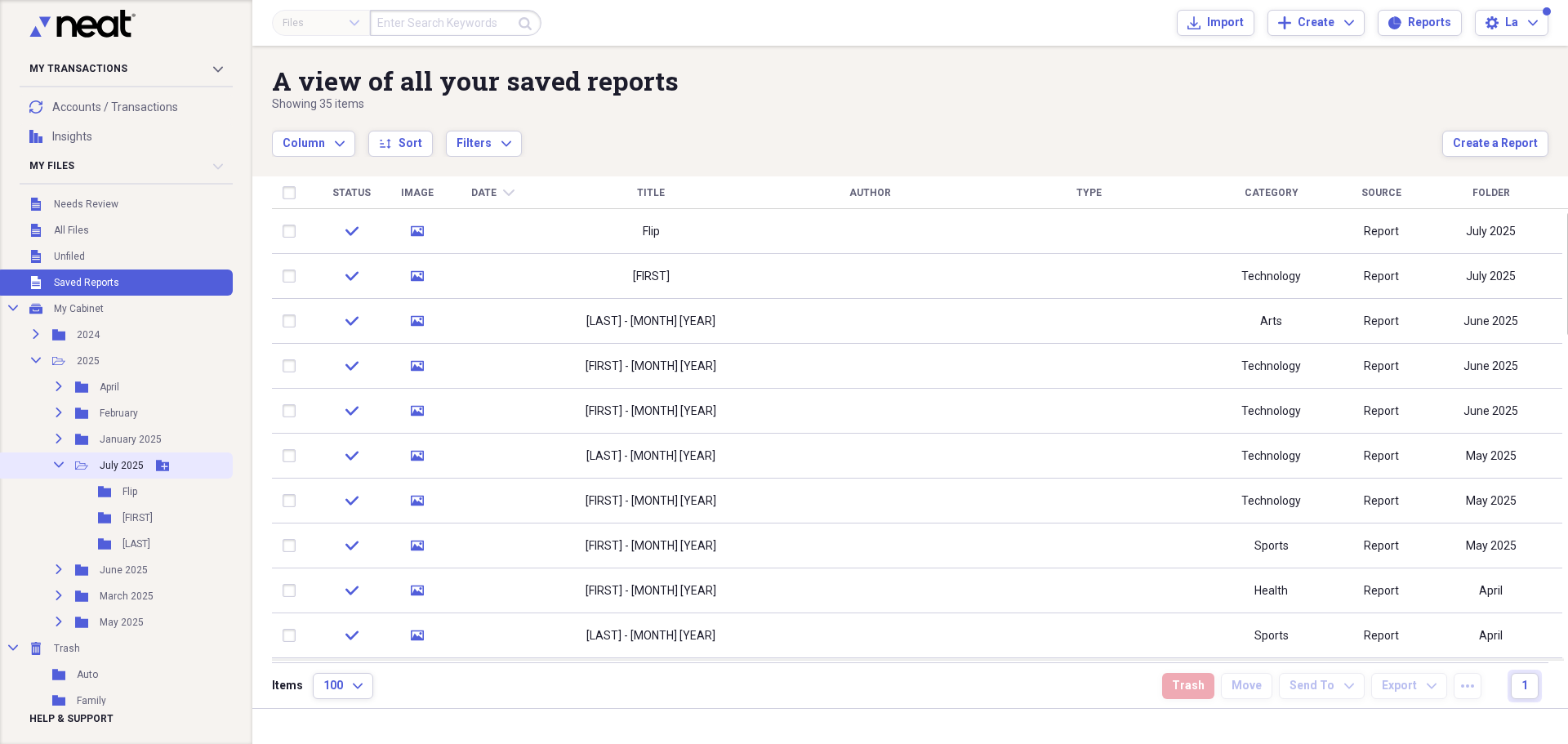 click on "Collapse Open Folder [MONTH] [YEAR] Add Folder" at bounding box center [114, 466] 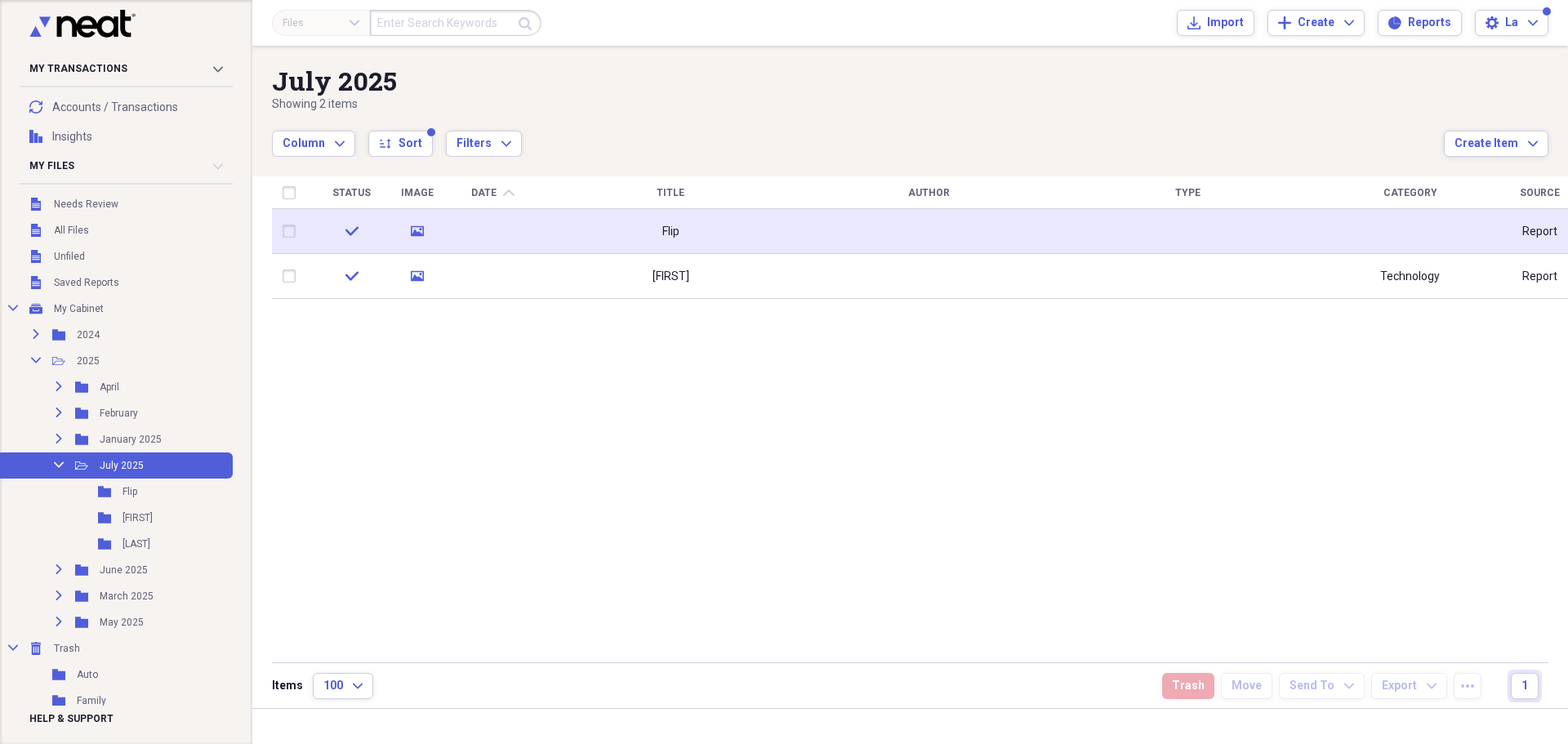 click at bounding box center (492, 231) 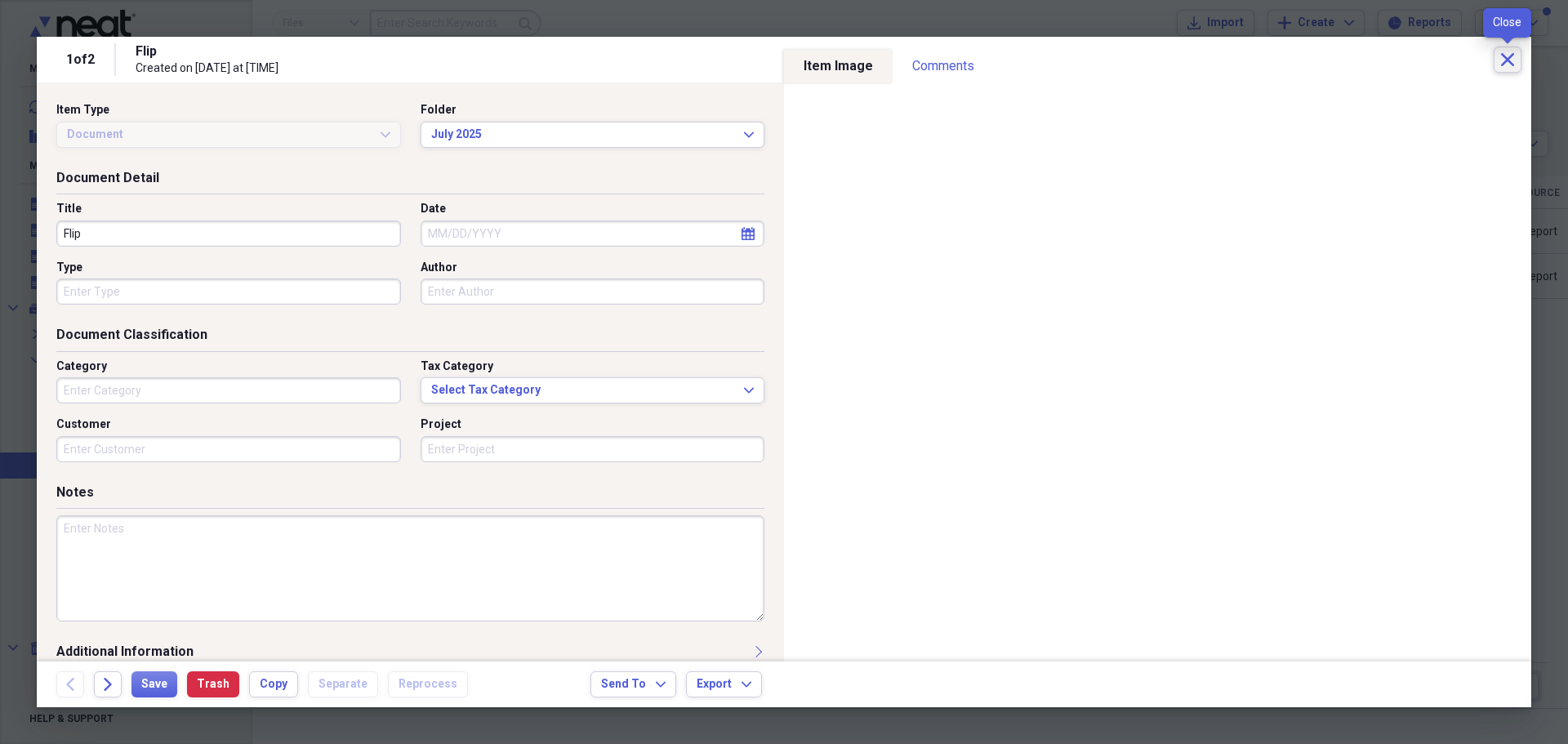 click on "Close" at bounding box center (1508, 60) 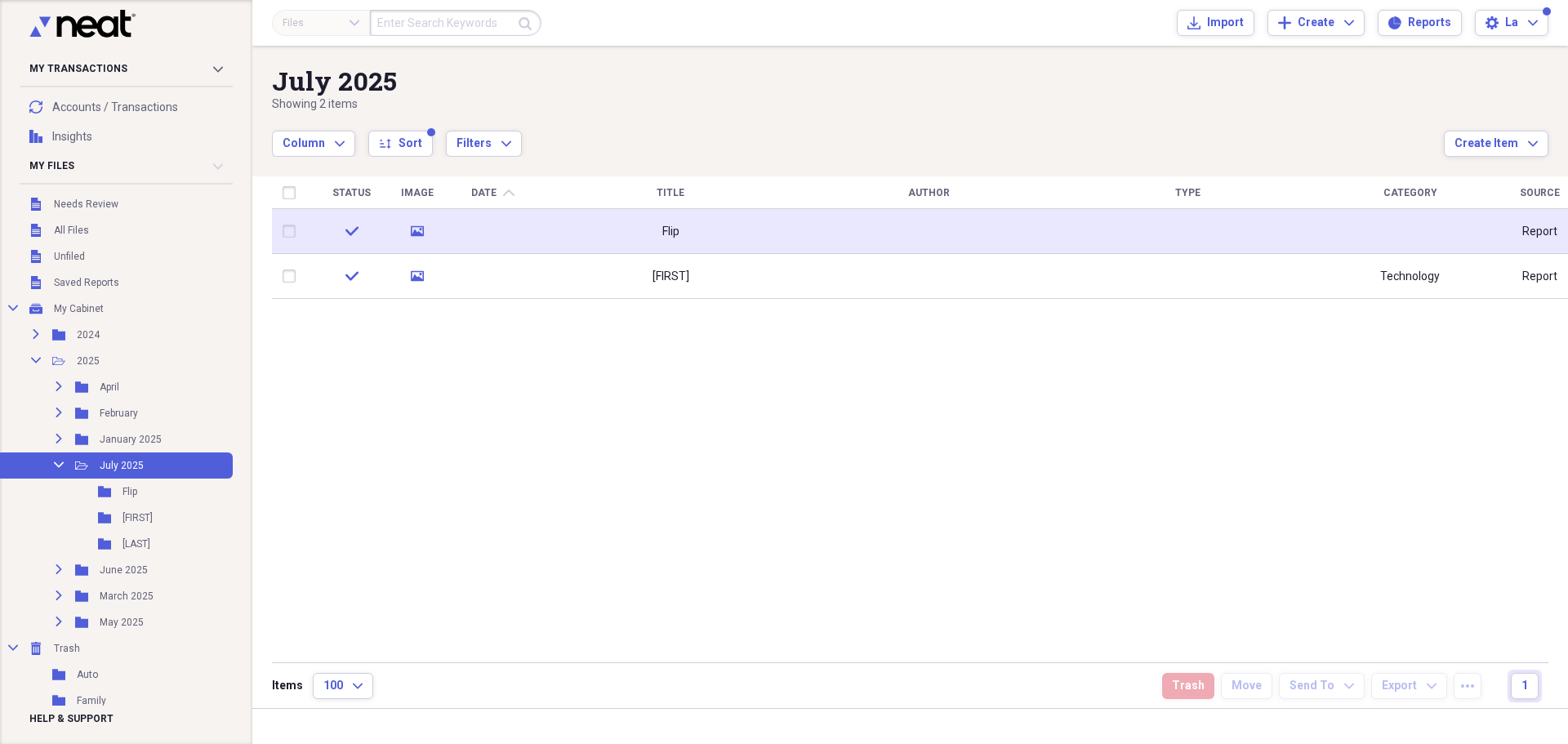 click at bounding box center (292, 231) 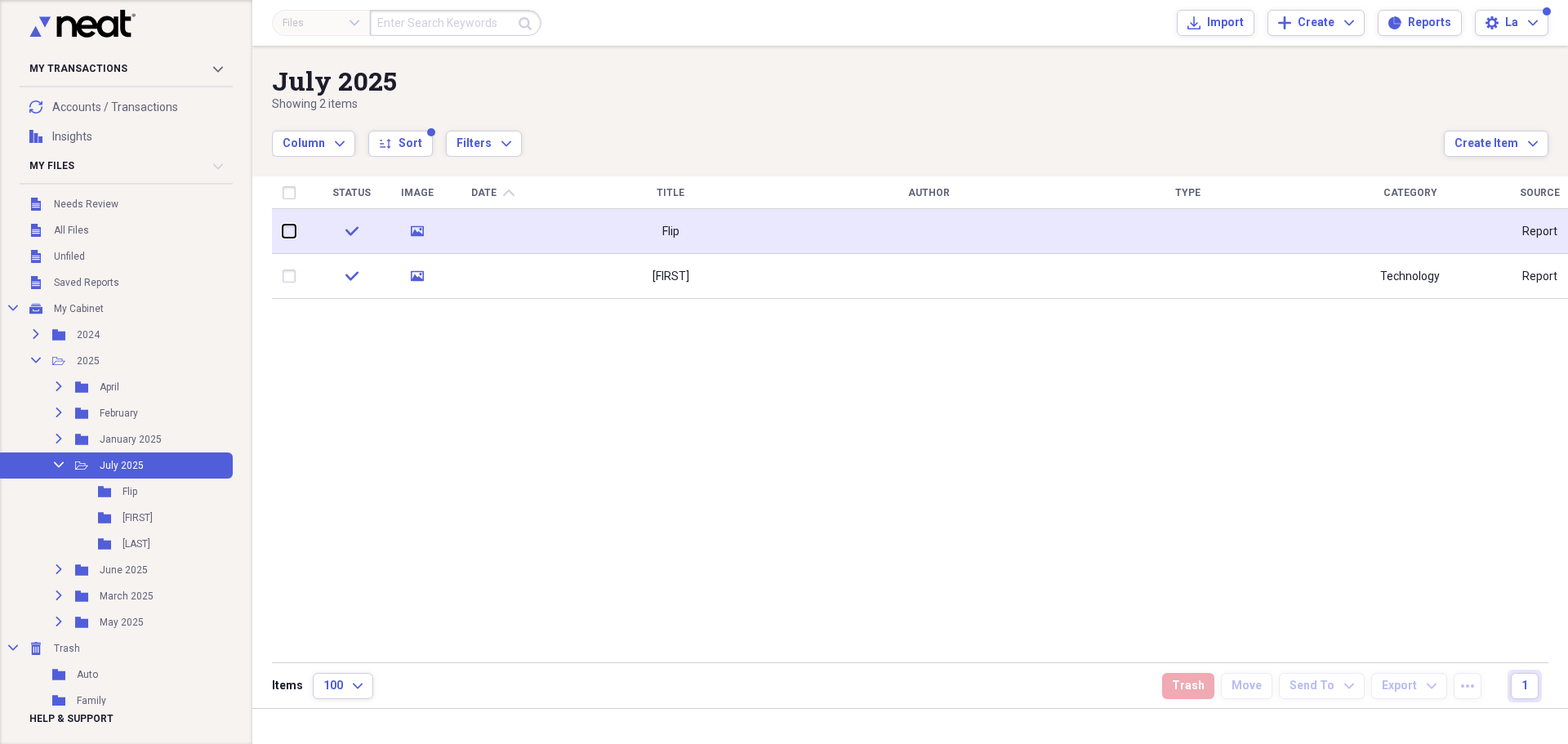 click at bounding box center [283, 231] 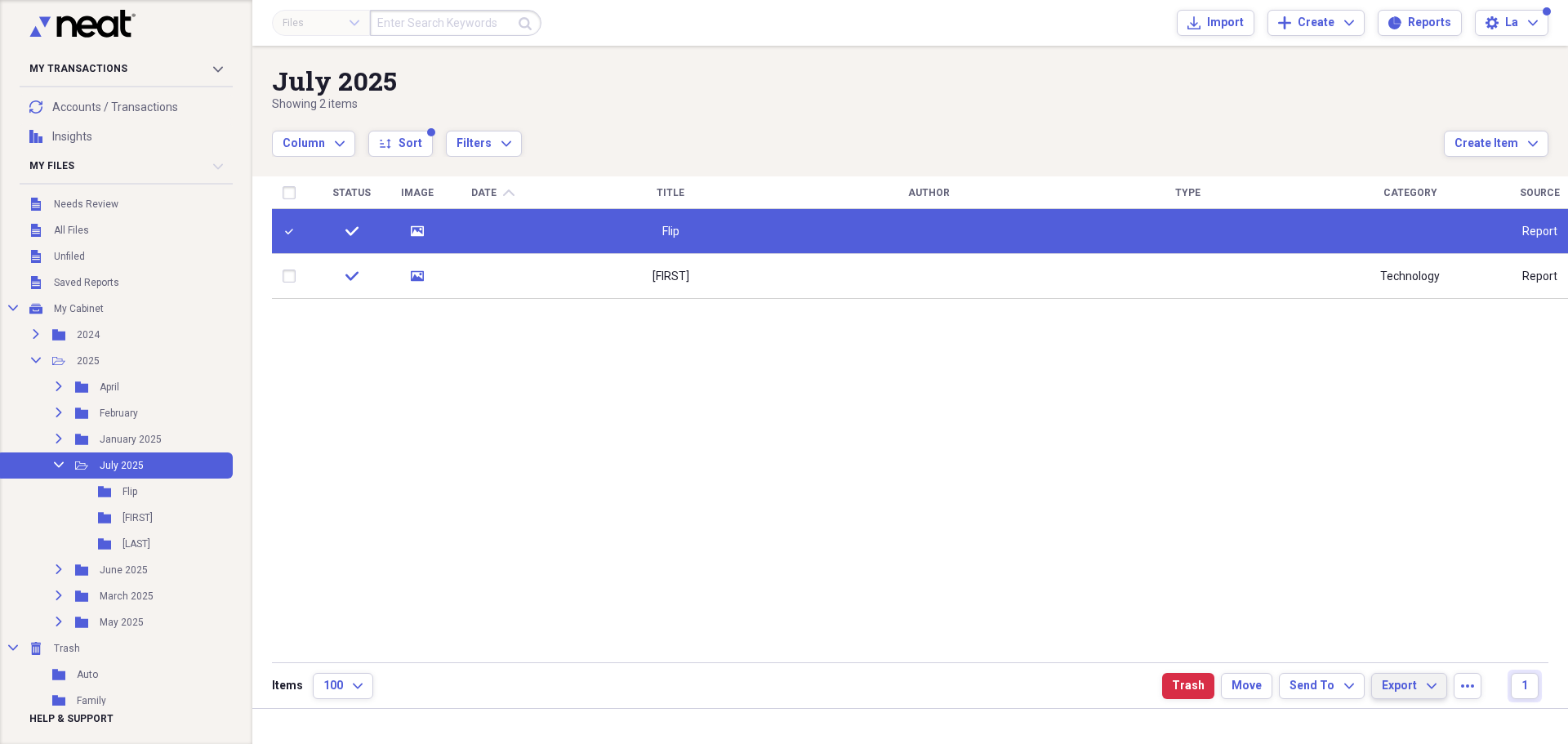 click on "Export" at bounding box center [1399, 686] 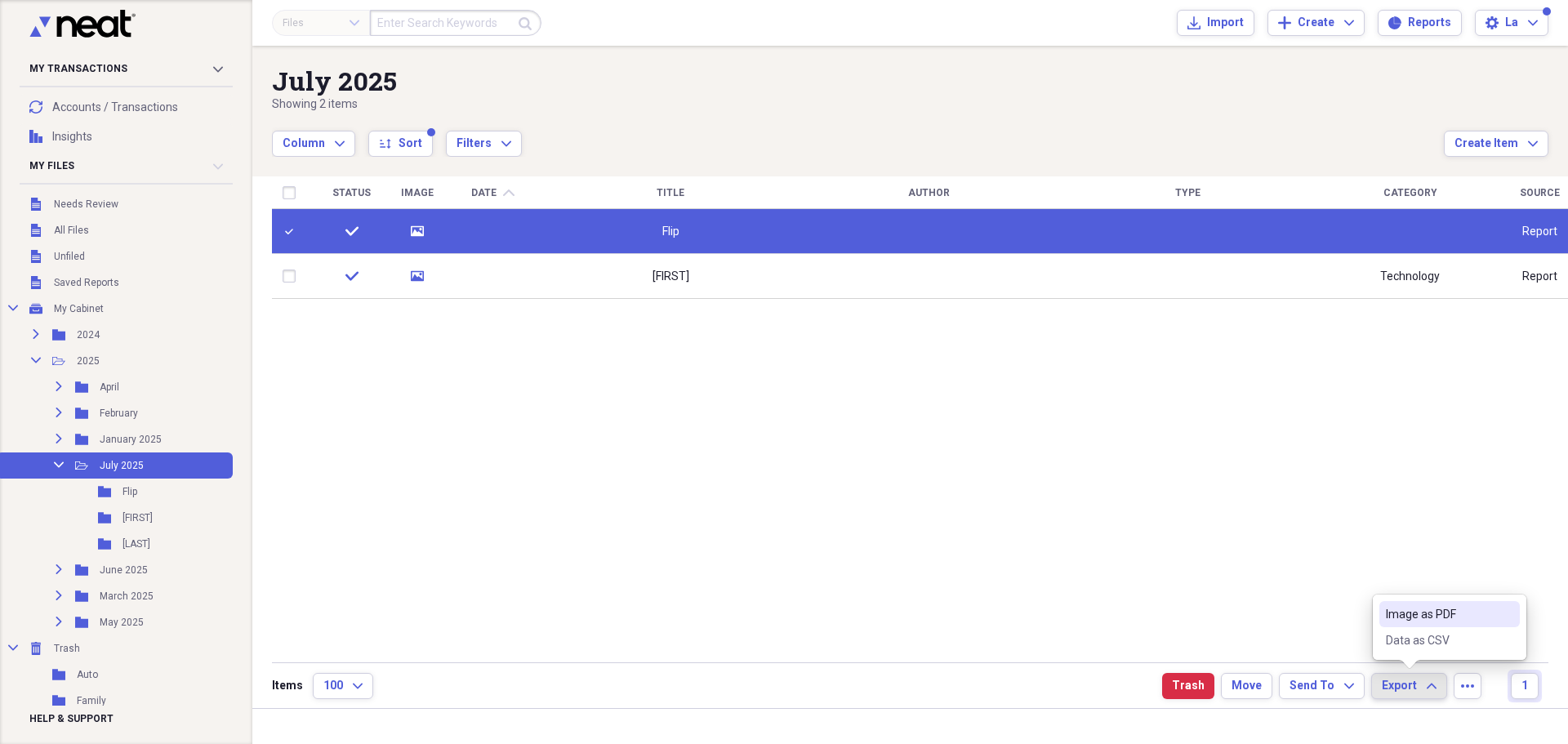 click on "Image as PDF" at bounding box center [1440, 614] 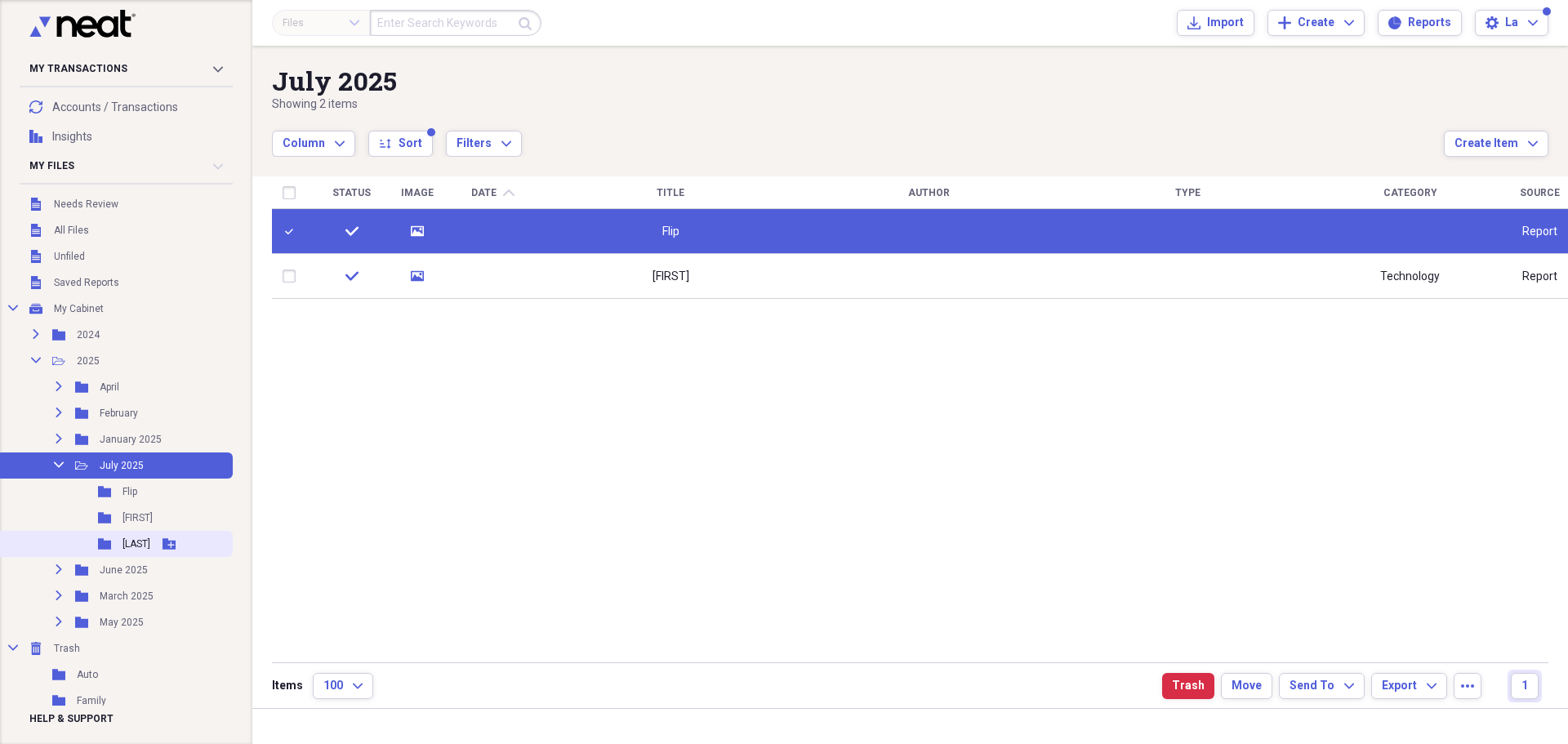 click on "Folder [LAST] Add Folder" at bounding box center [114, 544] 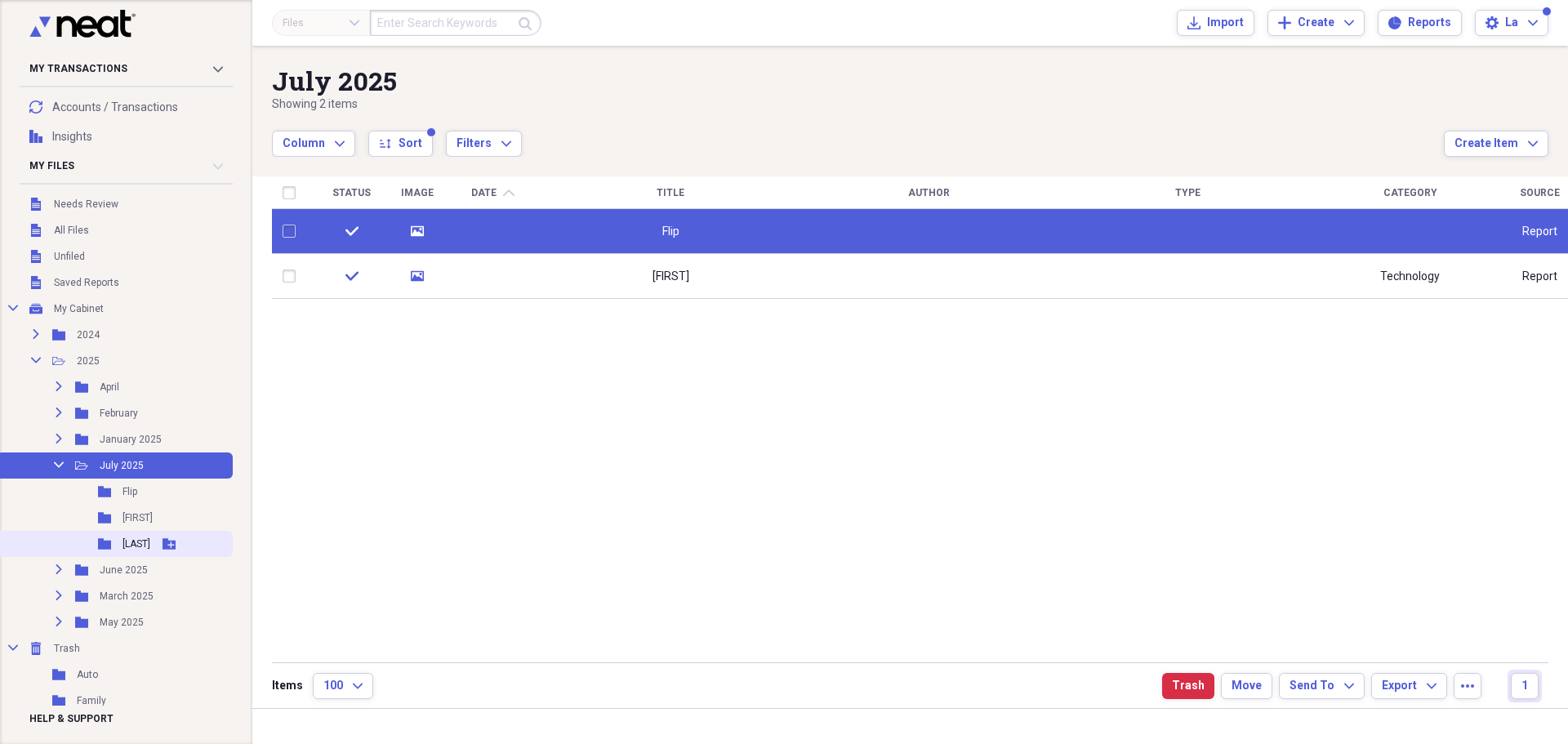 checkbox on "false" 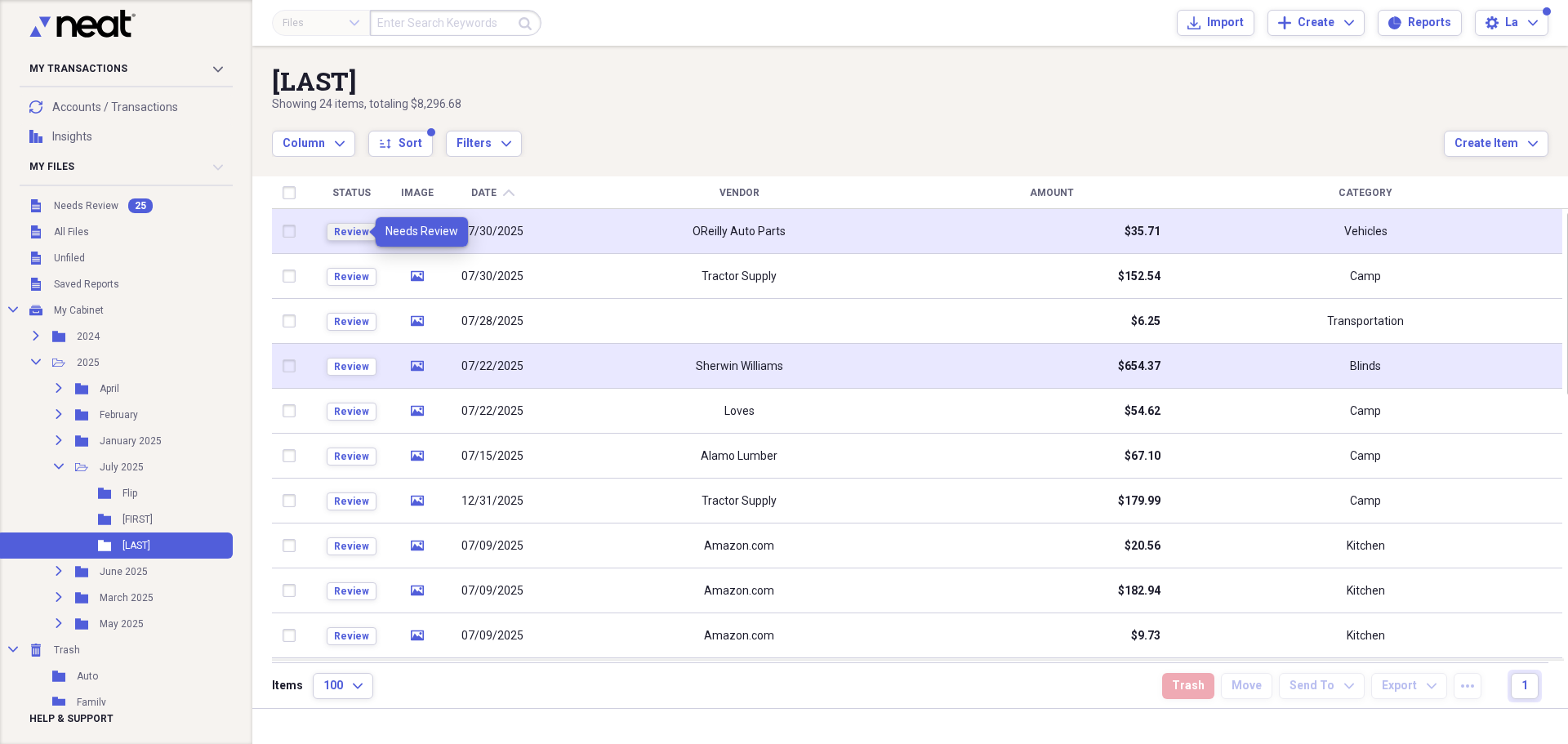 click on "Review" at bounding box center [351, 232] 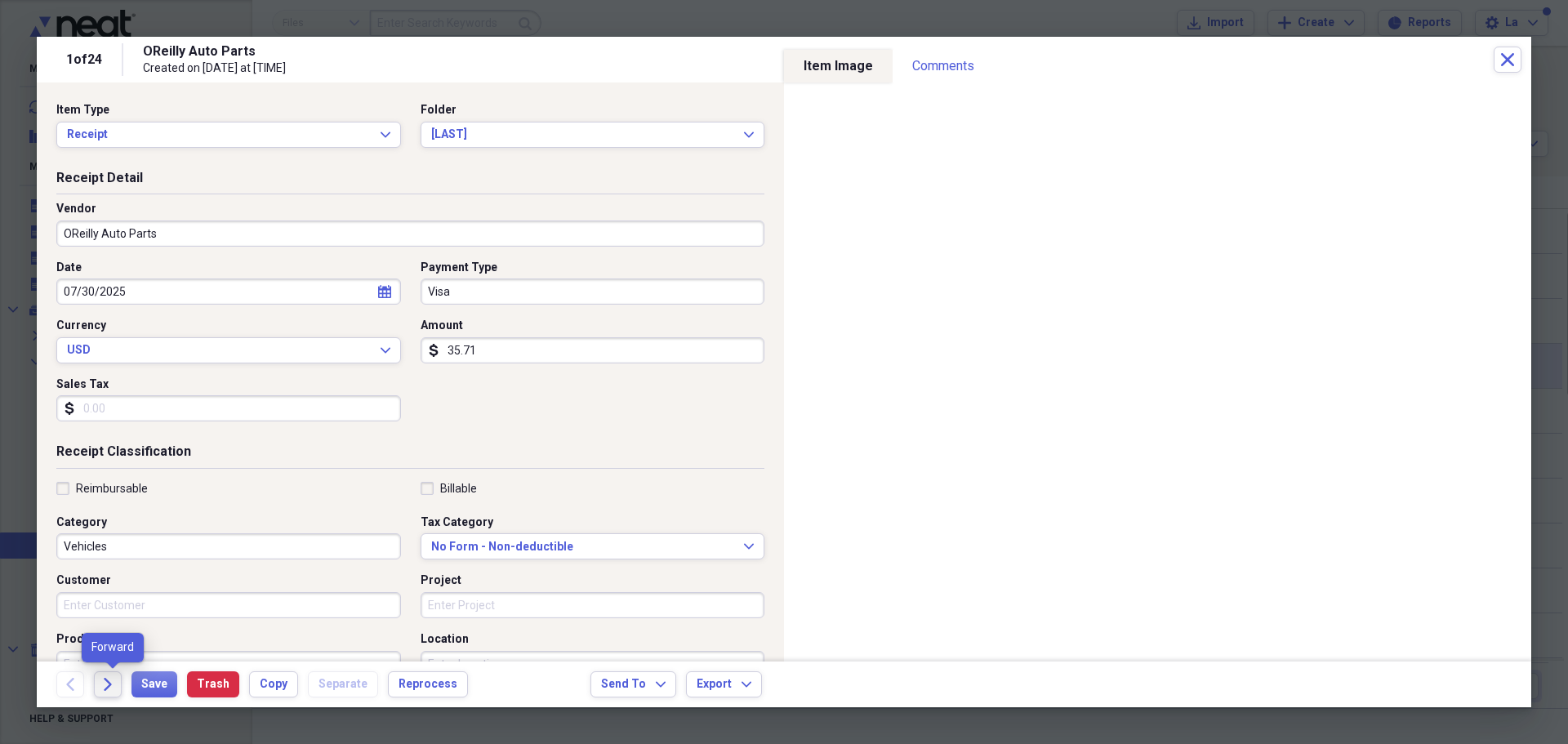click on "Forward" 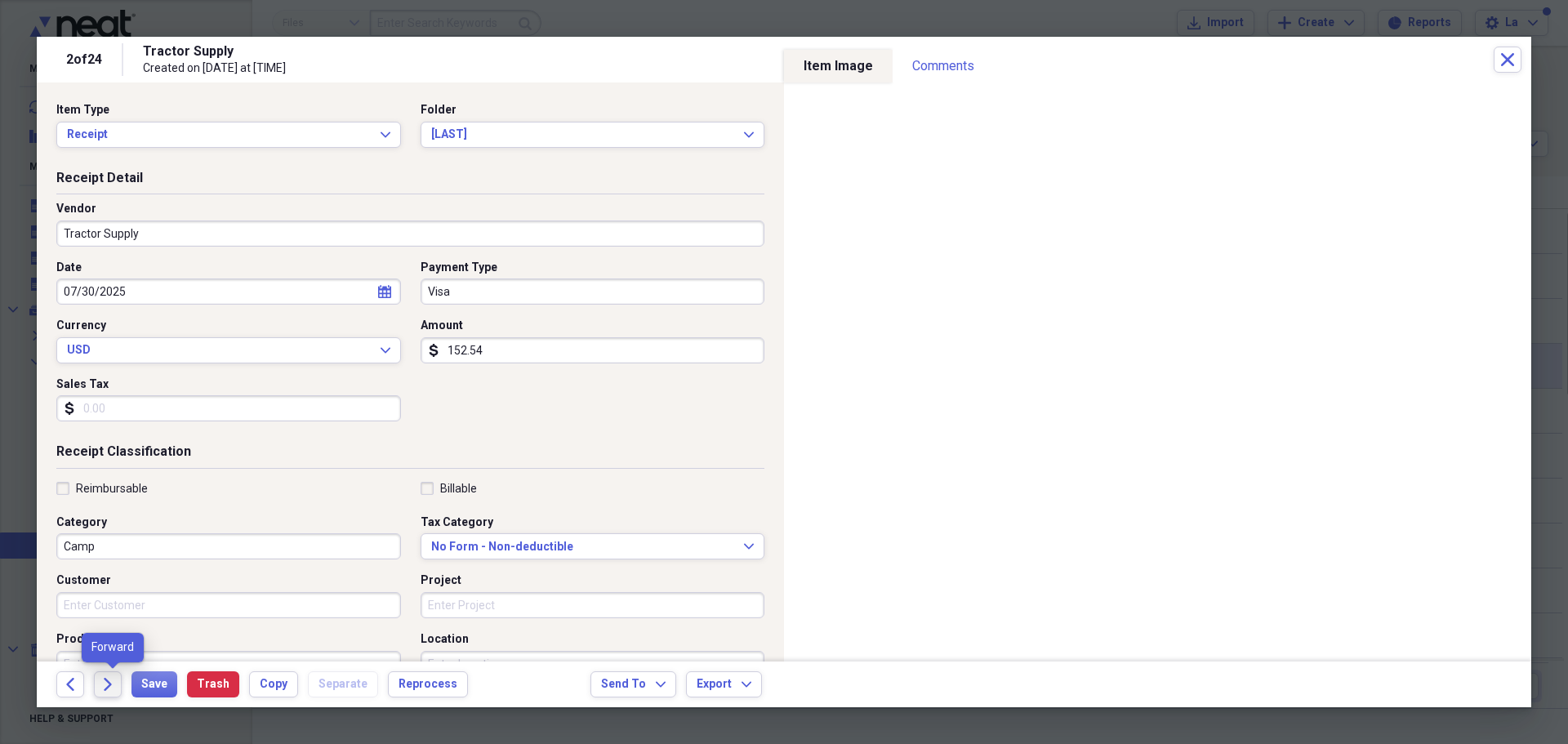 click on "Forward" at bounding box center (108, 684) 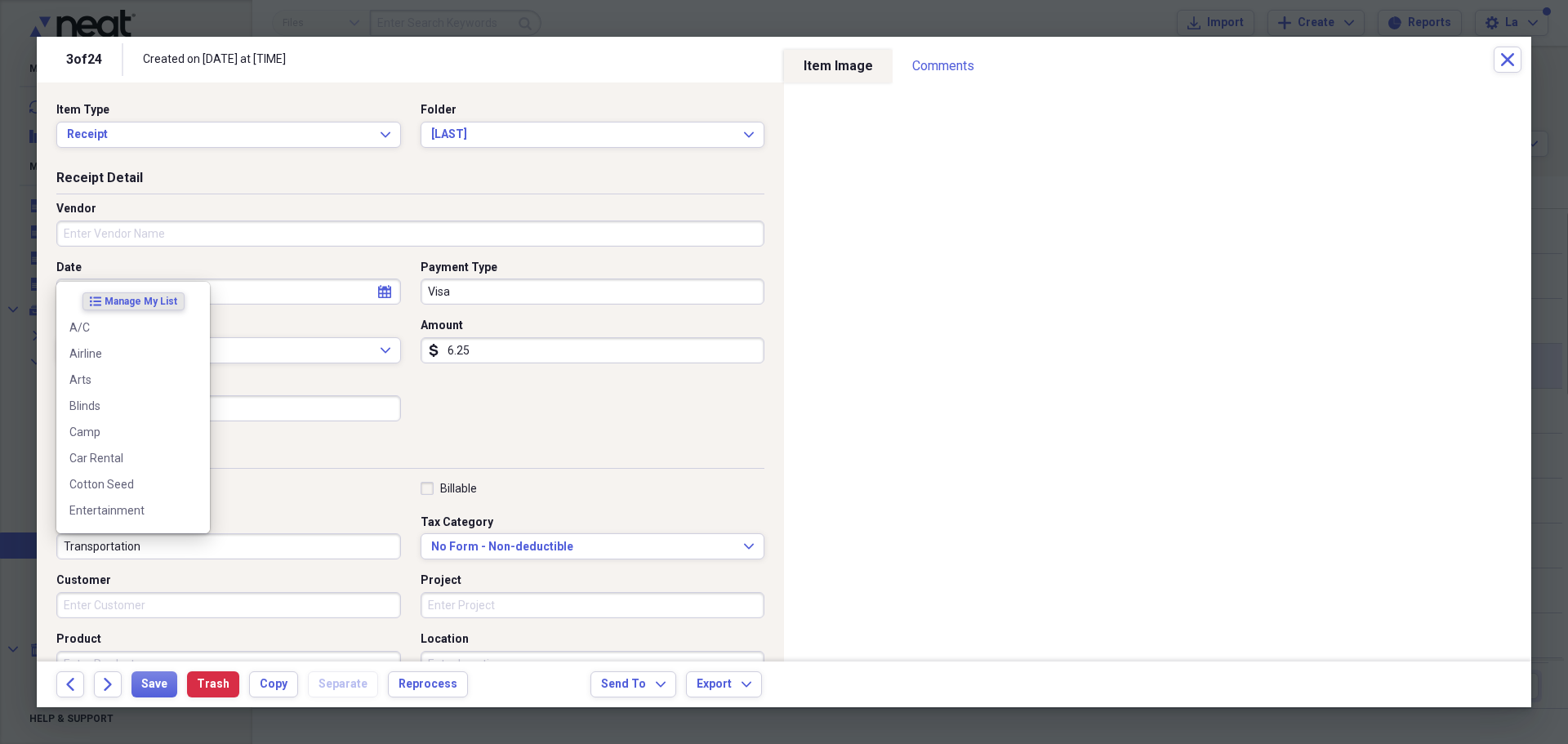 click on "Transportation" at bounding box center [229, 546] 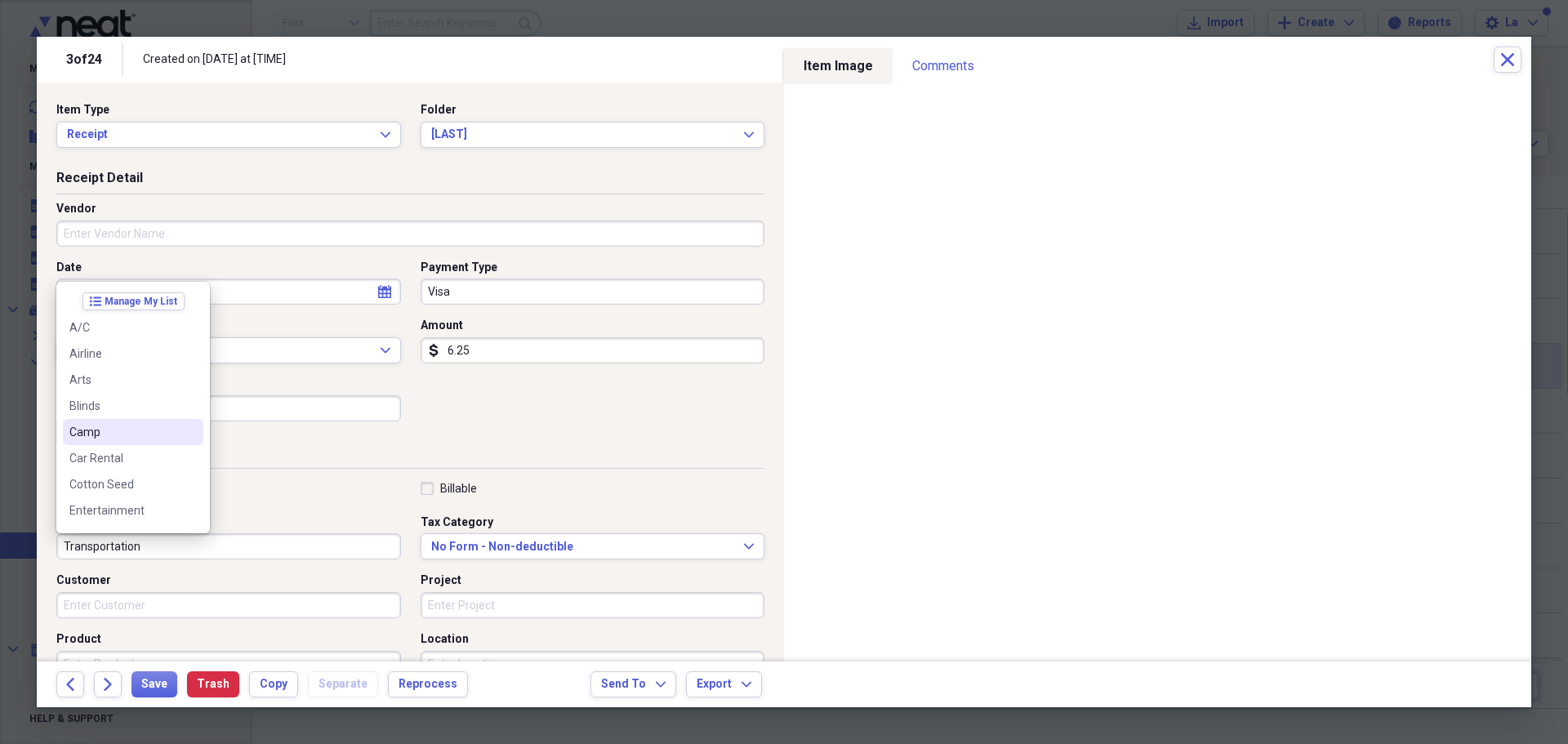 click on "Camp" at bounding box center [123, 432] 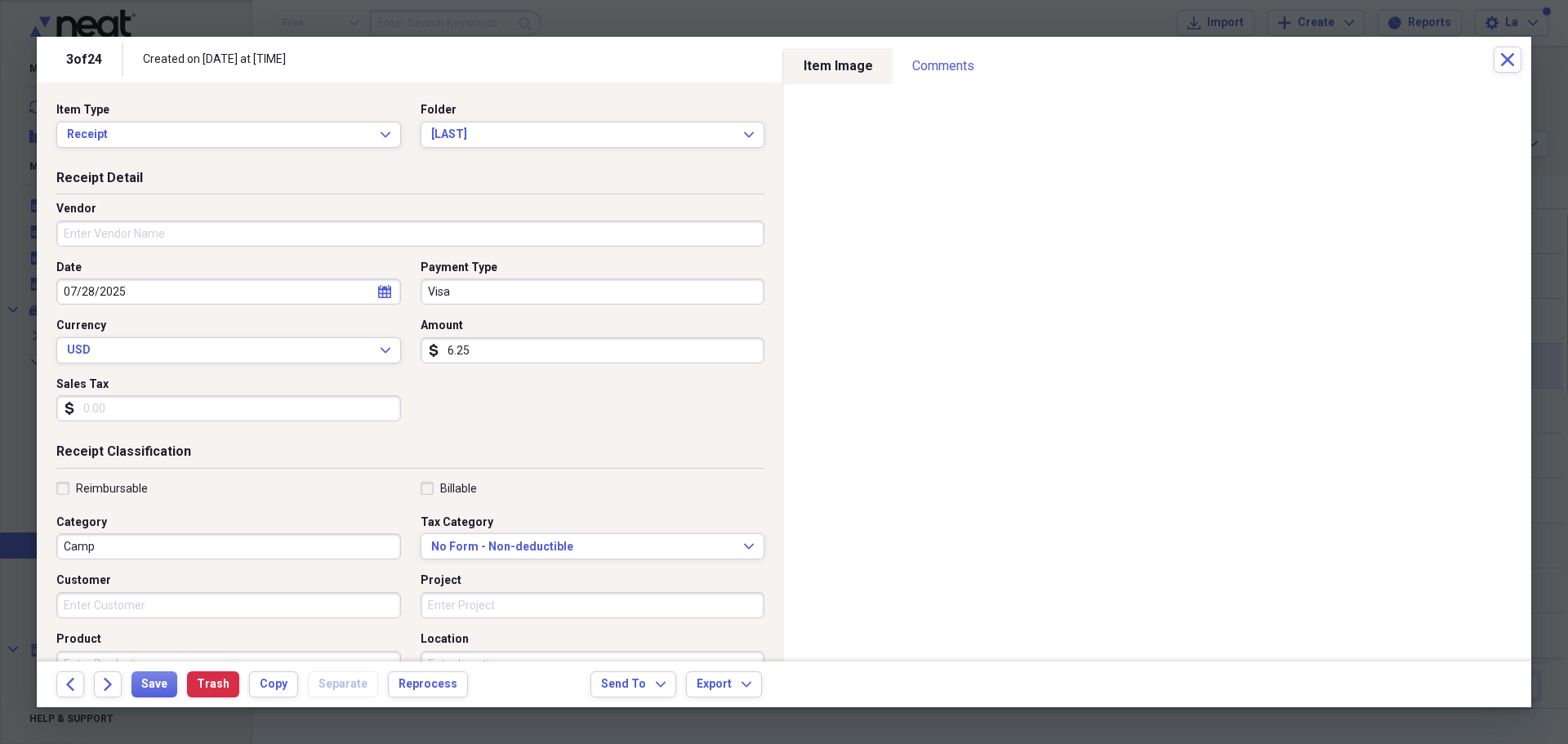 click on "Vendor" at bounding box center (410, 234) 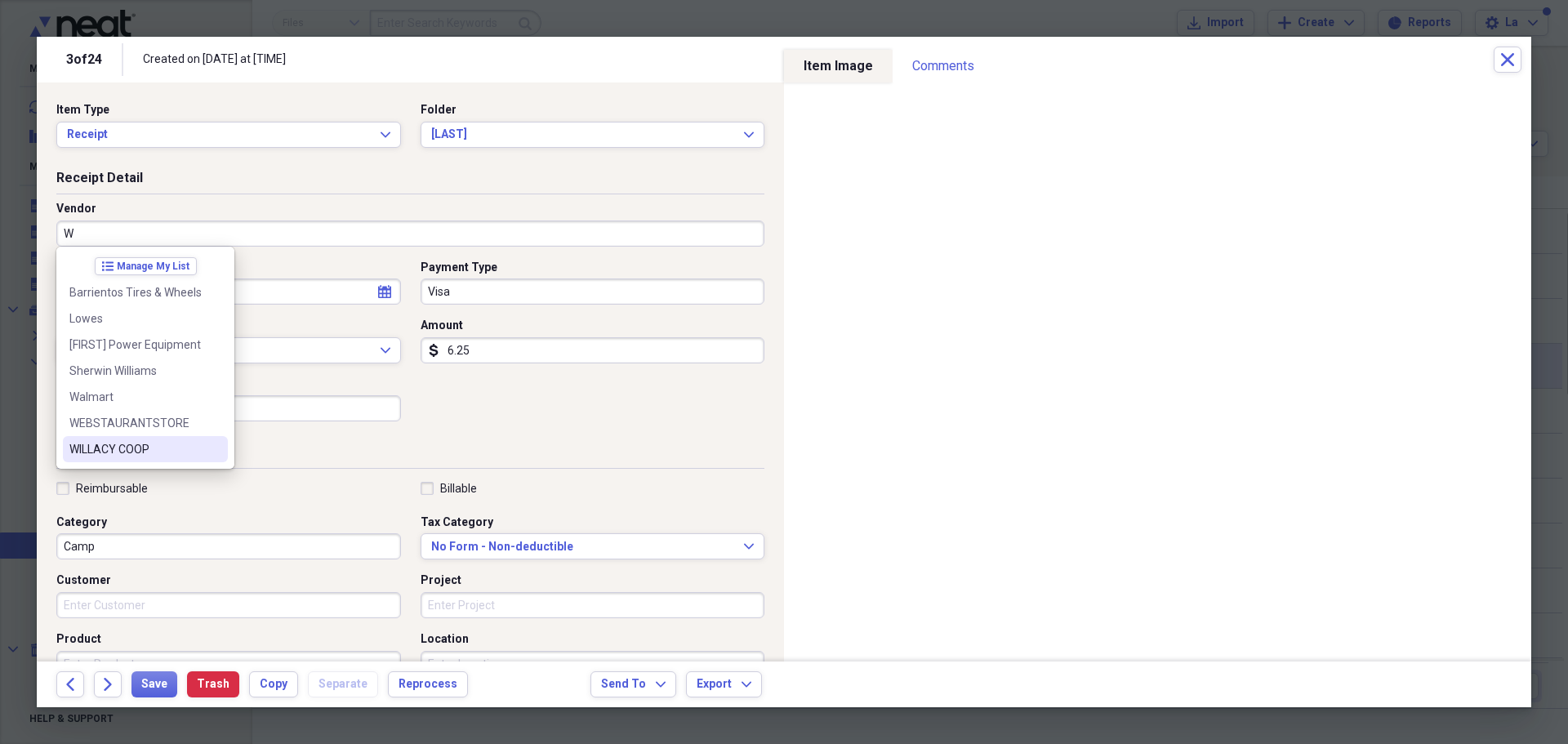 click on "WILLACY COOP" at bounding box center [136, 449] 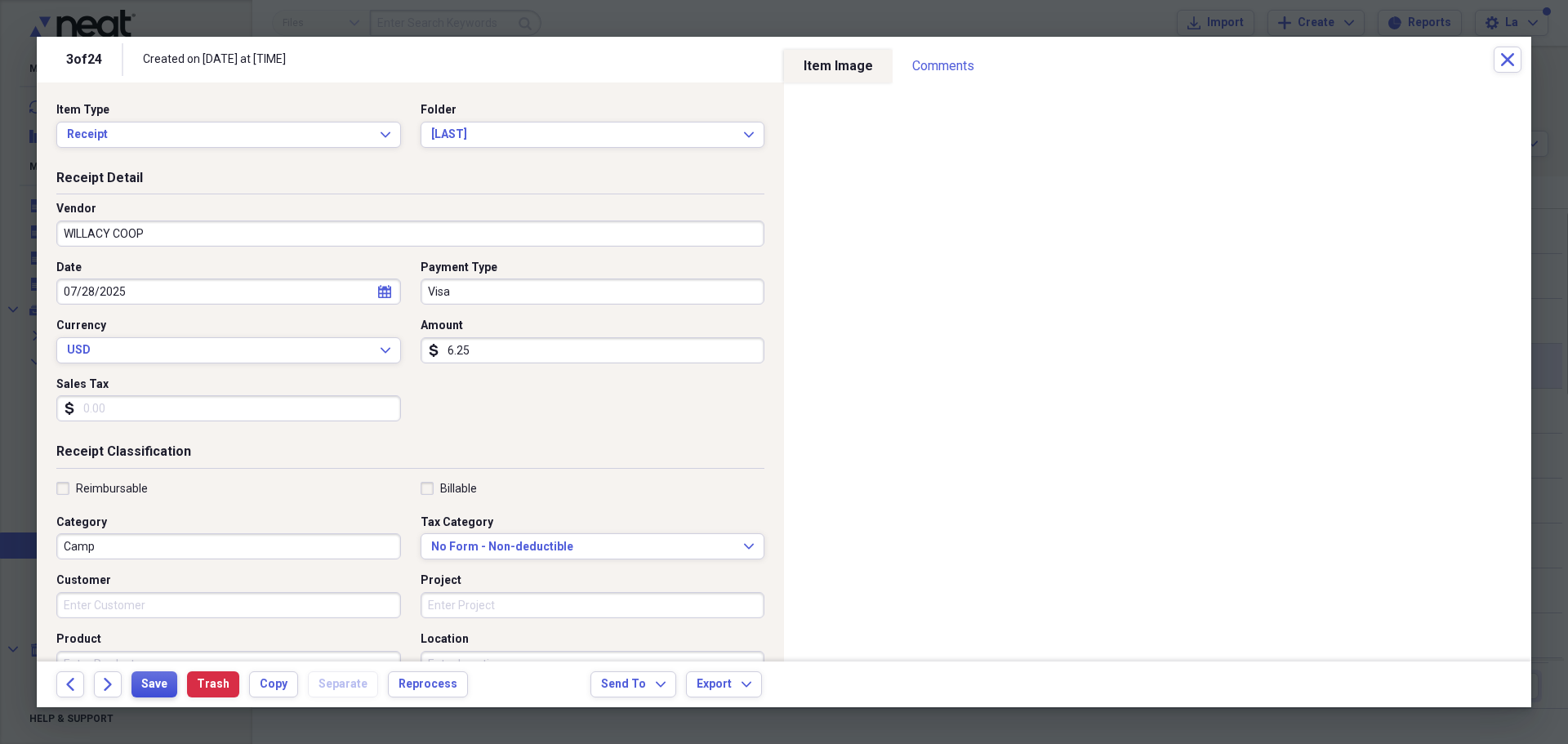 click on "Save" at bounding box center [154, 684] 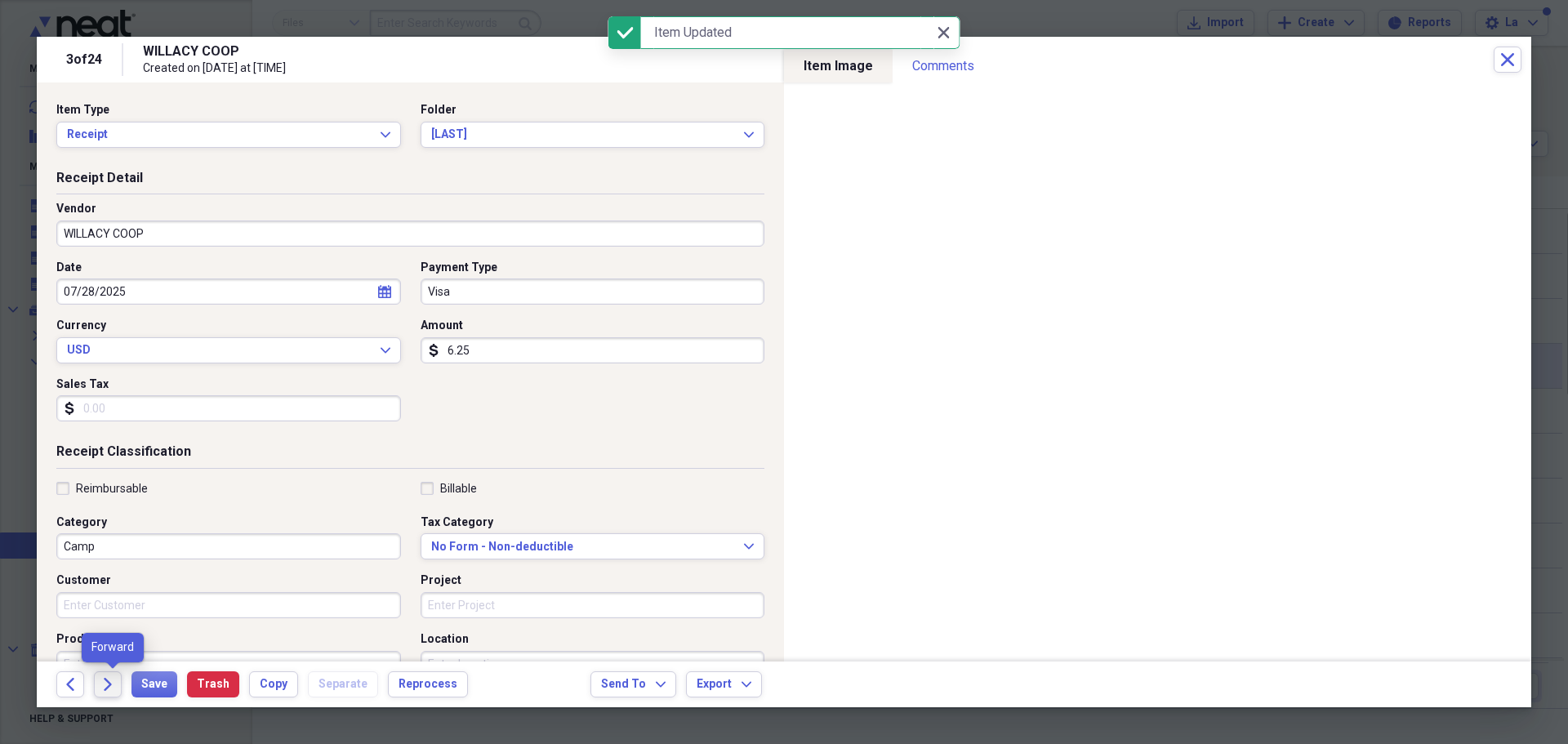 click on "Forward" at bounding box center [108, 684] 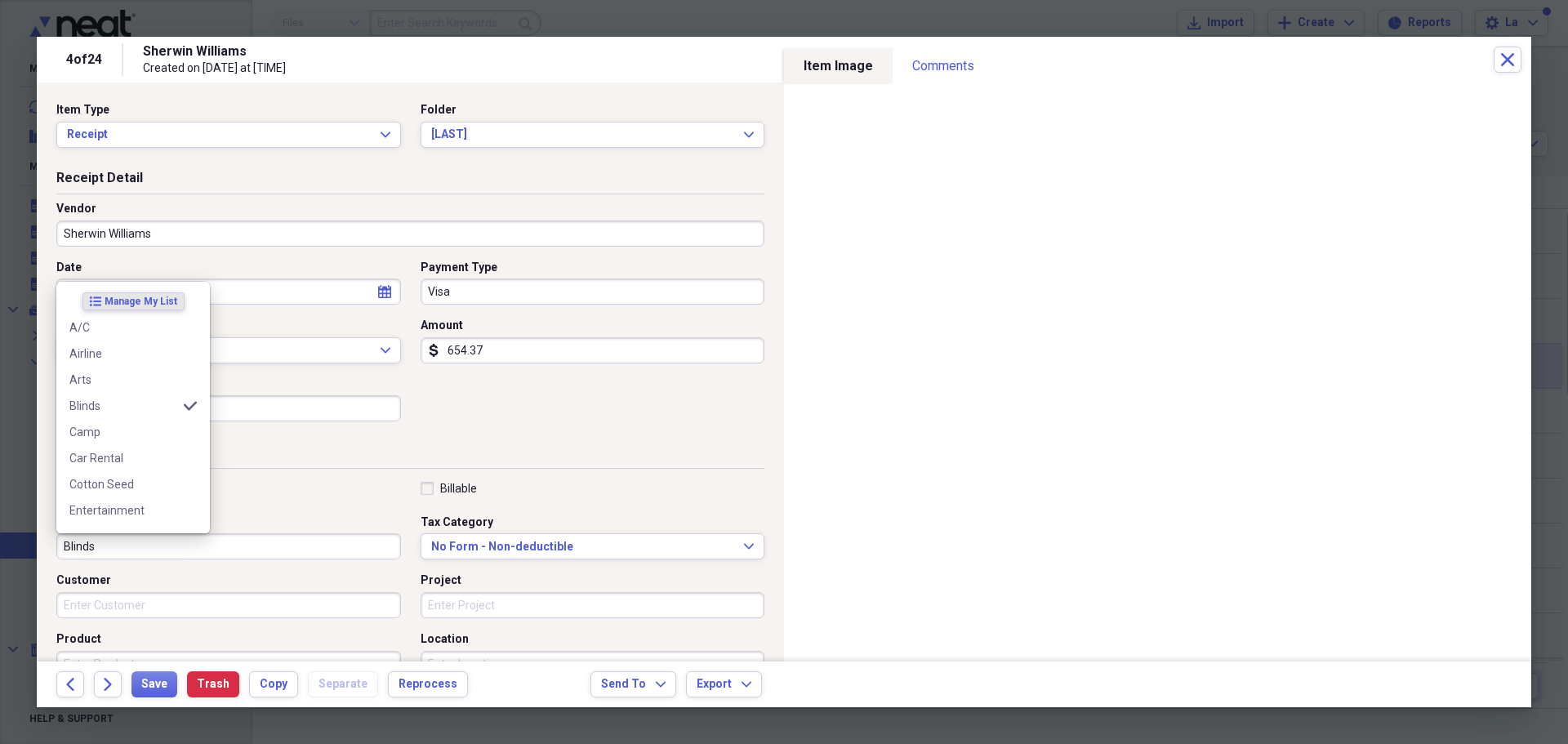click on "Blinds" at bounding box center [229, 546] 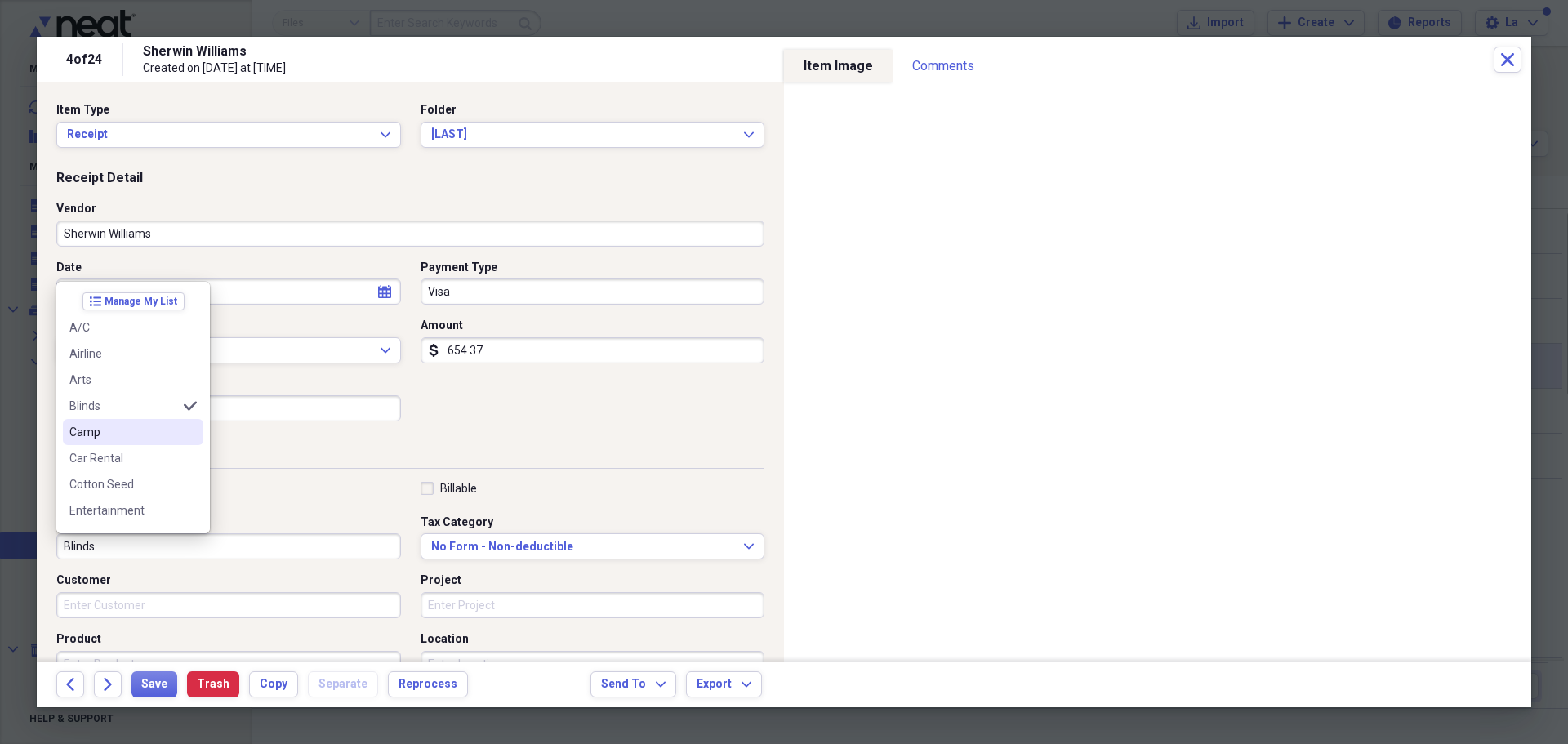 click on "Camp" at bounding box center (123, 432) 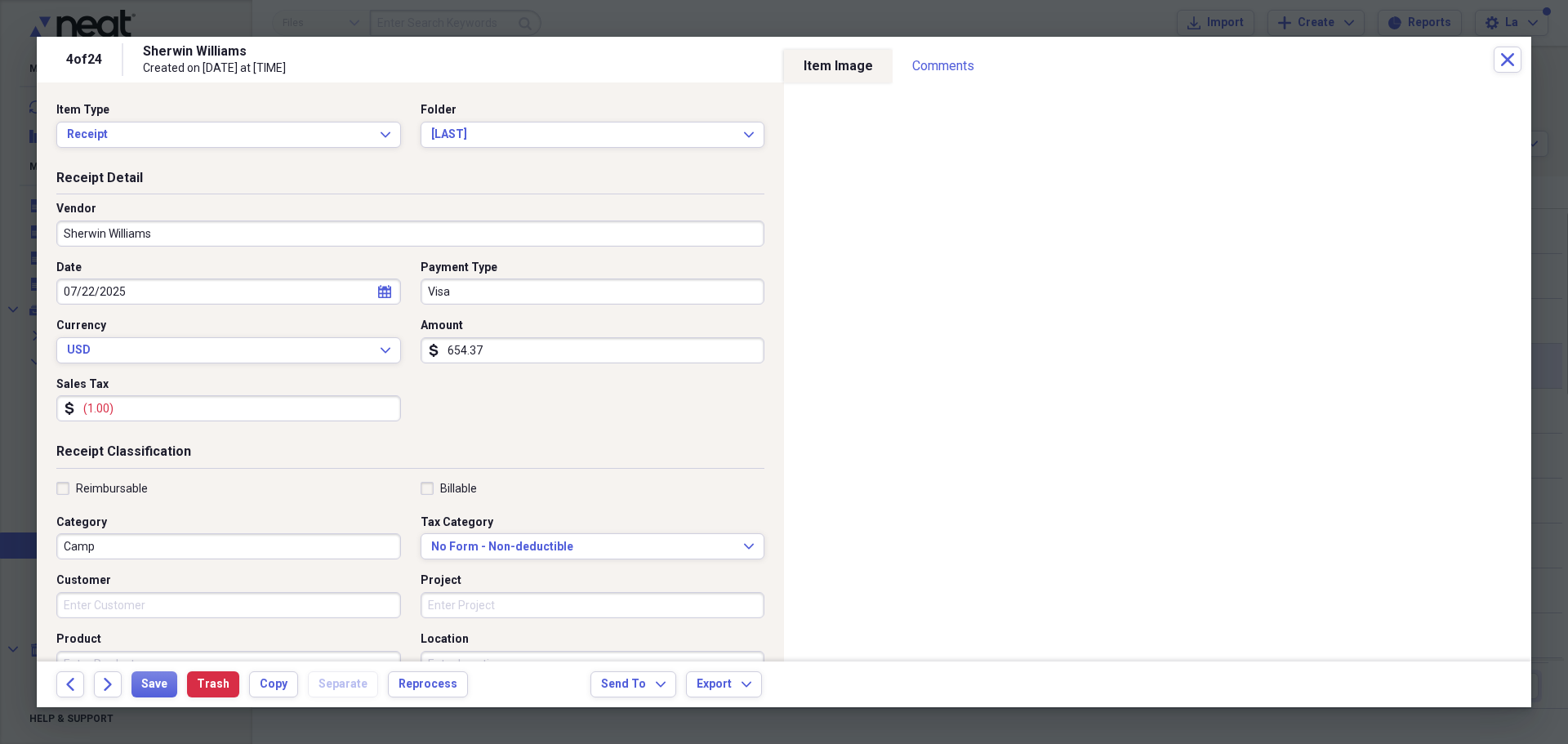 click on "654.37" at bounding box center (593, 350) 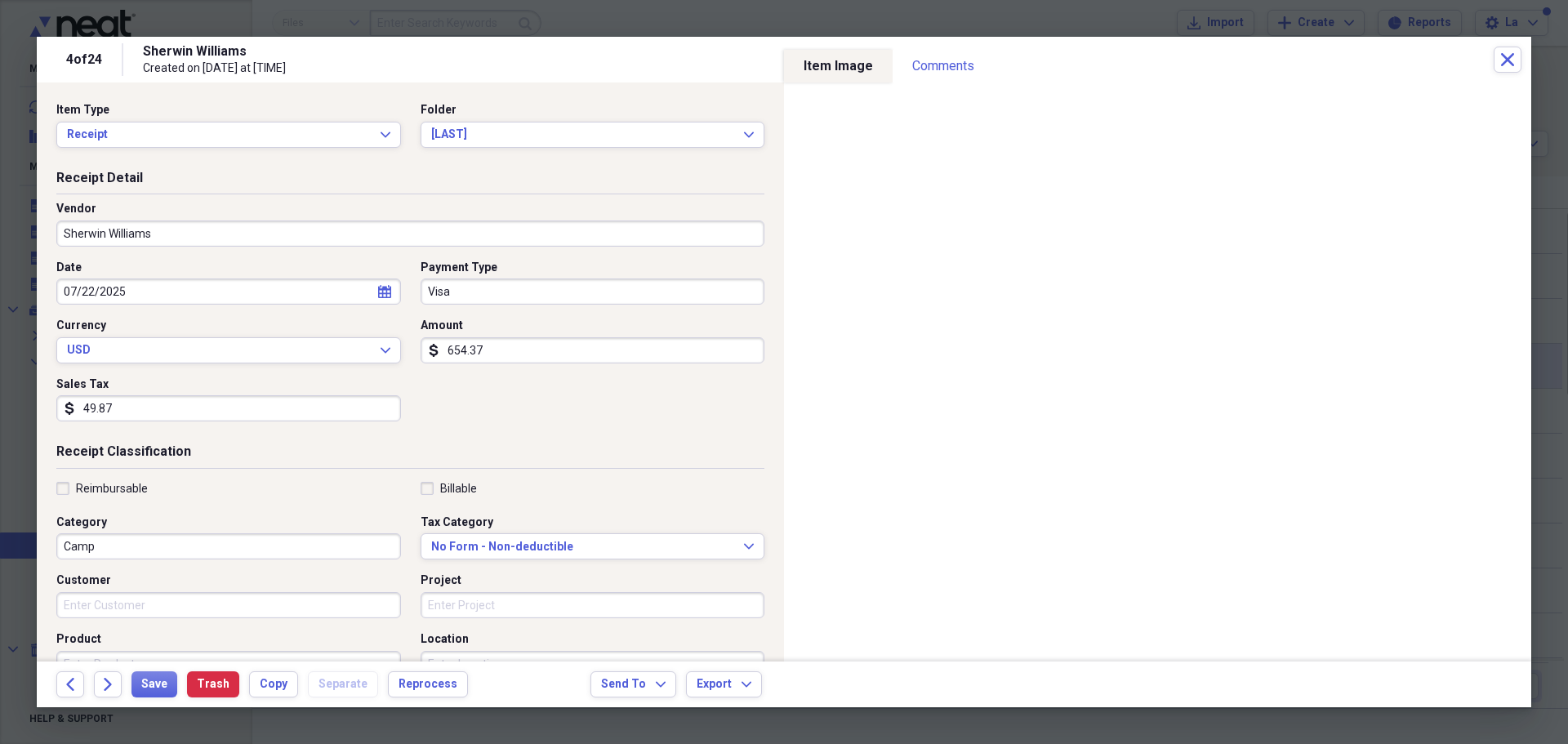 type on "49.87" 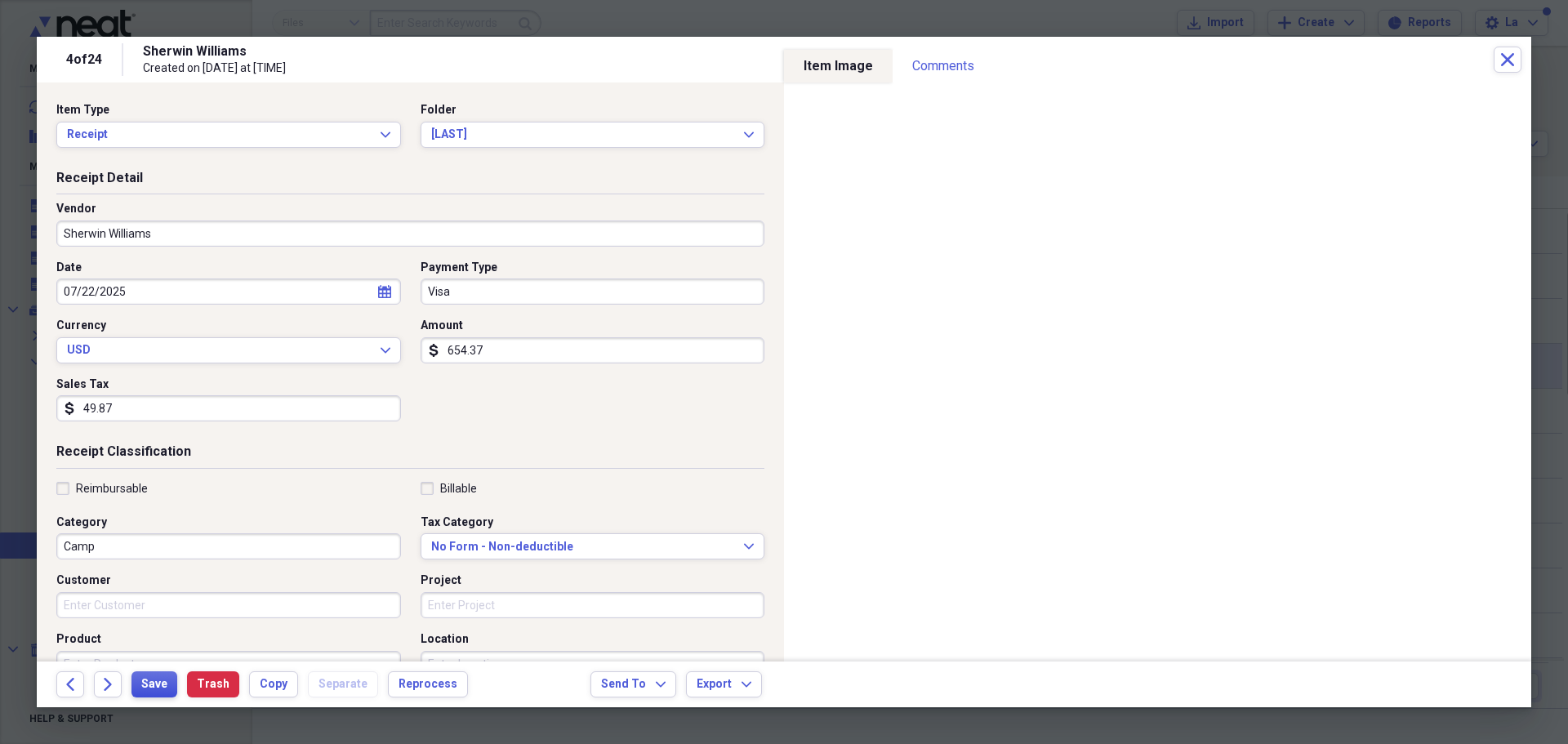 click on "Save" at bounding box center [154, 684] 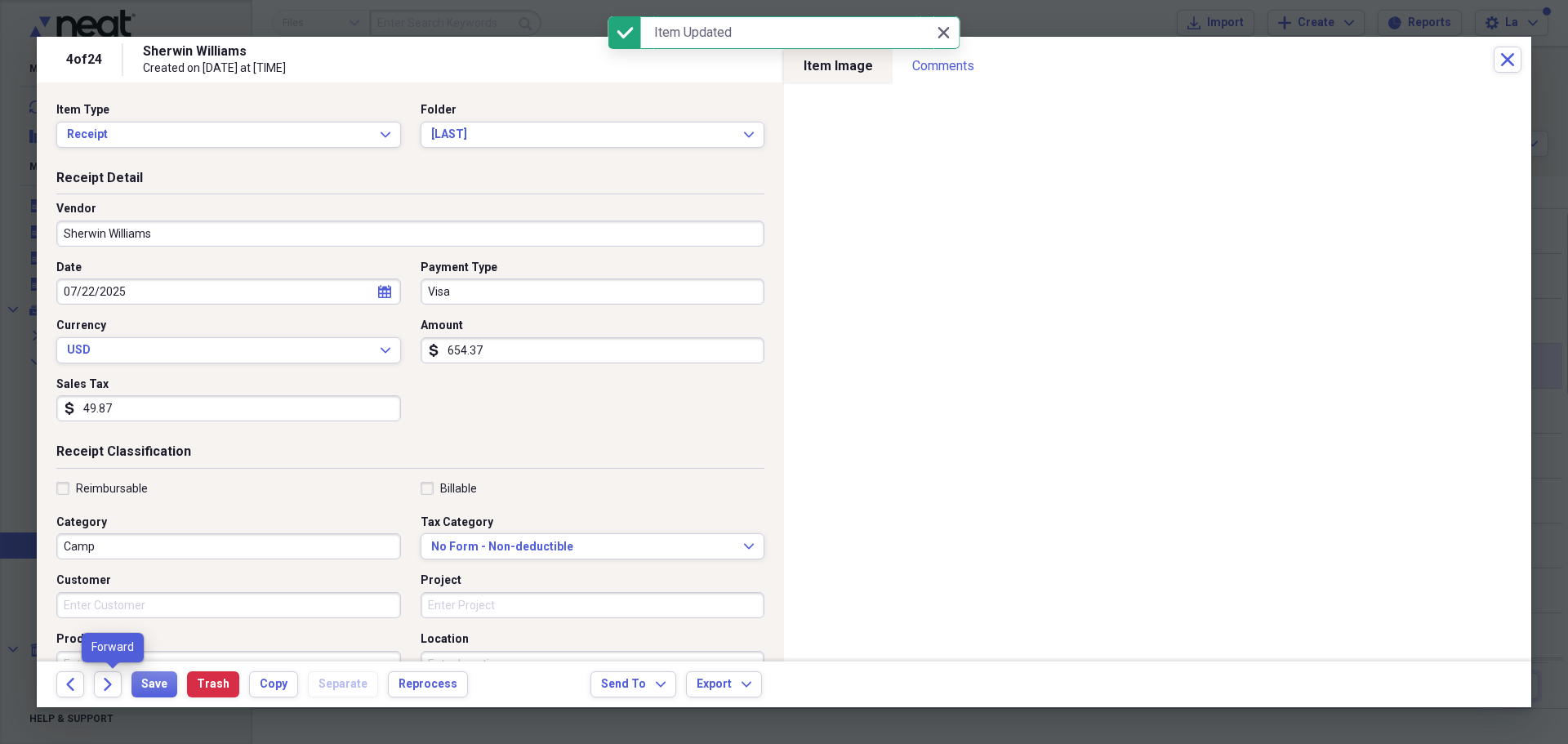 click on "Forward" at bounding box center (113, 684) 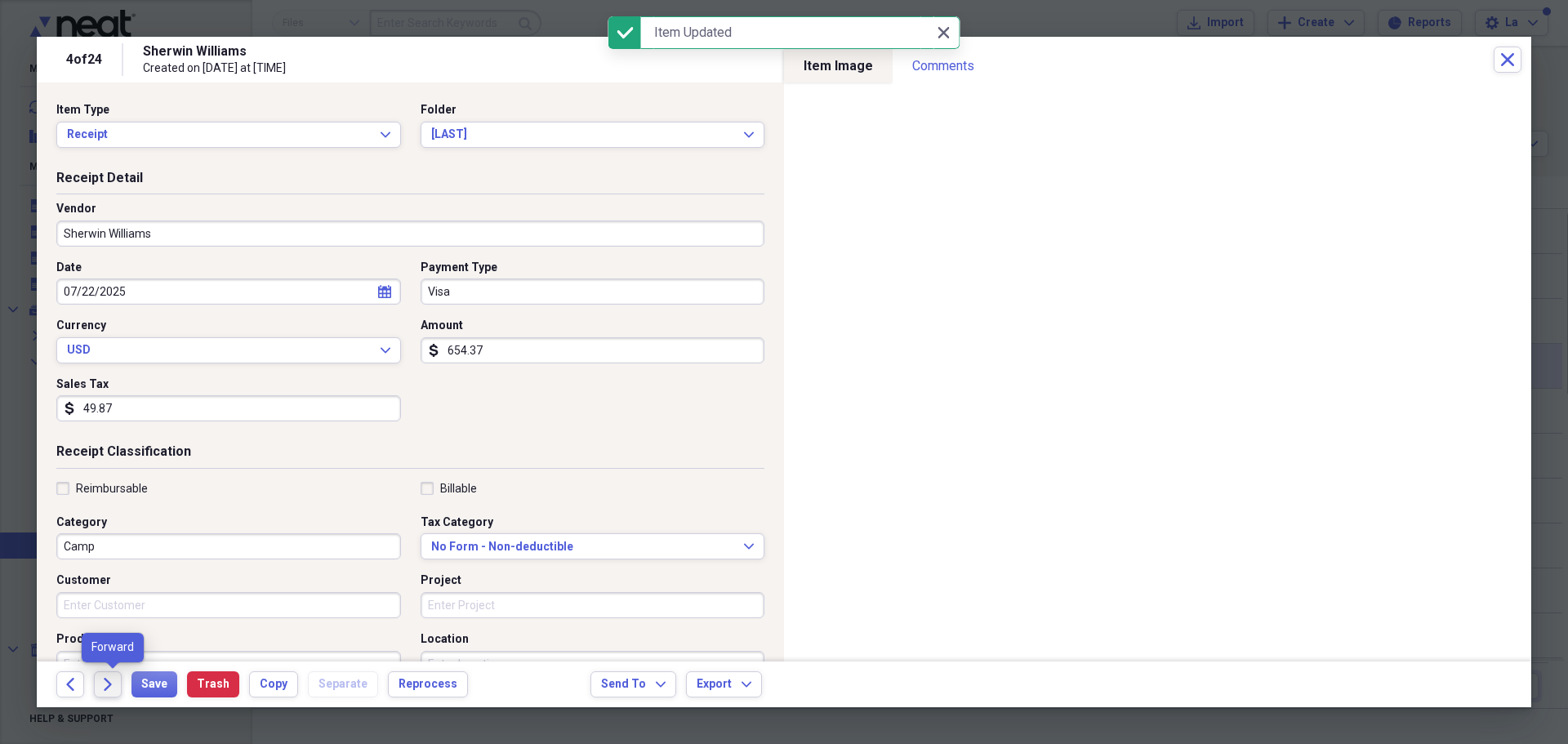 click 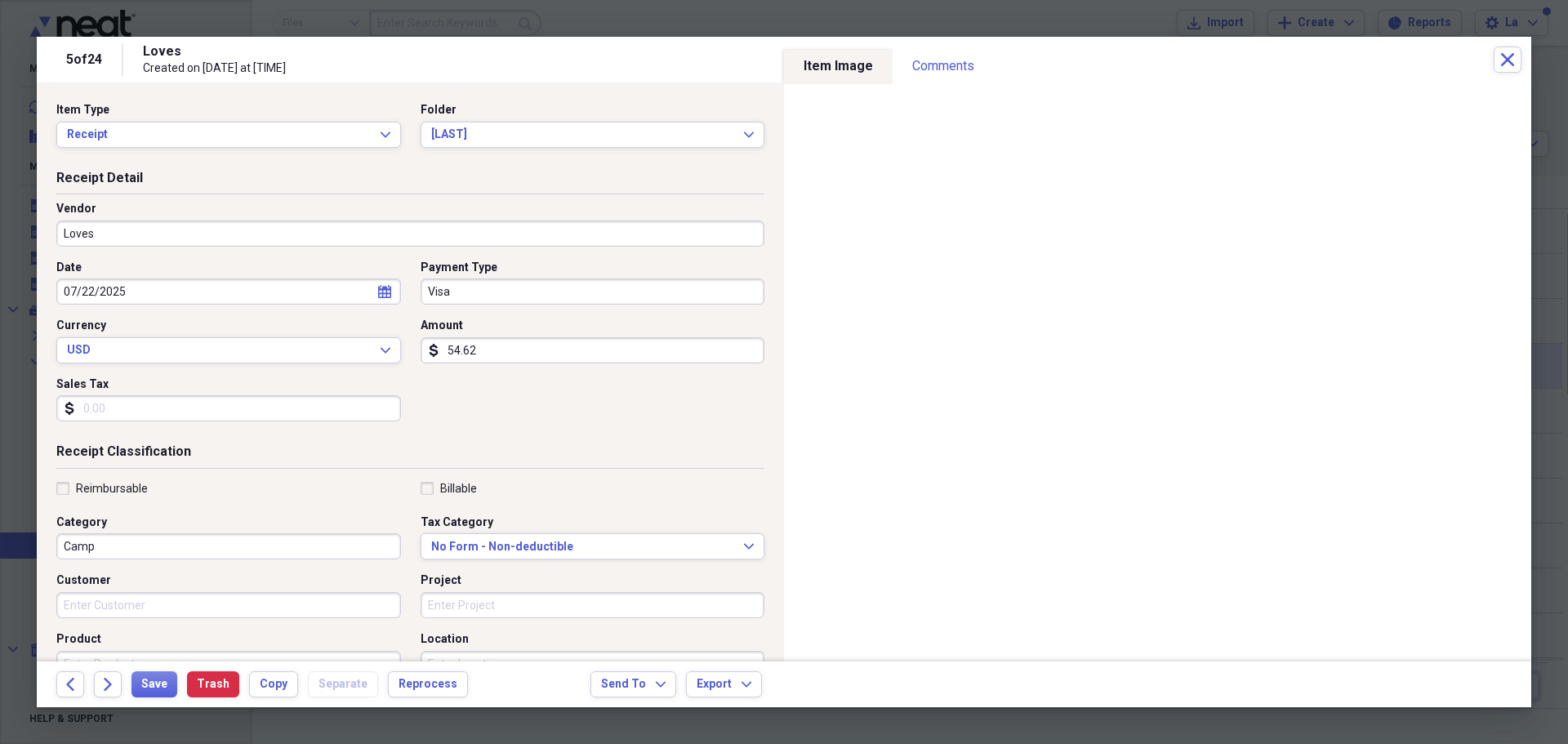 click on "Loves" at bounding box center (410, 234) 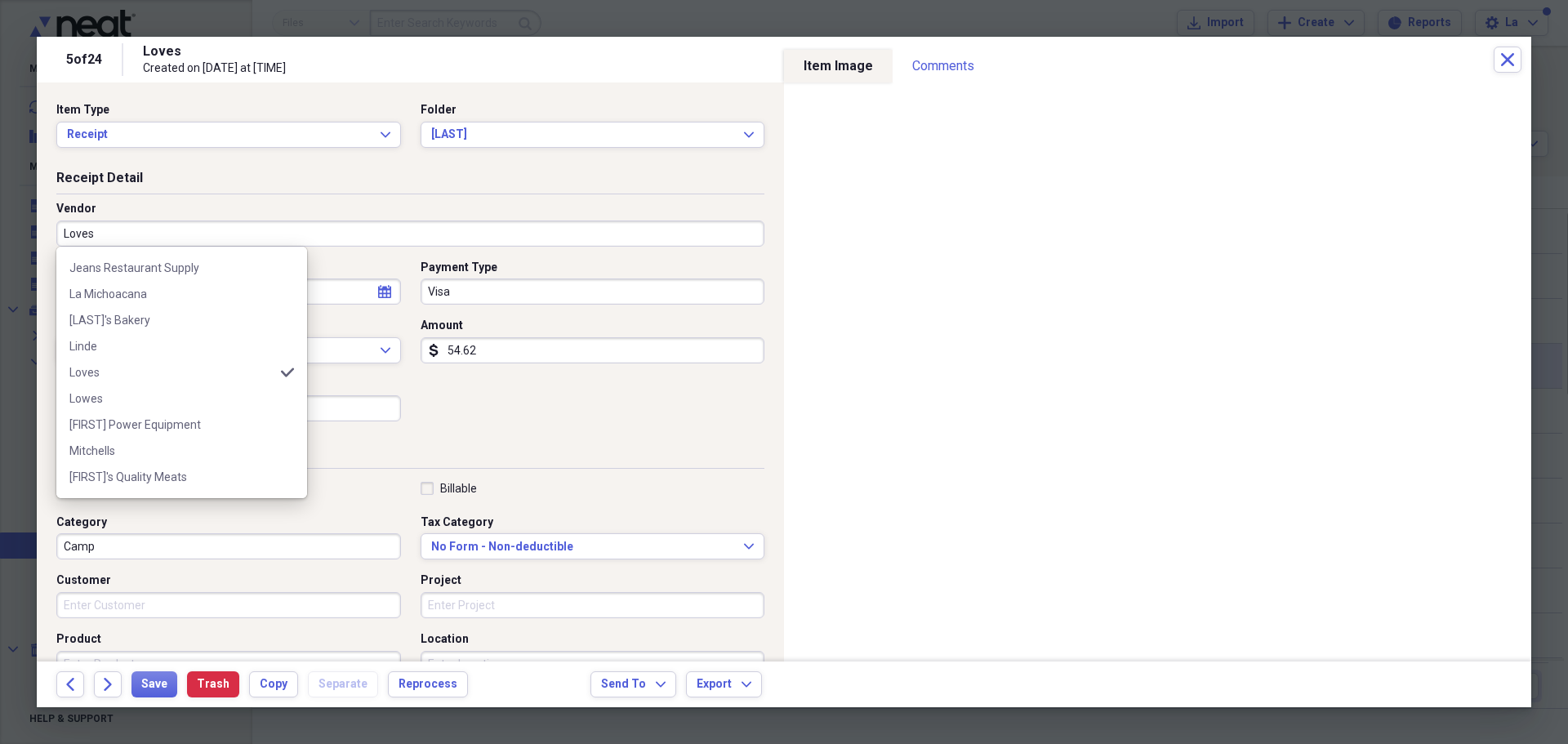 scroll, scrollTop: 572, scrollLeft: 0, axis: vertical 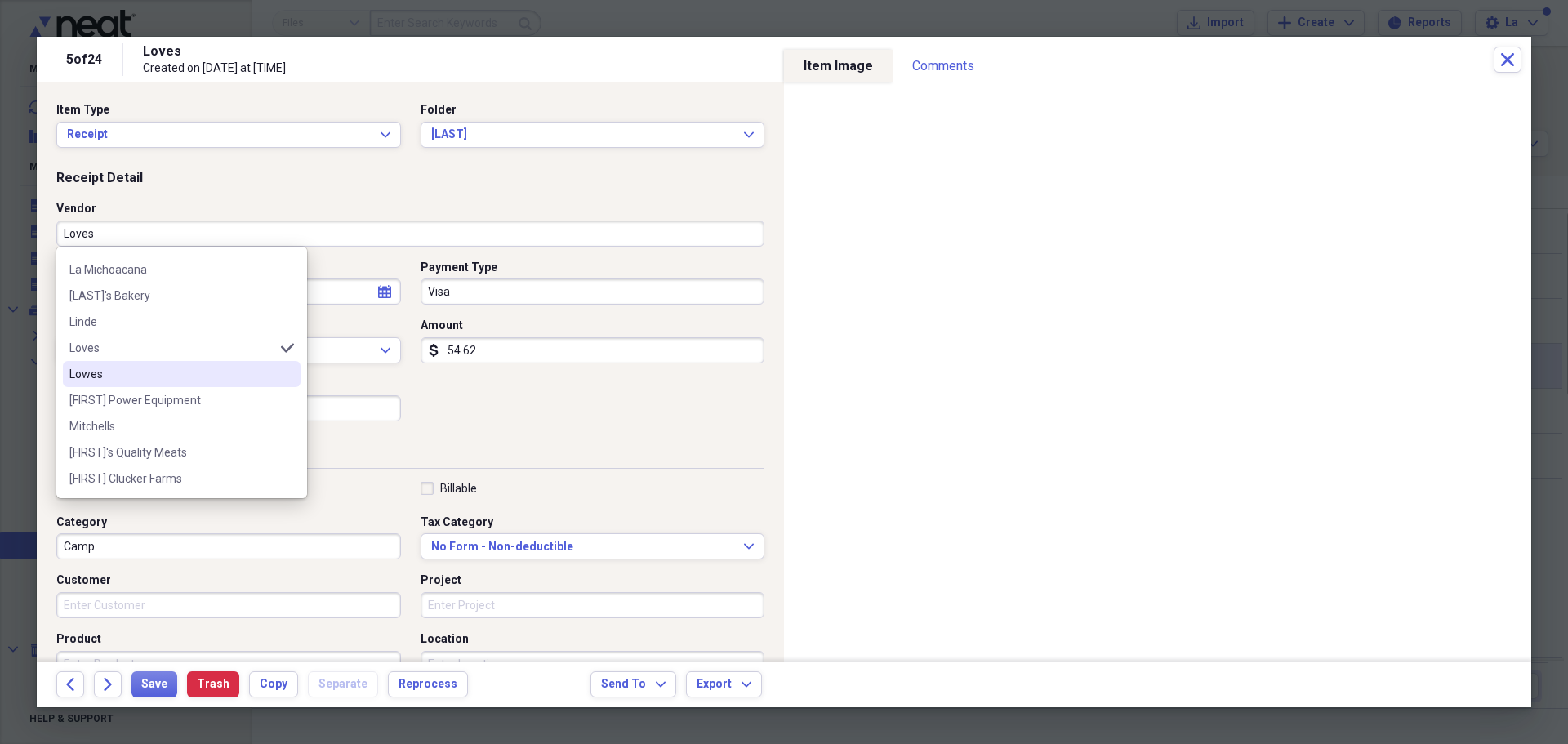click on "Lowes" at bounding box center [172, 374] 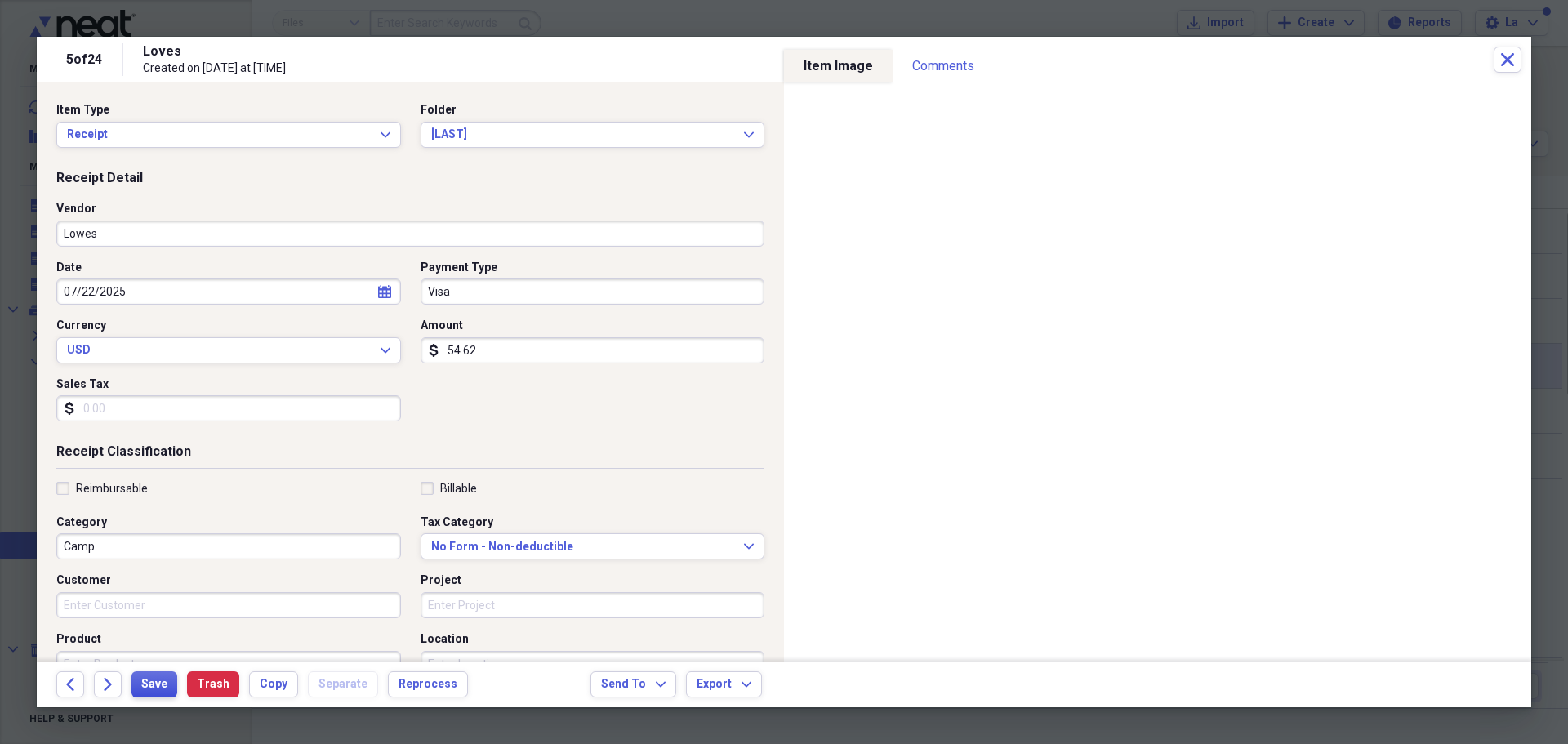 click on "Save" at bounding box center (154, 684) 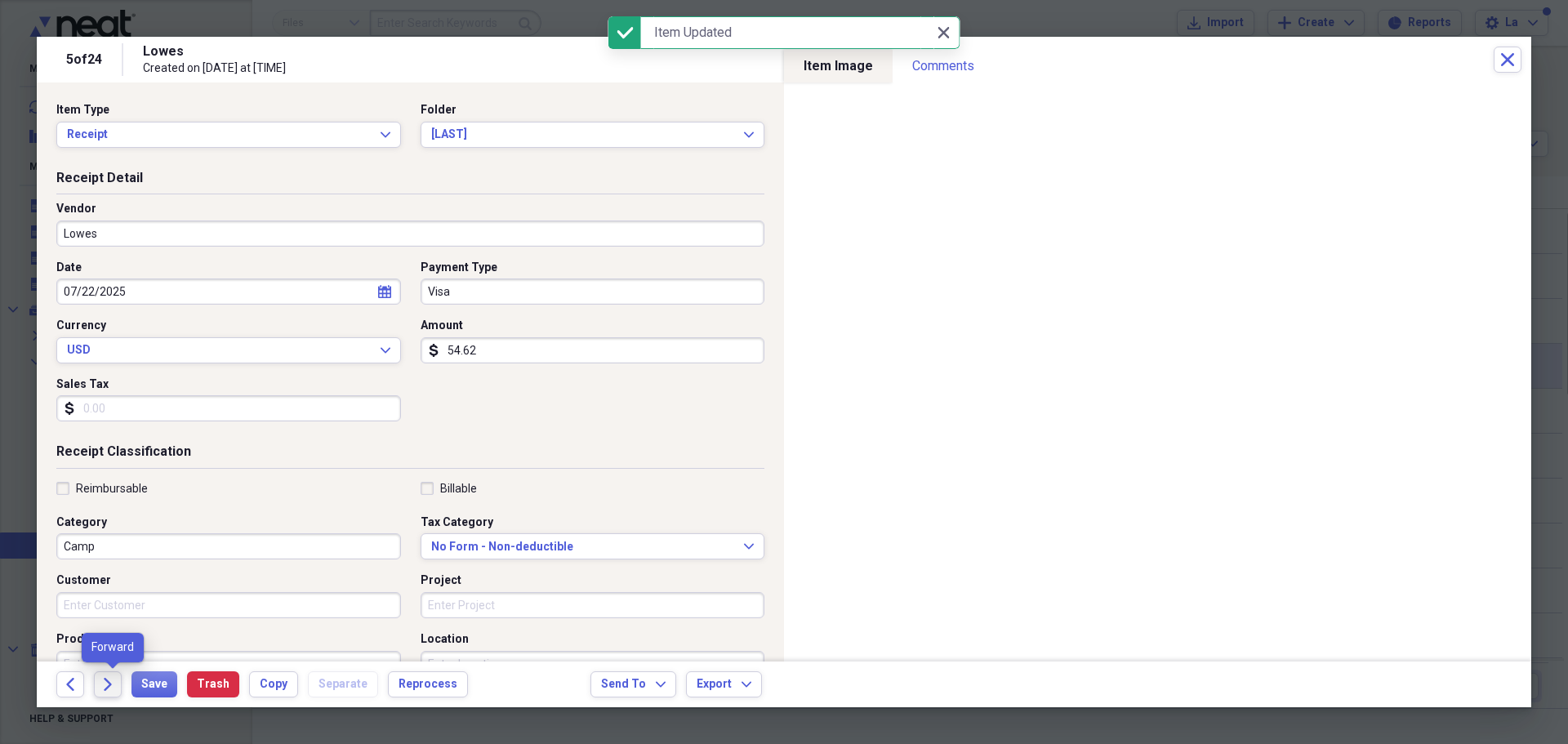 click on "Forward" at bounding box center (108, 684) 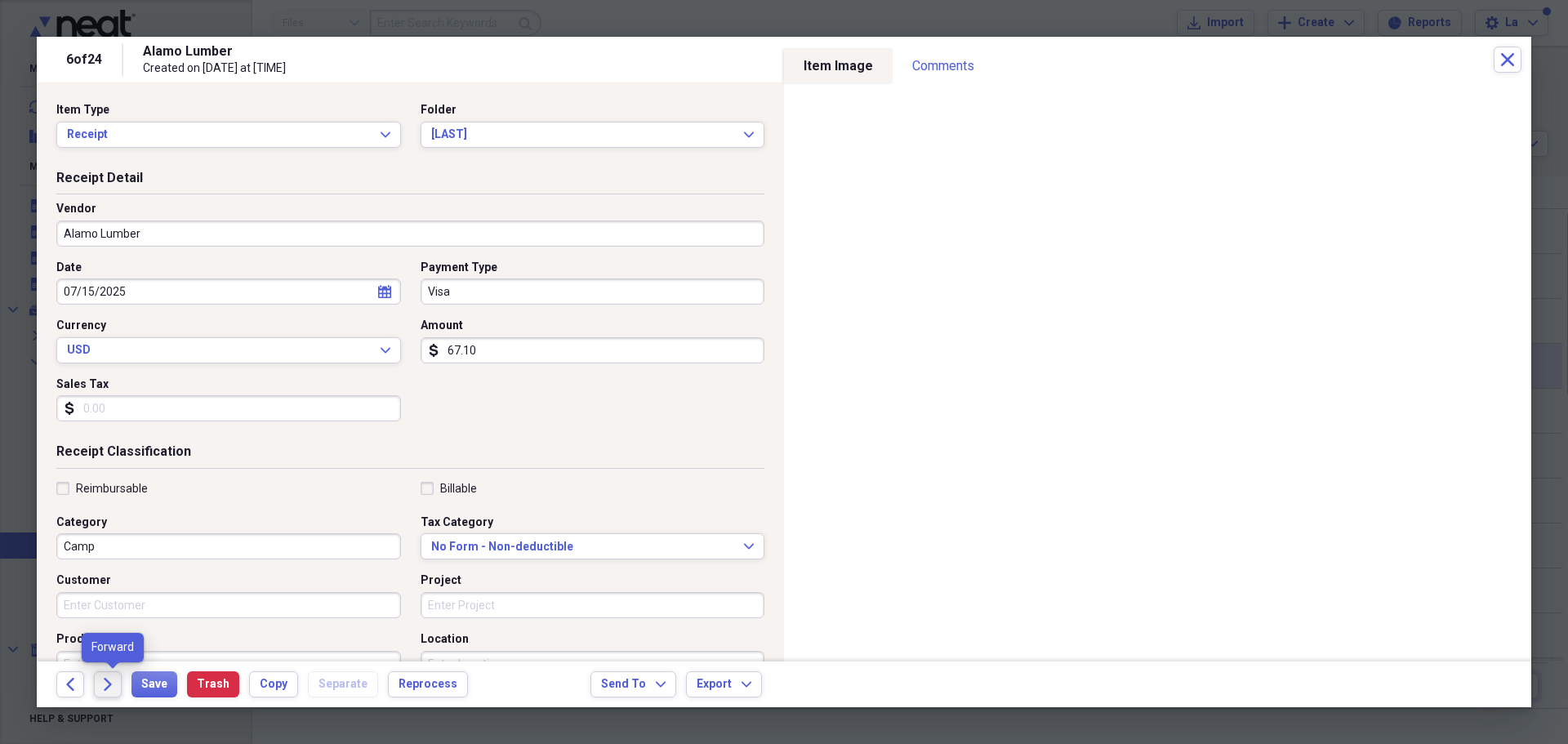 click 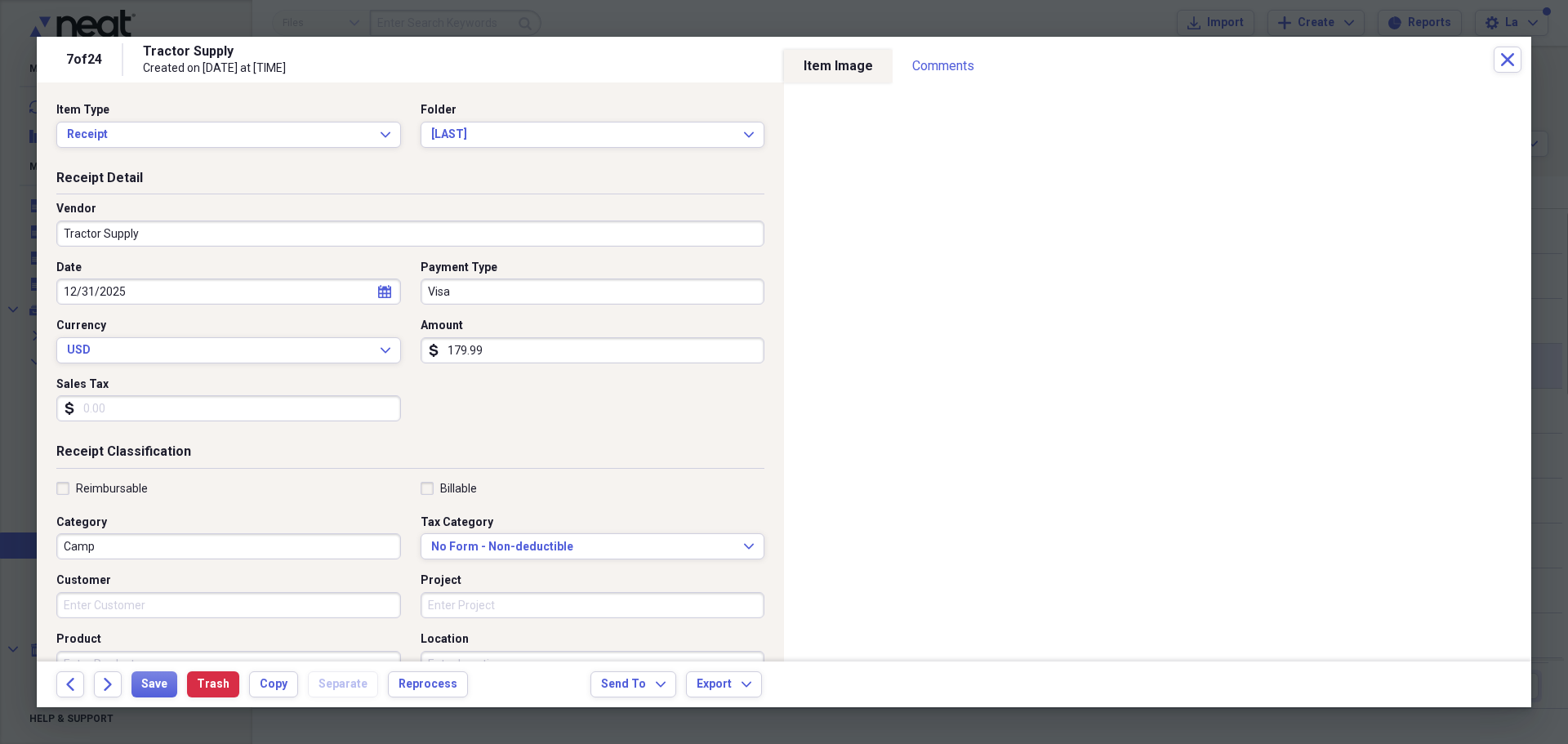 click on "12/31/2025" at bounding box center (229, 292) 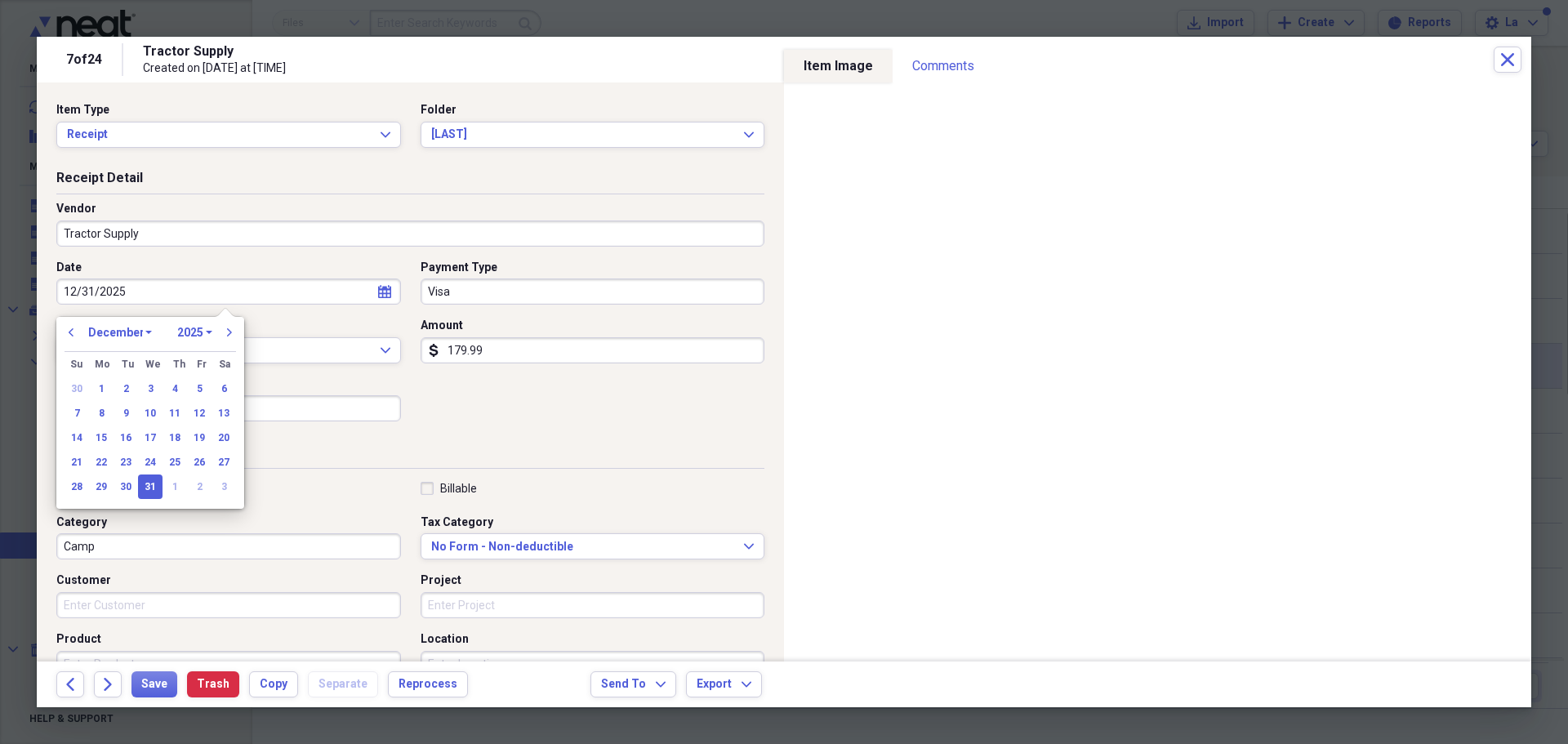 drag, startPoint x: 143, startPoint y: 290, endPoint x: 24, endPoint y: 294, distance: 119.06721 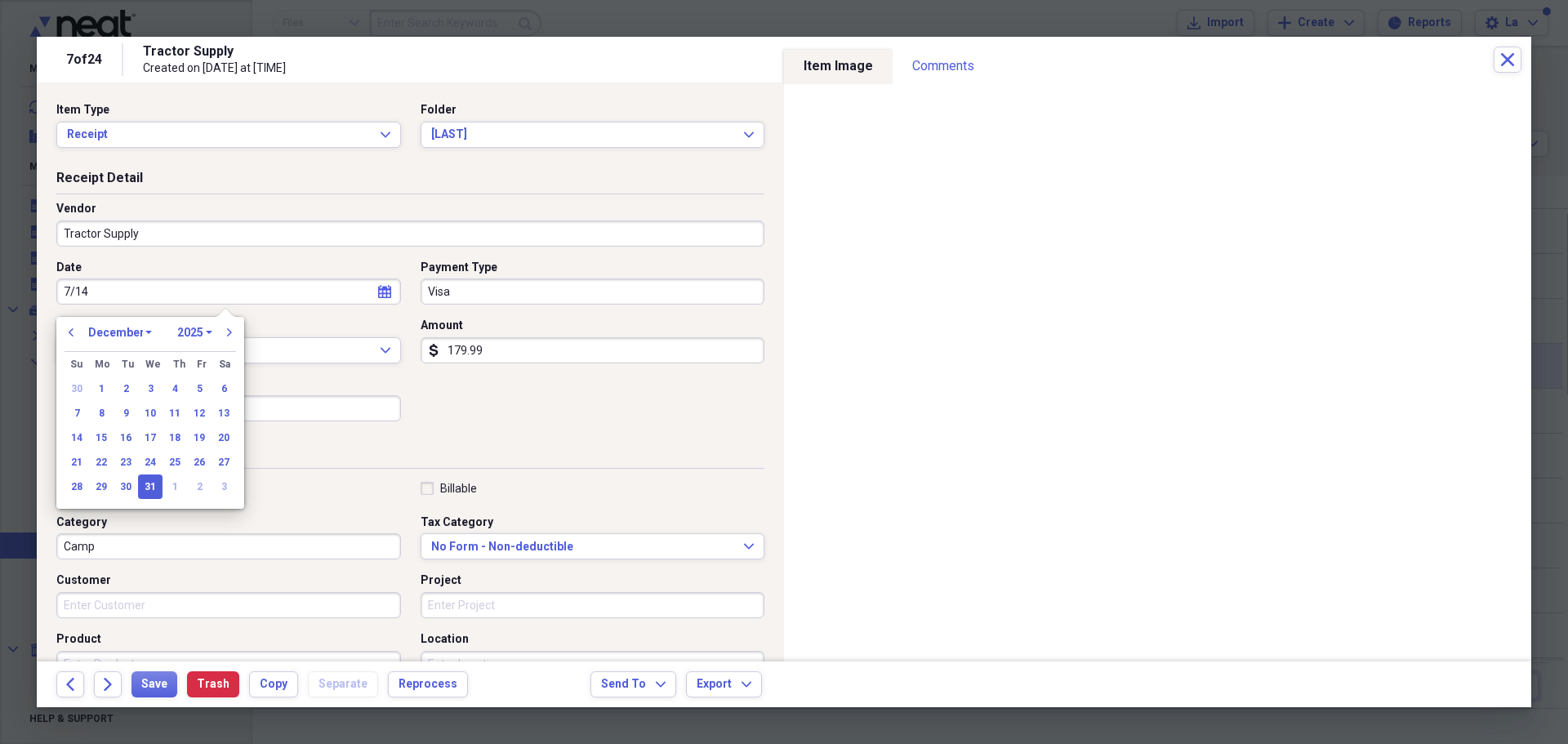 type on "12/31/2025" 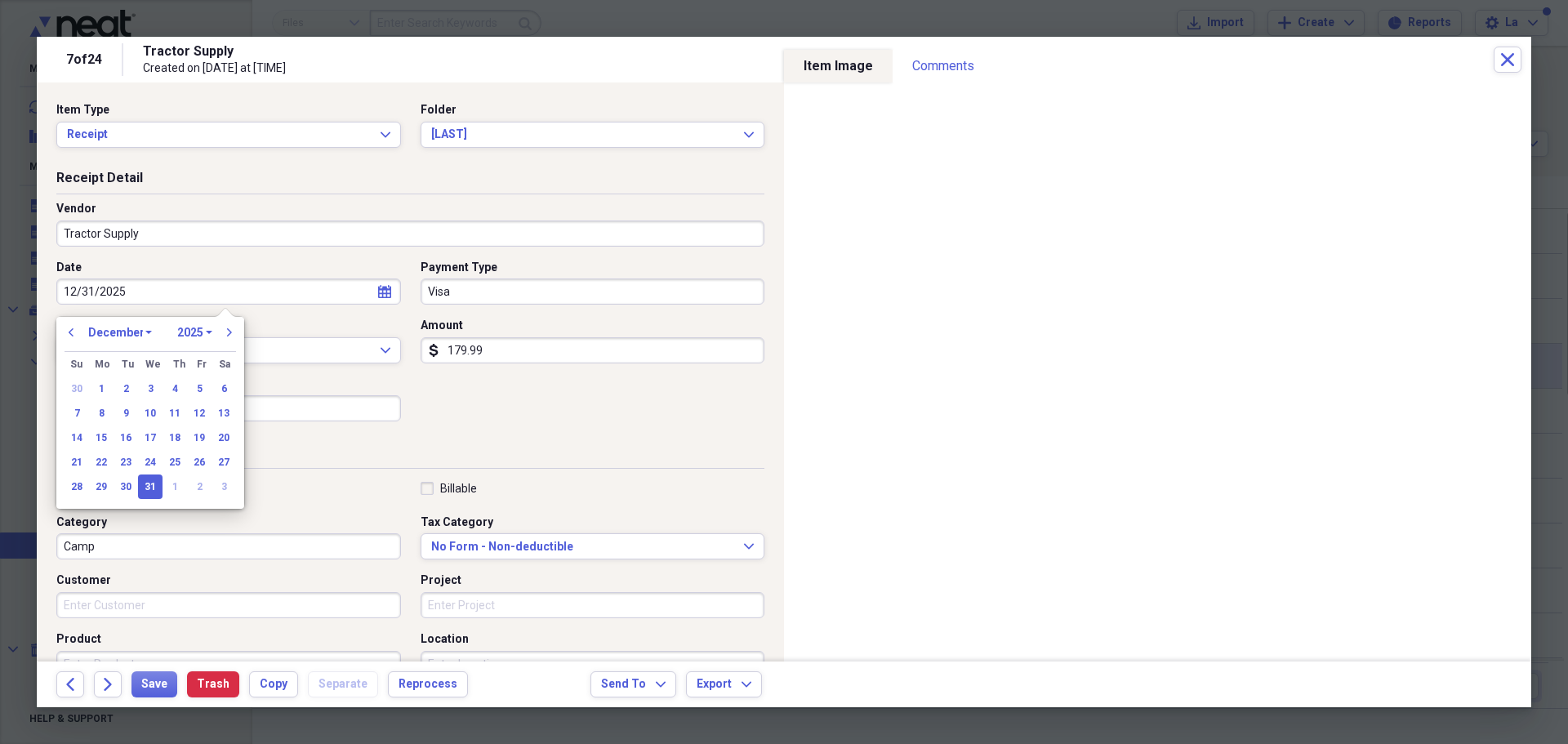 type 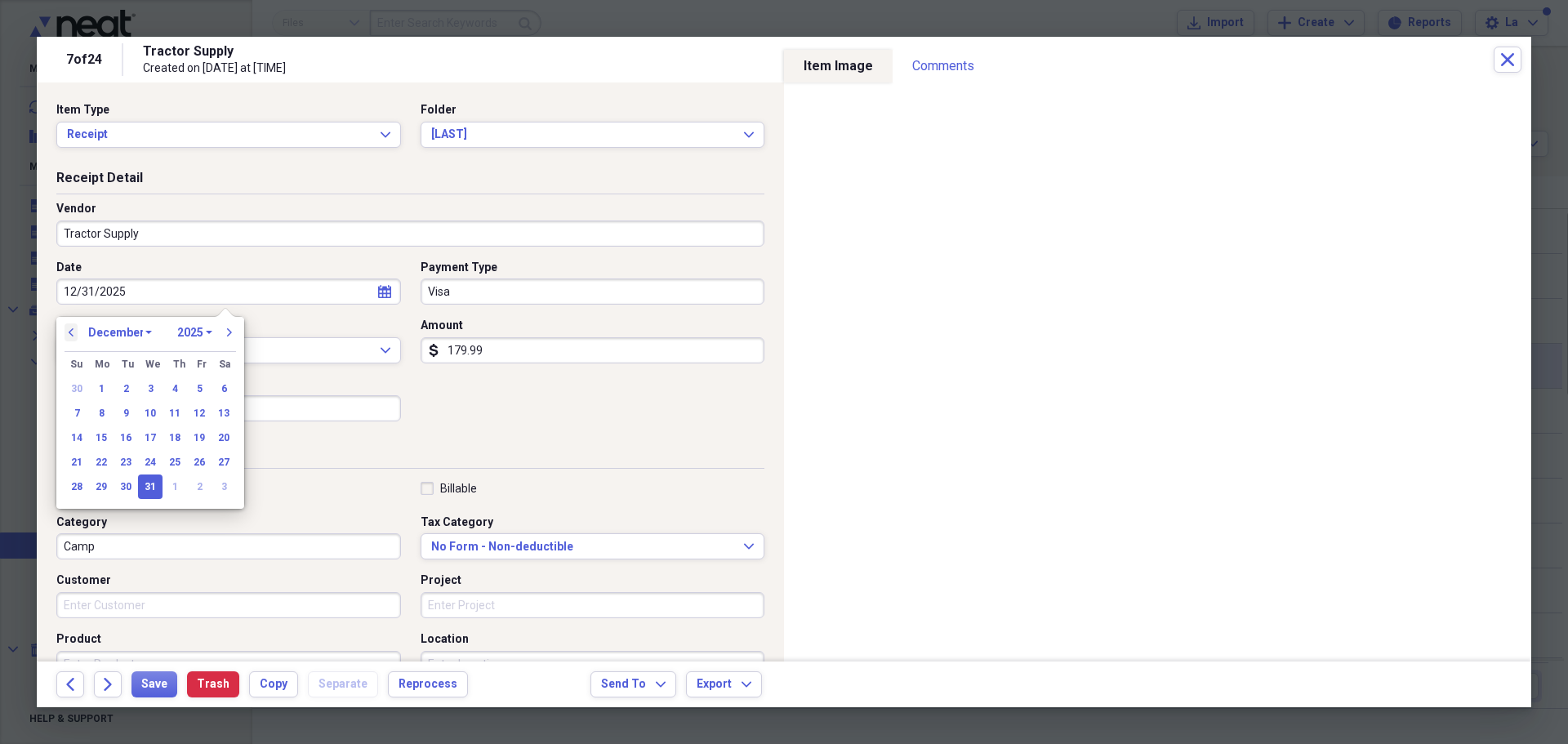 click on "previous" at bounding box center (71, 332) 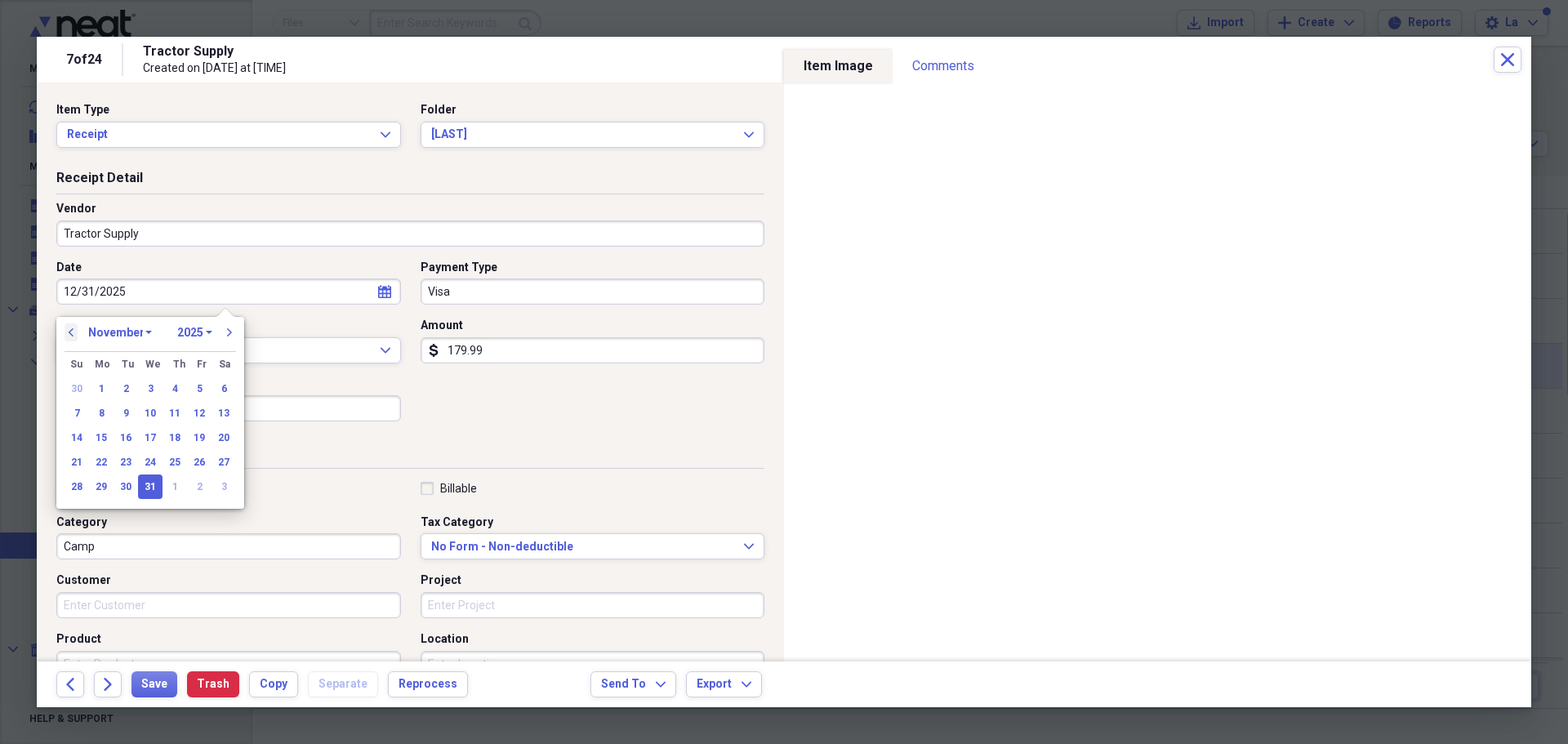 click on "previous" at bounding box center (71, 332) 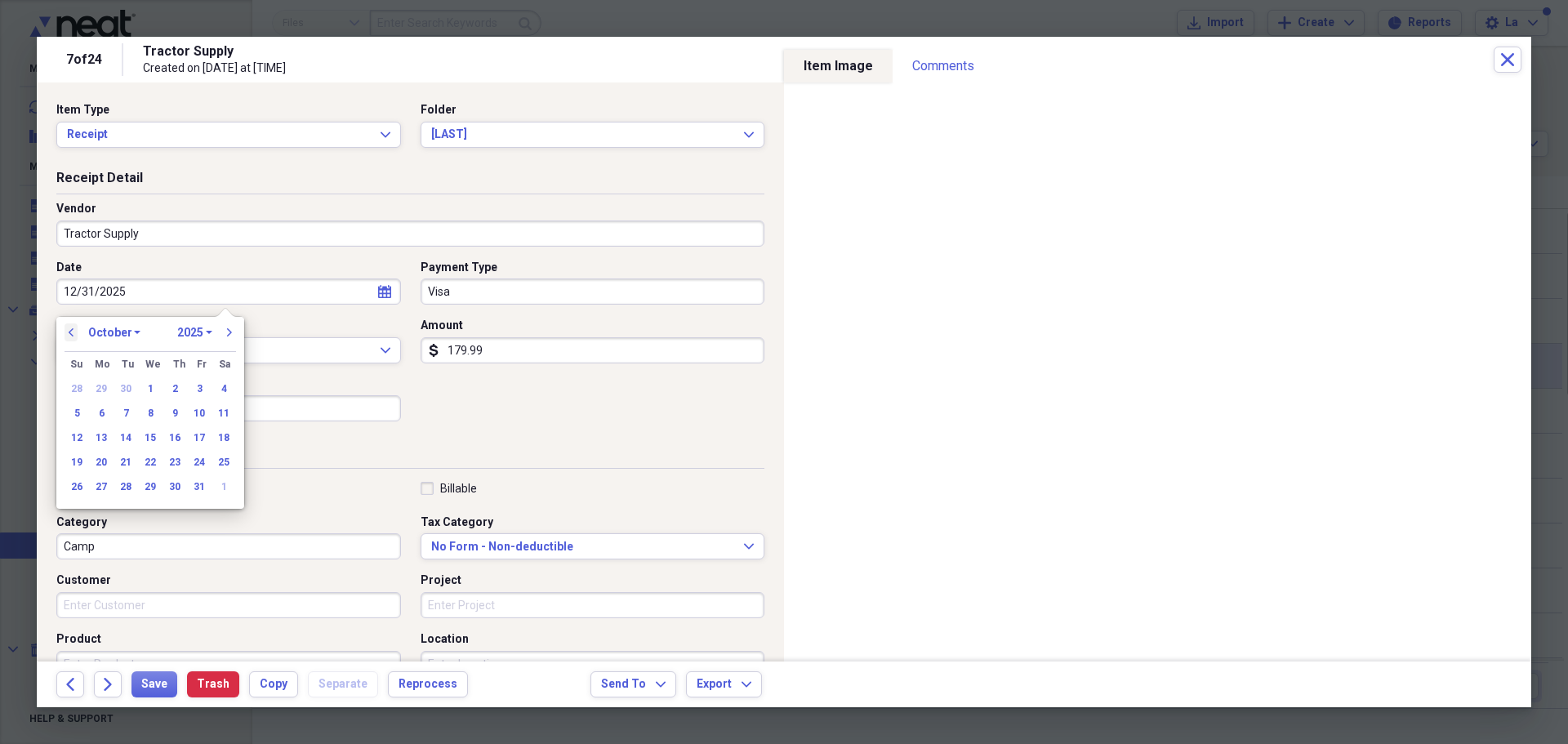 click on "previous" at bounding box center [71, 332] 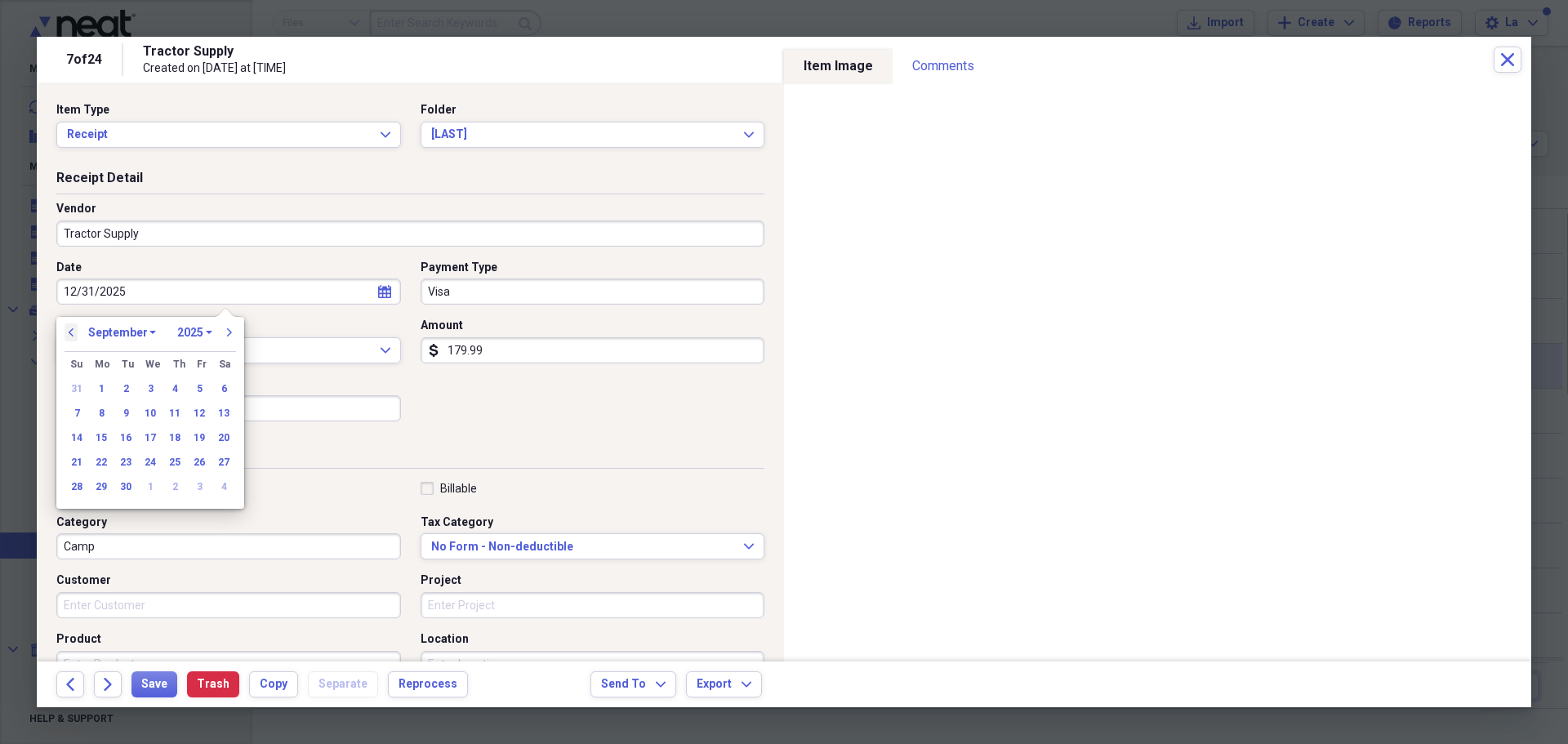 click on "previous" at bounding box center [71, 332] 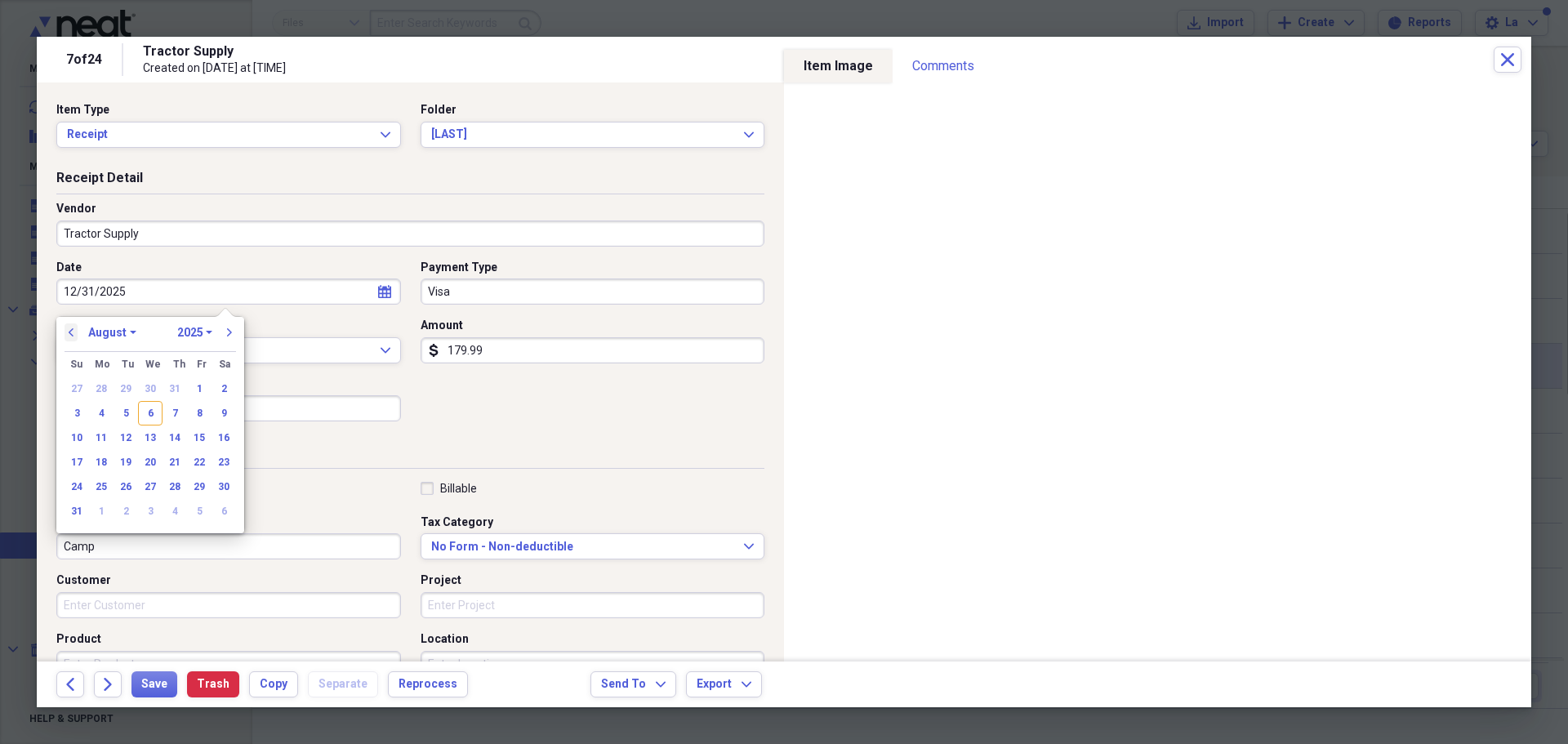 click on "previous" at bounding box center (71, 332) 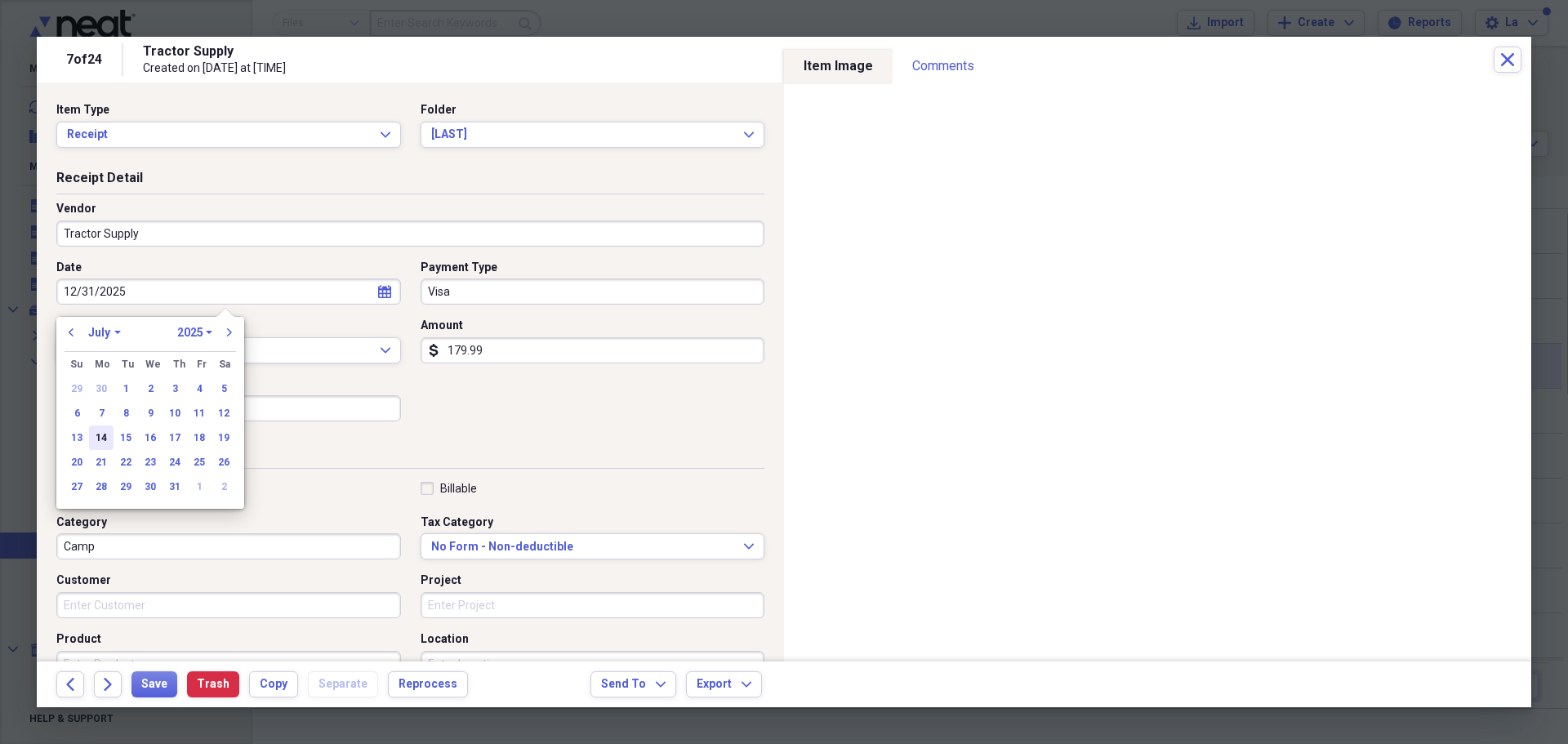 click on "14" at bounding box center [101, 438] 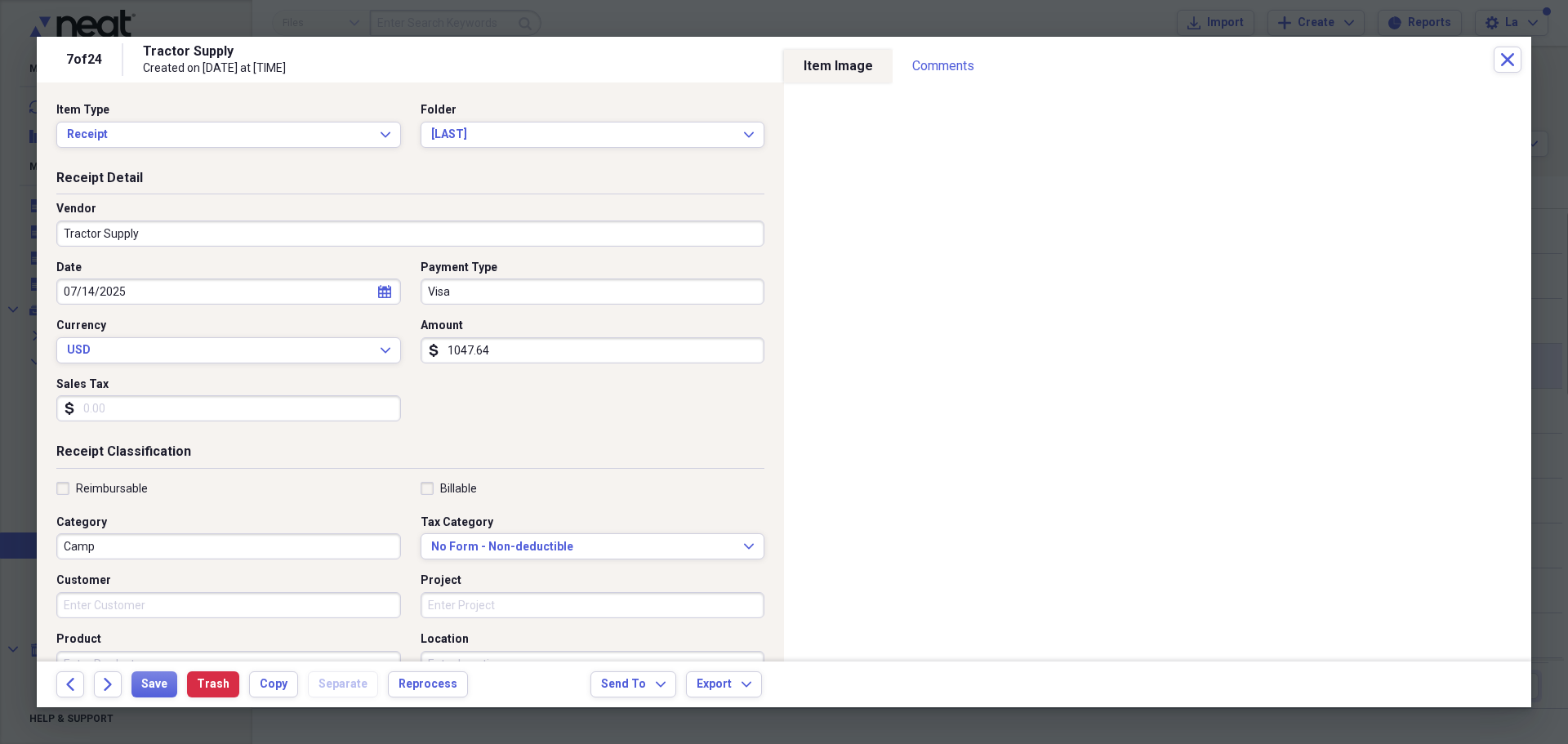 type on "1047.64" 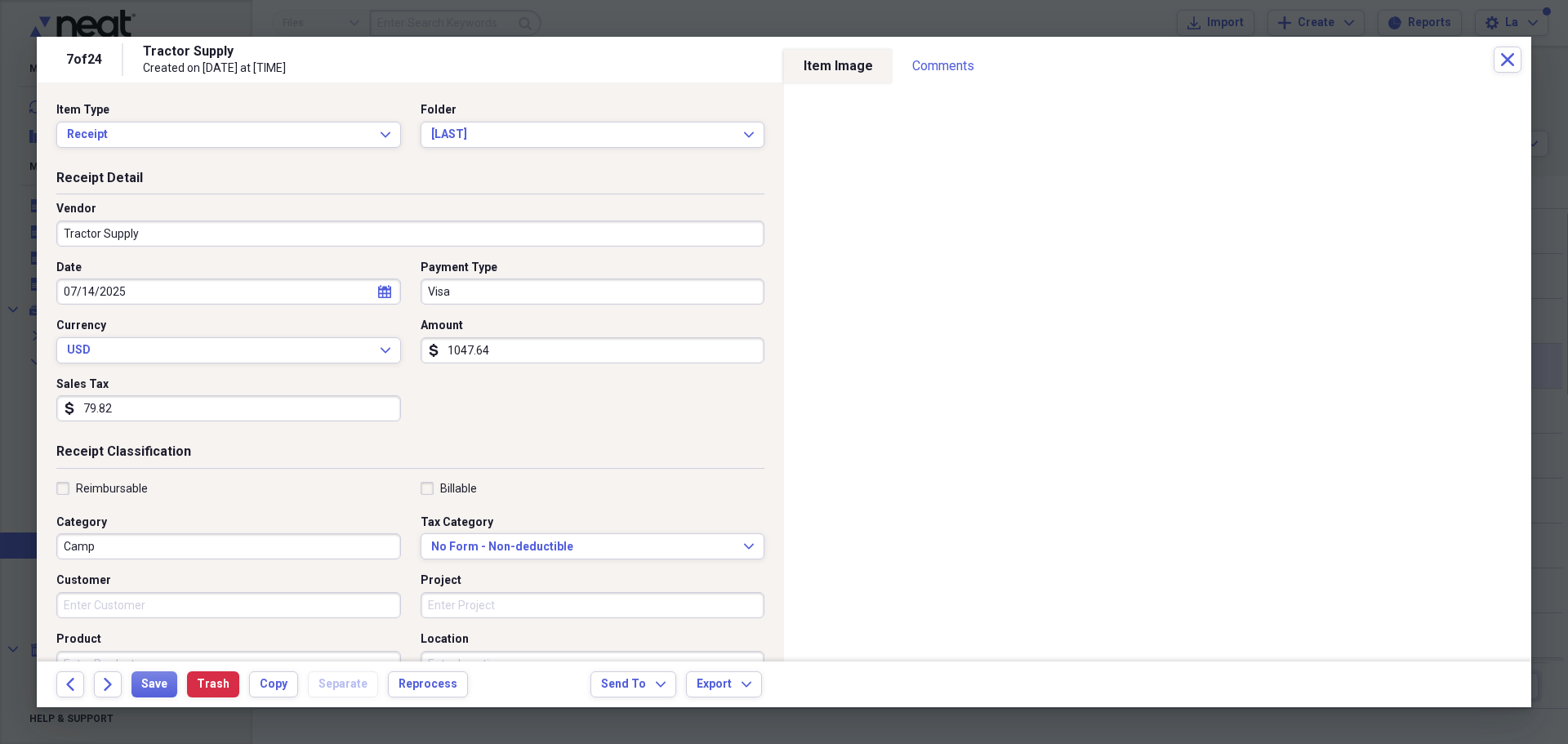 type on "79.82" 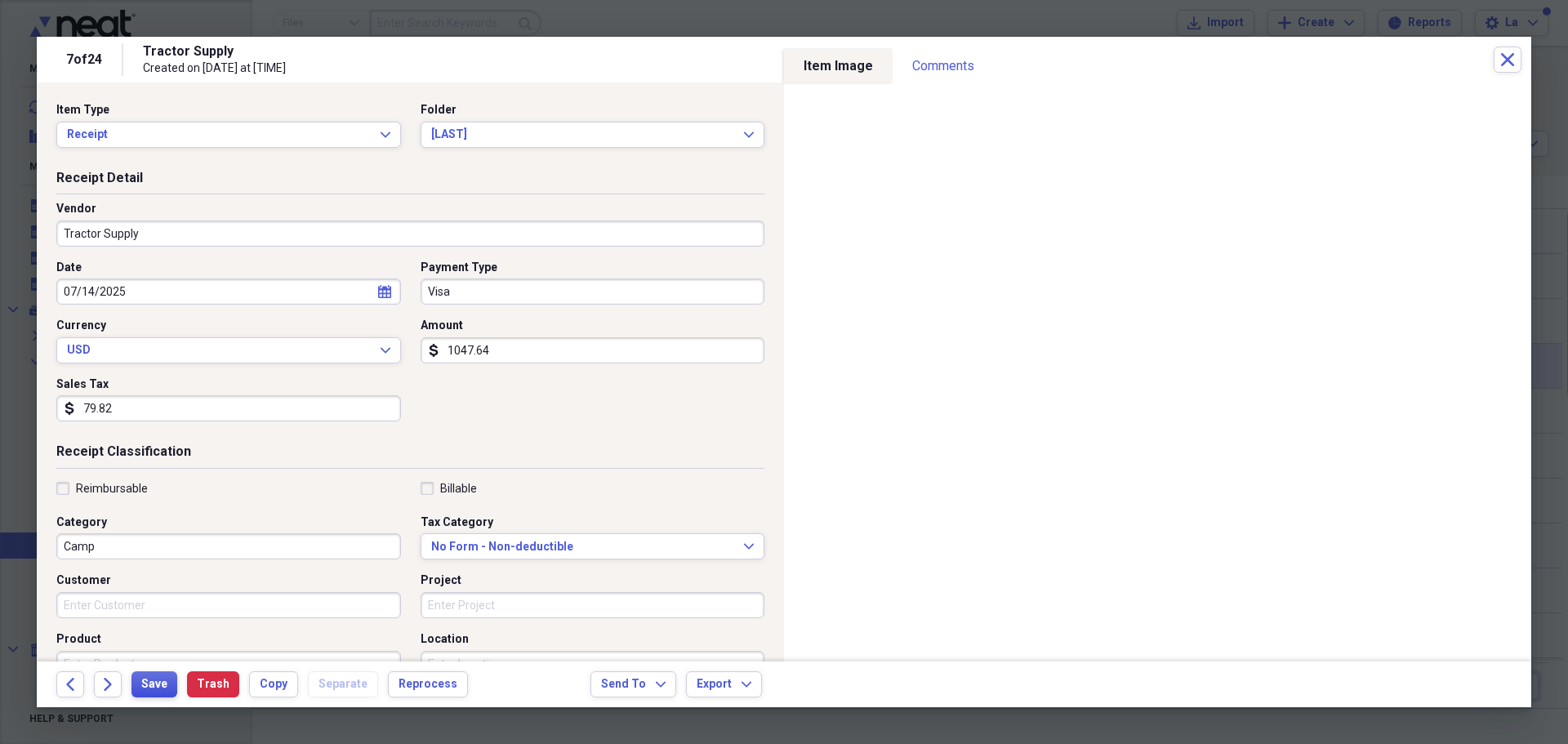 click on "Save" at bounding box center [154, 684] 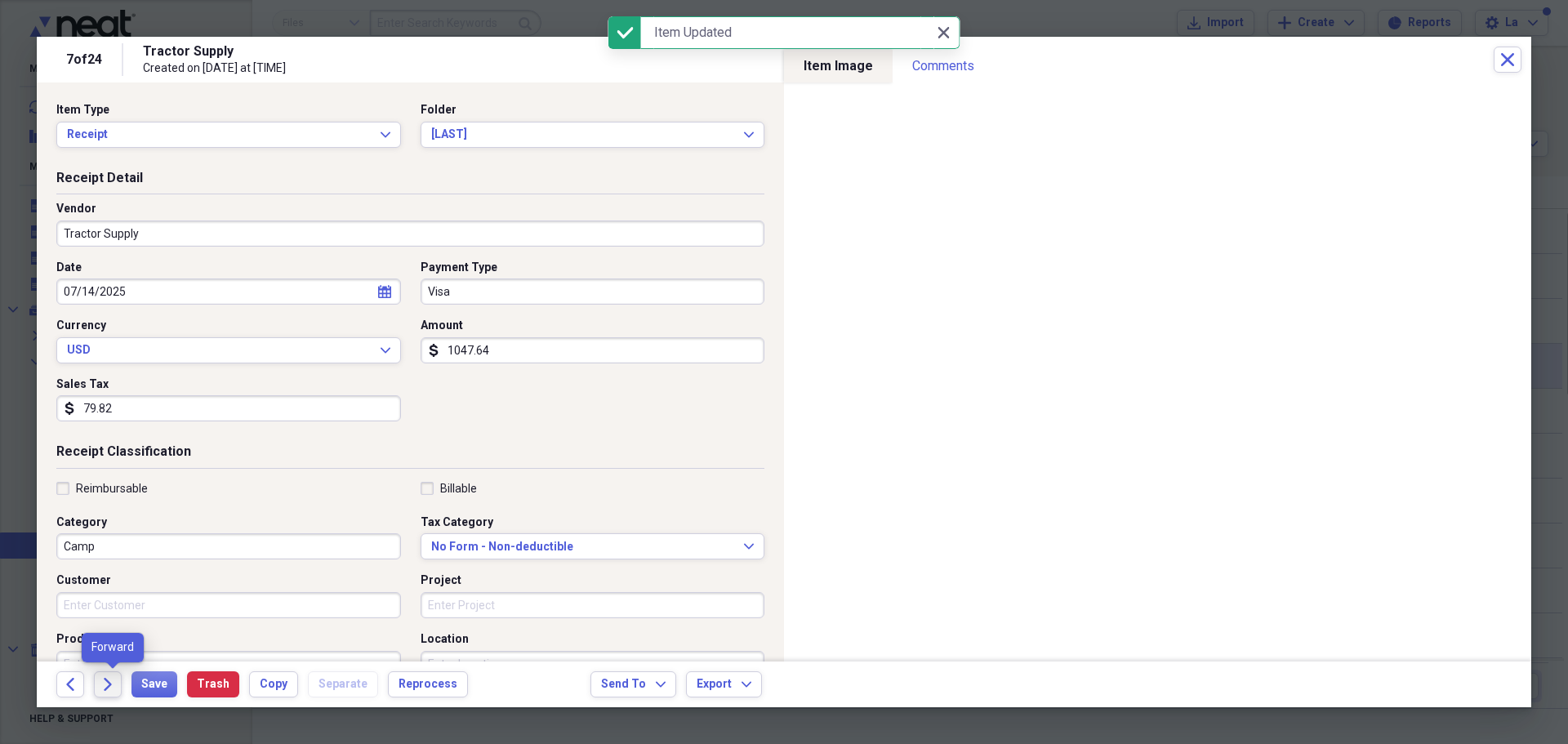 click on "Forward" at bounding box center [108, 684] 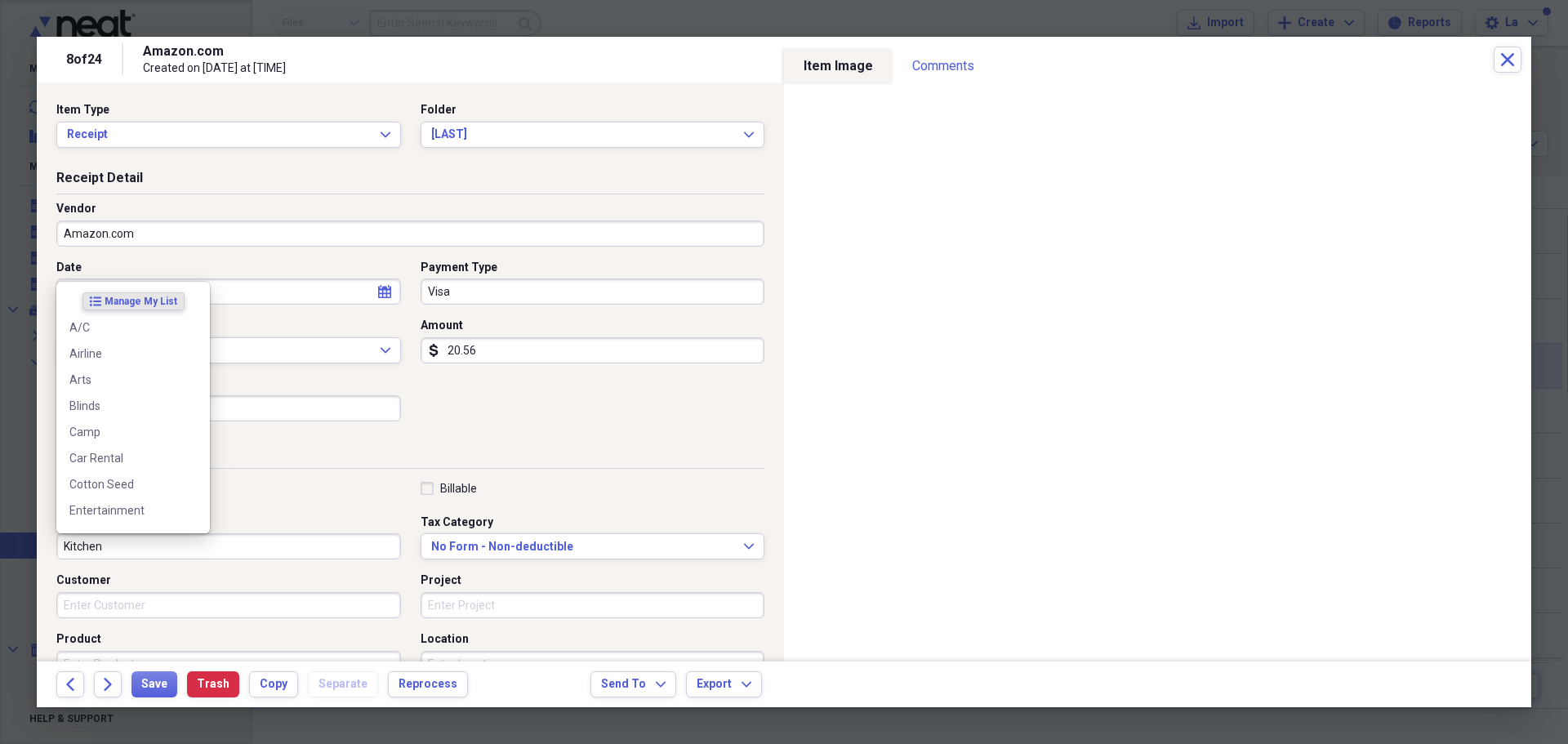 click on "Kitchen" at bounding box center [229, 546] 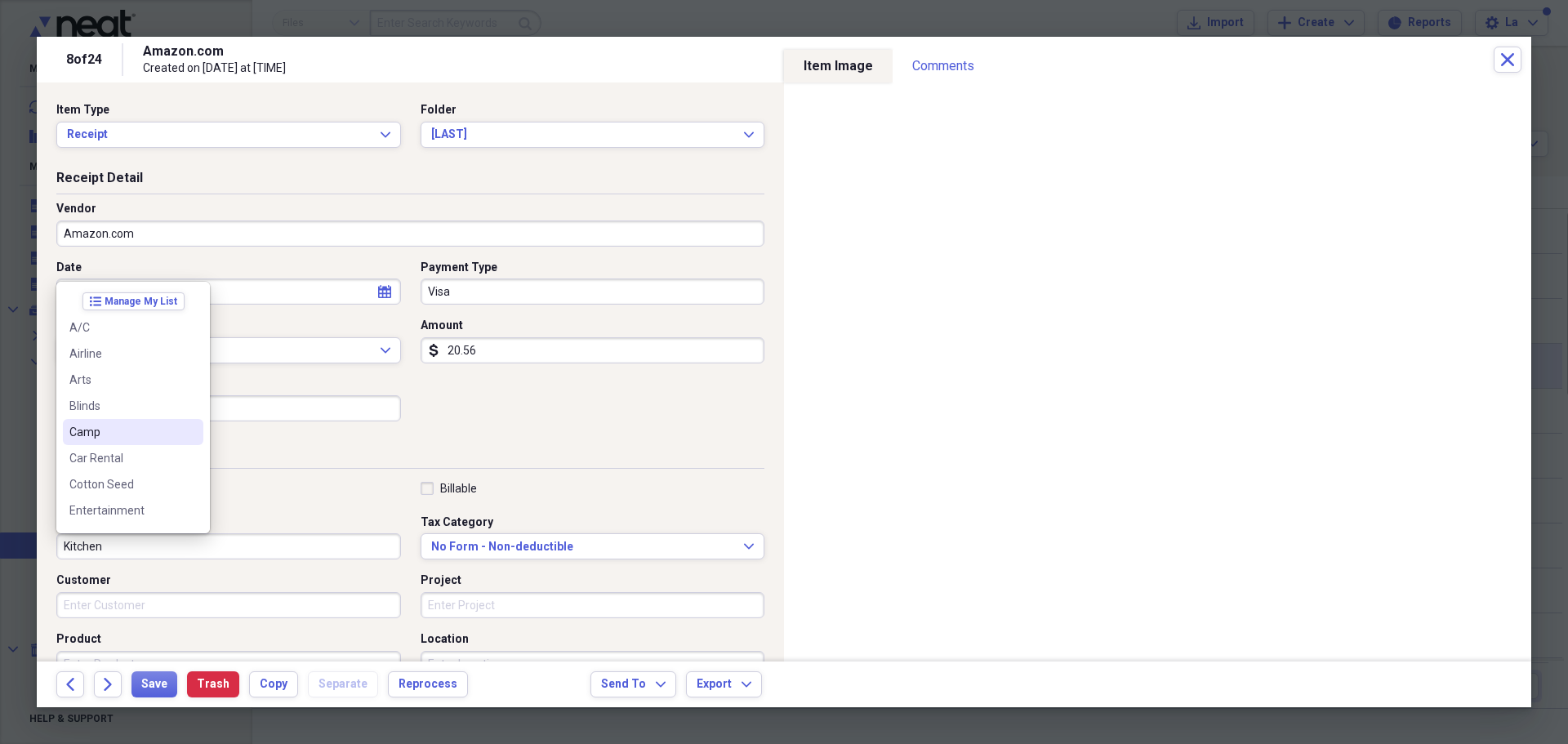 click on "Camp" at bounding box center (123, 432) 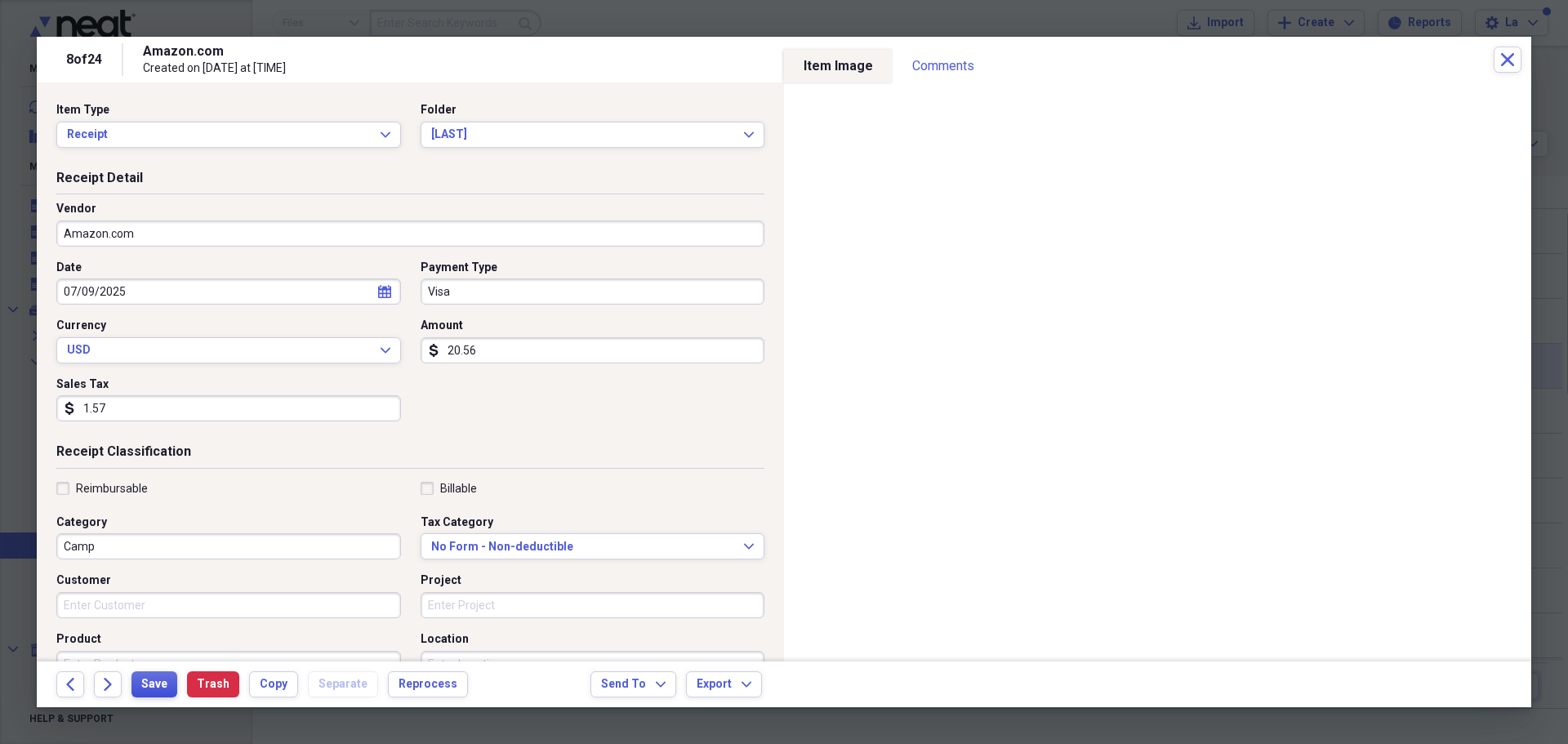 click on "Save" at bounding box center [154, 684] 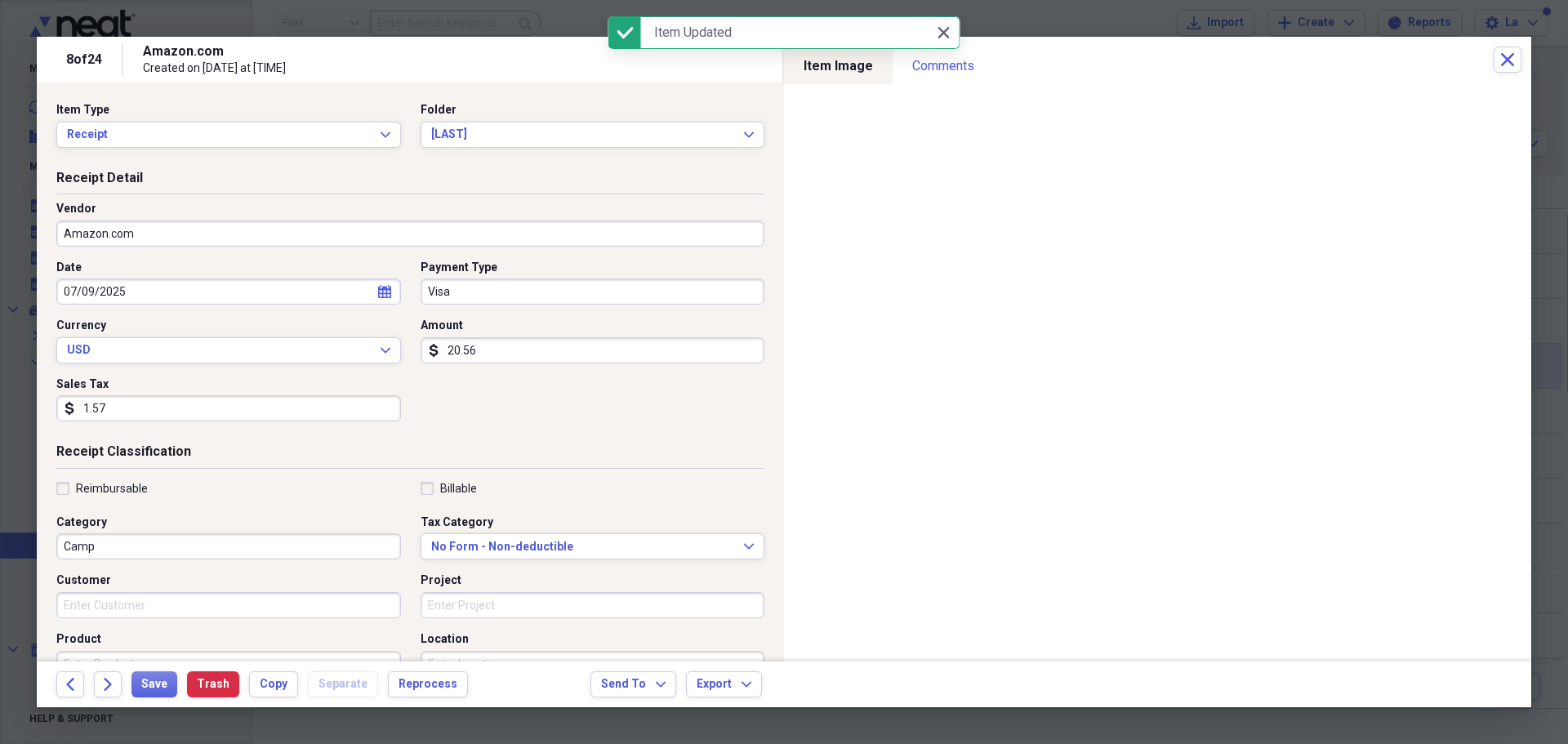 select on "6" 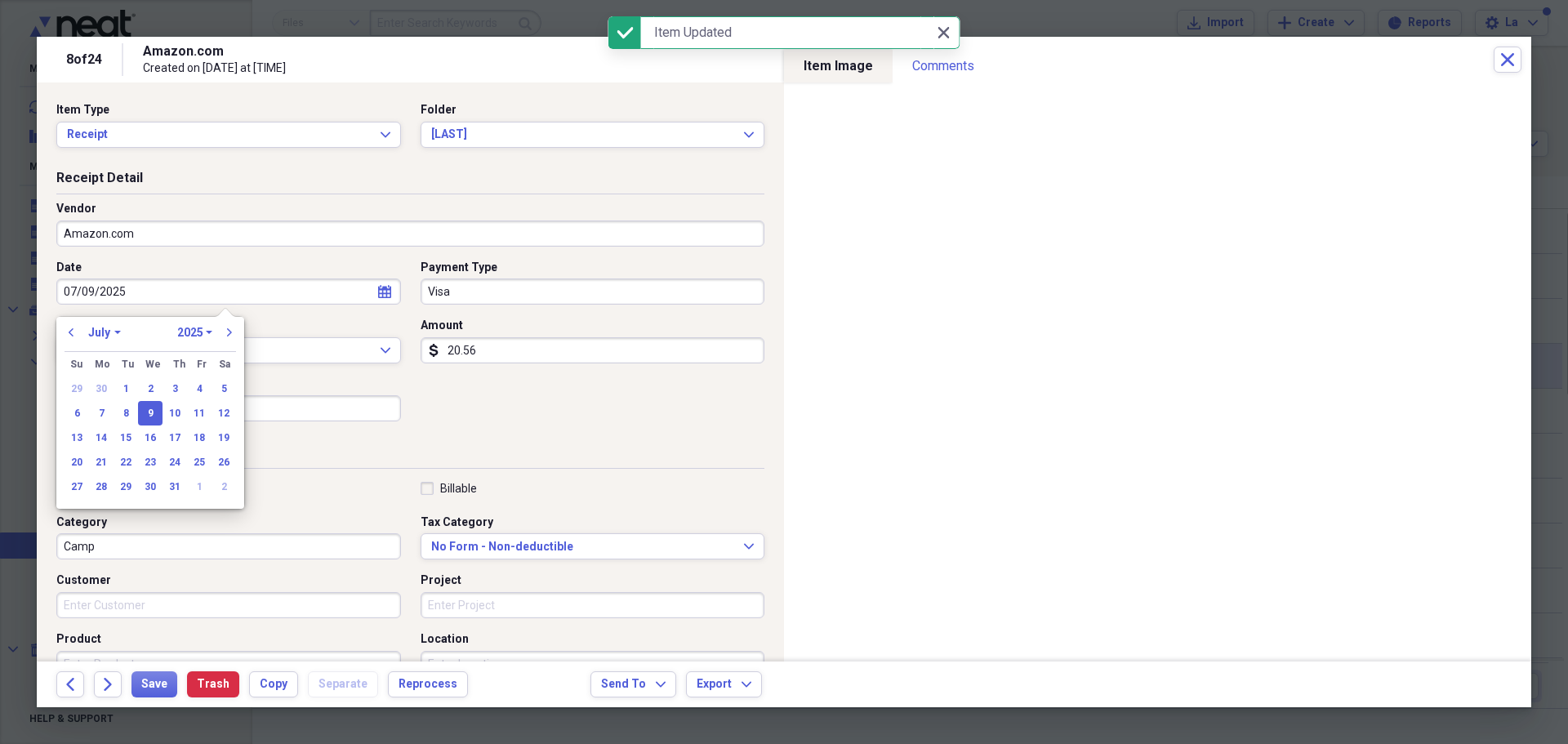 click on "07/09/2025" at bounding box center [229, 292] 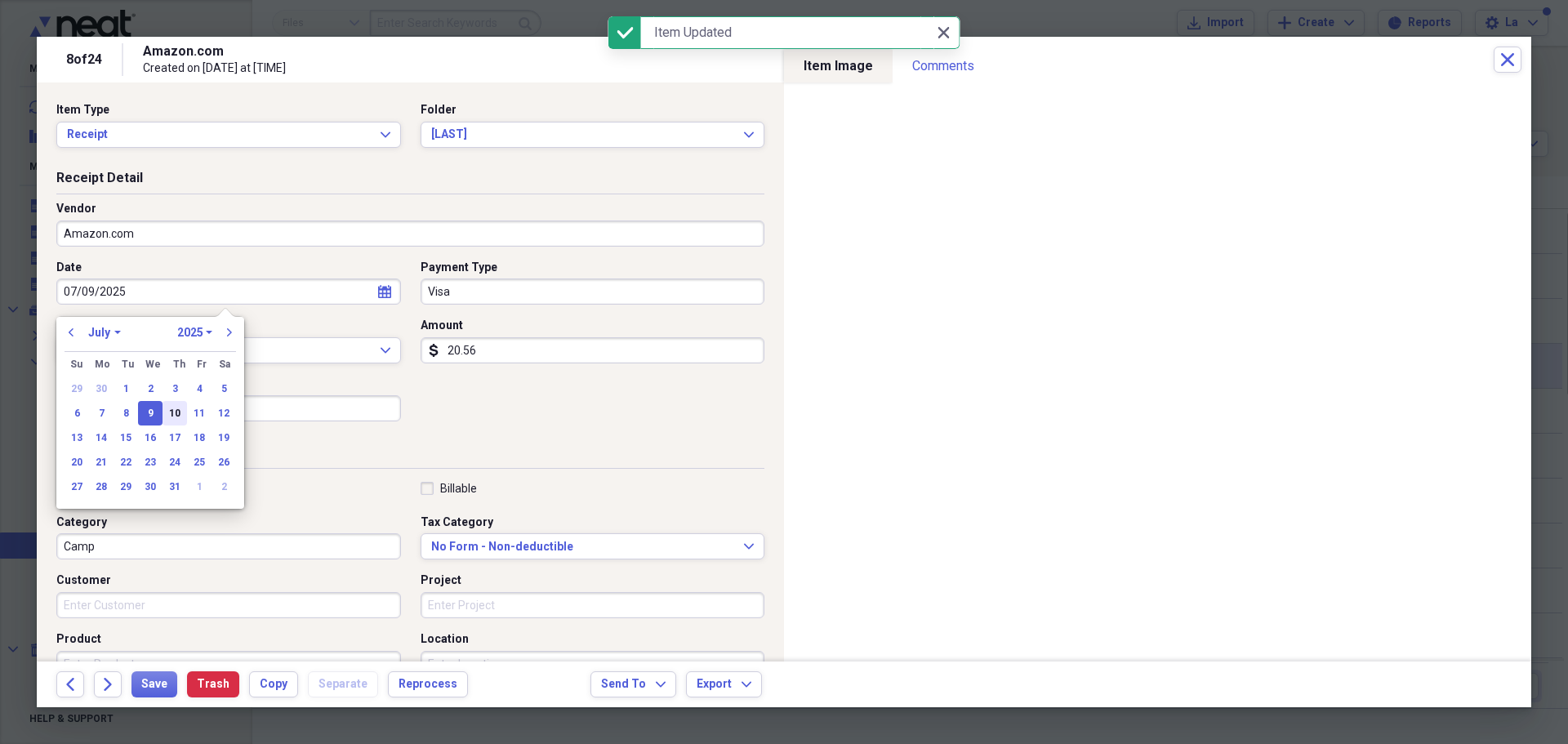 click on "10" at bounding box center [175, 413] 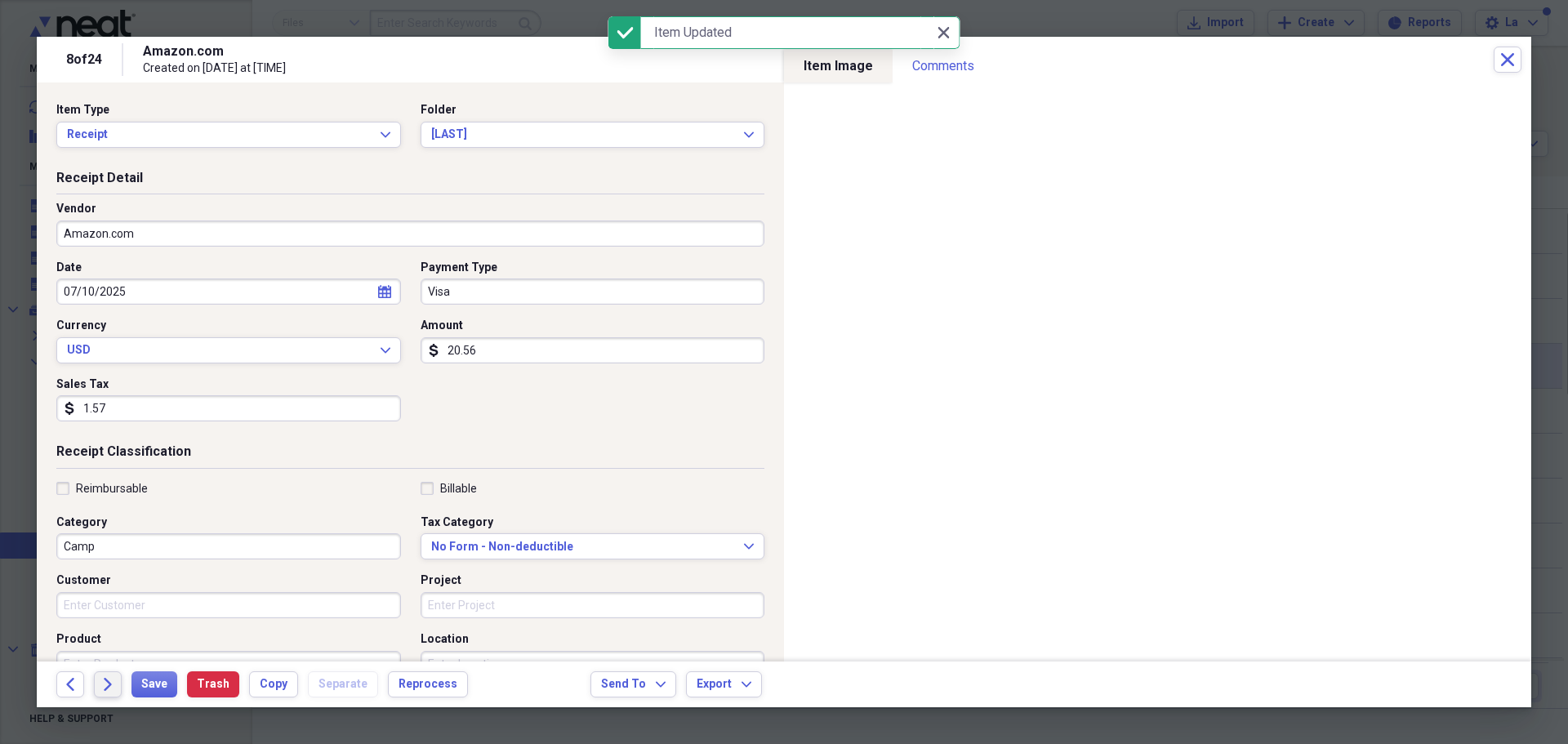 click 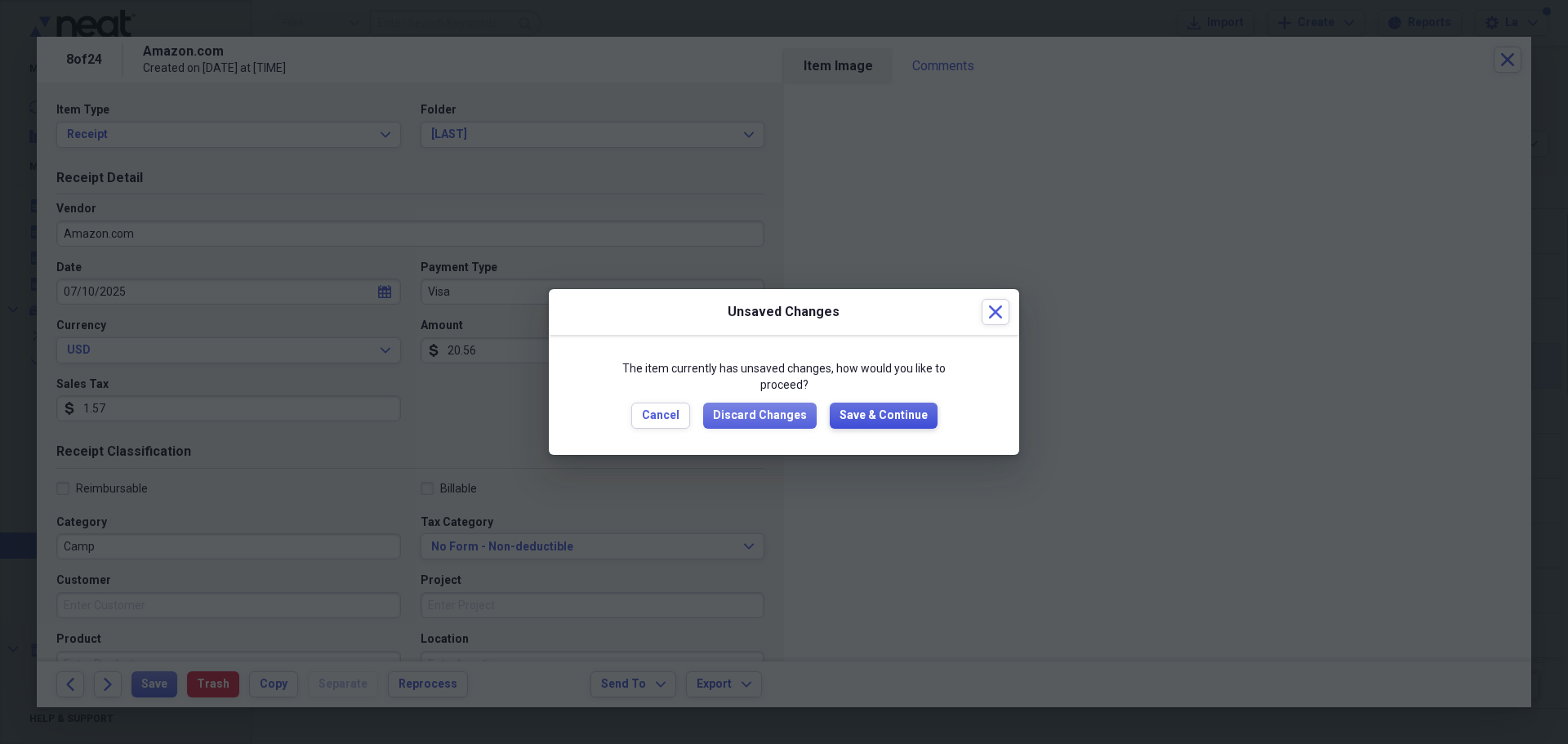 click on "Save & Continue" at bounding box center (884, 416) 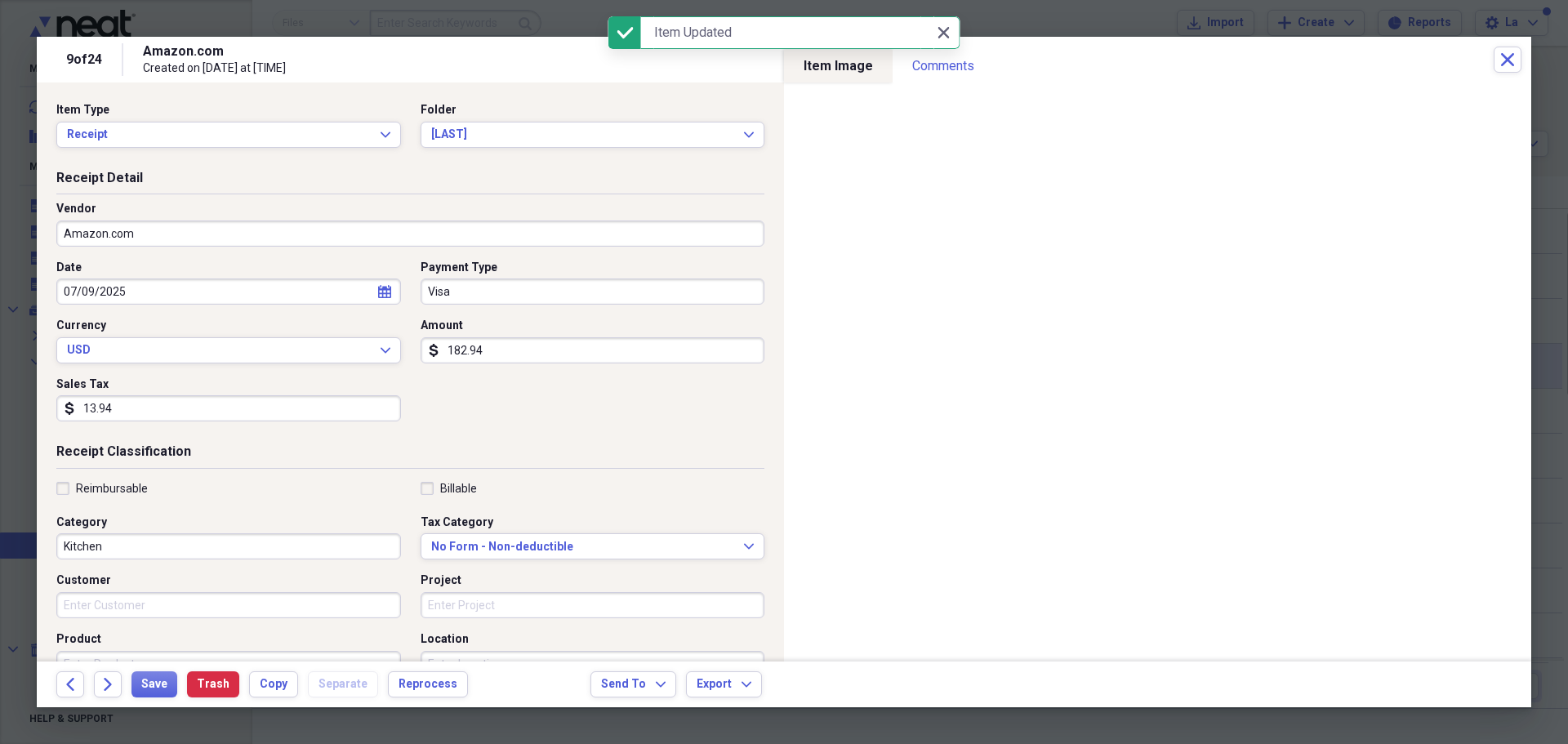 click on "07/09/2025" at bounding box center (229, 292) 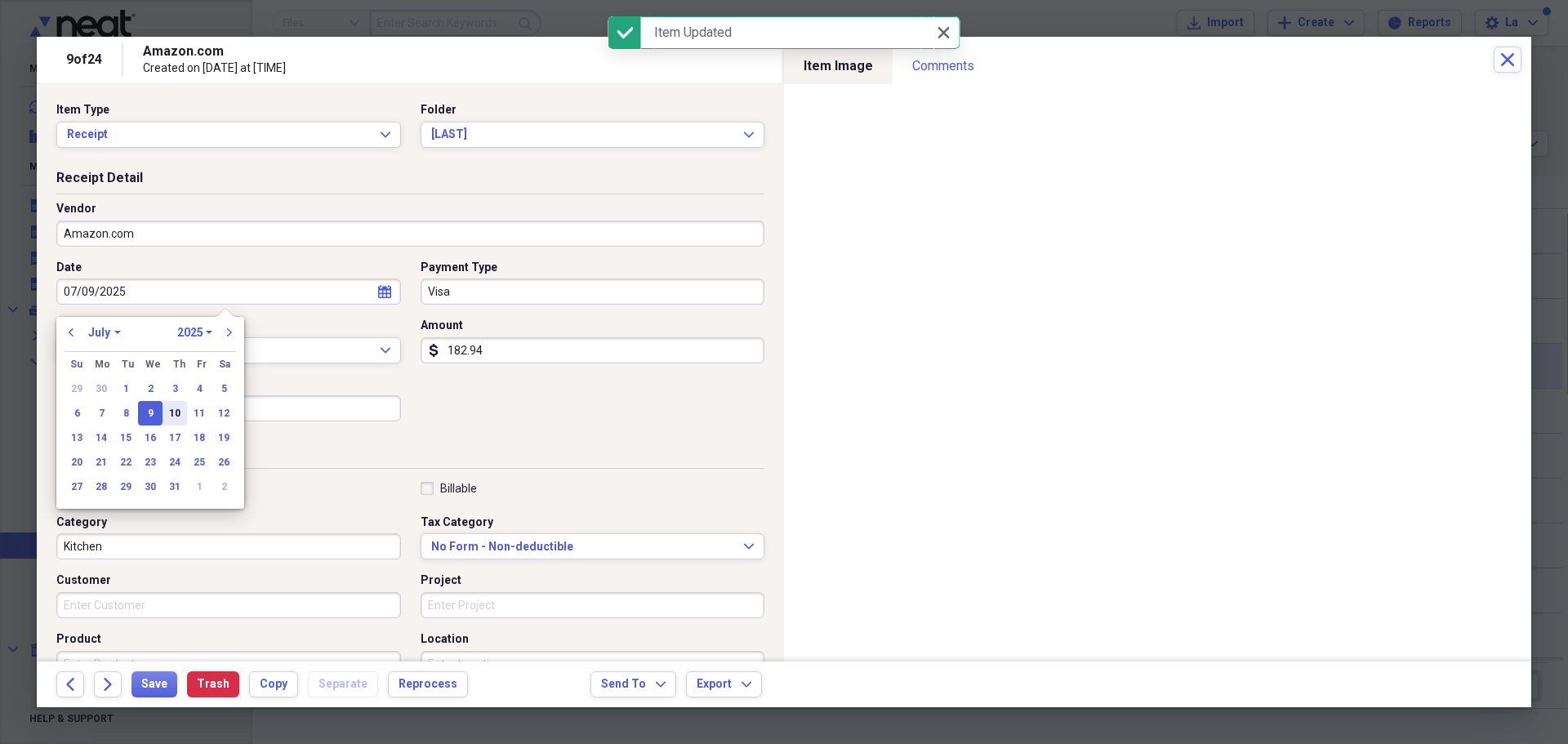 click on "10" at bounding box center (175, 413) 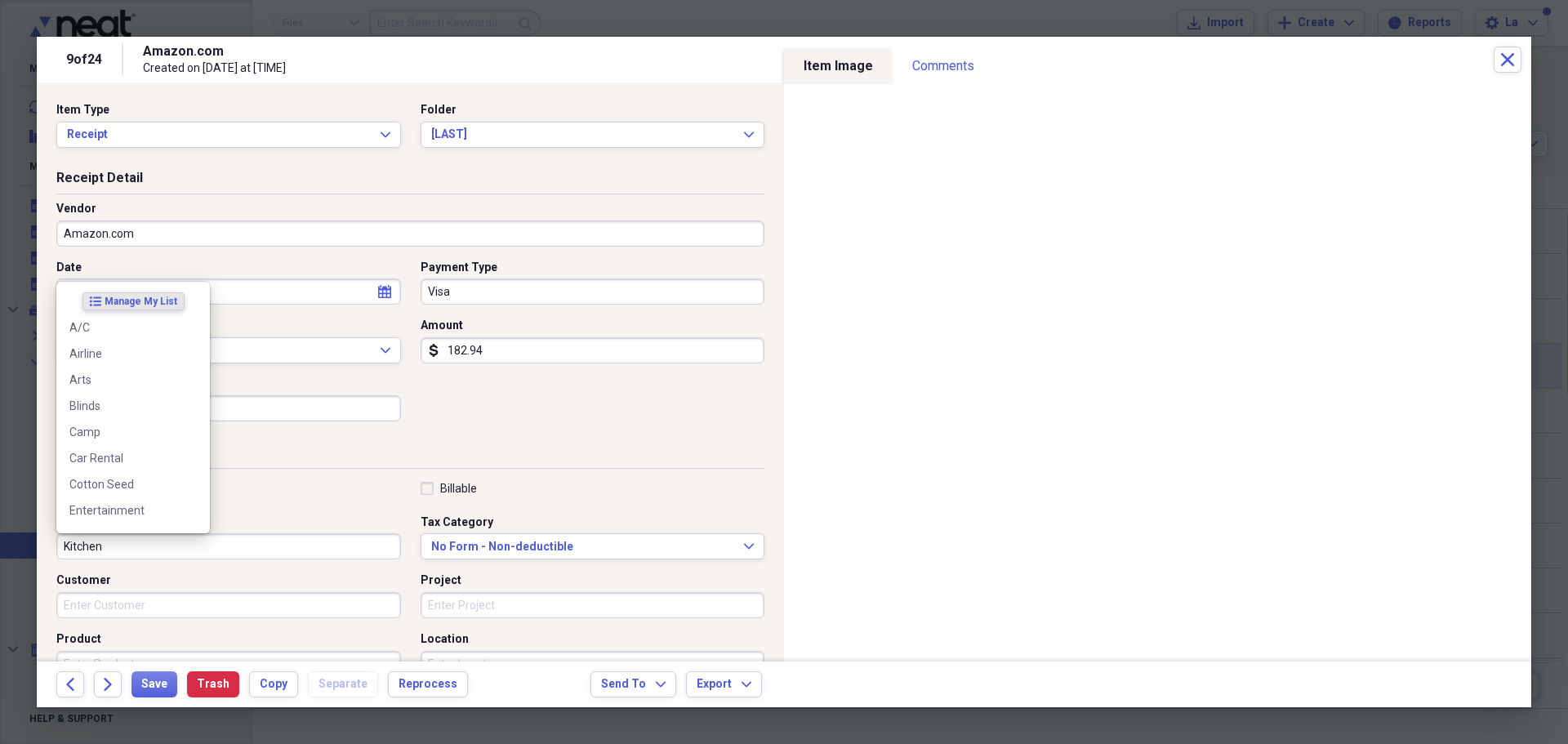 click on "Kitchen" at bounding box center (229, 546) 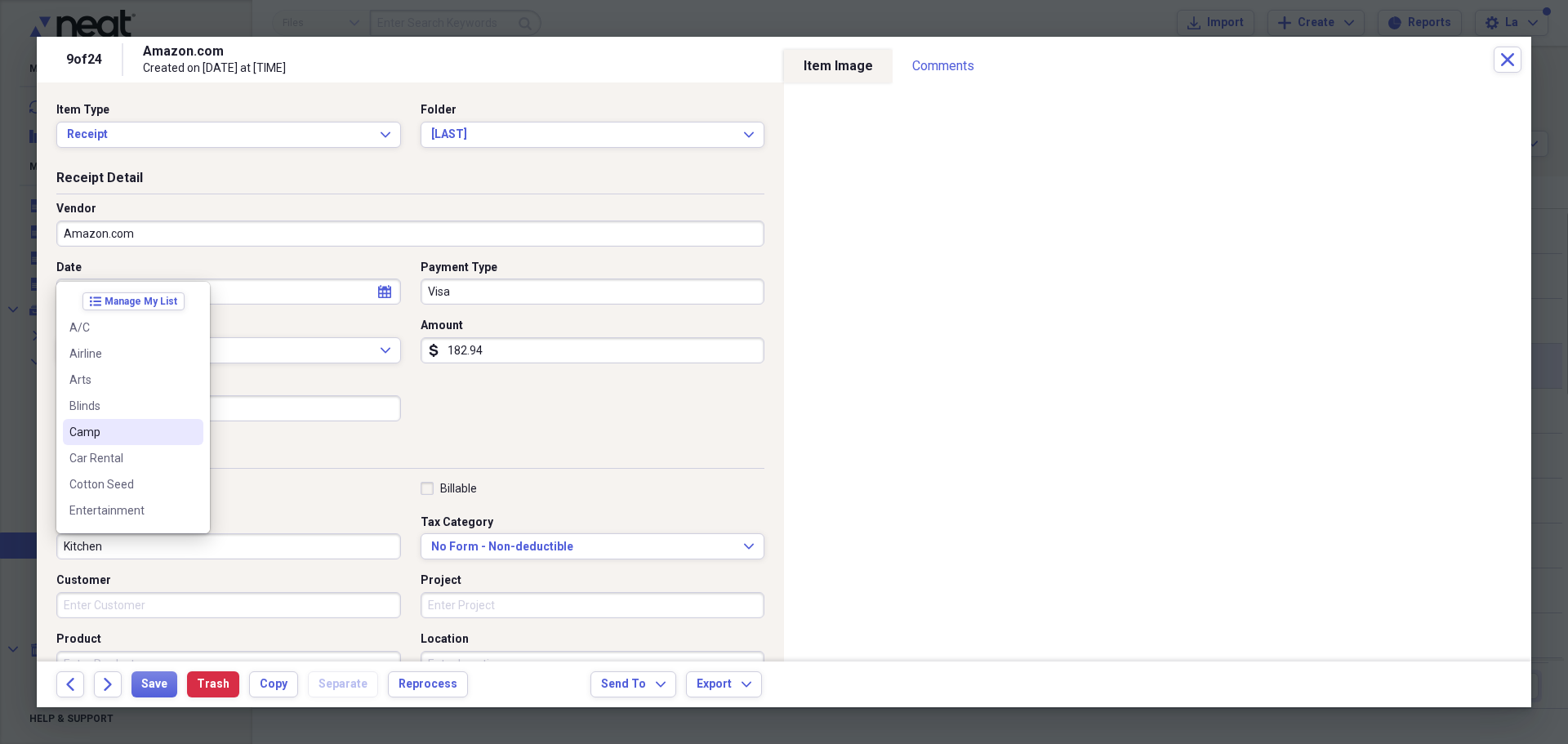 click on "Camp" at bounding box center (133, 432) 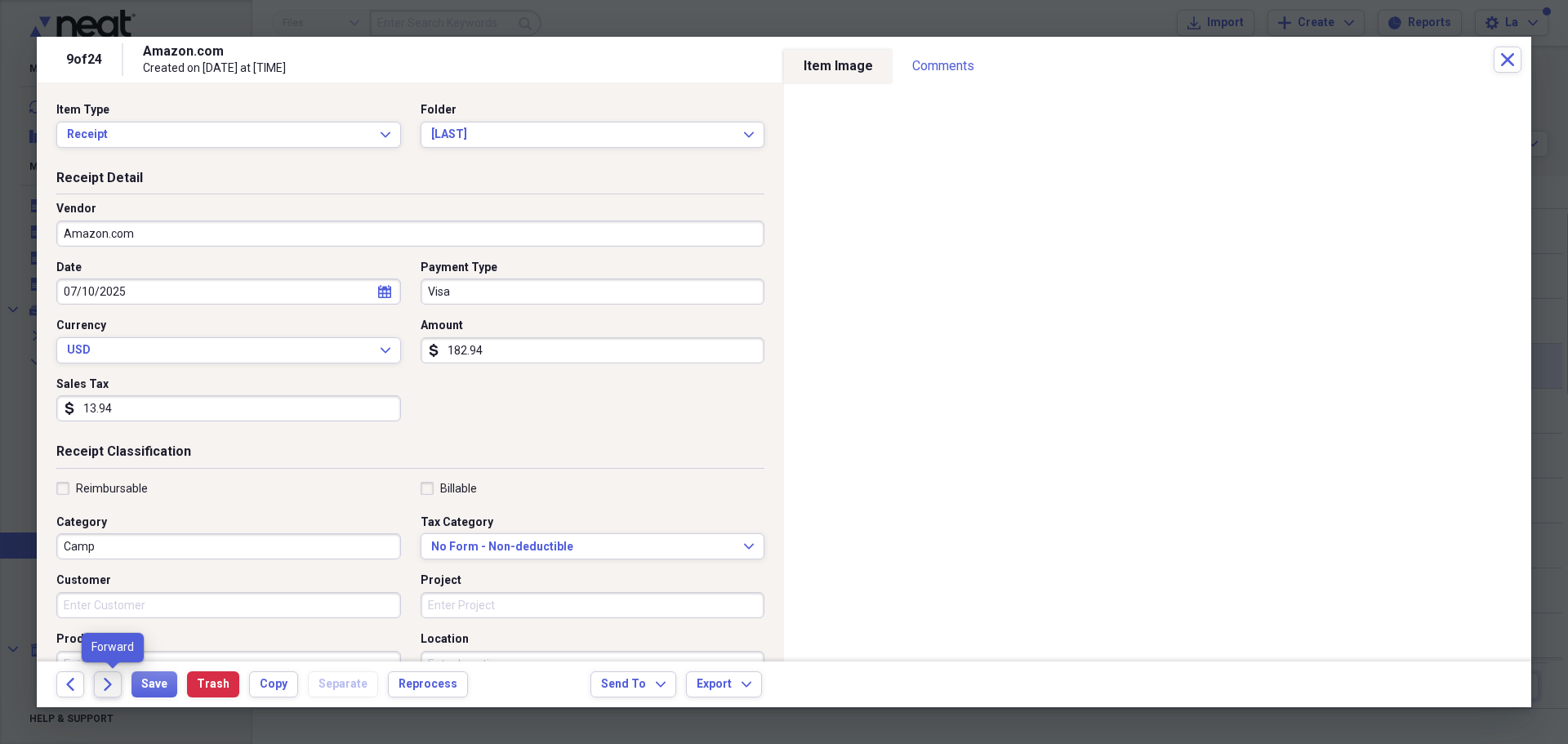 click on "Forward" 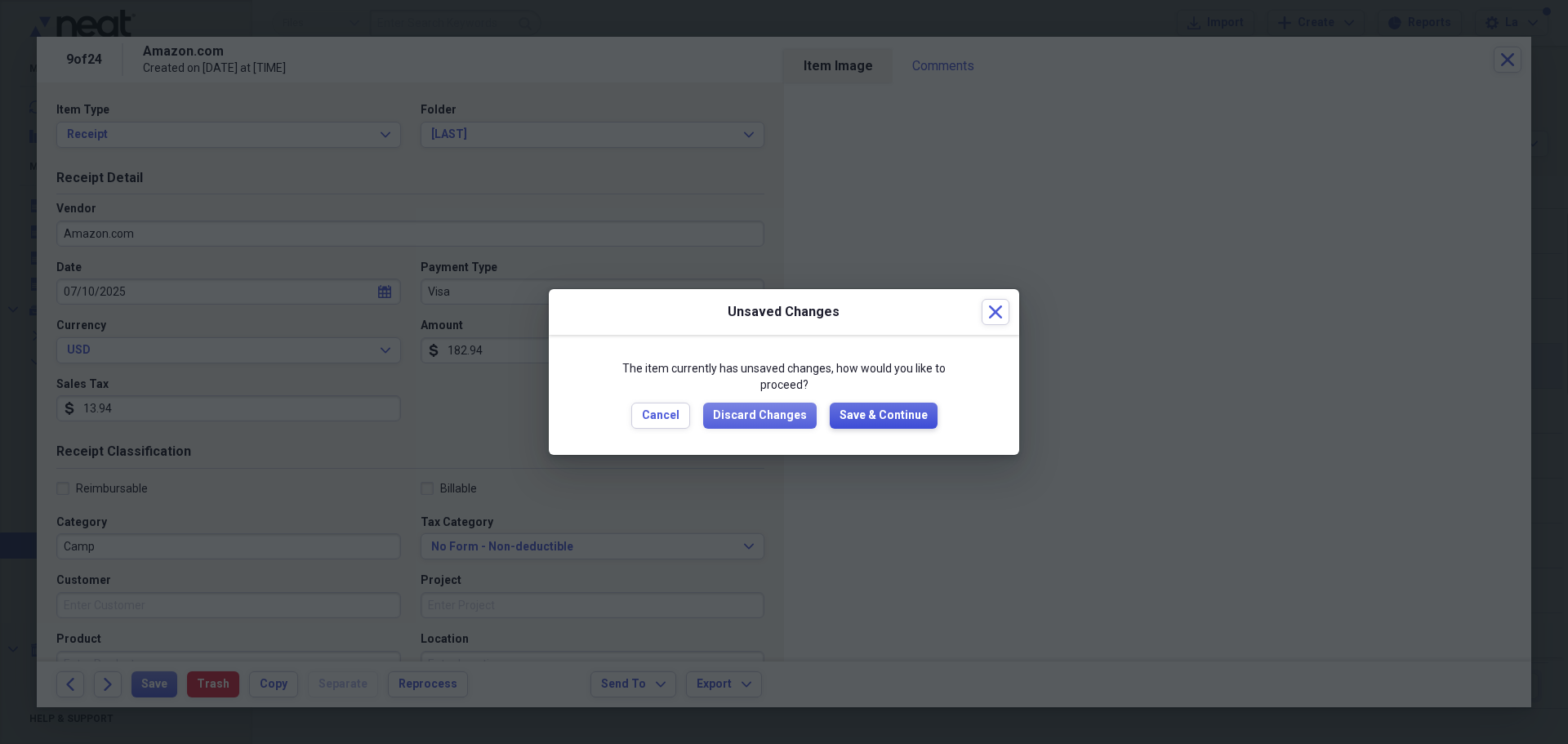 click on "Save & Continue" at bounding box center [884, 416] 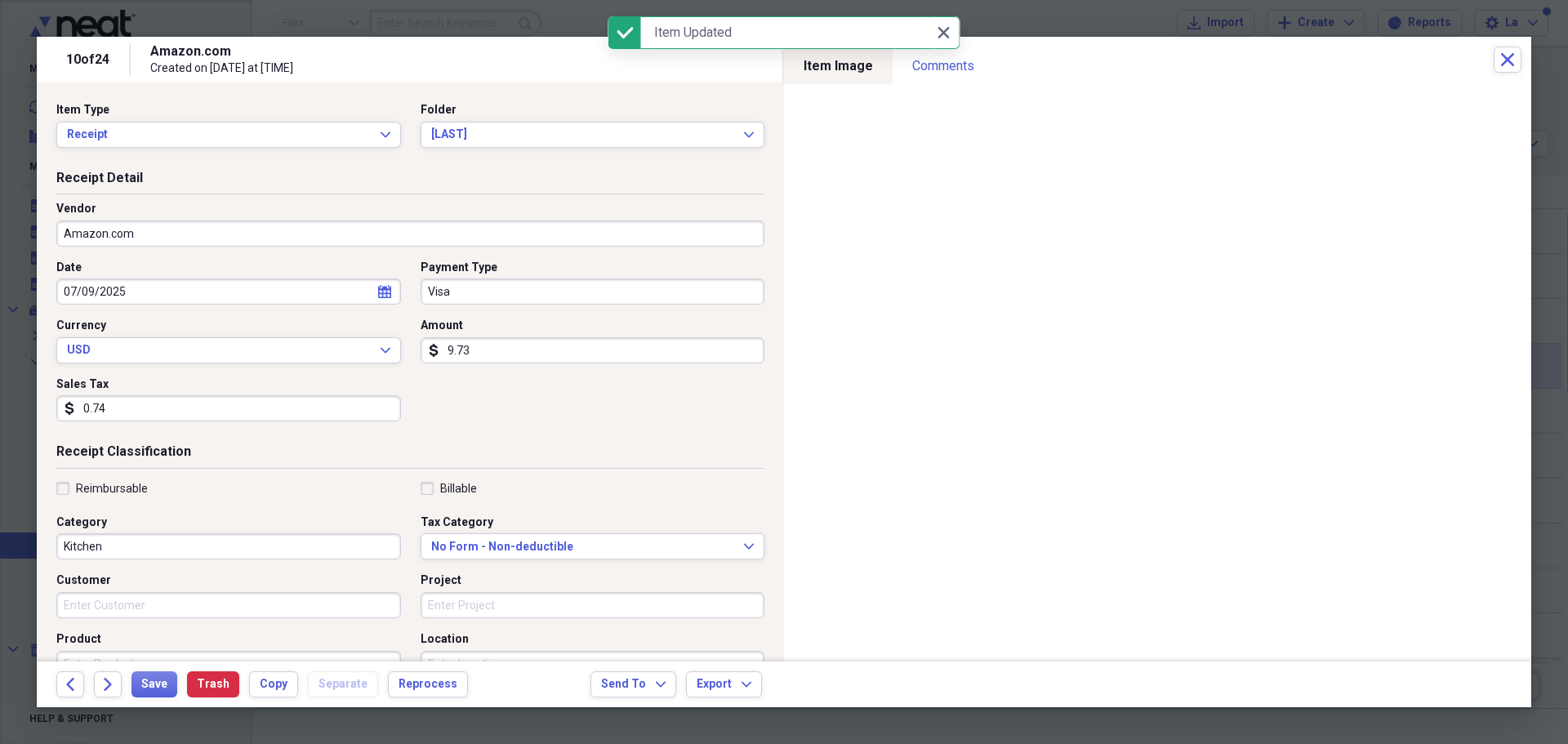click on "07/09/2025" at bounding box center (229, 292) 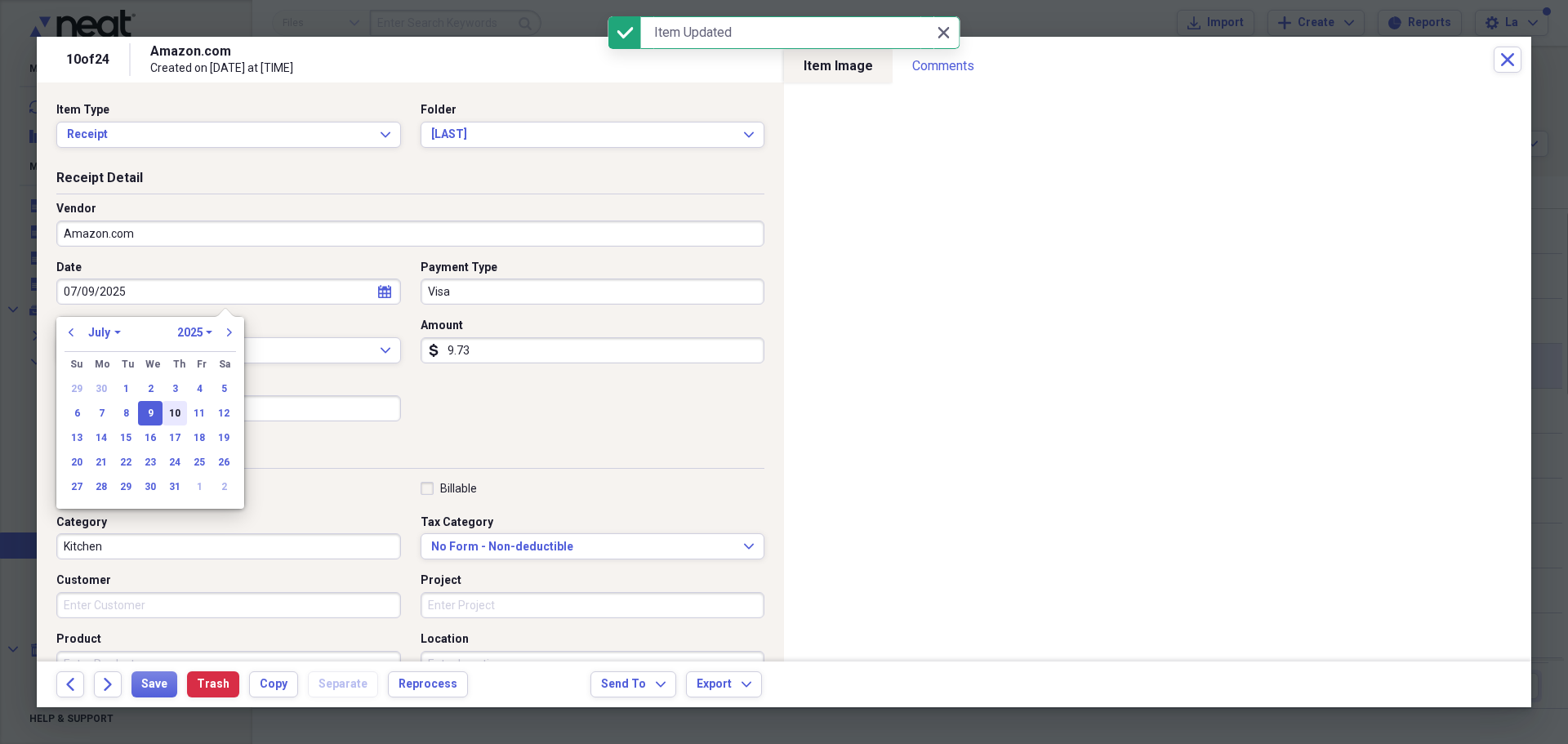 click on "10" at bounding box center [175, 413] 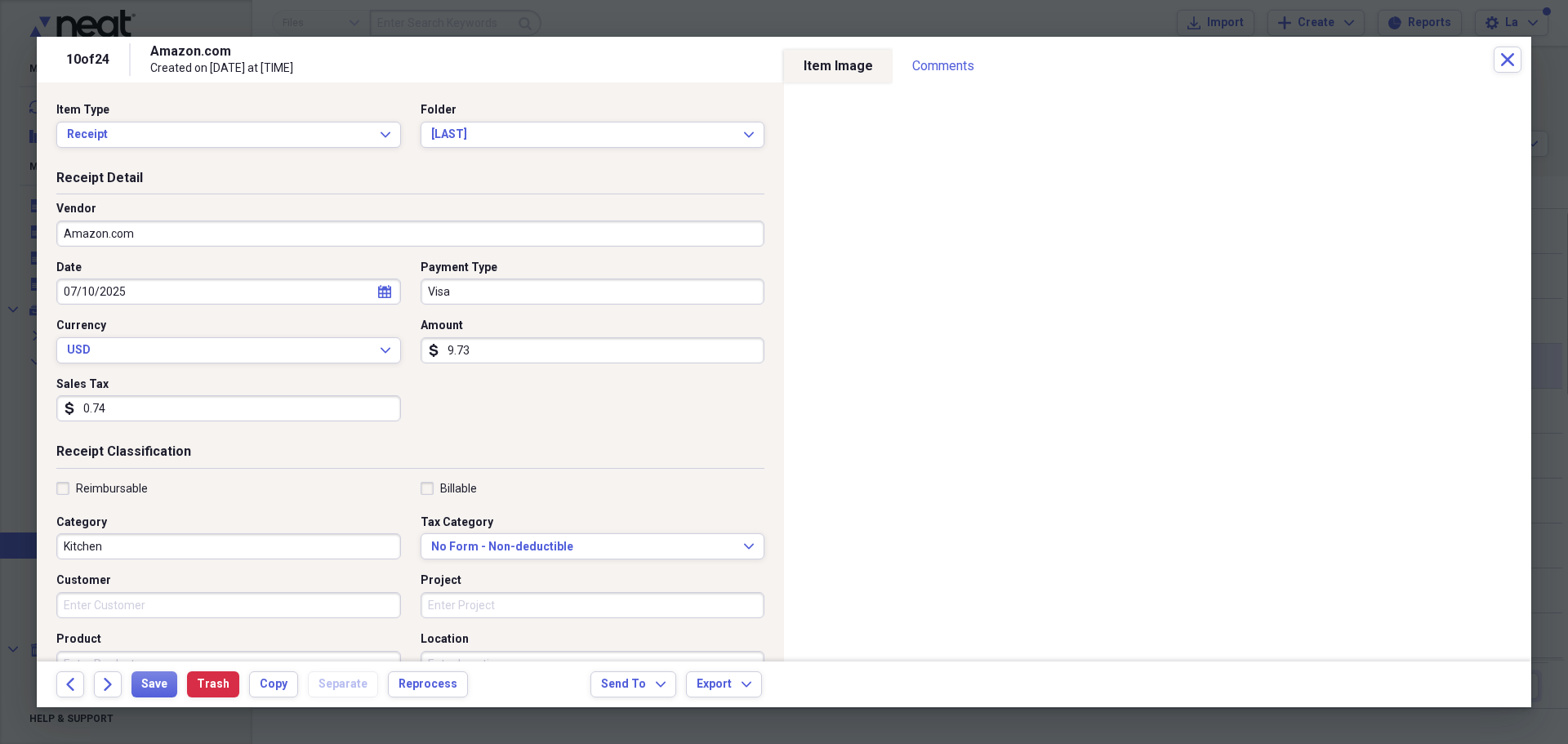 click on "Kitchen" at bounding box center [229, 546] 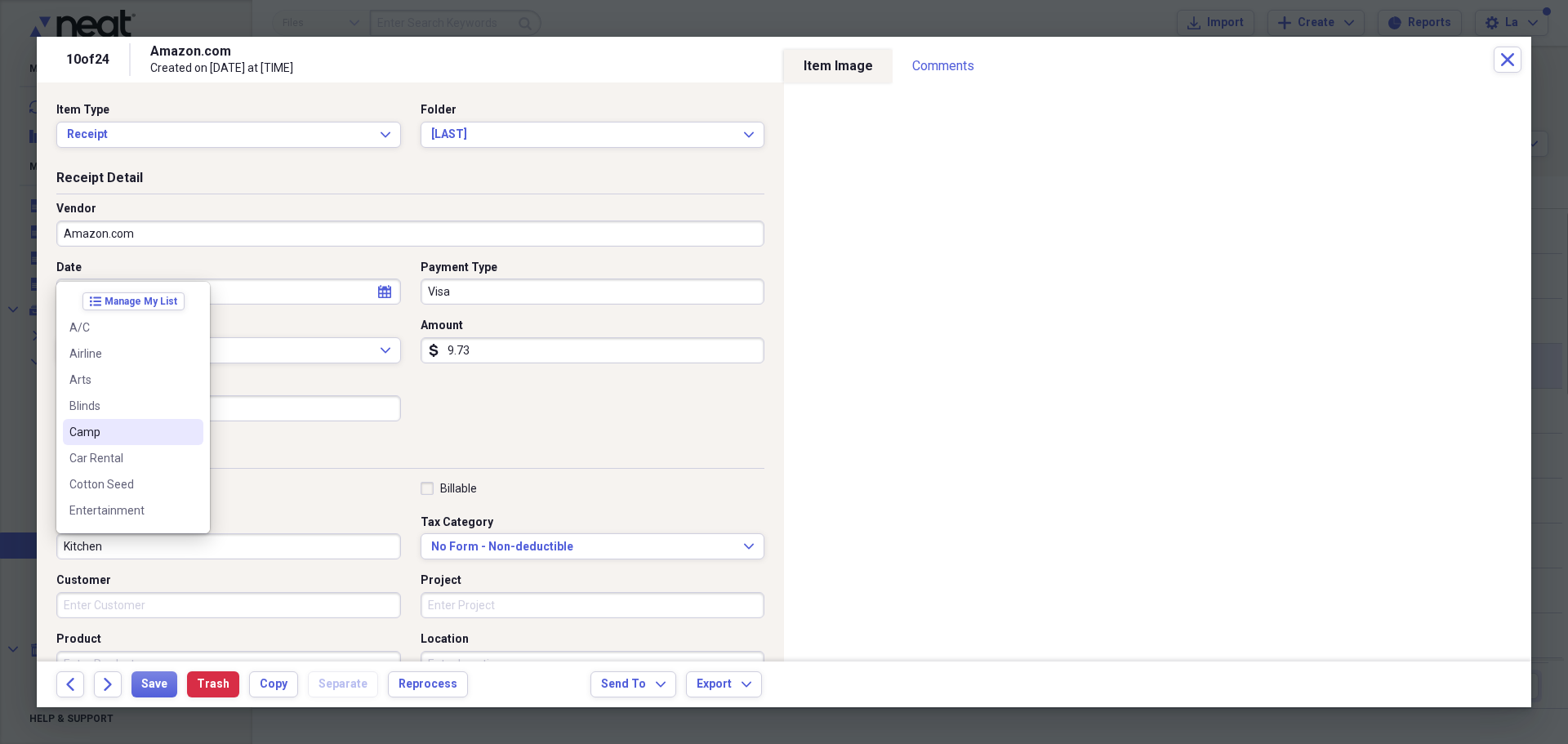 click on "Camp" at bounding box center (123, 432) 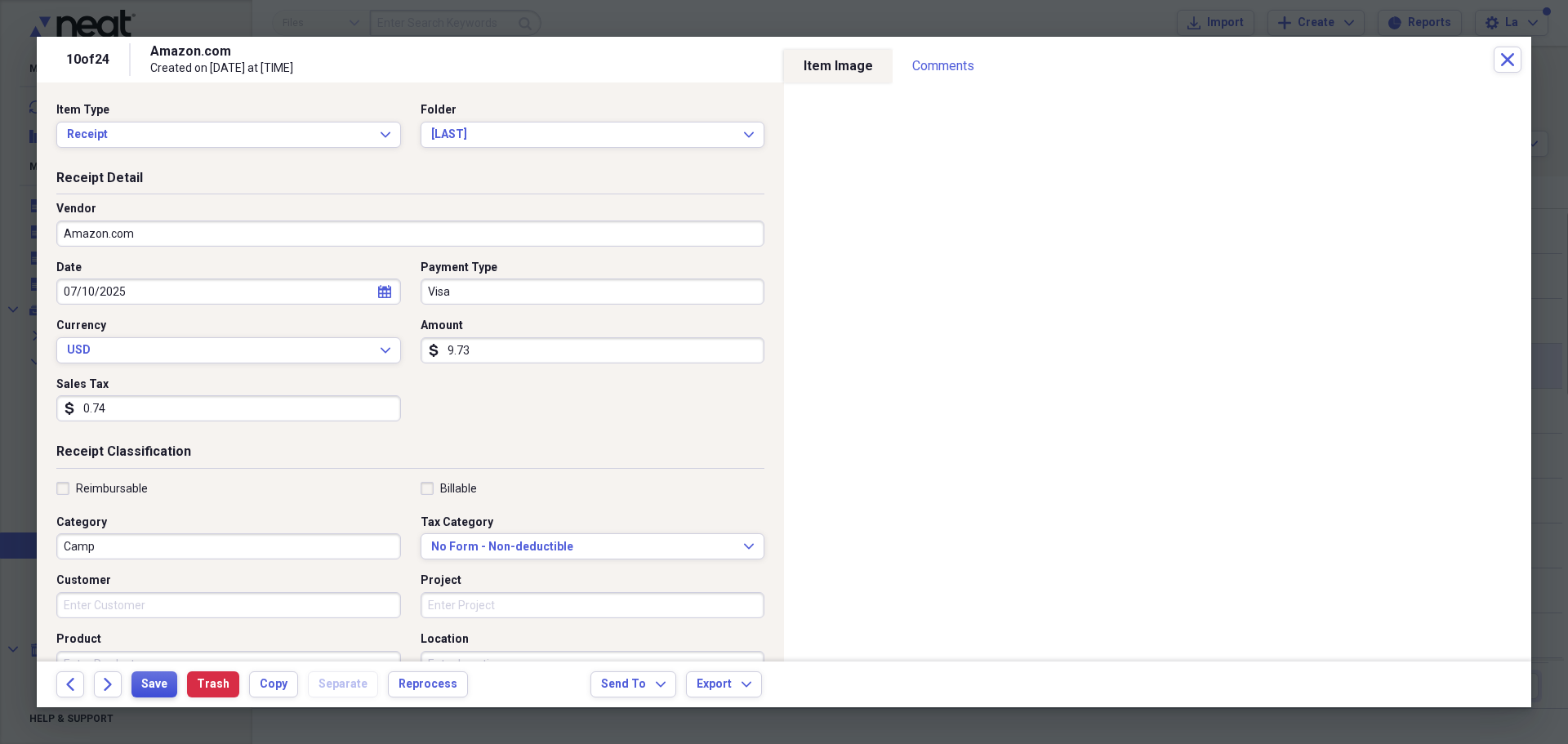click on "Save" at bounding box center [154, 684] 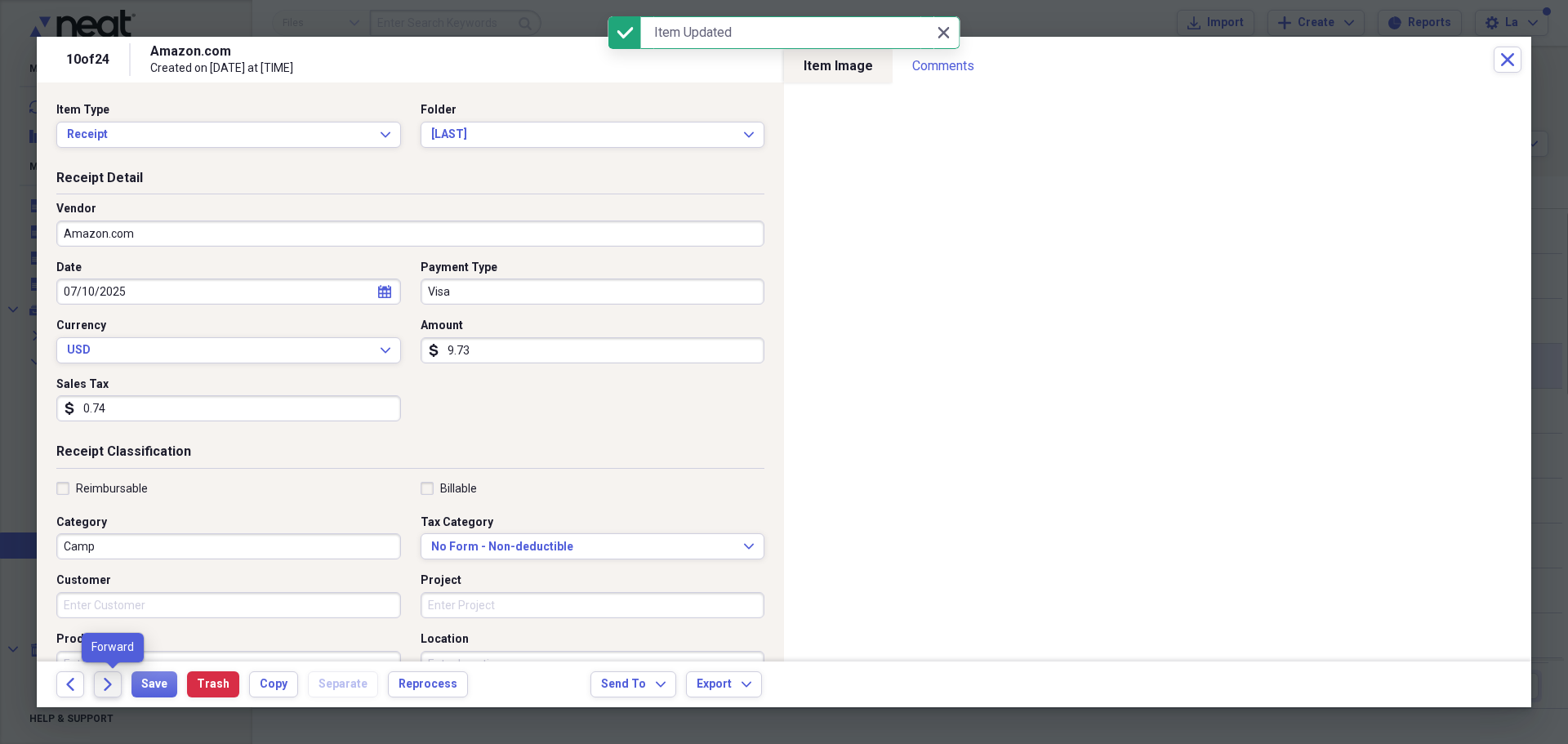 click on "Forward" at bounding box center [108, 684] 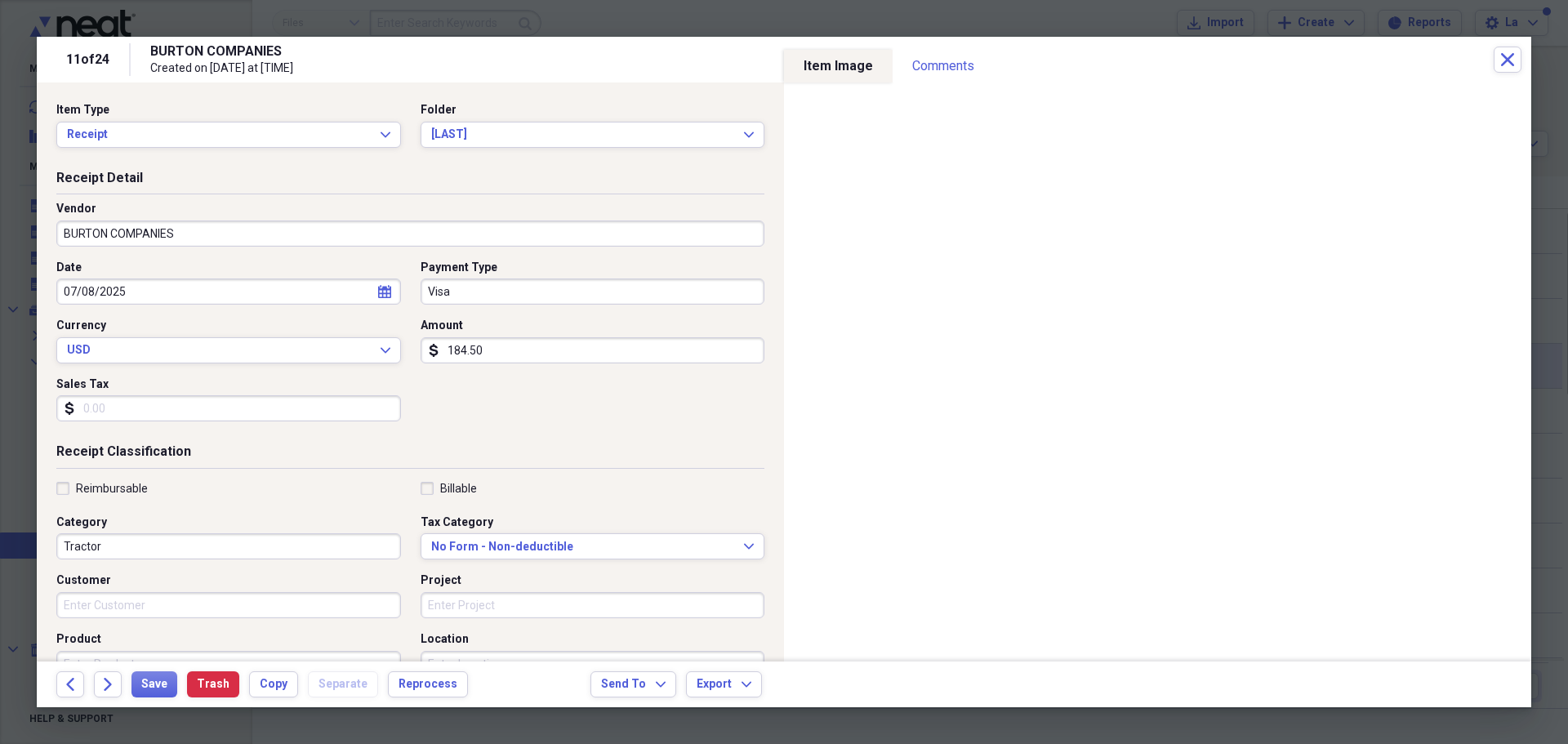 click on "Tractor" at bounding box center [229, 546] 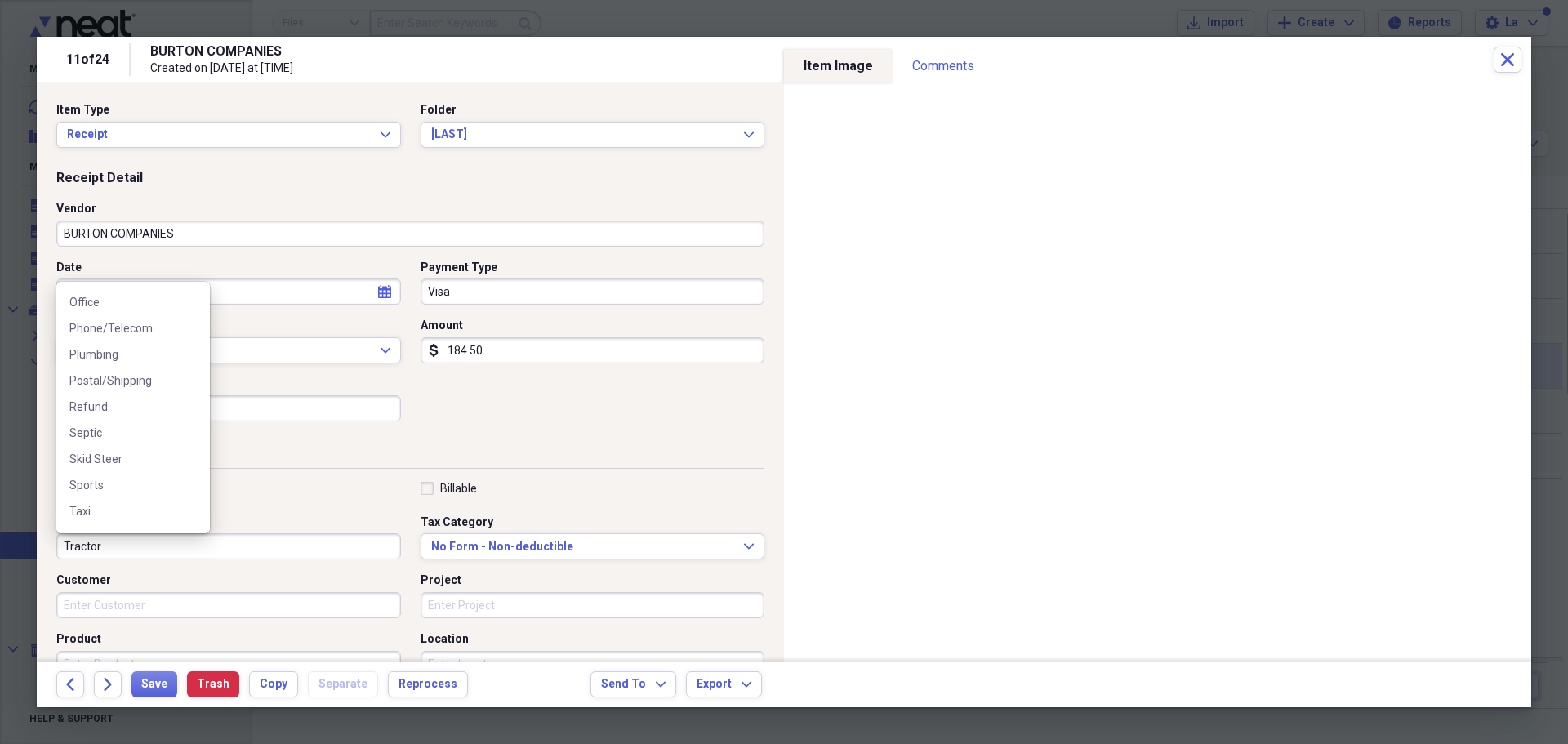 scroll, scrollTop: 653, scrollLeft: 0, axis: vertical 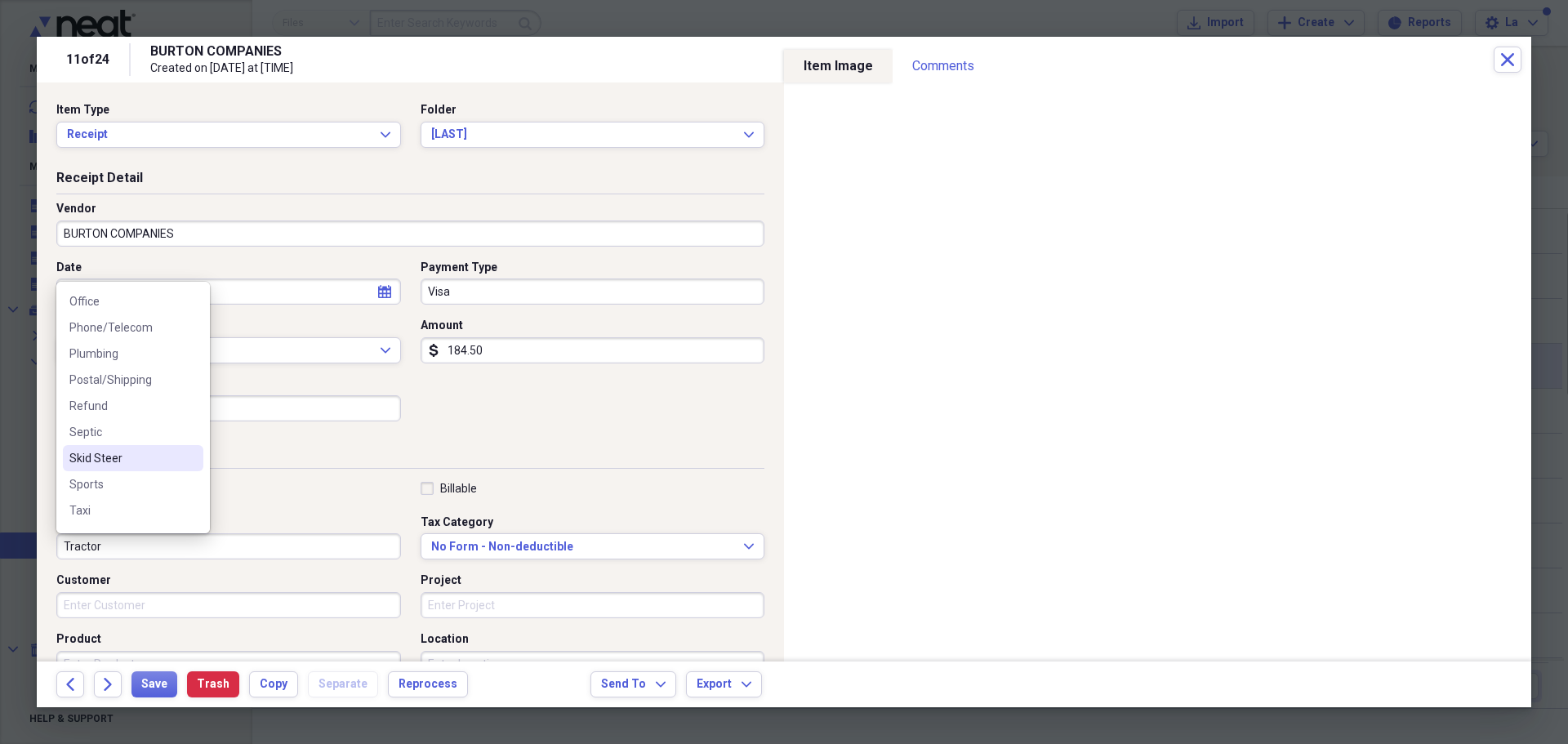 click on "Skid Steer" at bounding box center (133, 458) 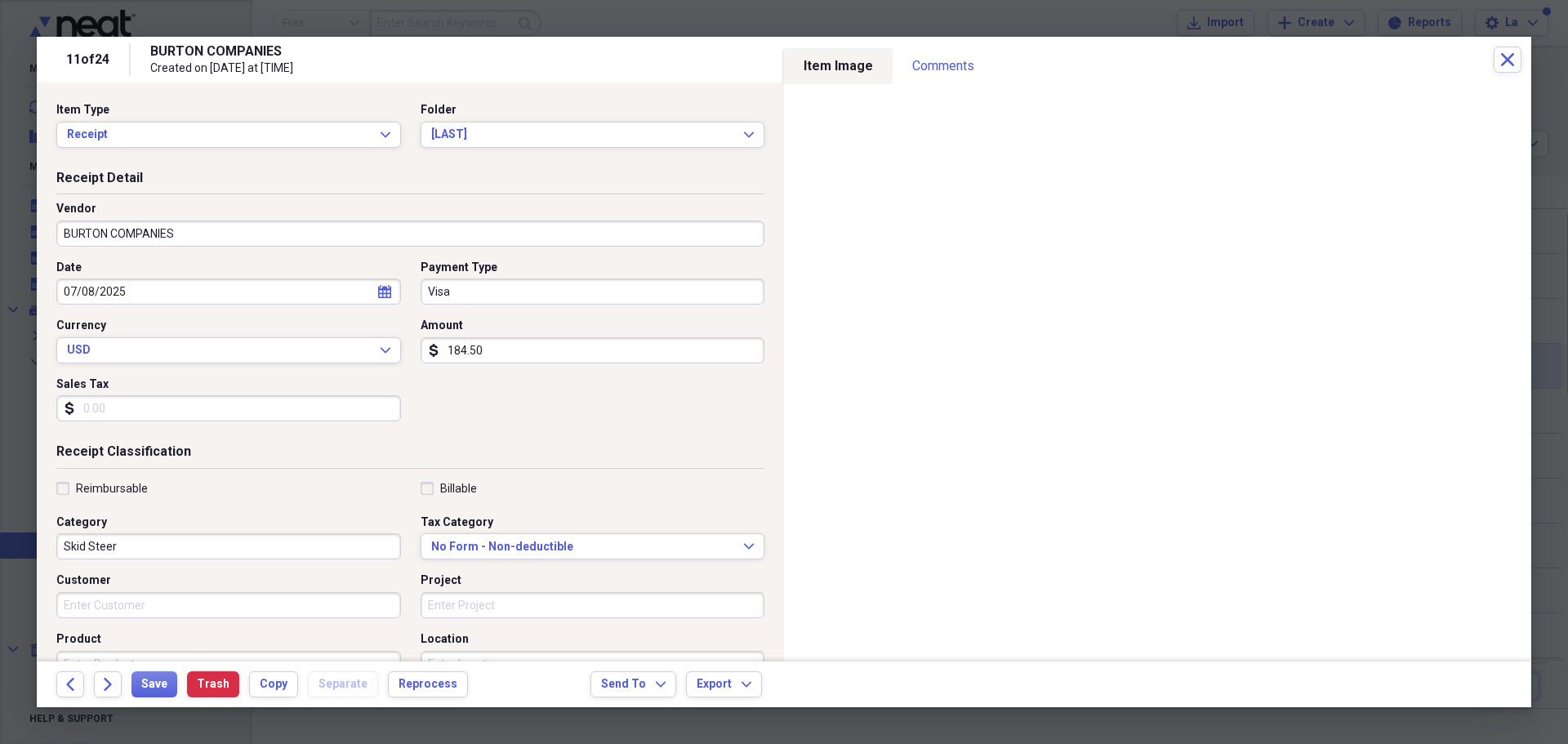 click on "184.50" at bounding box center [593, 350] 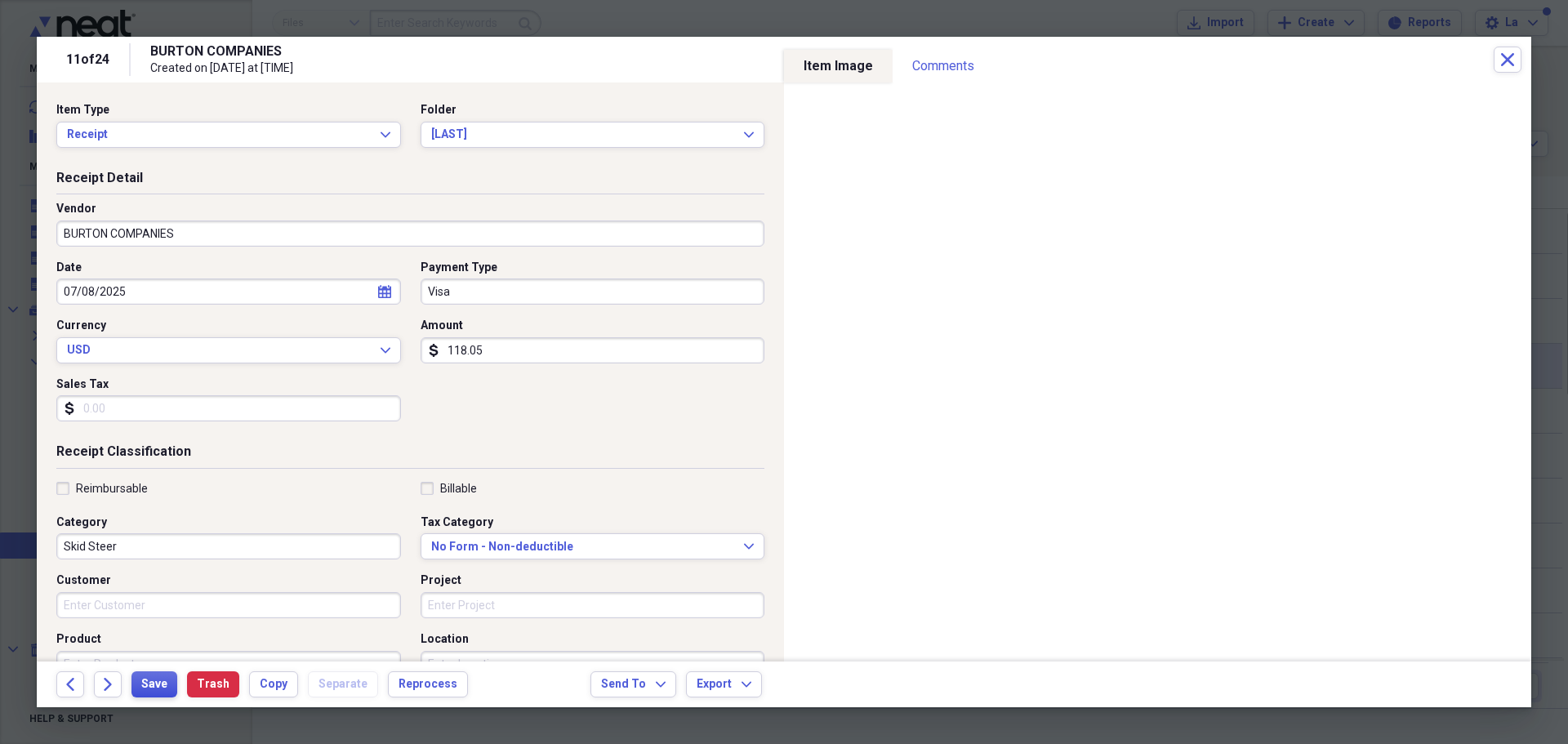 type on "118.05" 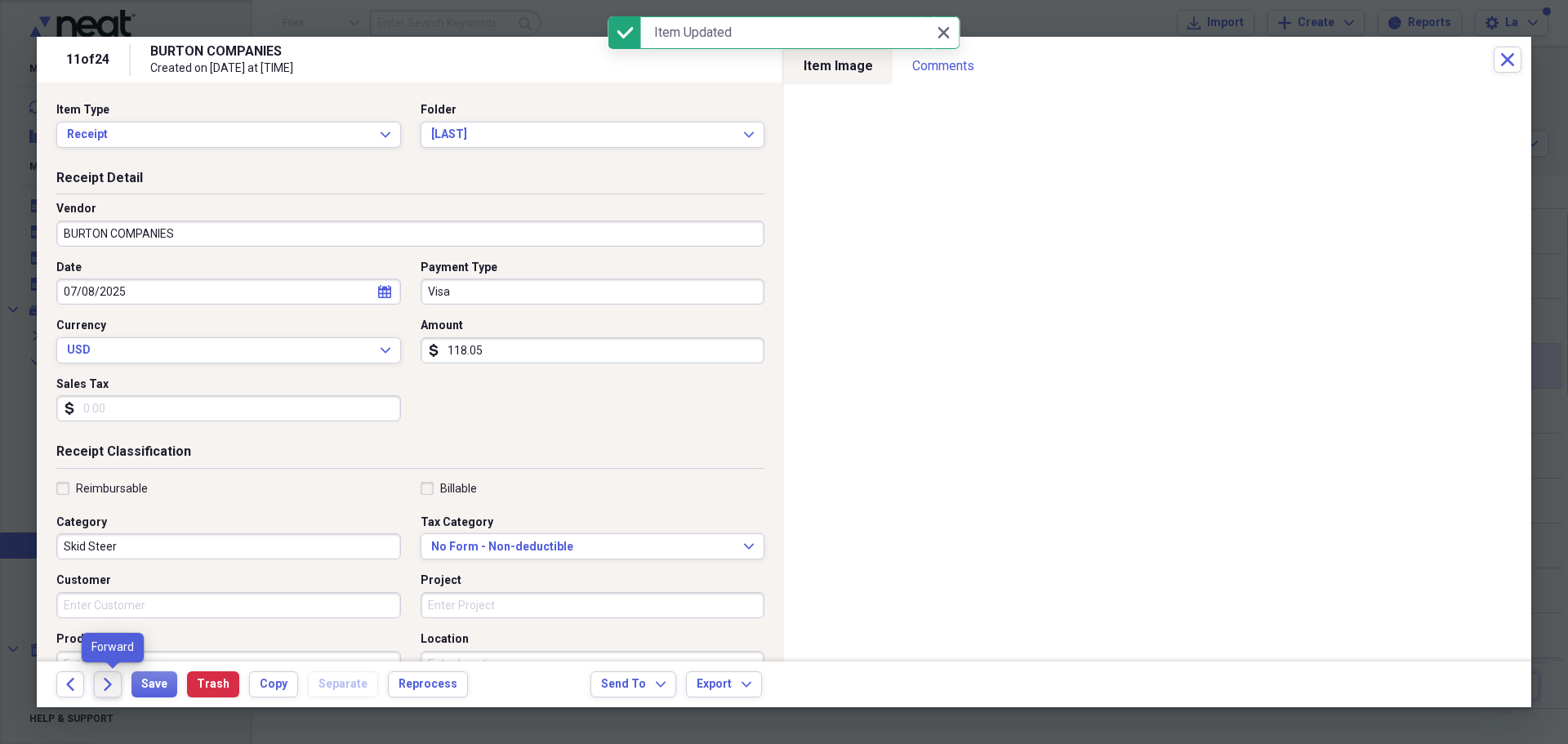 click on "Forward" at bounding box center [108, 684] 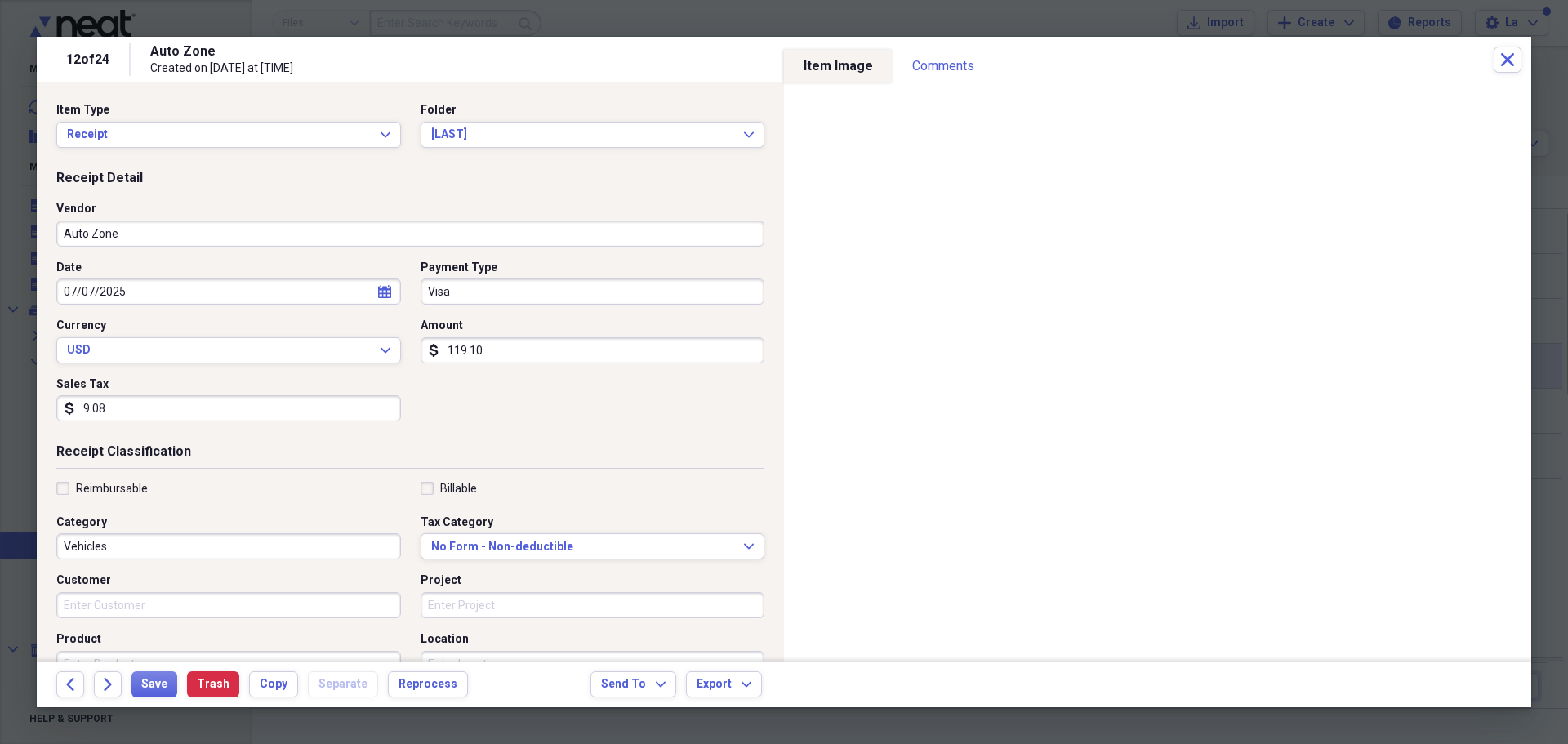 click on "Vehicles" at bounding box center (229, 546) 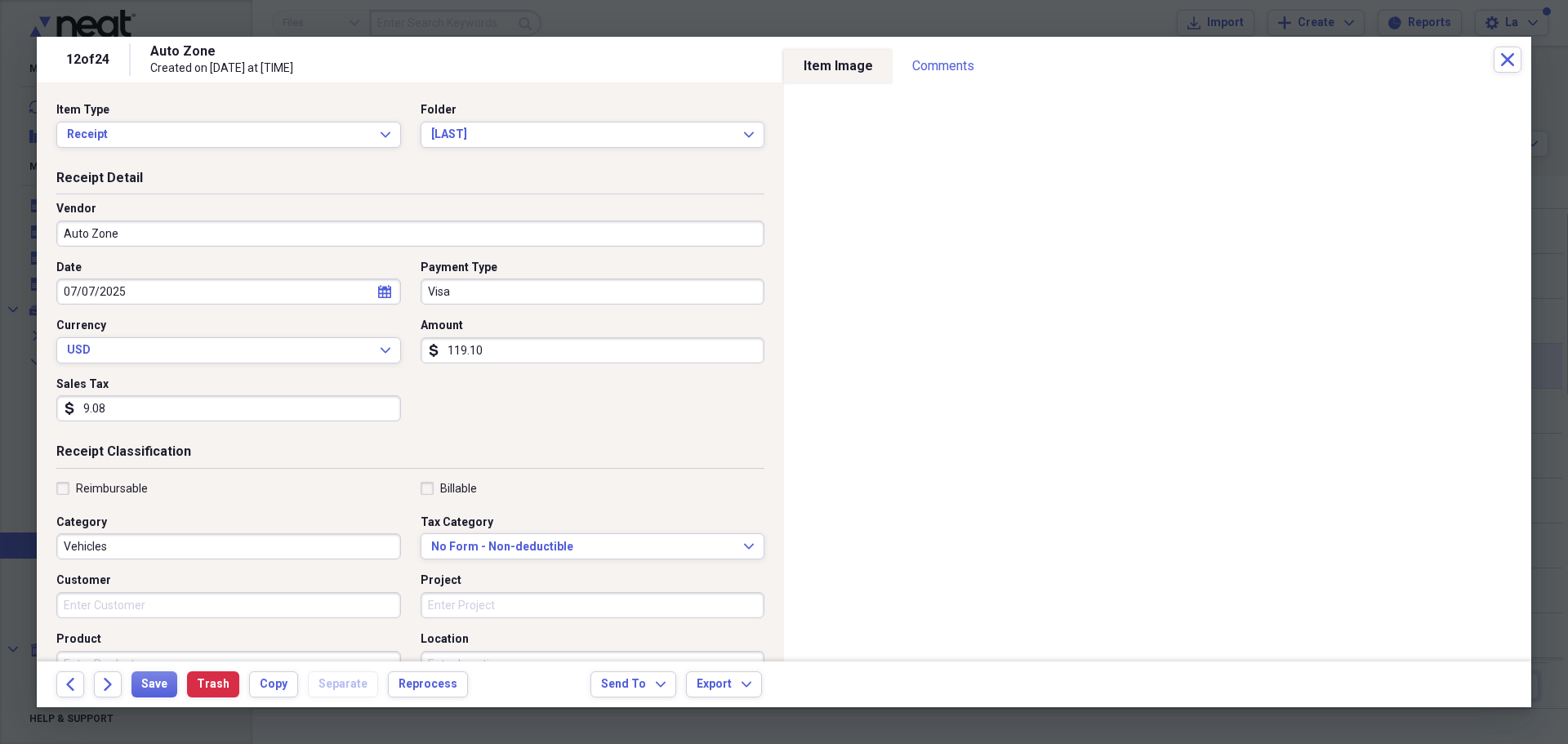 click on "Reimbursable" at bounding box center (229, 488) 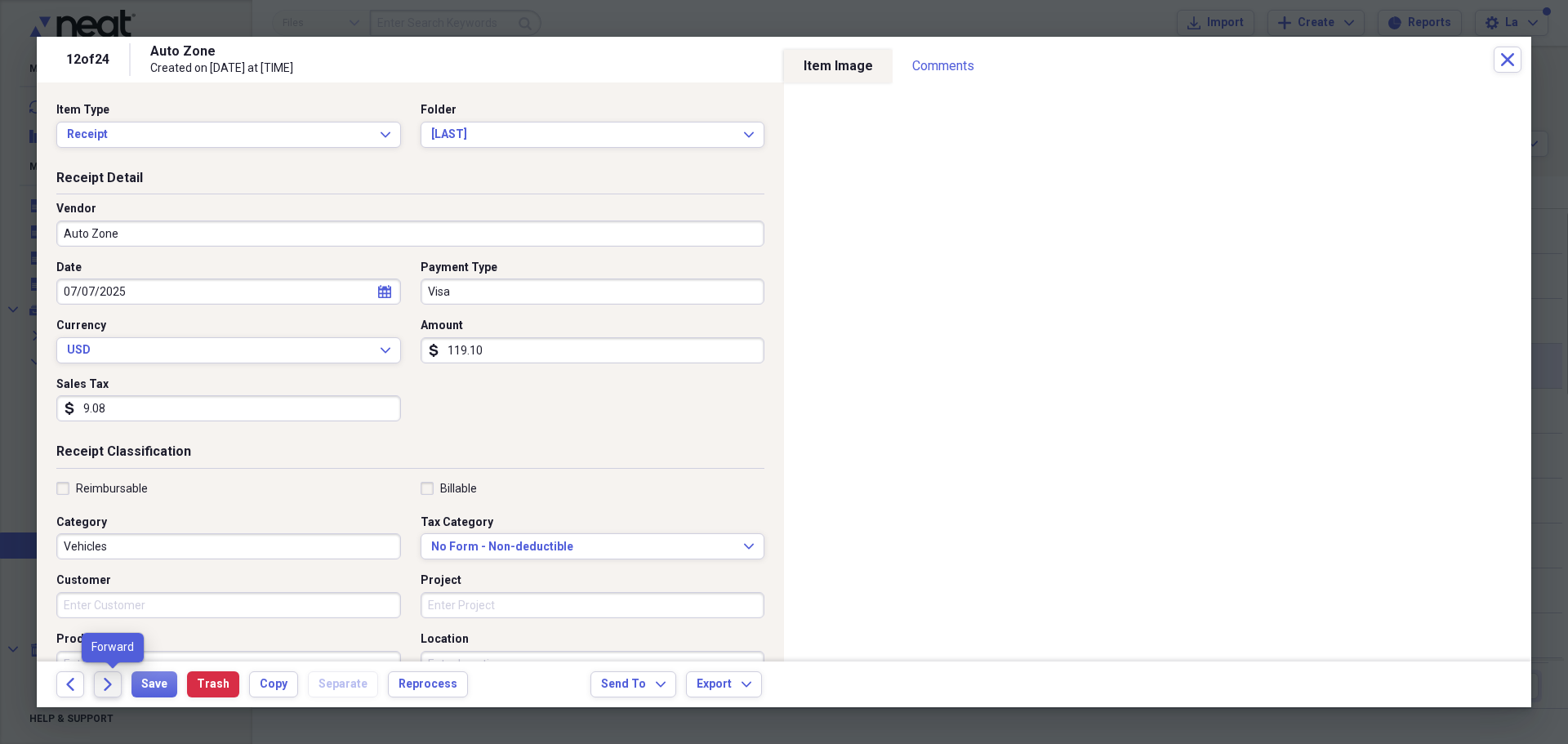 click on "Forward" 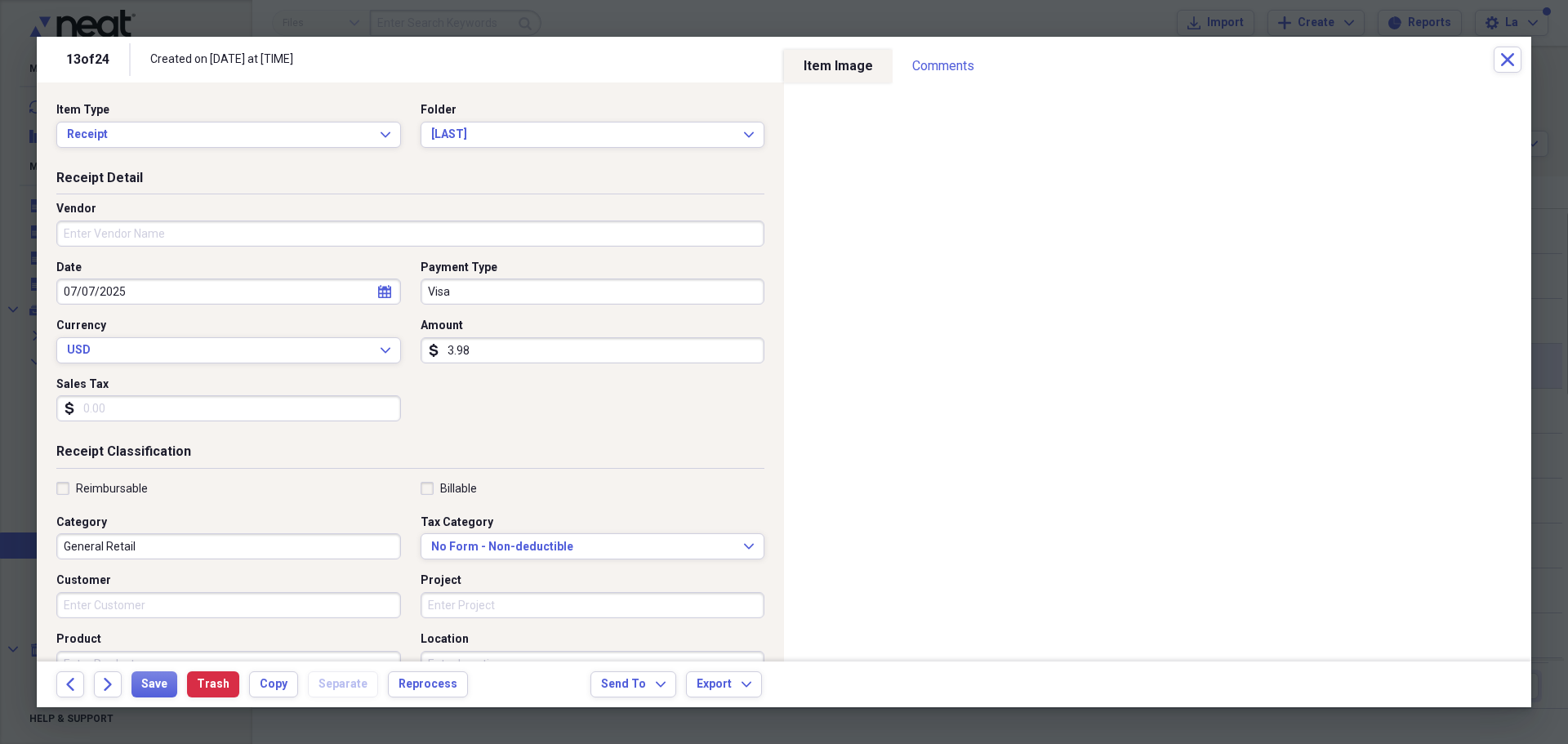 click on "Vendor" at bounding box center (410, 234) 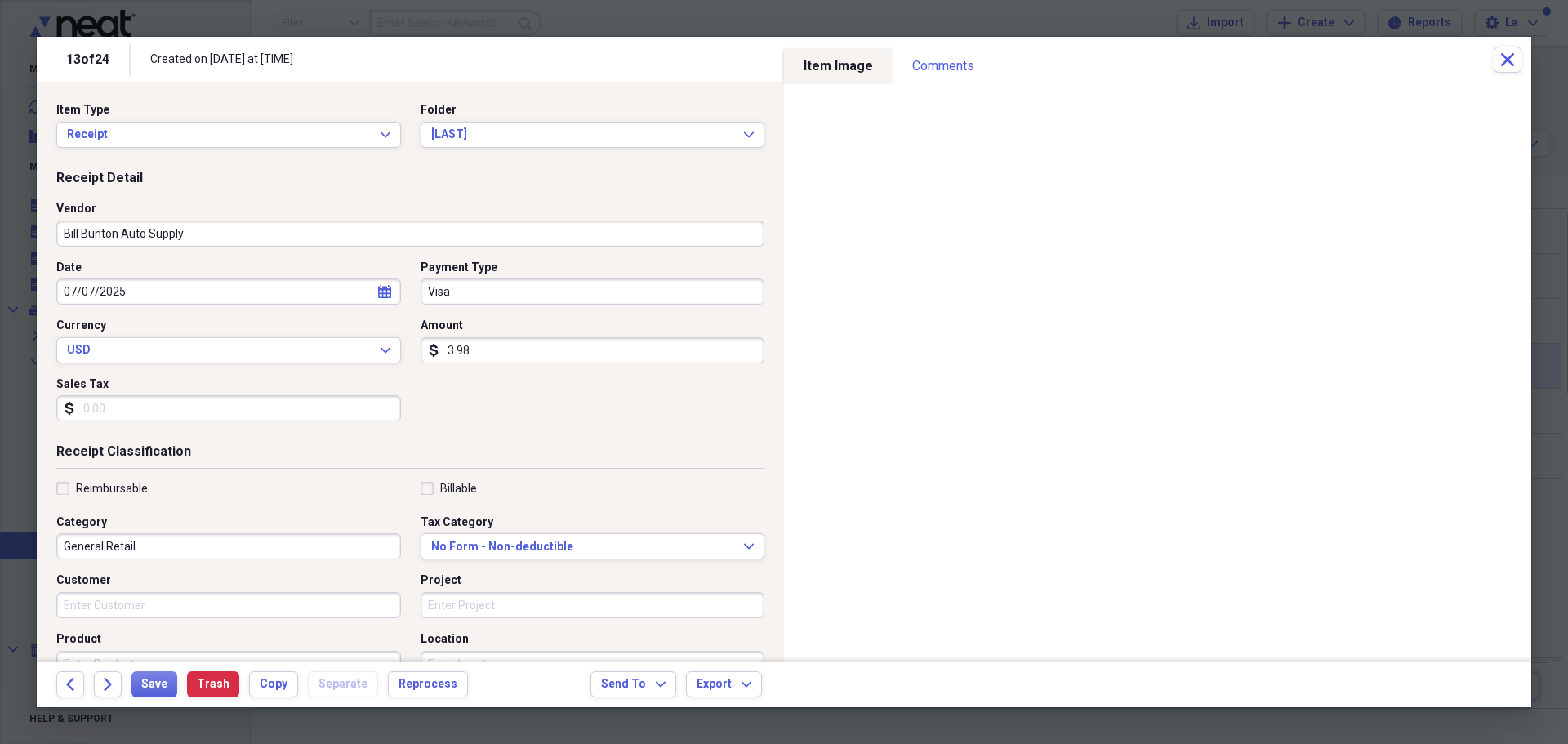 type on "Bill Bunton Auto Supply" 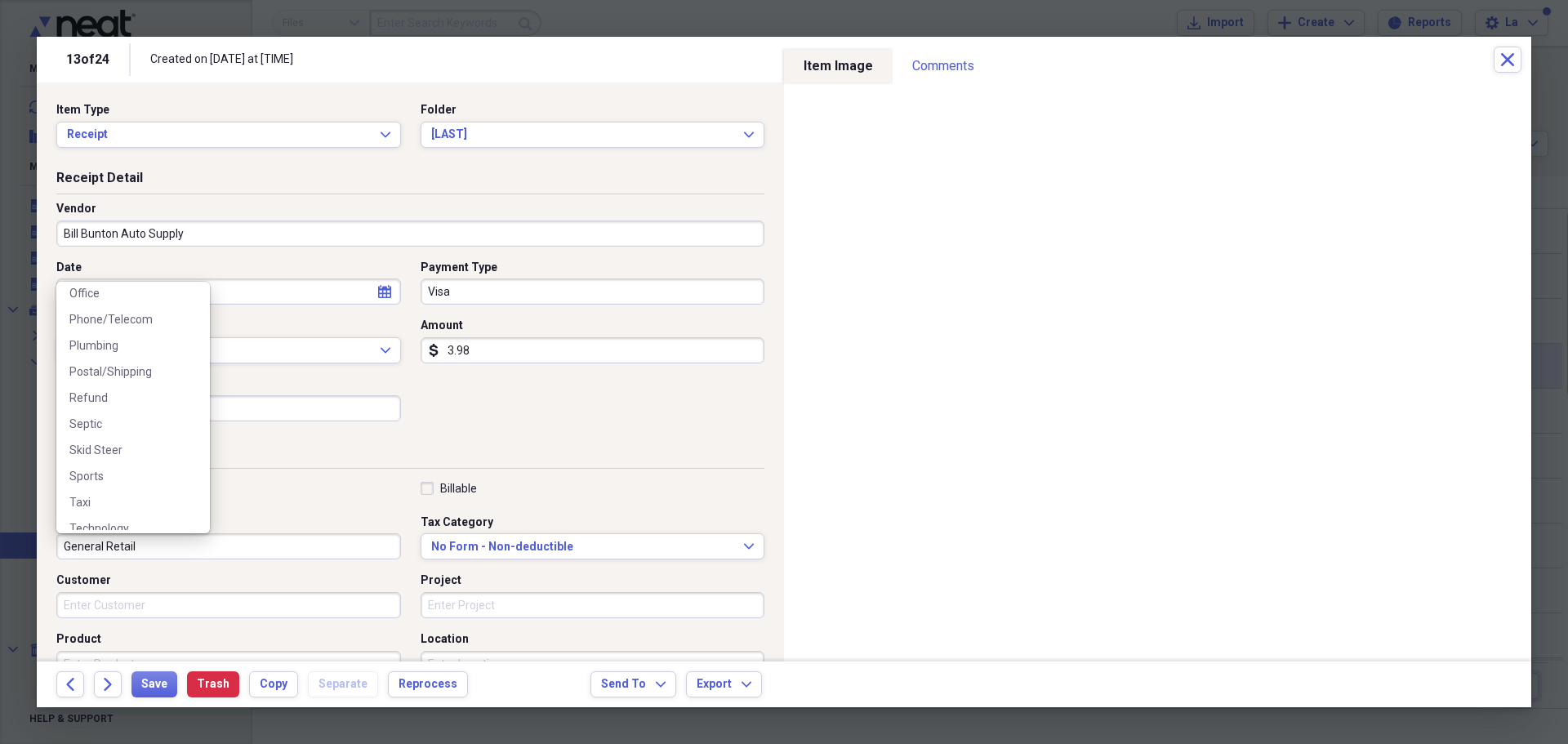 scroll, scrollTop: 735, scrollLeft: 0, axis: vertical 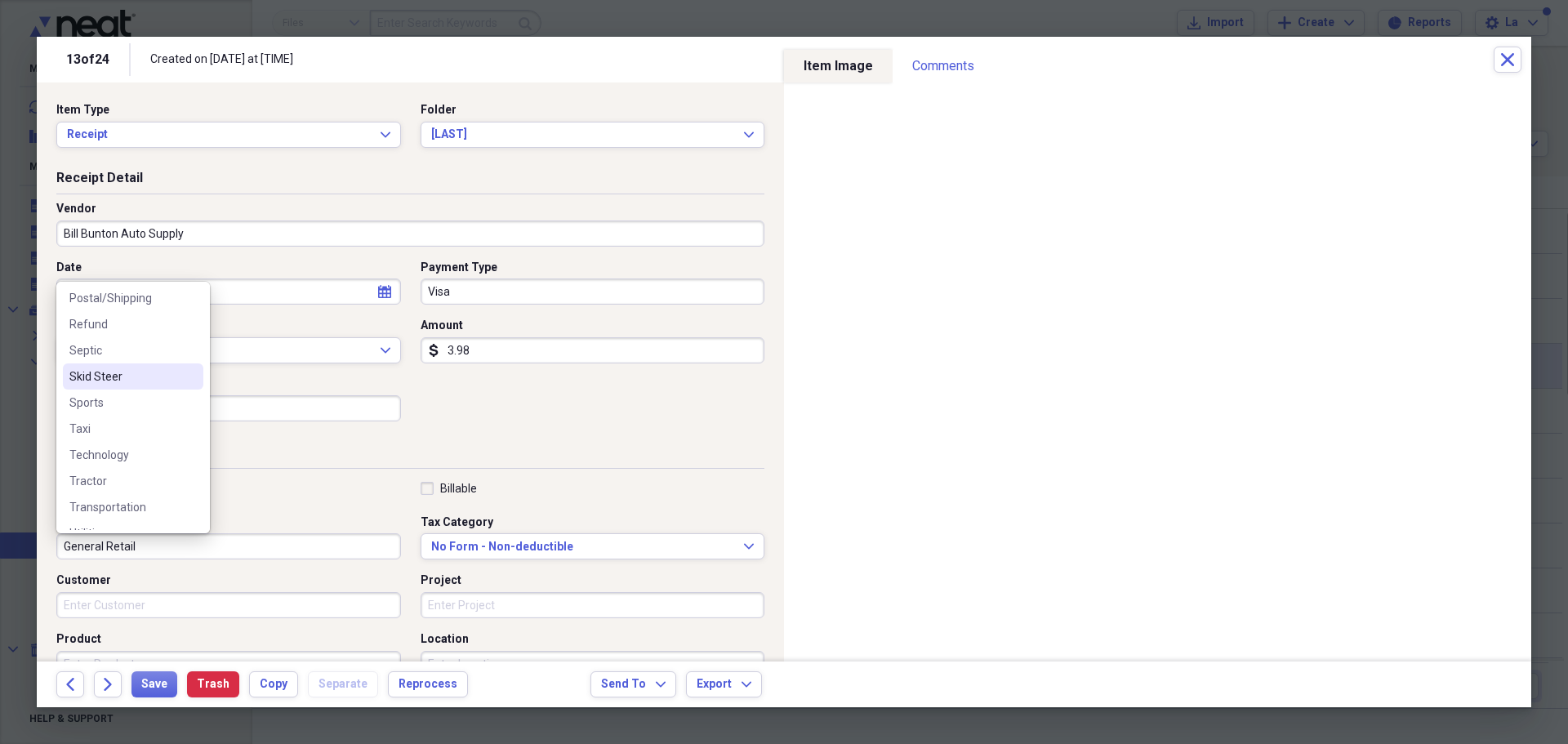 click on "Skid Steer" at bounding box center (123, 376) 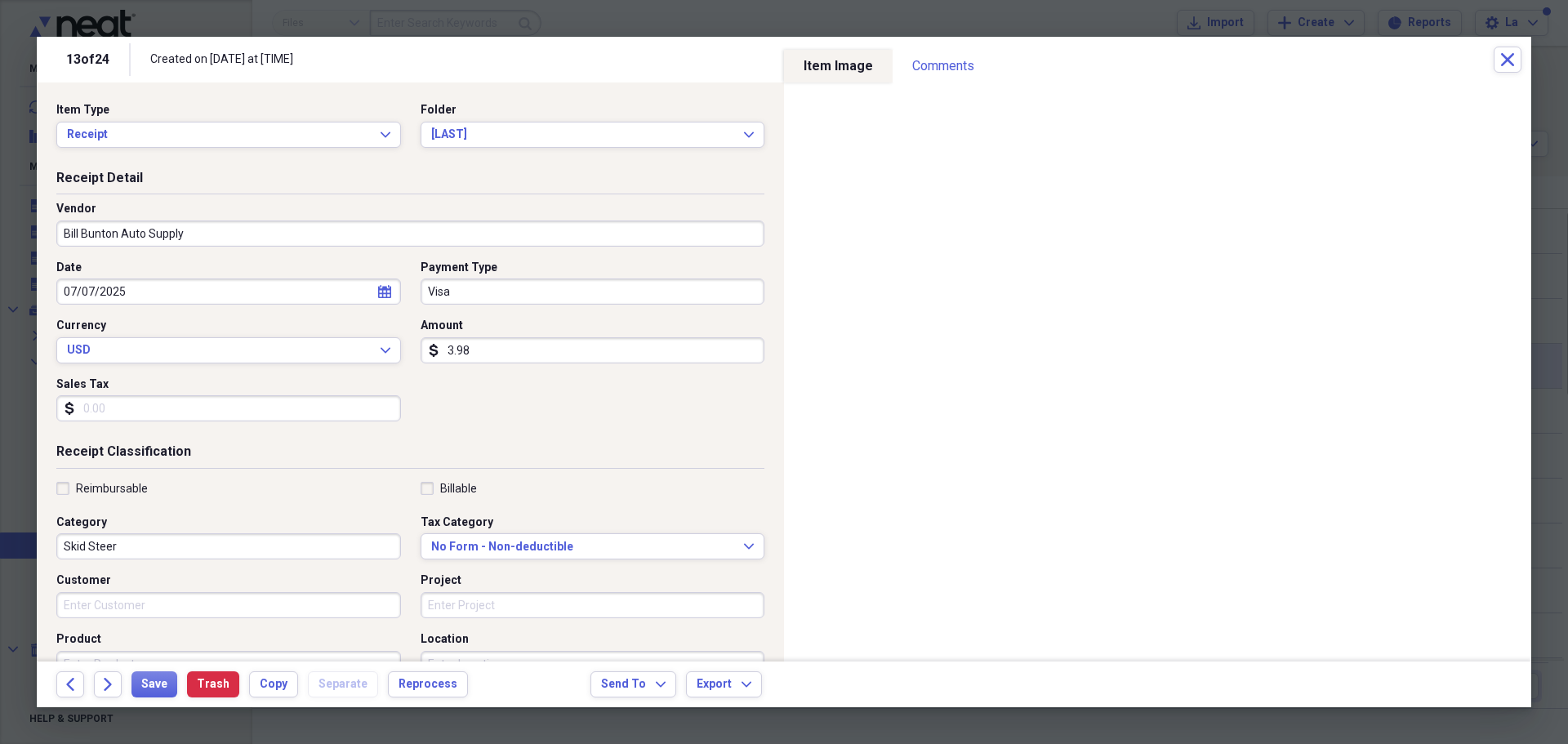 click on "Receipt Classification Reimbursable Billable Category Skid Steer Tax Category No Form - Non-deductible Expand Customer Project Product Location Class" at bounding box center [410, 599] 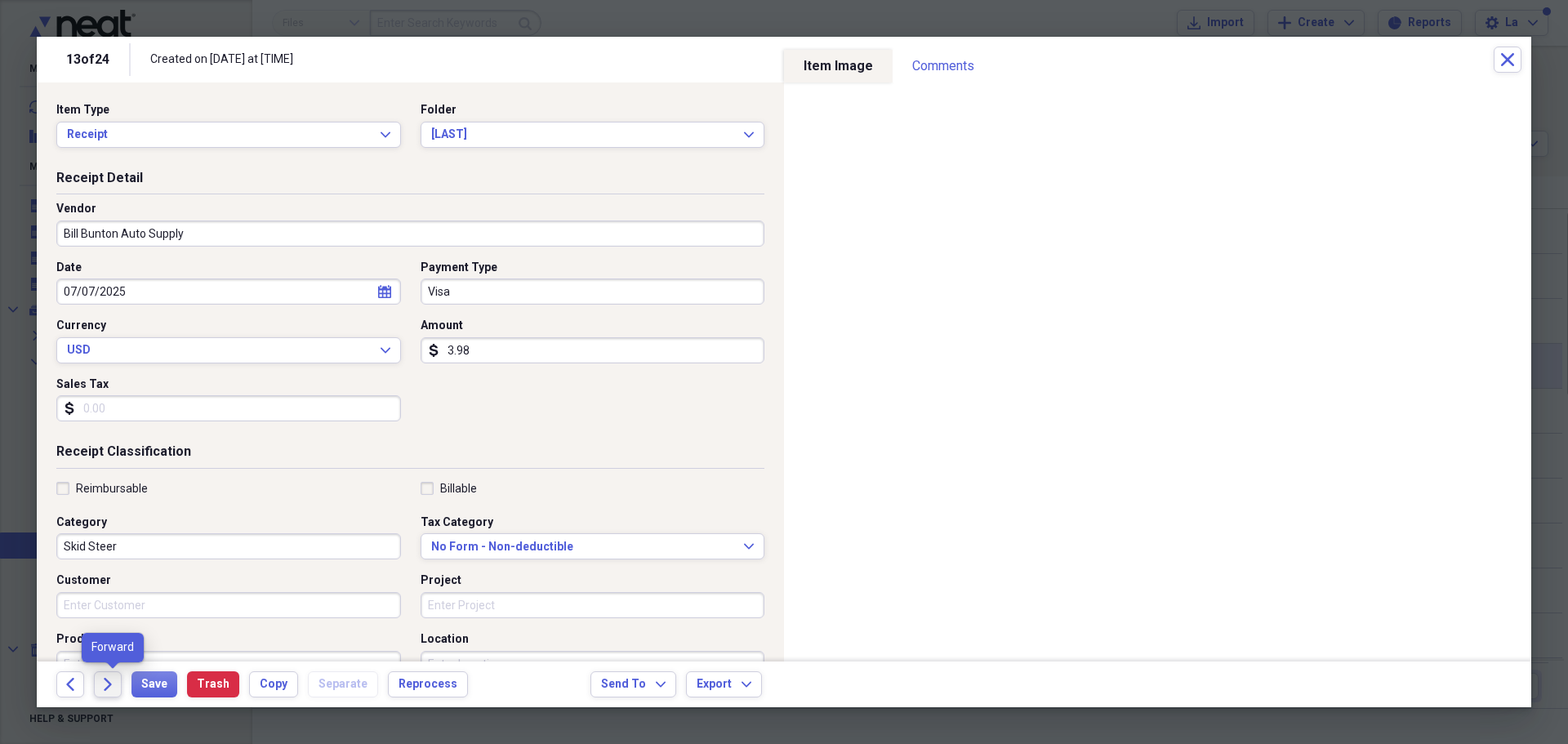 click on "Forward" at bounding box center (108, 684) 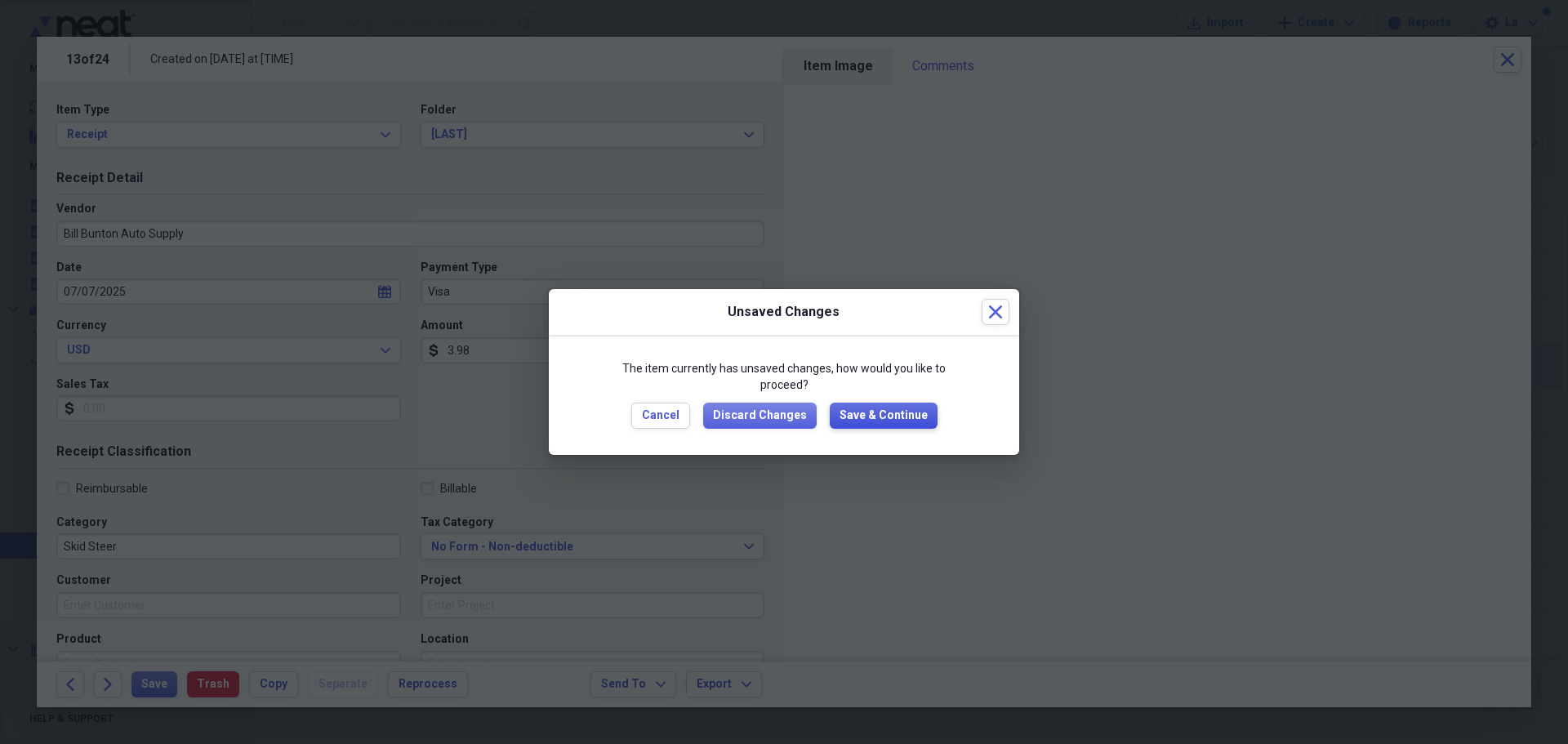 click on "Save & Continue" at bounding box center (884, 416) 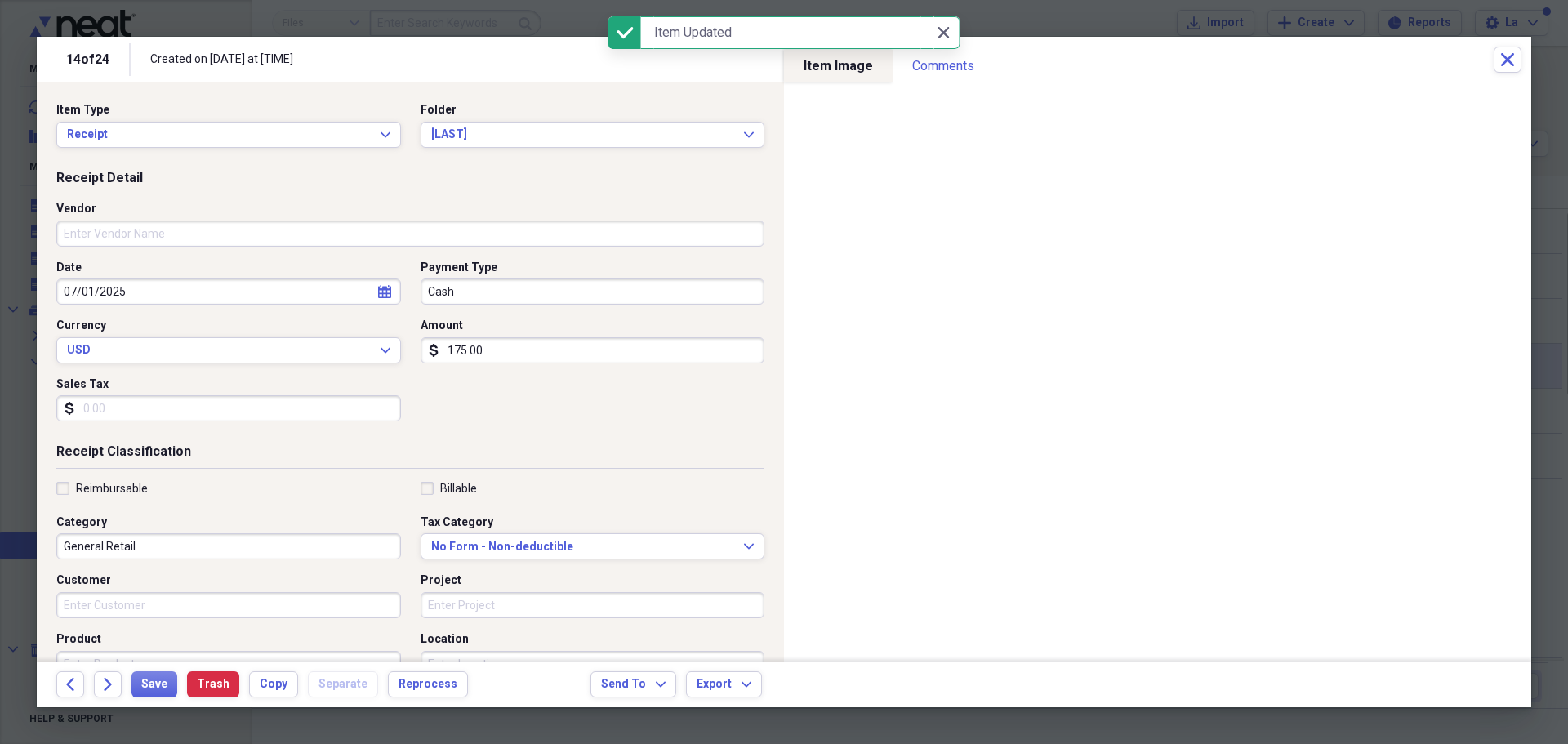 click on "Vendor" at bounding box center [410, 234] 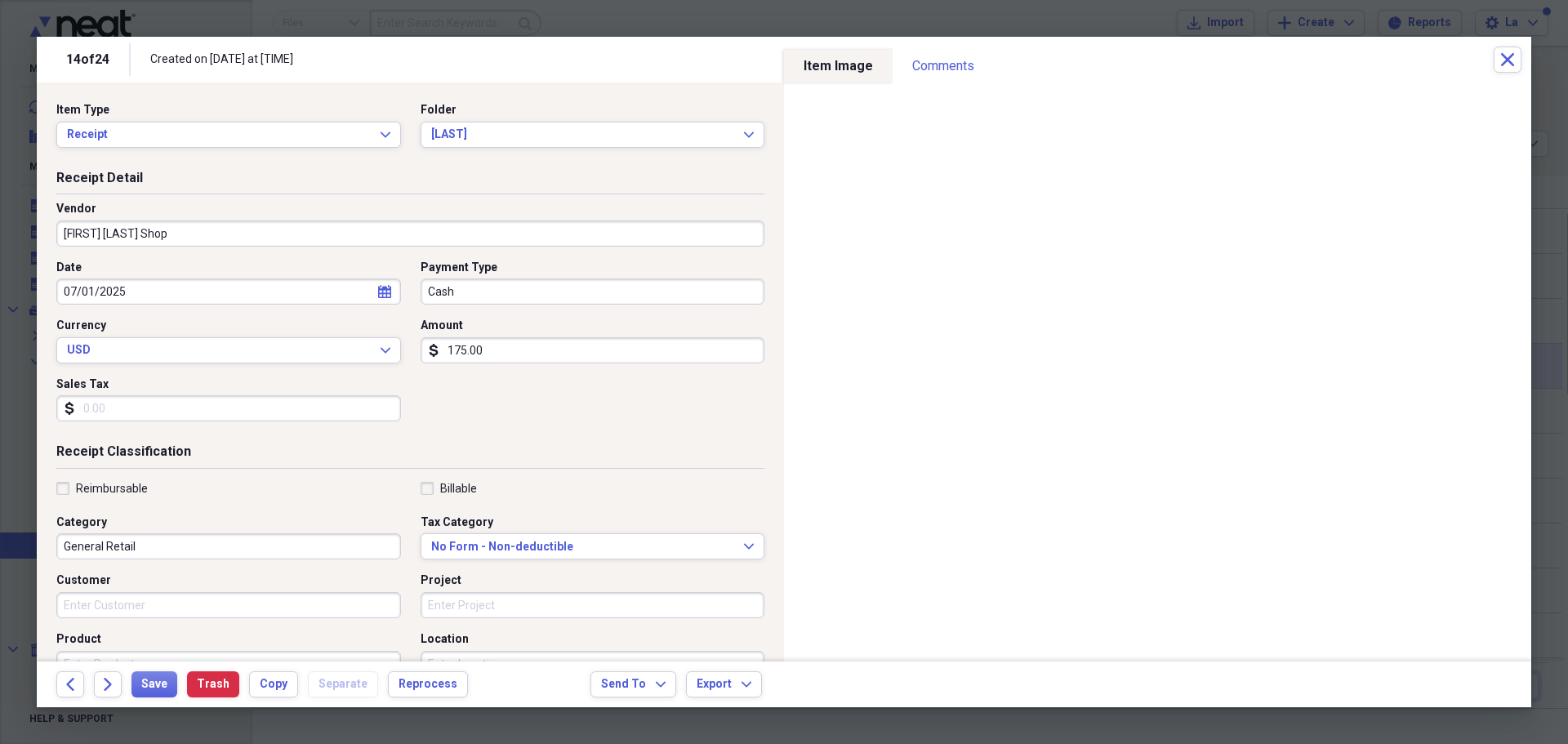 type on "[FIRST] [LAST] Shop" 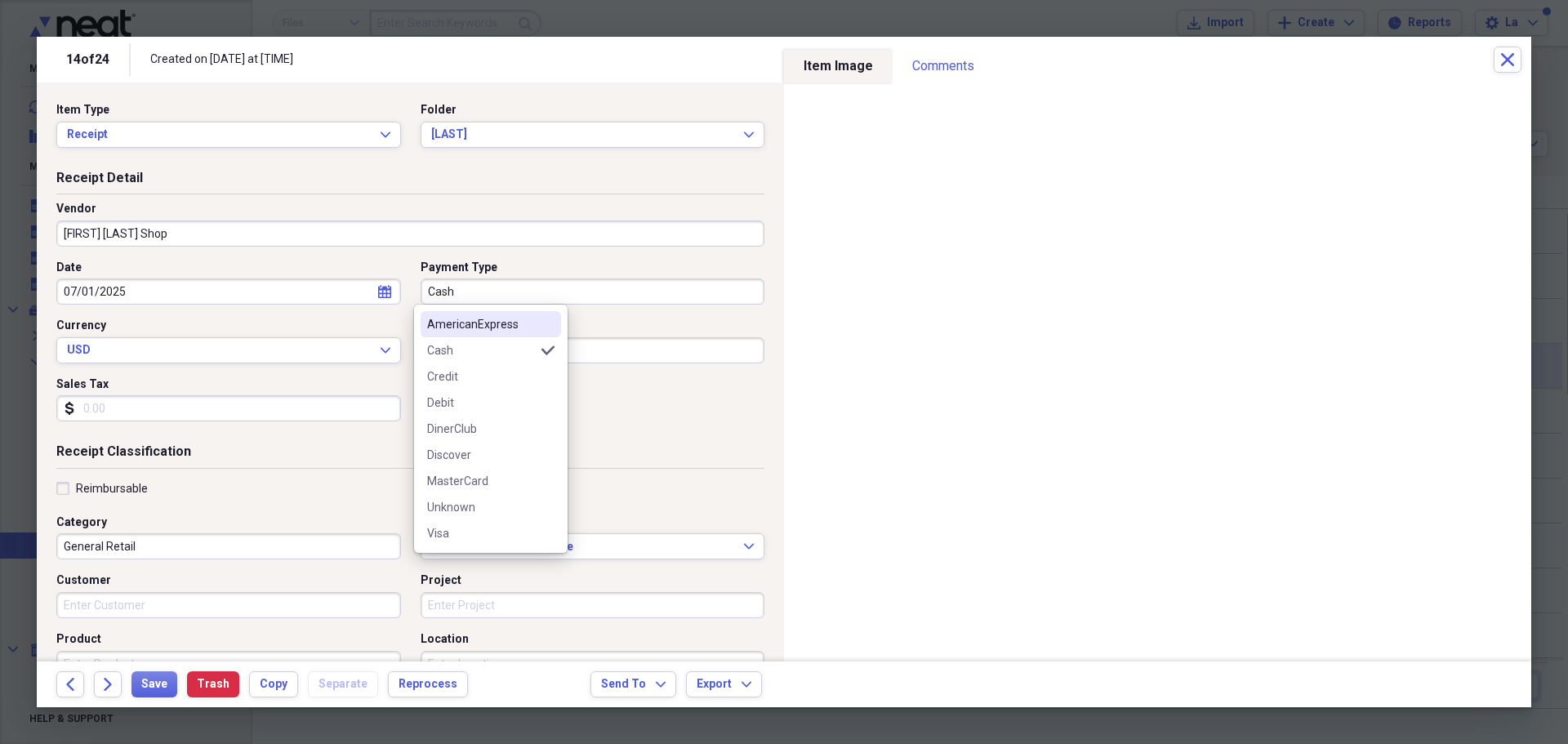 click on "Cash" at bounding box center [593, 292] 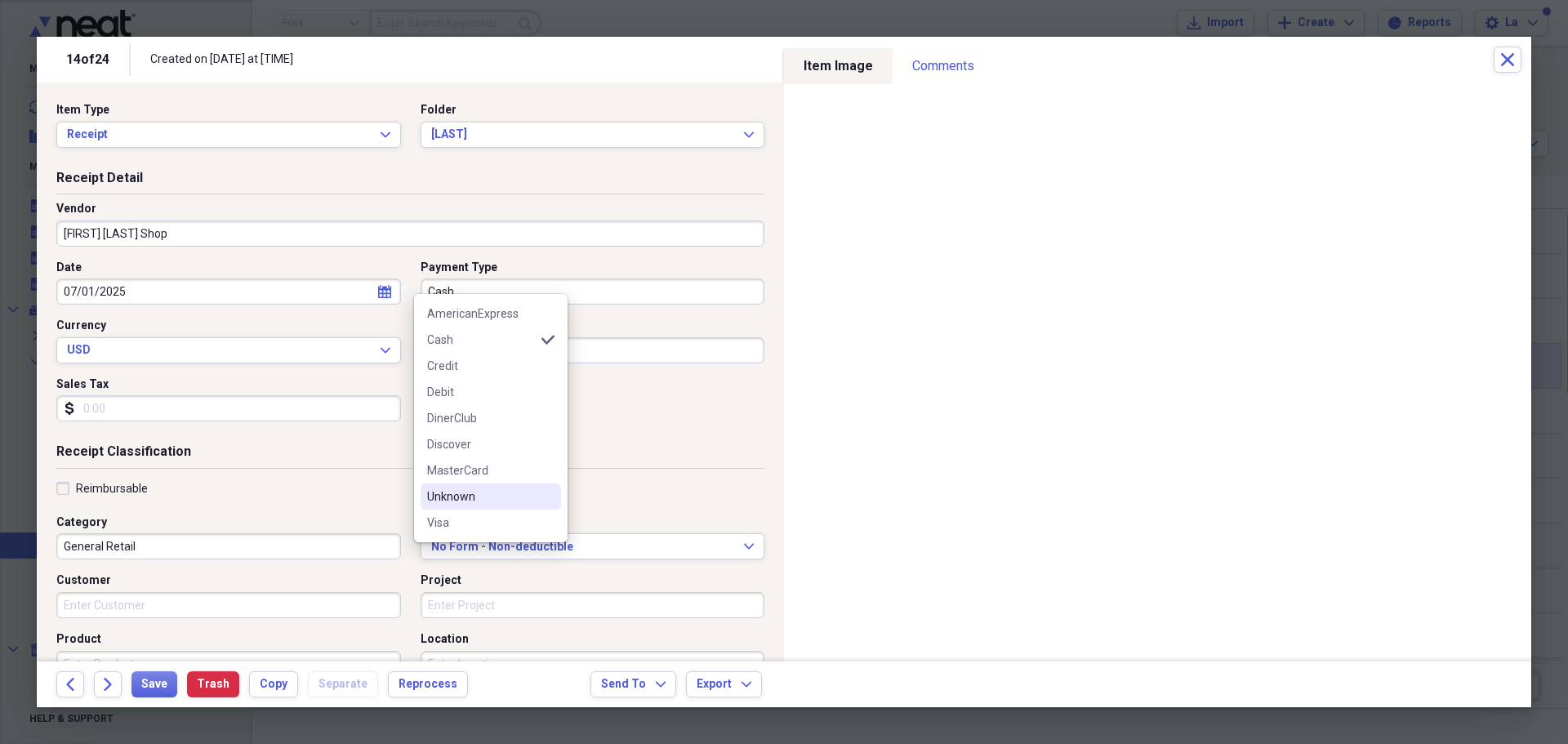 scroll, scrollTop: 82, scrollLeft: 0, axis: vertical 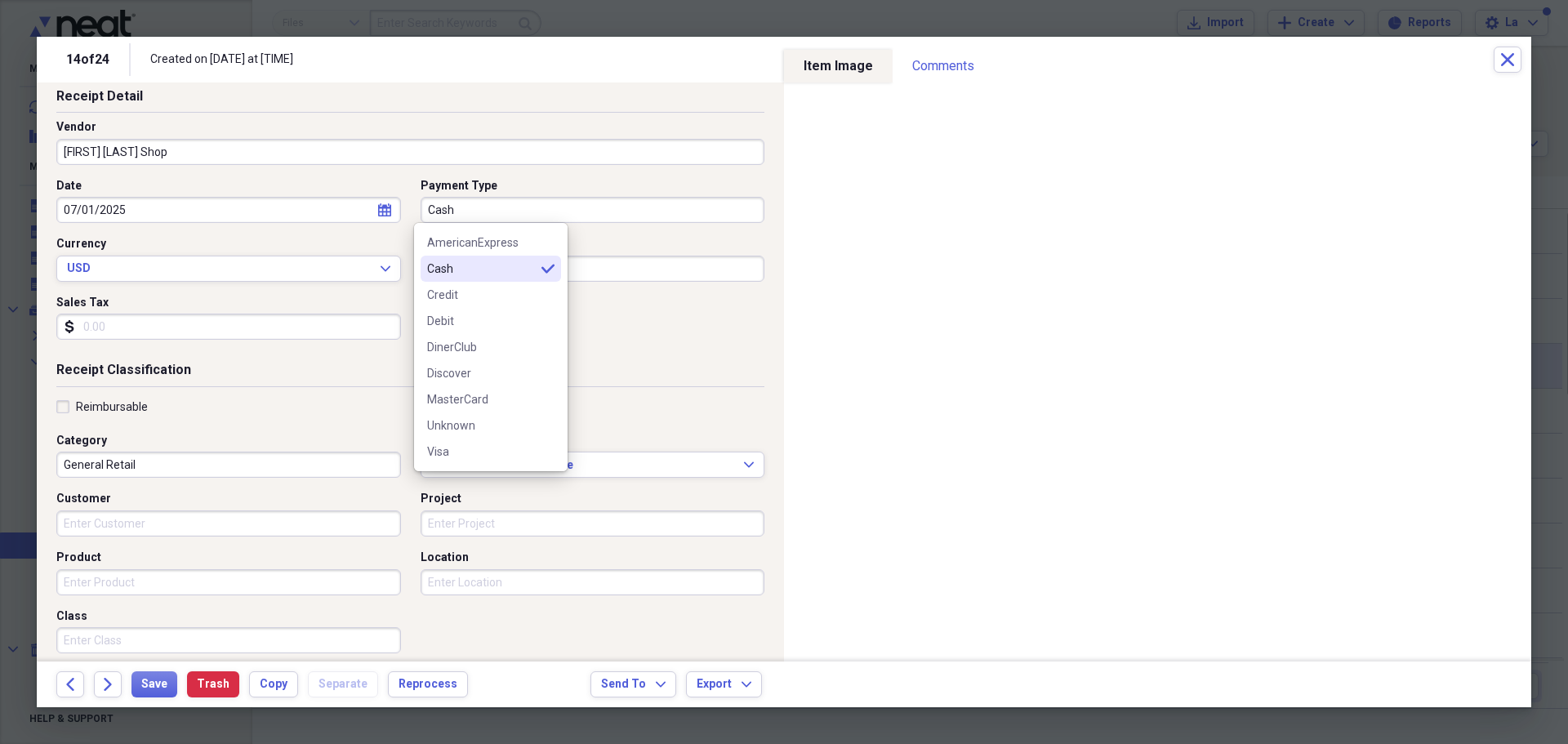 click on "Receipt Detail Vendor [FIRST] [LAST] Shop Date [DATE] calendar Calendar Payment Type Cash Currency USD Expand Amount dollar-sign Sales Tax dollar-sign" at bounding box center [410, 225] 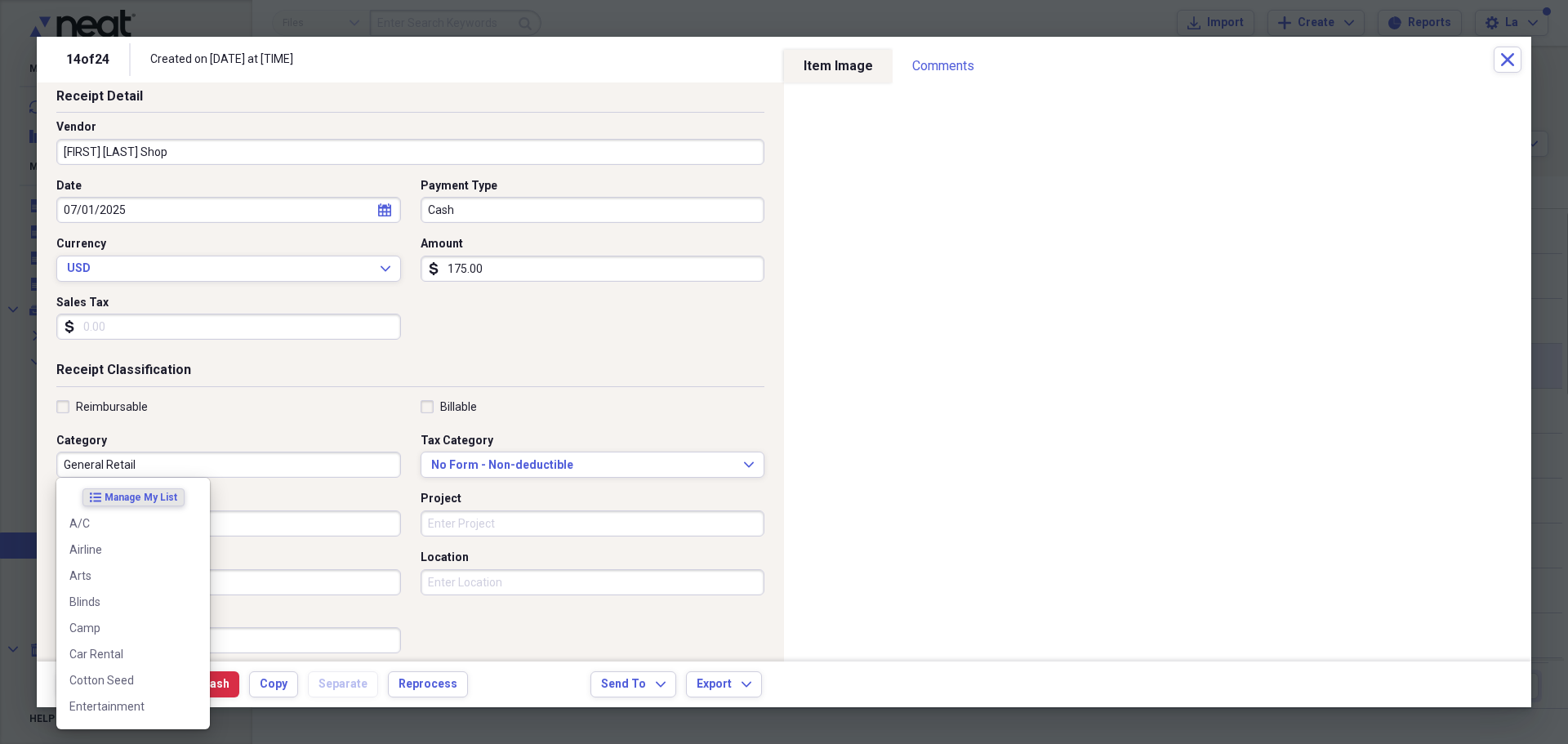 click on "General Retail" at bounding box center (229, 465) 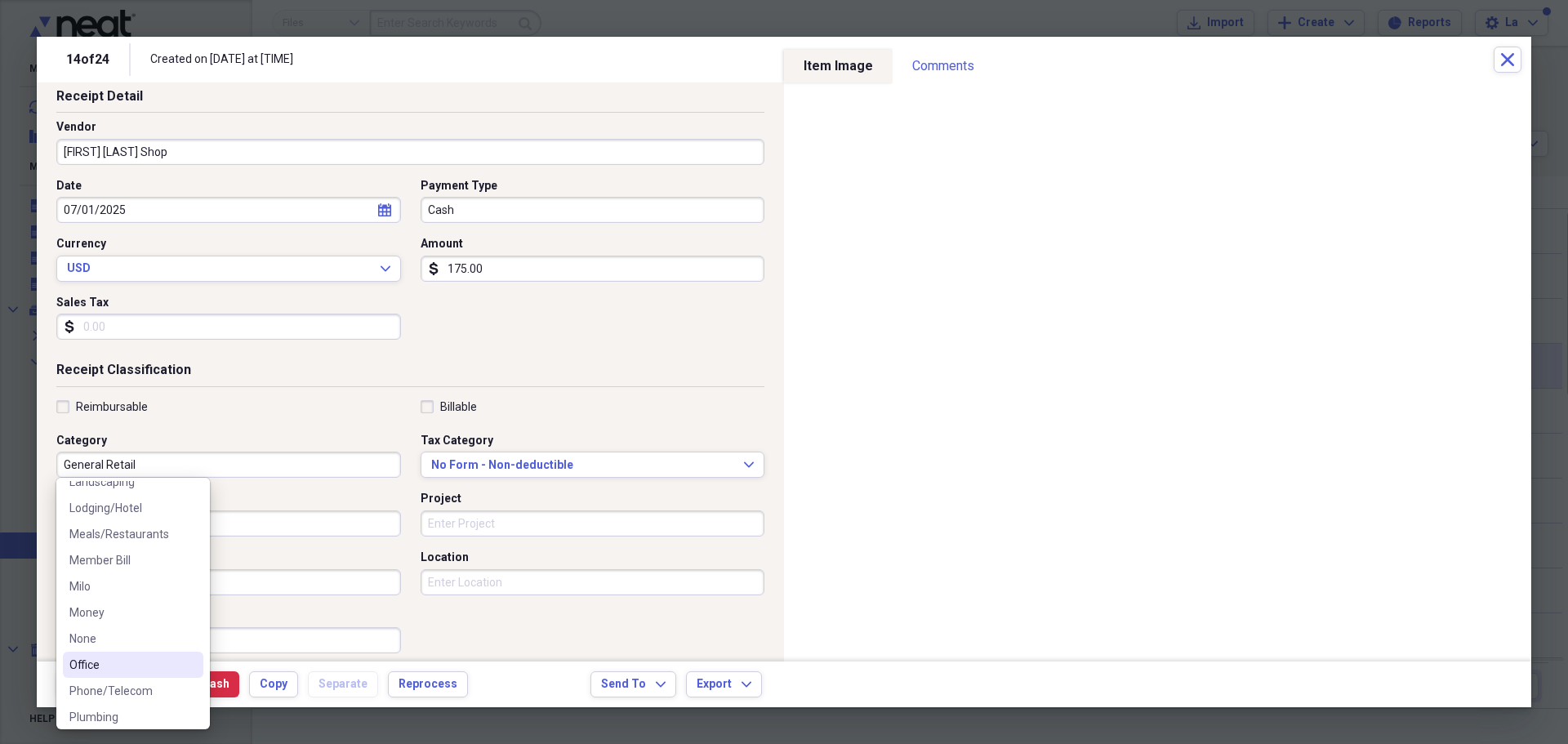 scroll, scrollTop: 490, scrollLeft: 0, axis: vertical 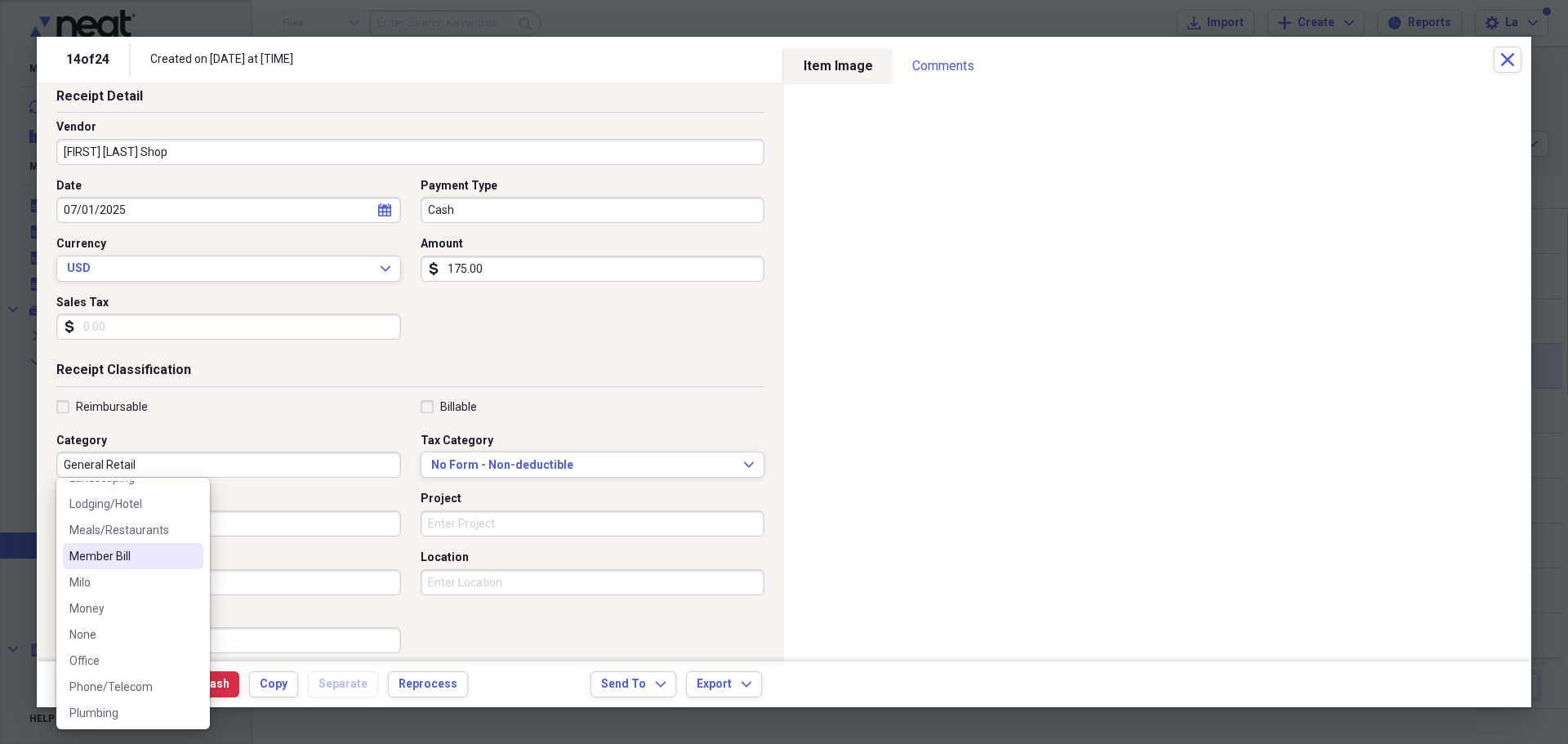 click on "Member Bill" at bounding box center [123, 556] 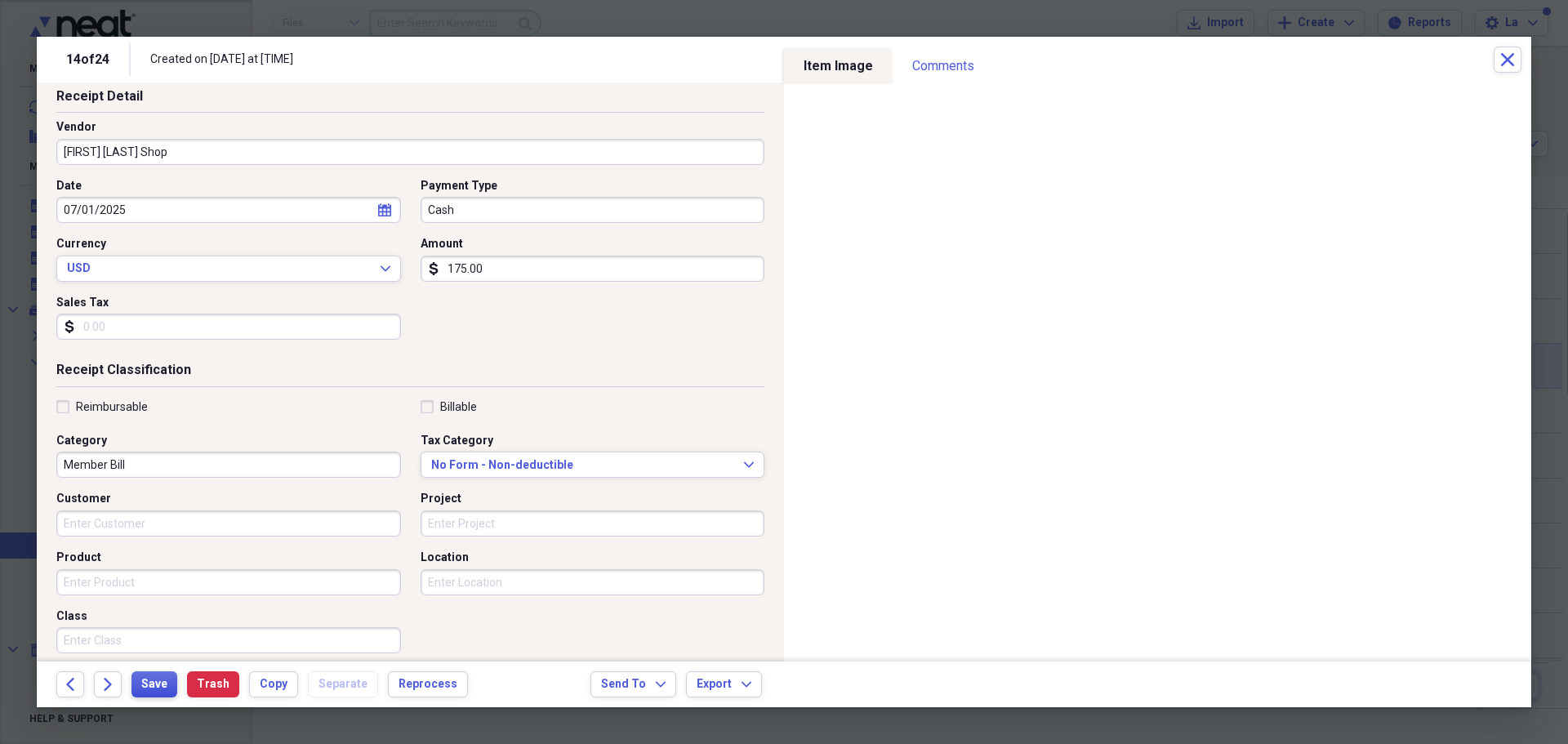 click on "Save" at bounding box center (154, 684) 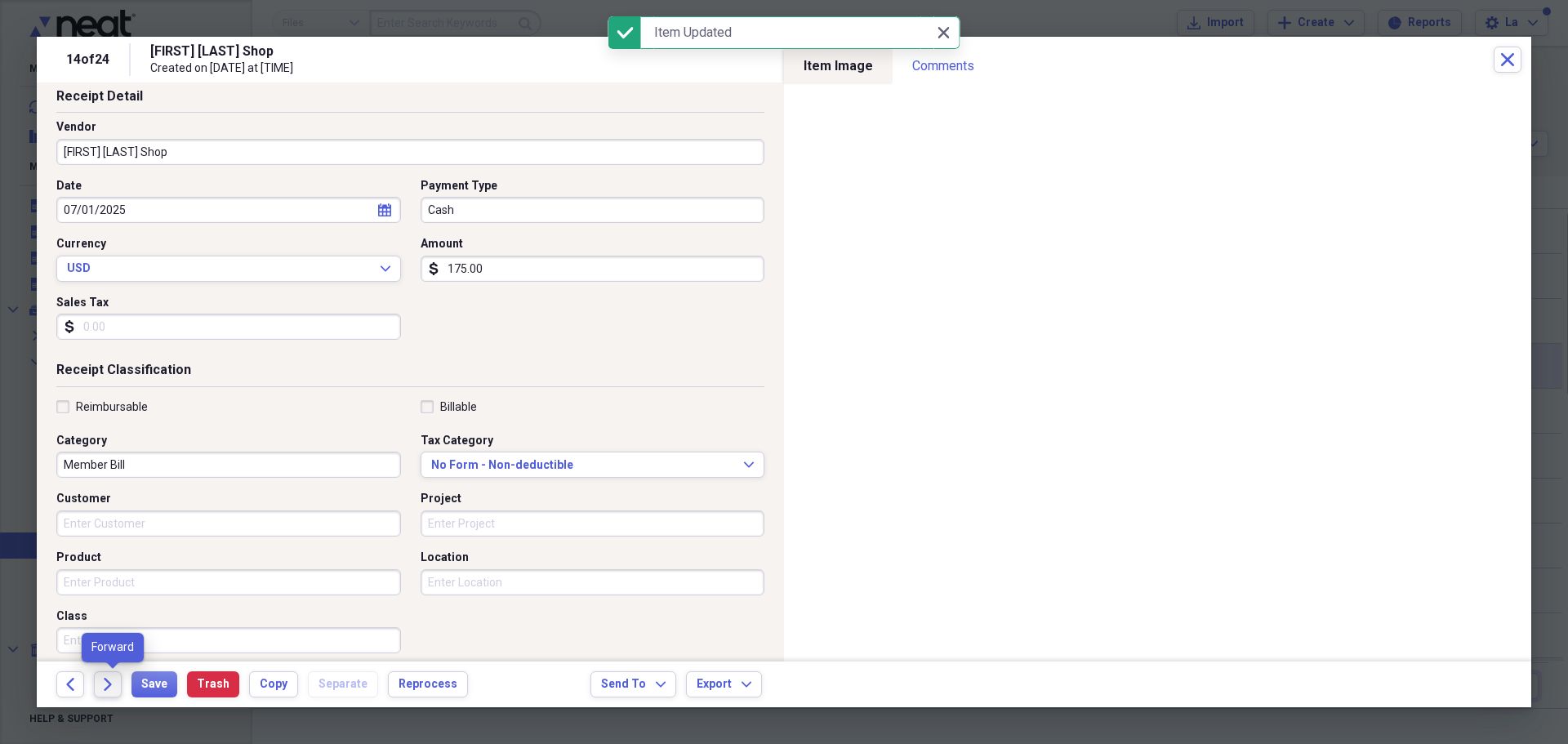 click on "Forward" 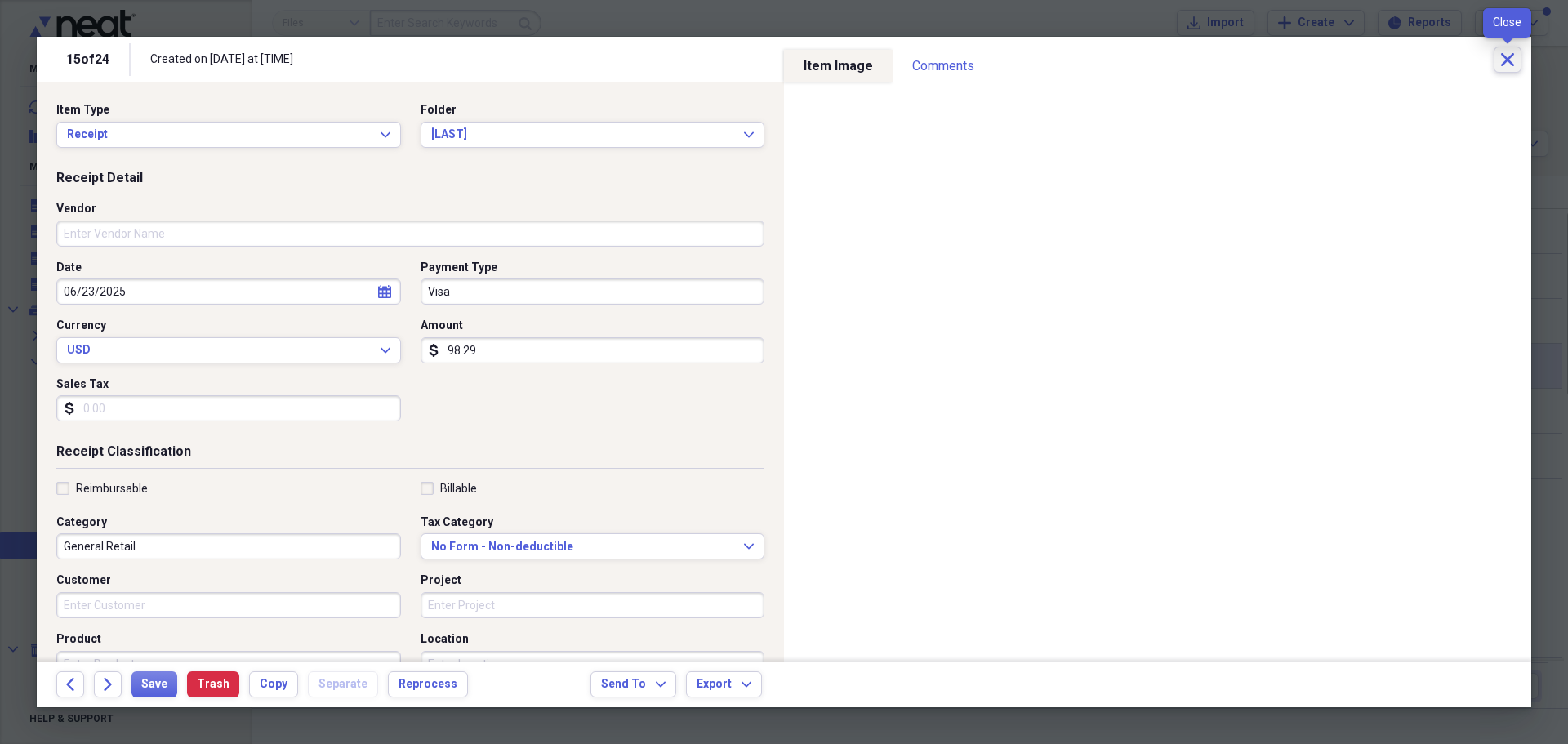 click on "Close" 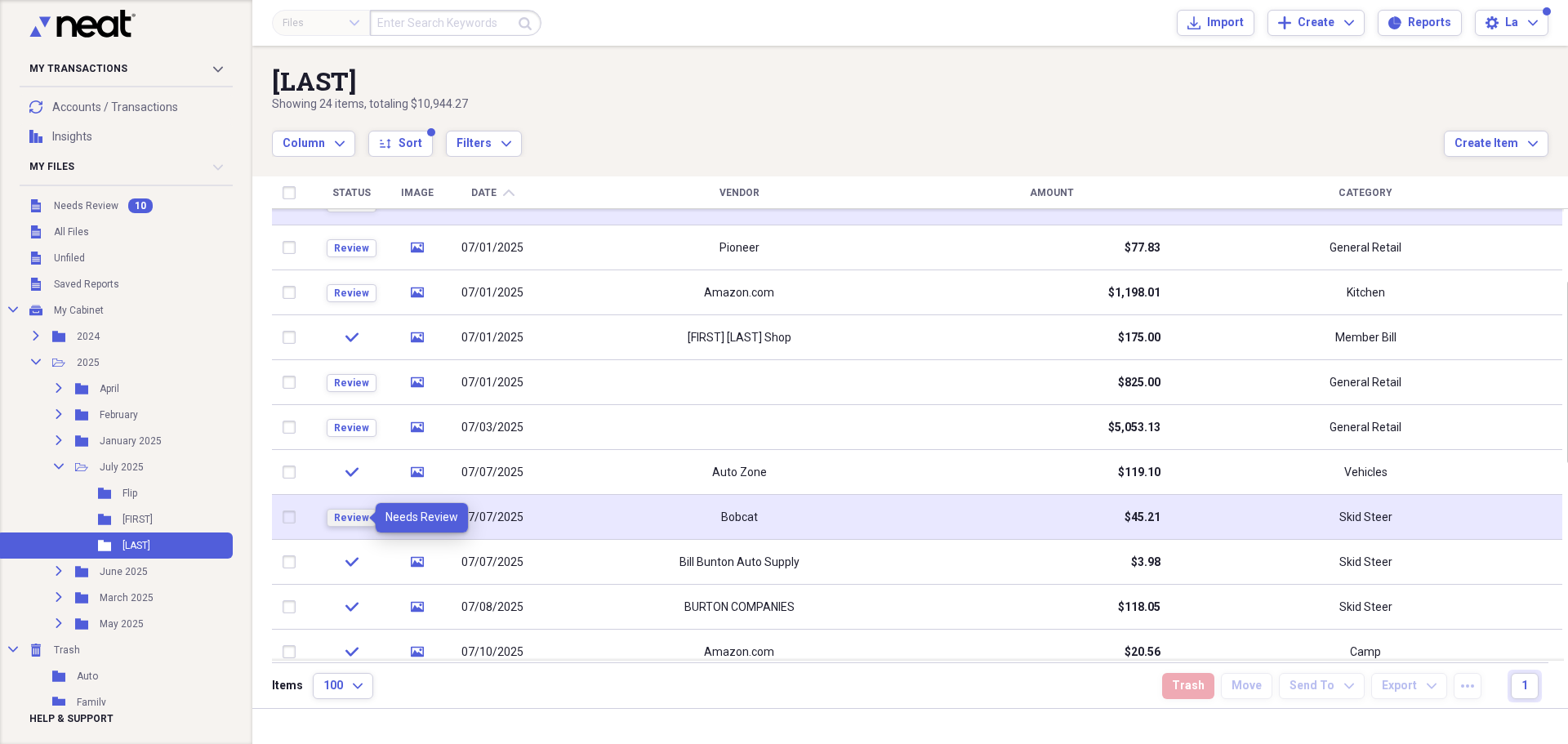 click on "Review" at bounding box center (351, 518) 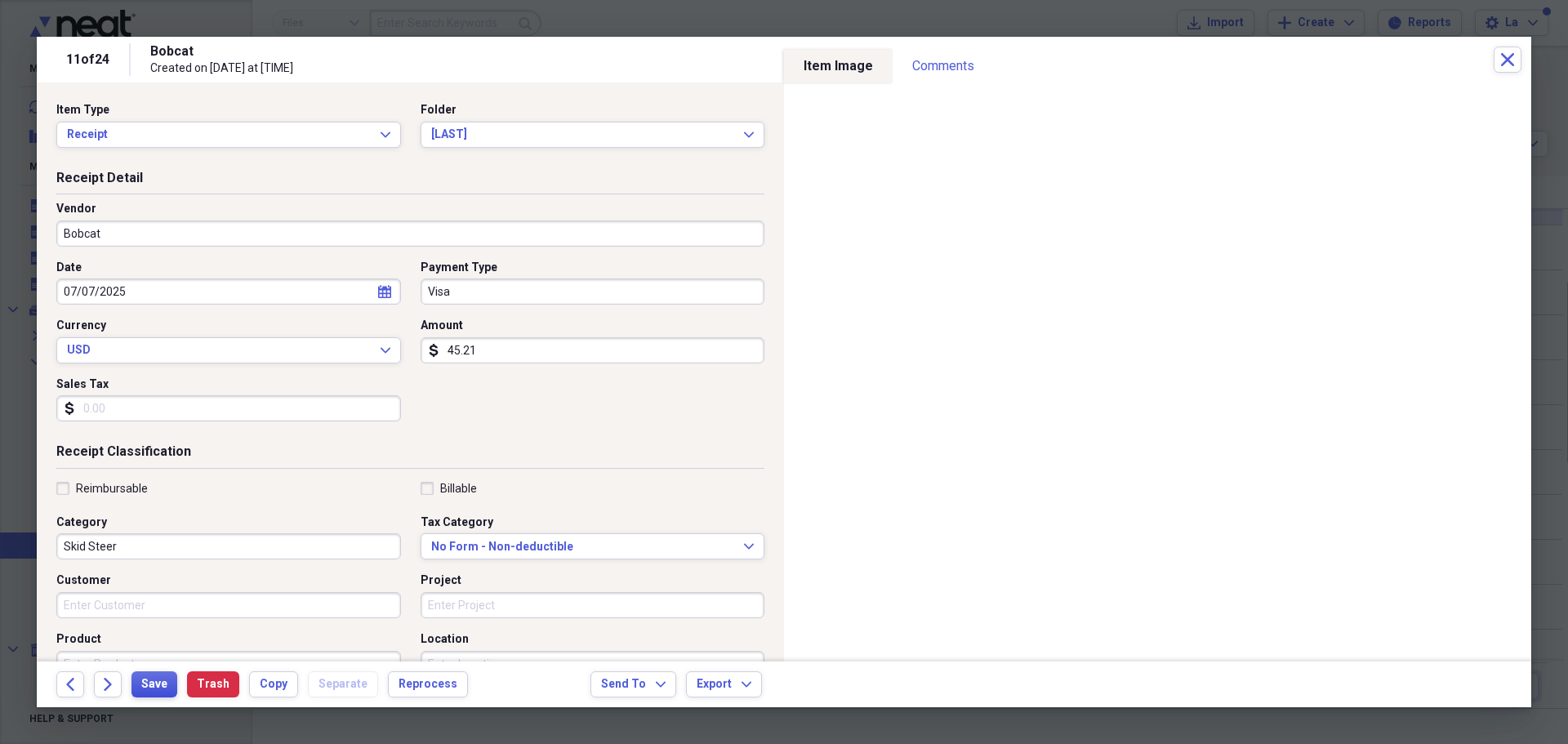 click on "Save" at bounding box center [154, 684] 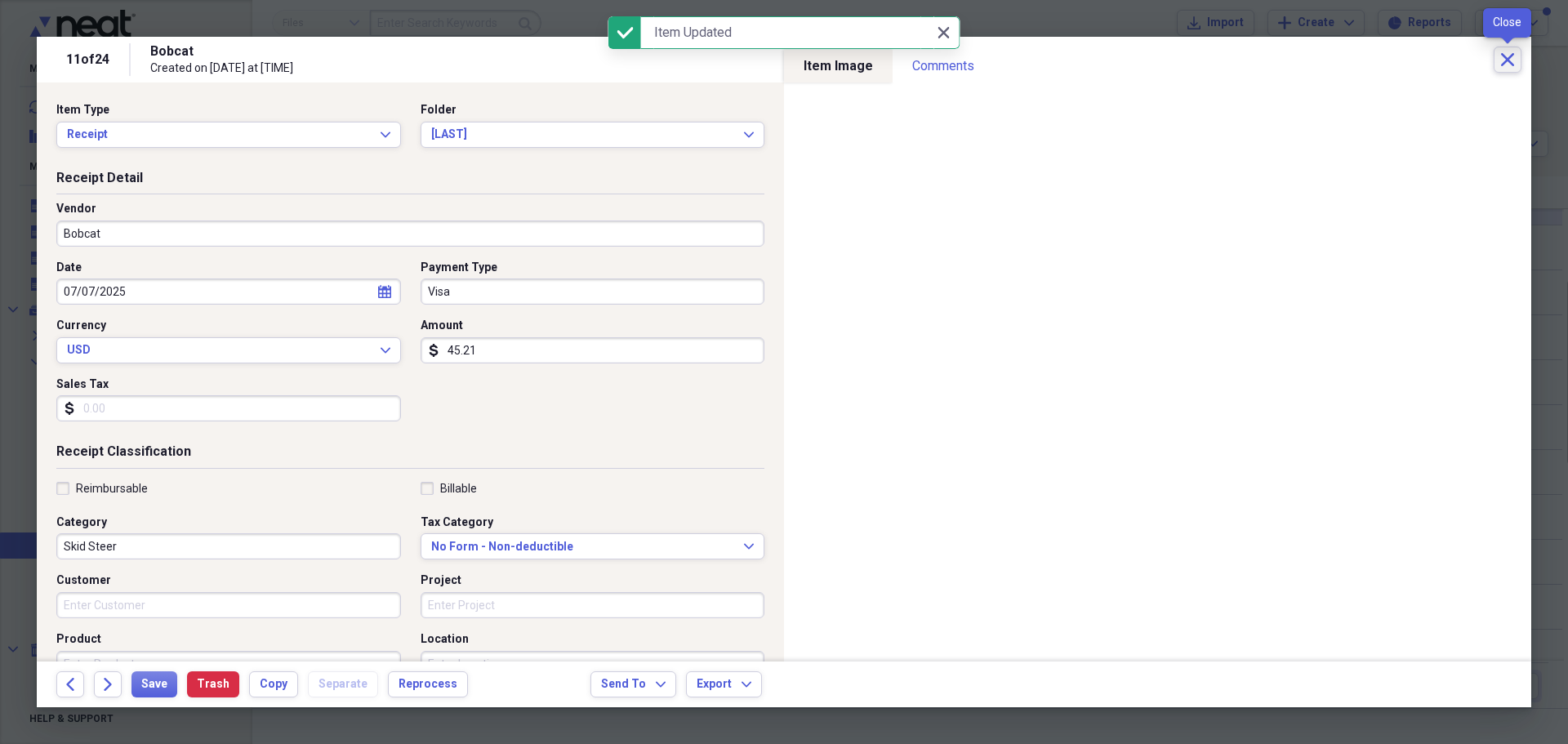 click on "Close" 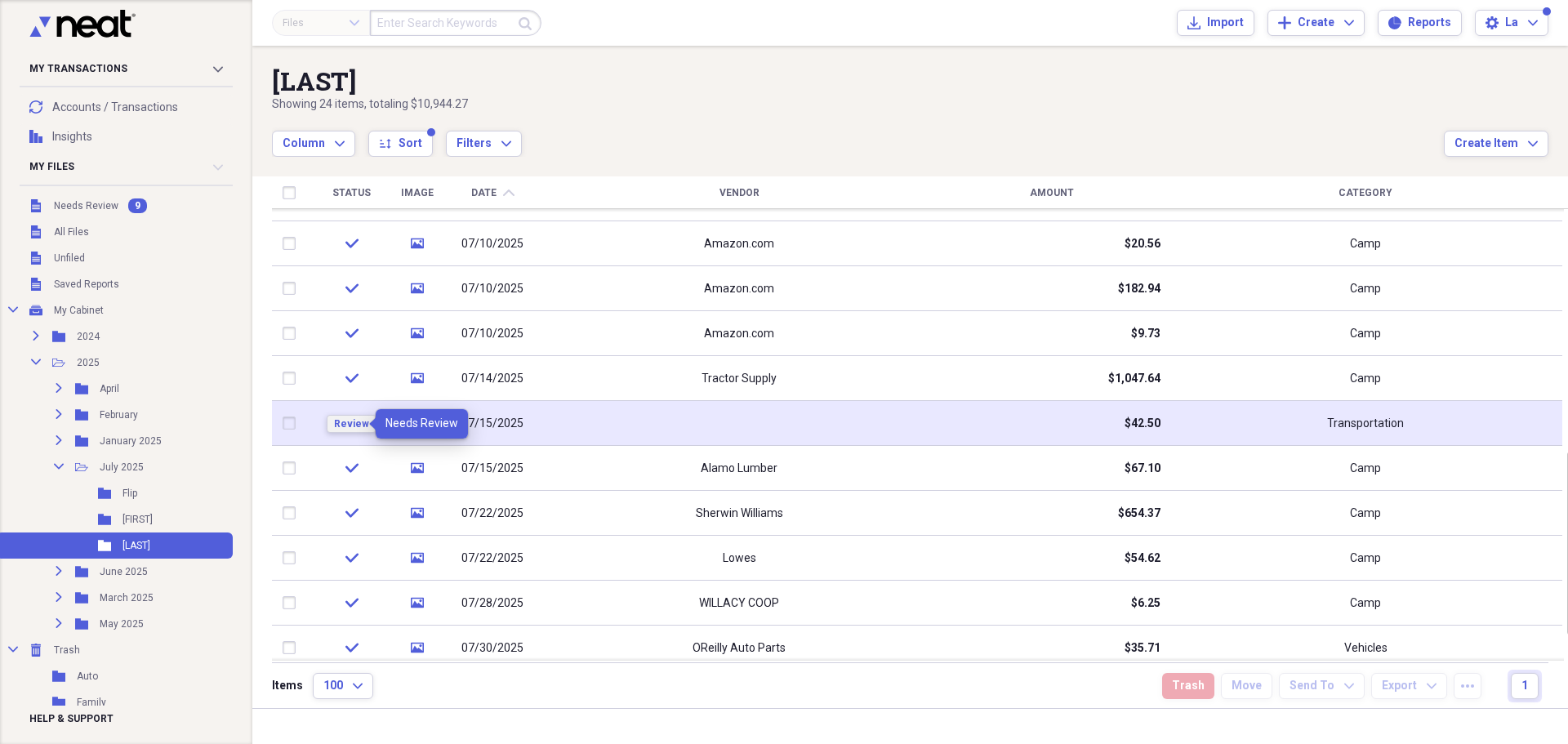 drag, startPoint x: 347, startPoint y: 421, endPoint x: 356, endPoint y: 420, distance: 9.055385 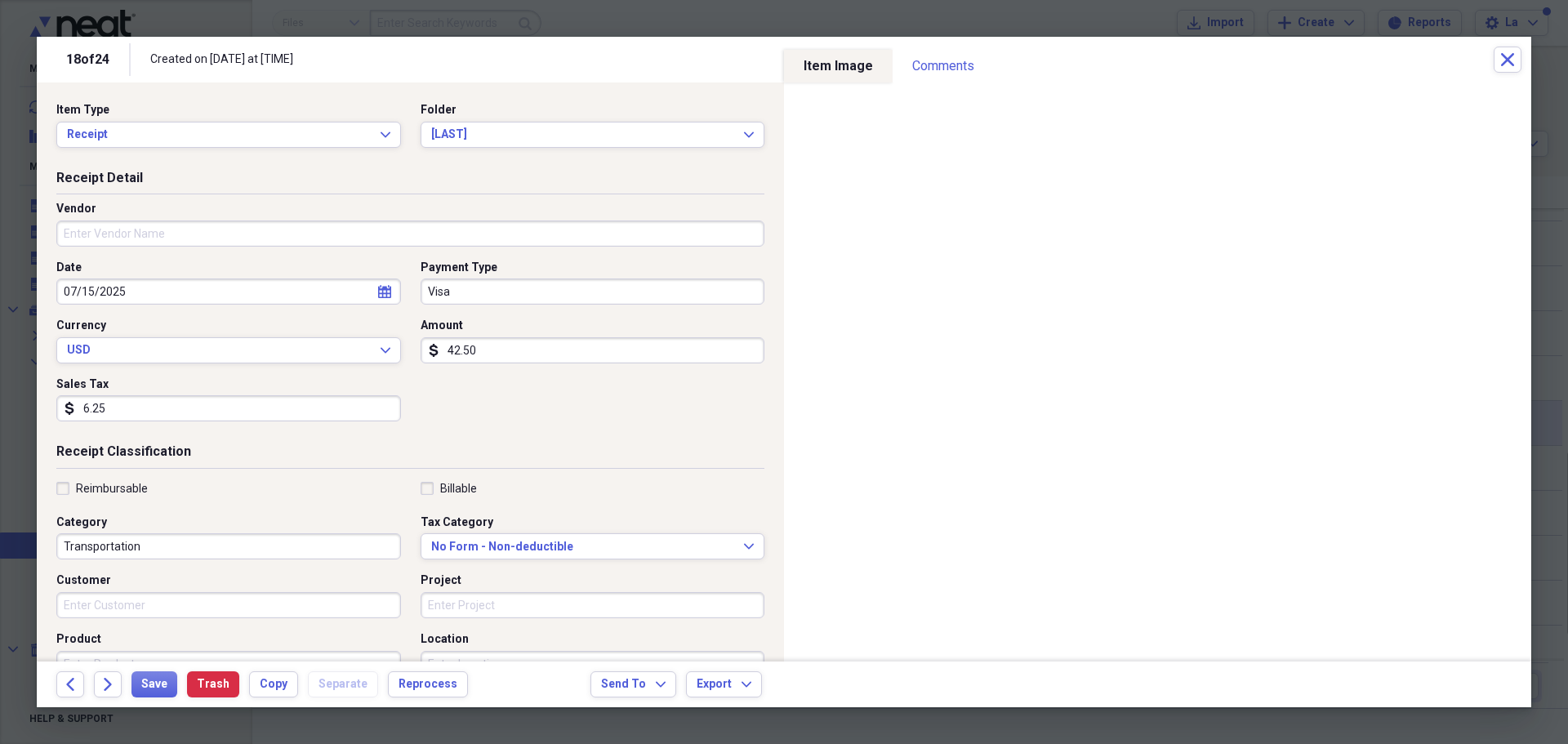 click on "Vendor" at bounding box center [410, 234] 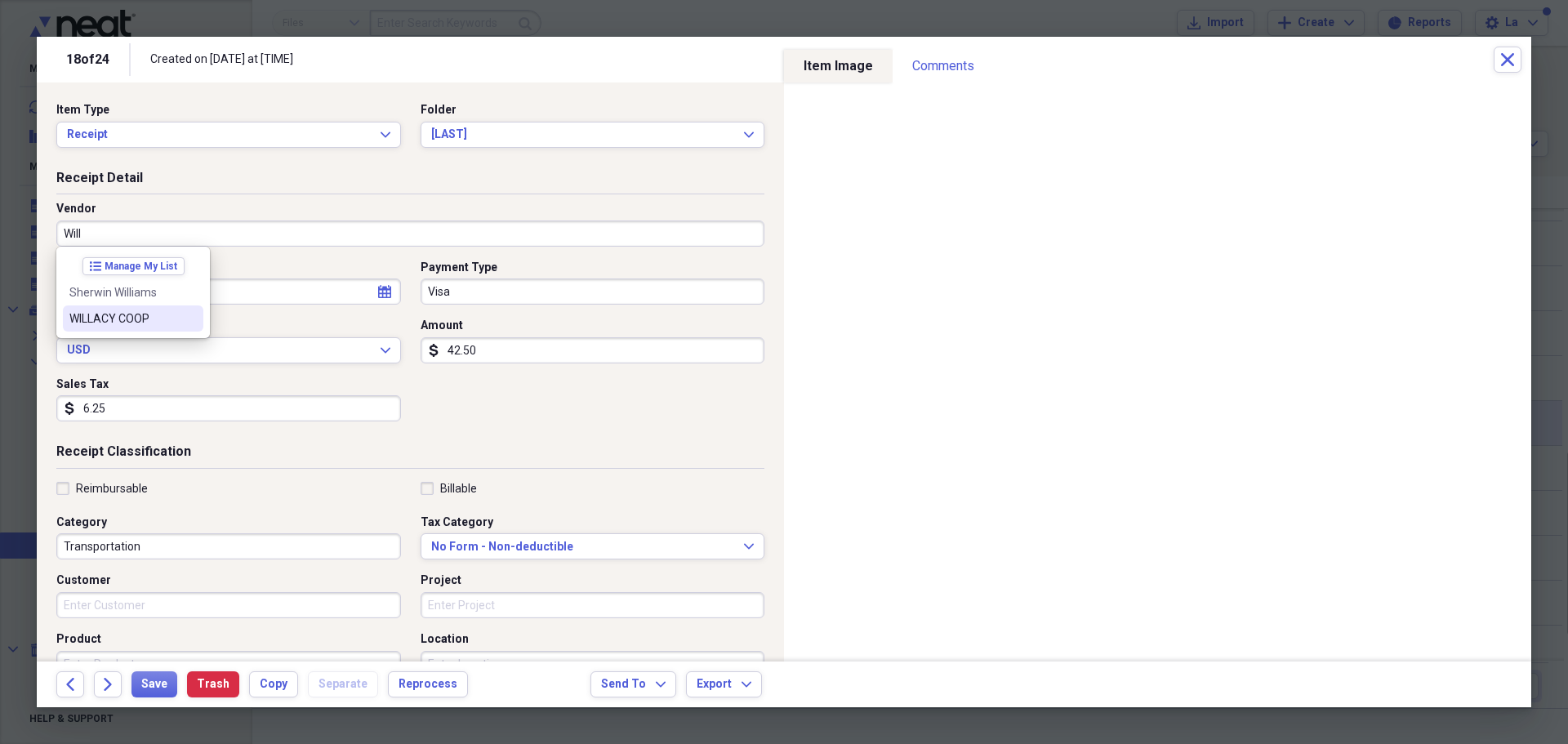 click on "WILLACY COOP" at bounding box center [123, 319] 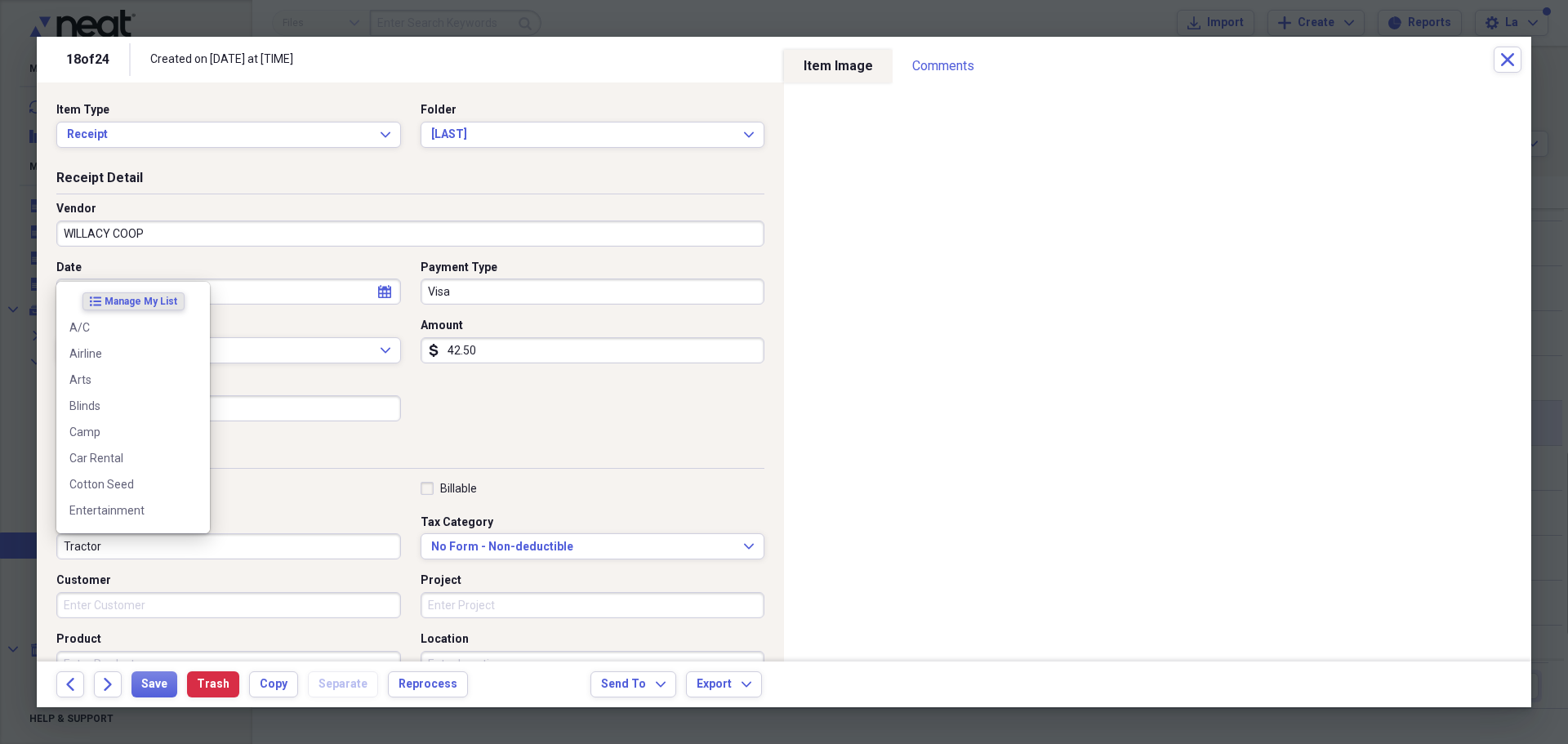 click on "Tractor" at bounding box center [229, 546] 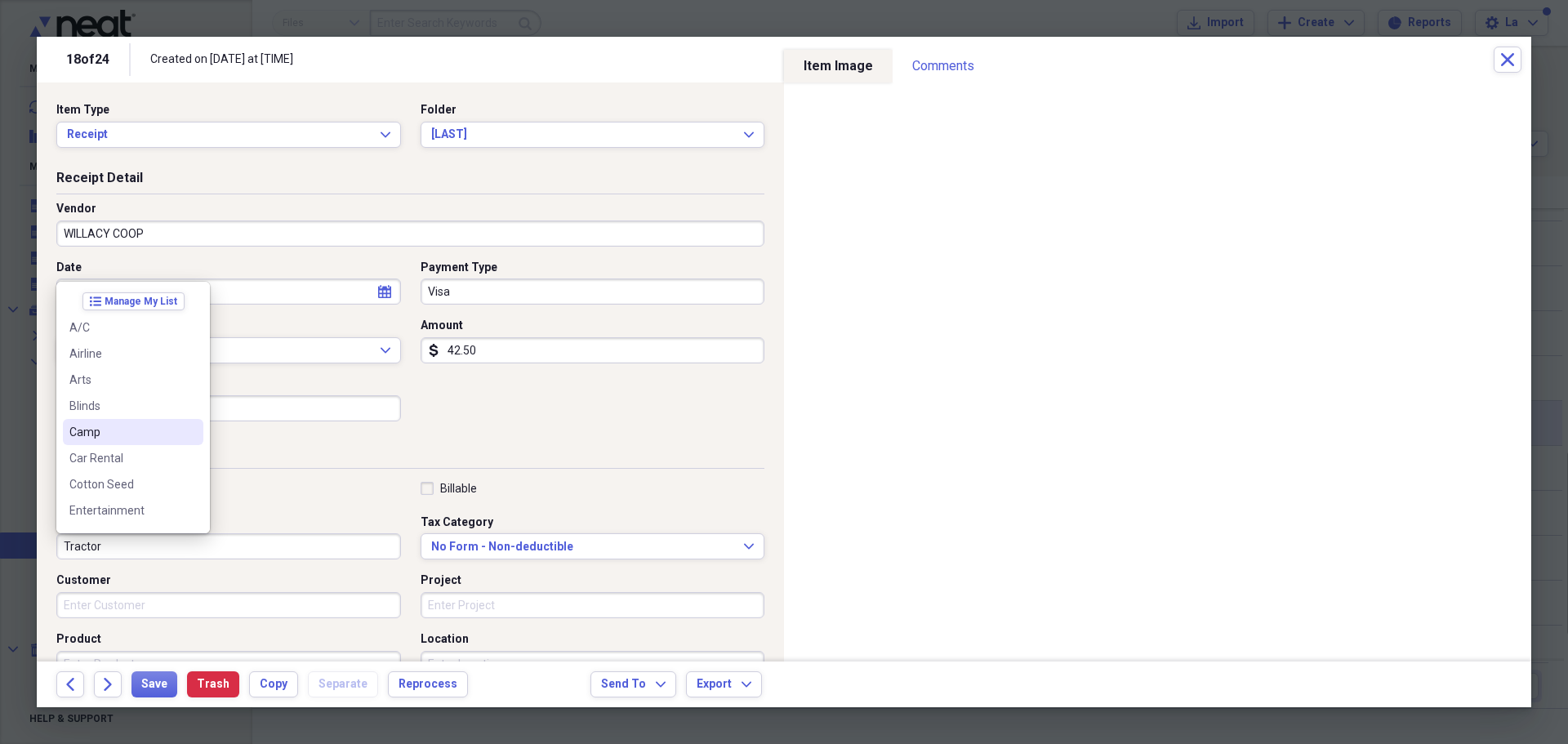 click on "Camp" at bounding box center [123, 432] 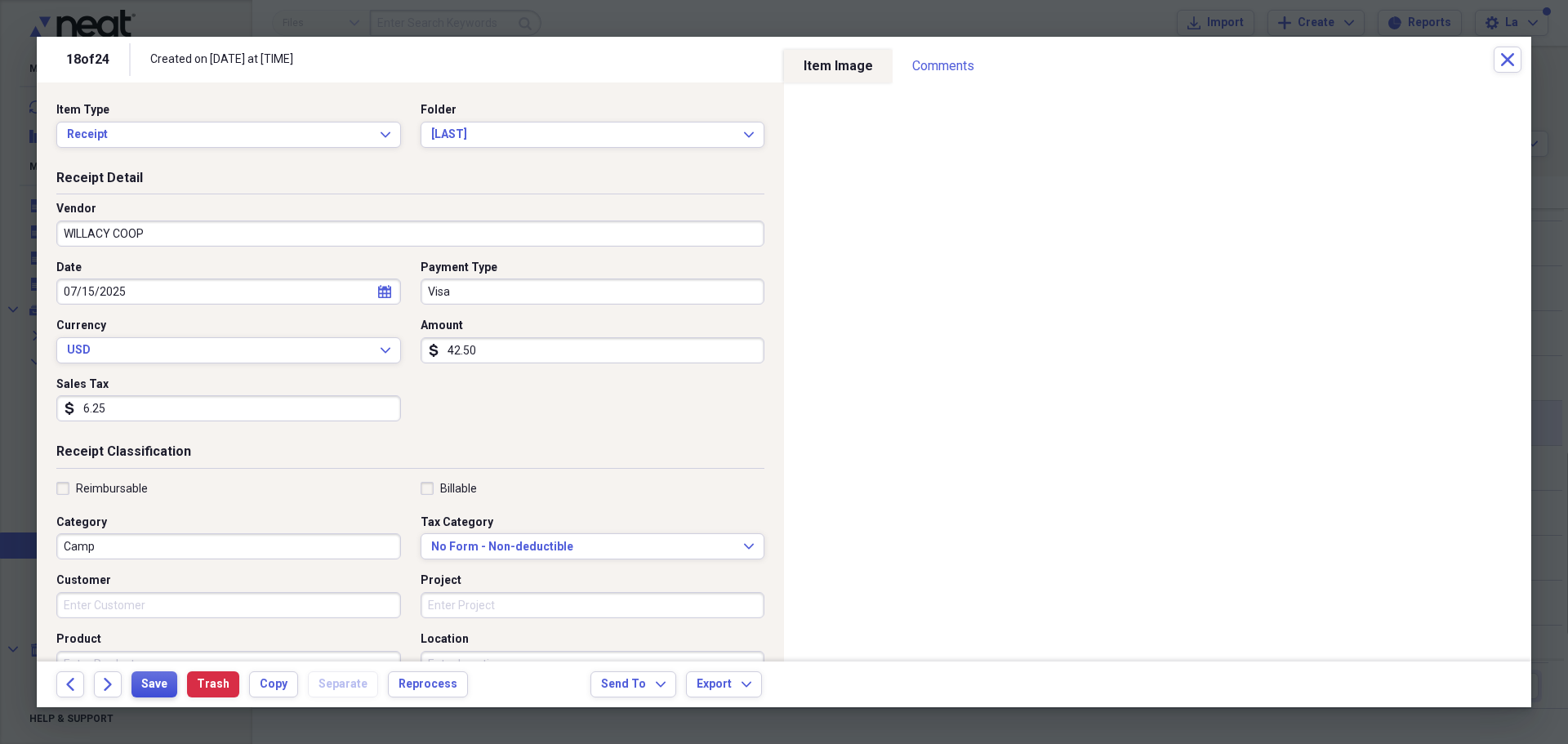 click on "Save" at bounding box center (154, 684) 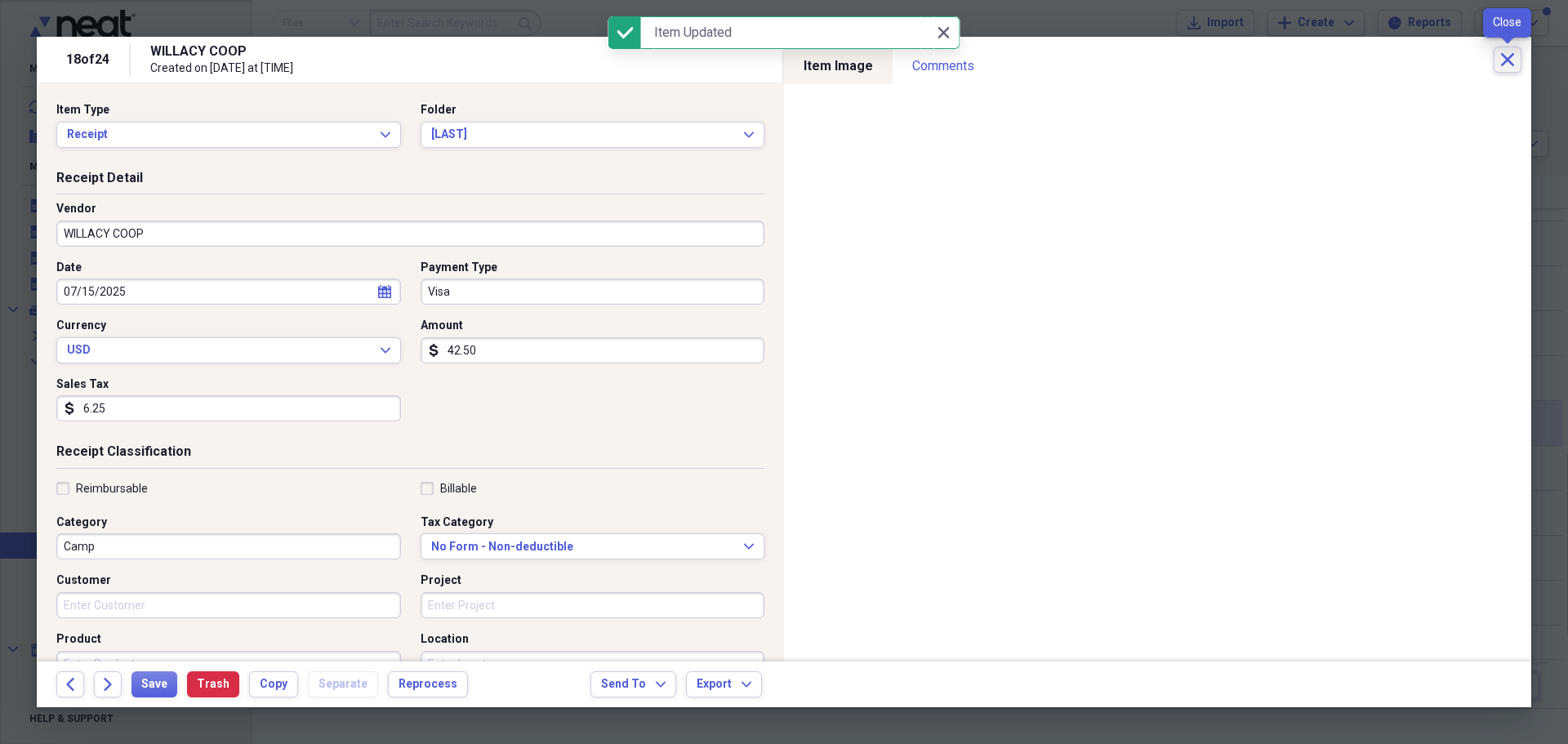 click on "Close" 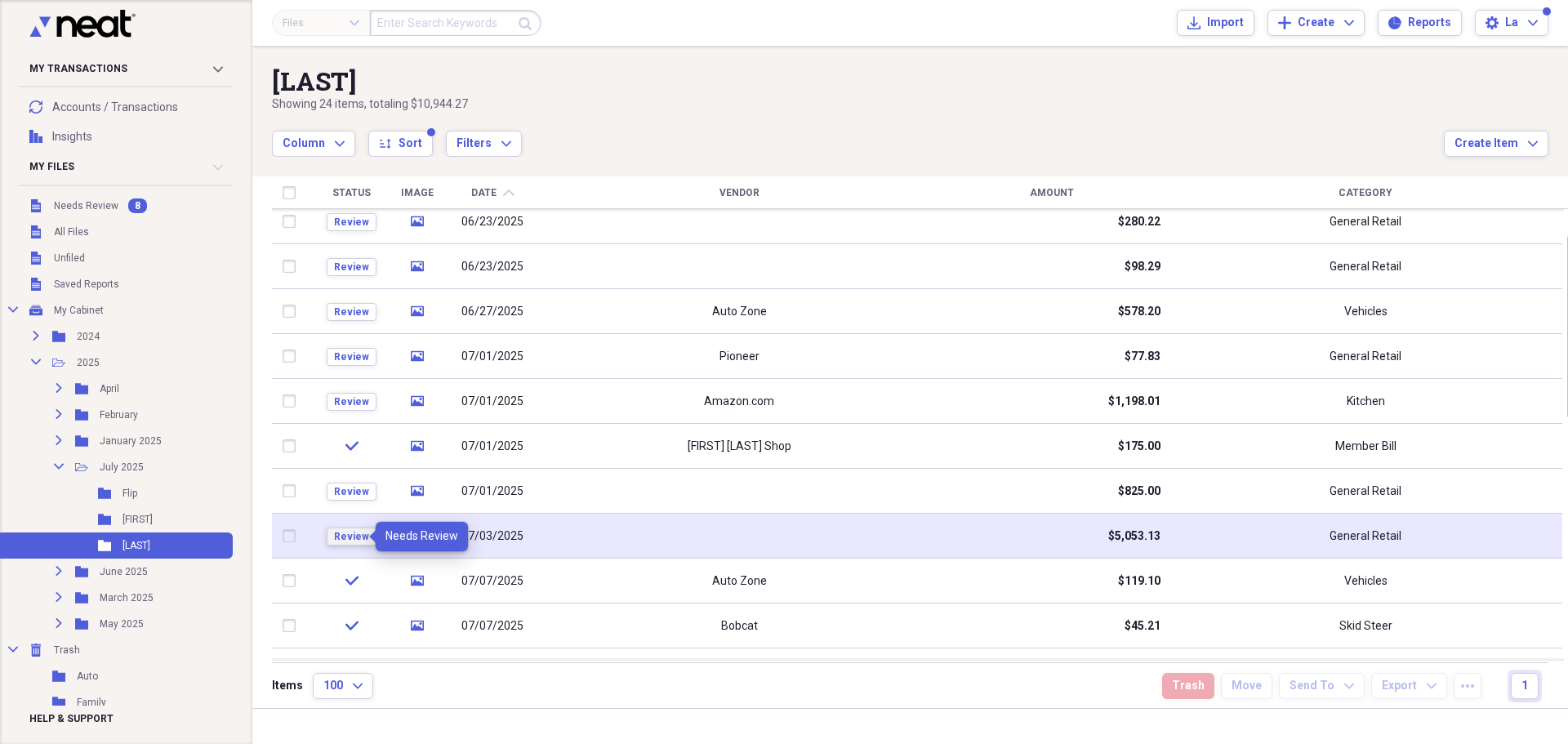 click on "Review" at bounding box center (351, 537) 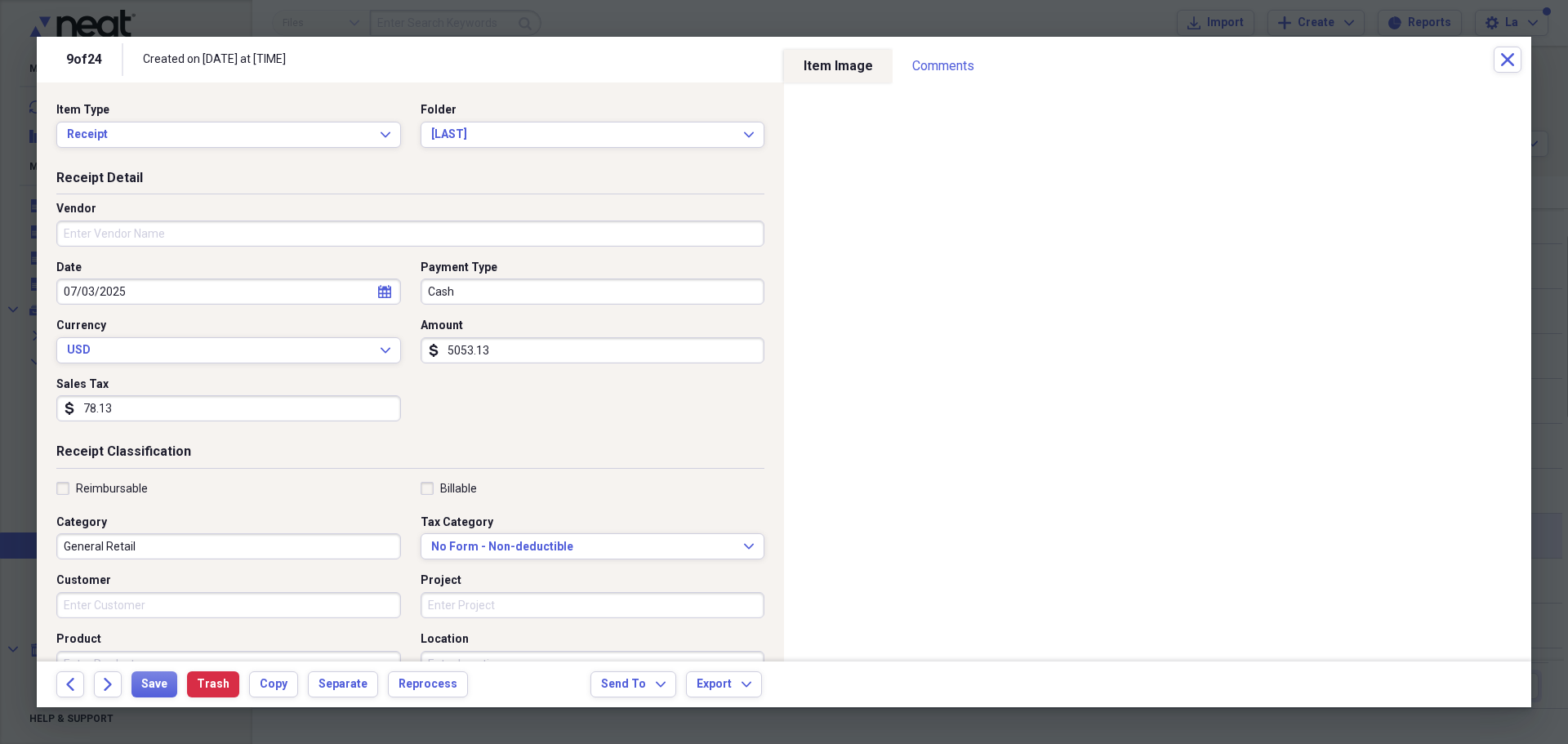 click on "Vendor" at bounding box center [410, 234] 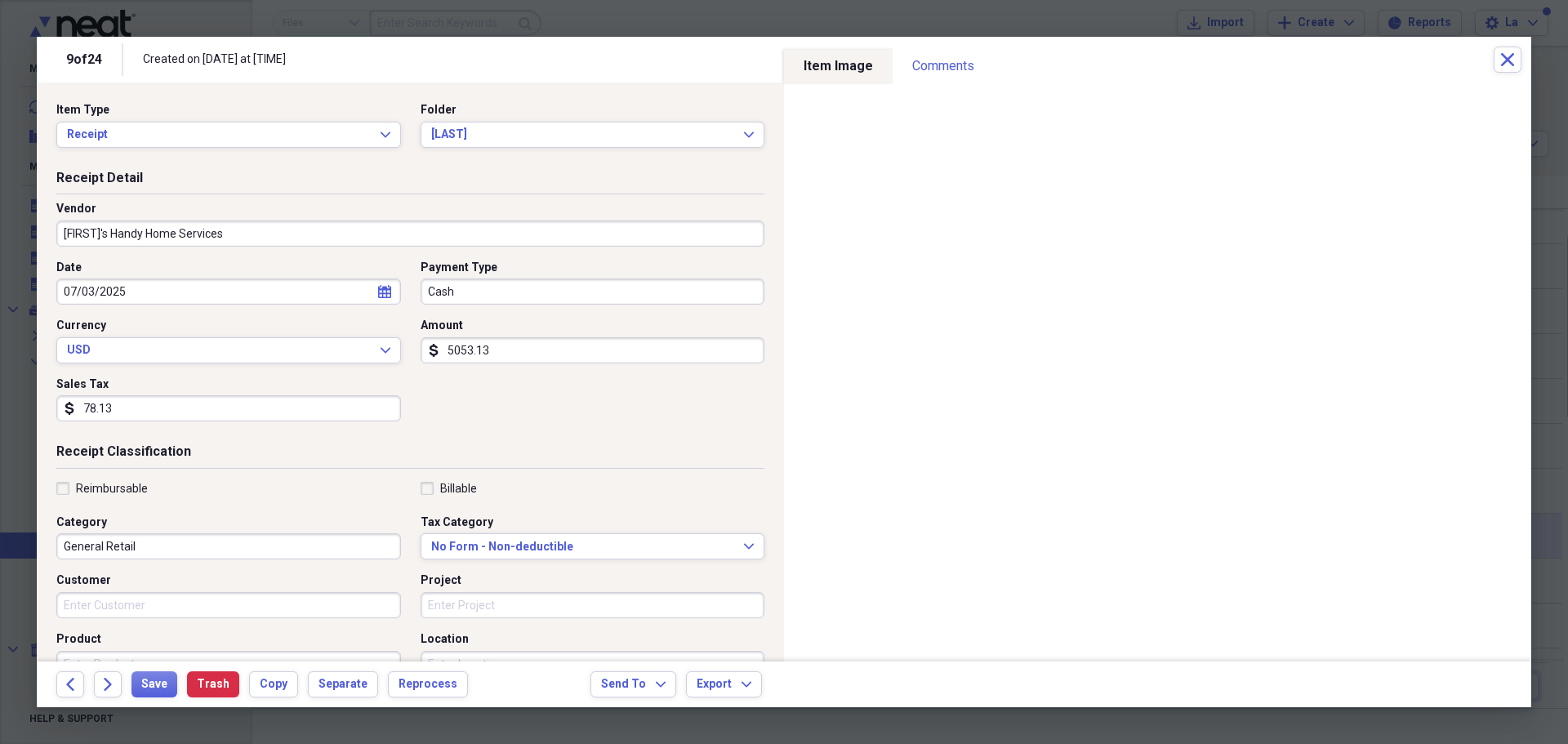 type on "[FIRST]'s Handy Home Services" 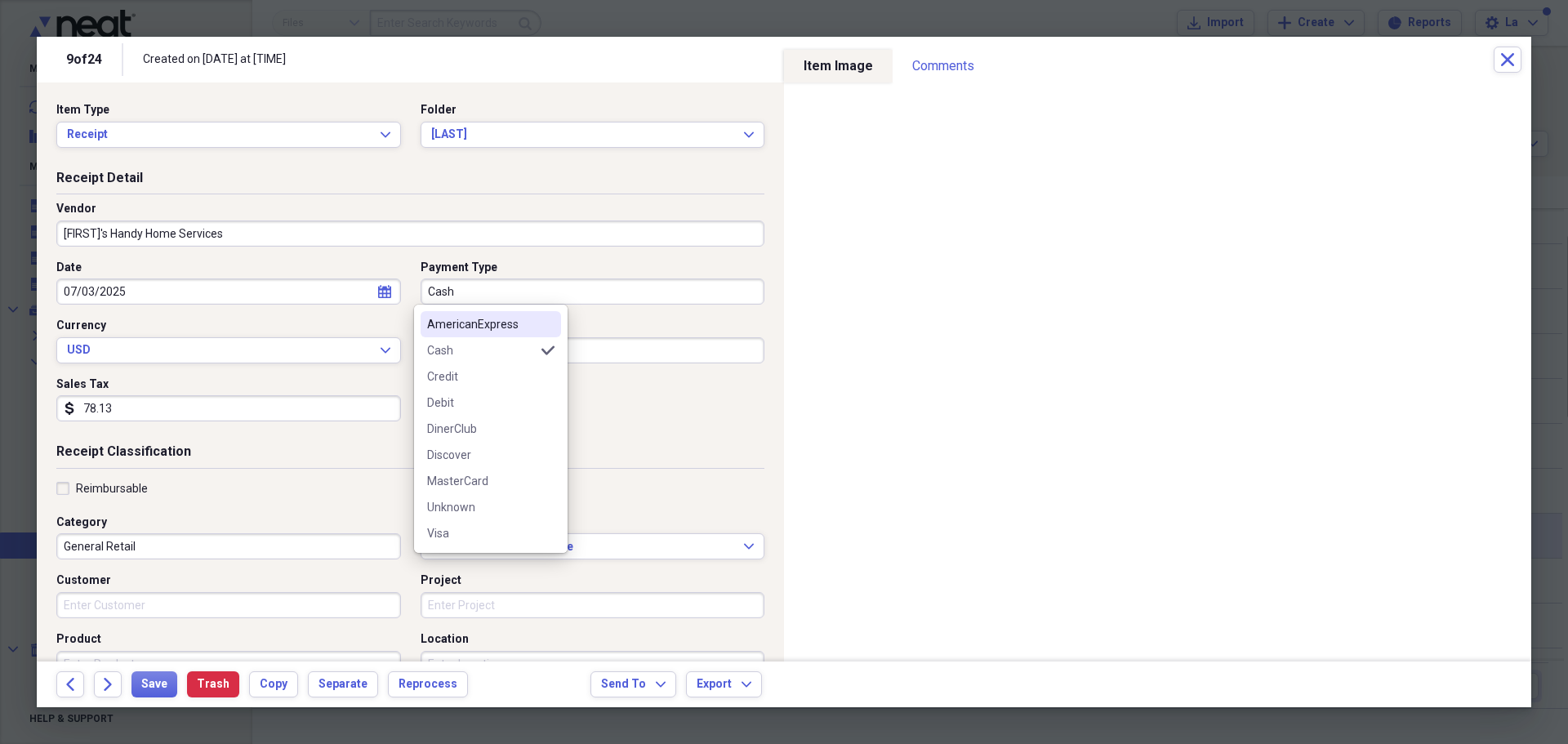 click on "Cash" at bounding box center (593, 292) 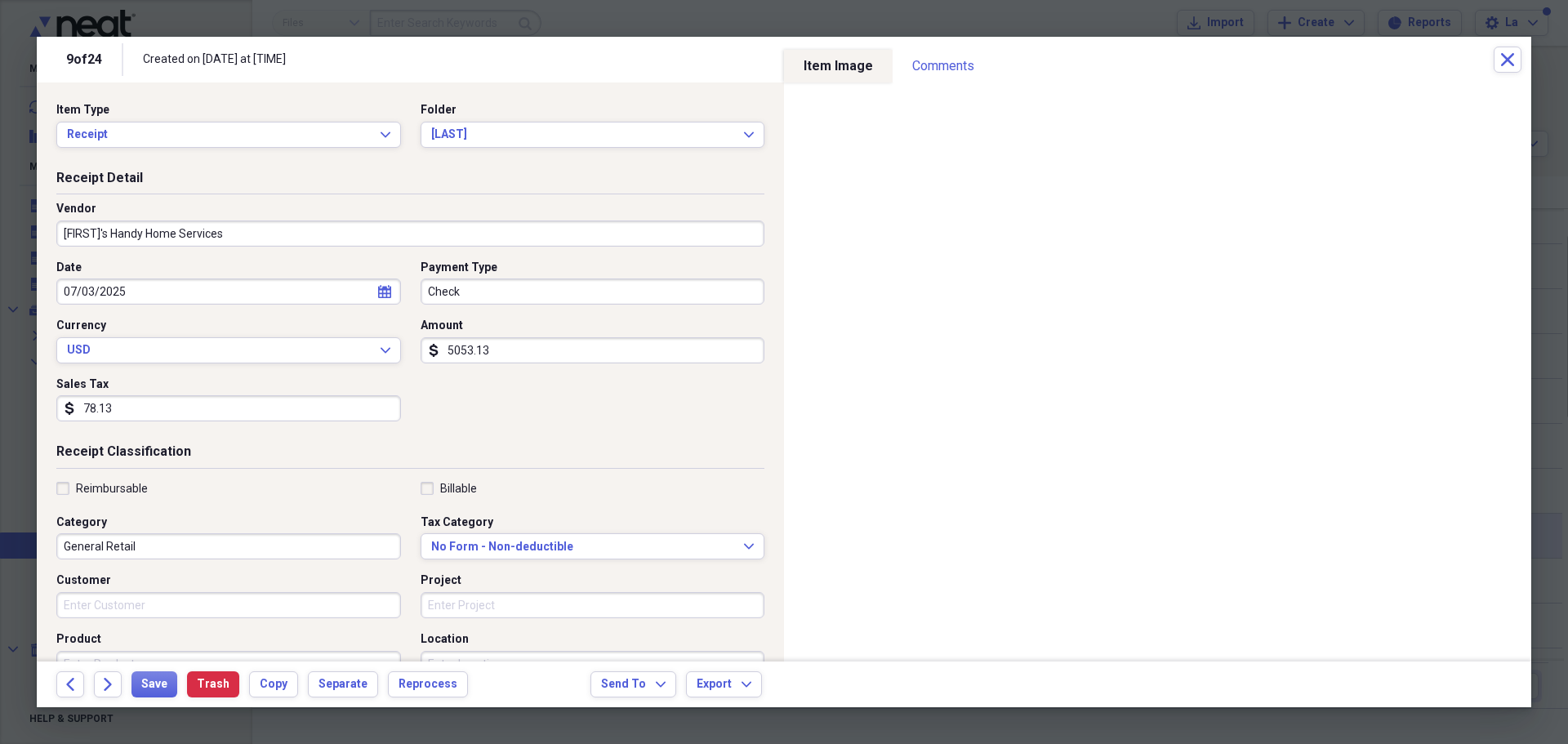 type on "Check" 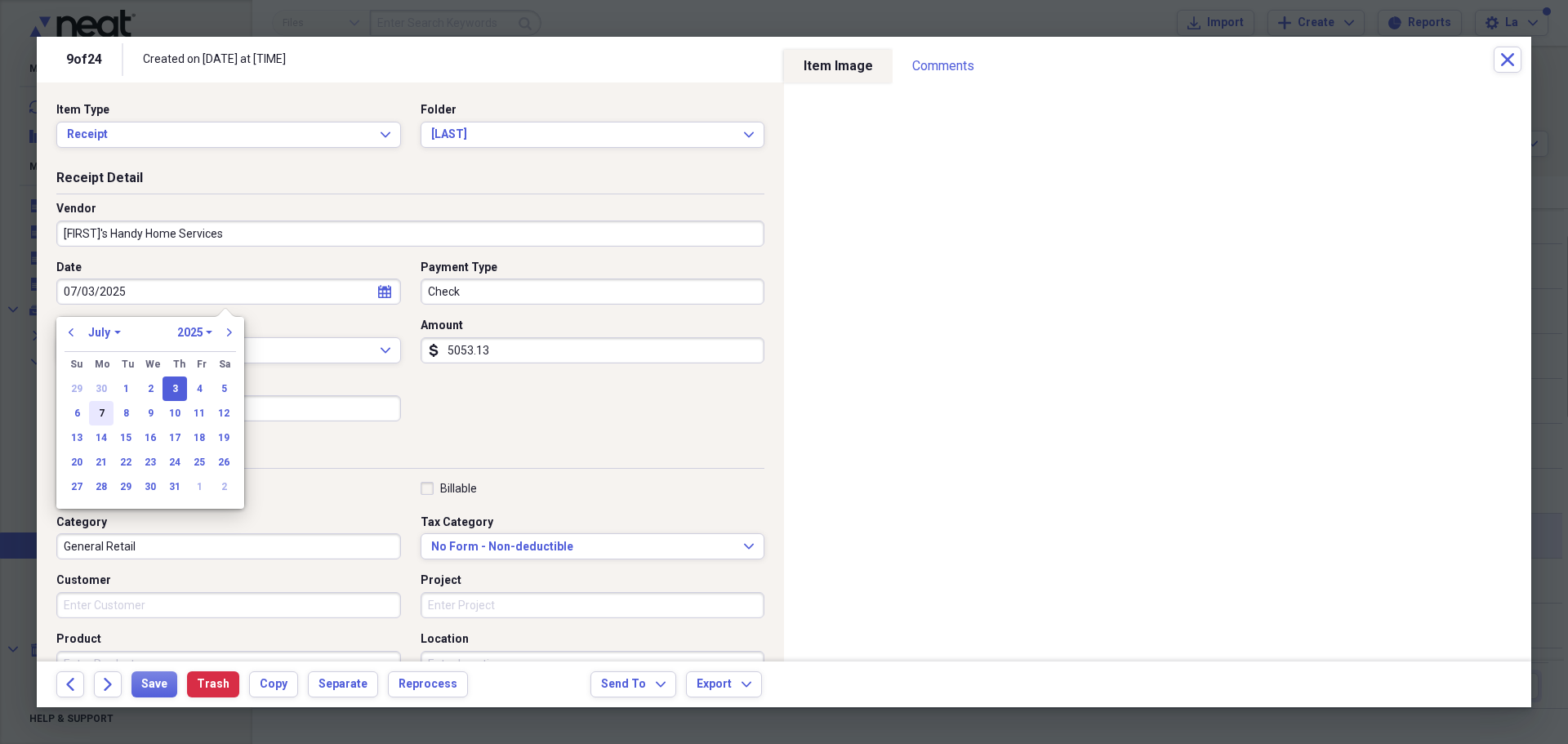 click on "7" at bounding box center (101, 413) 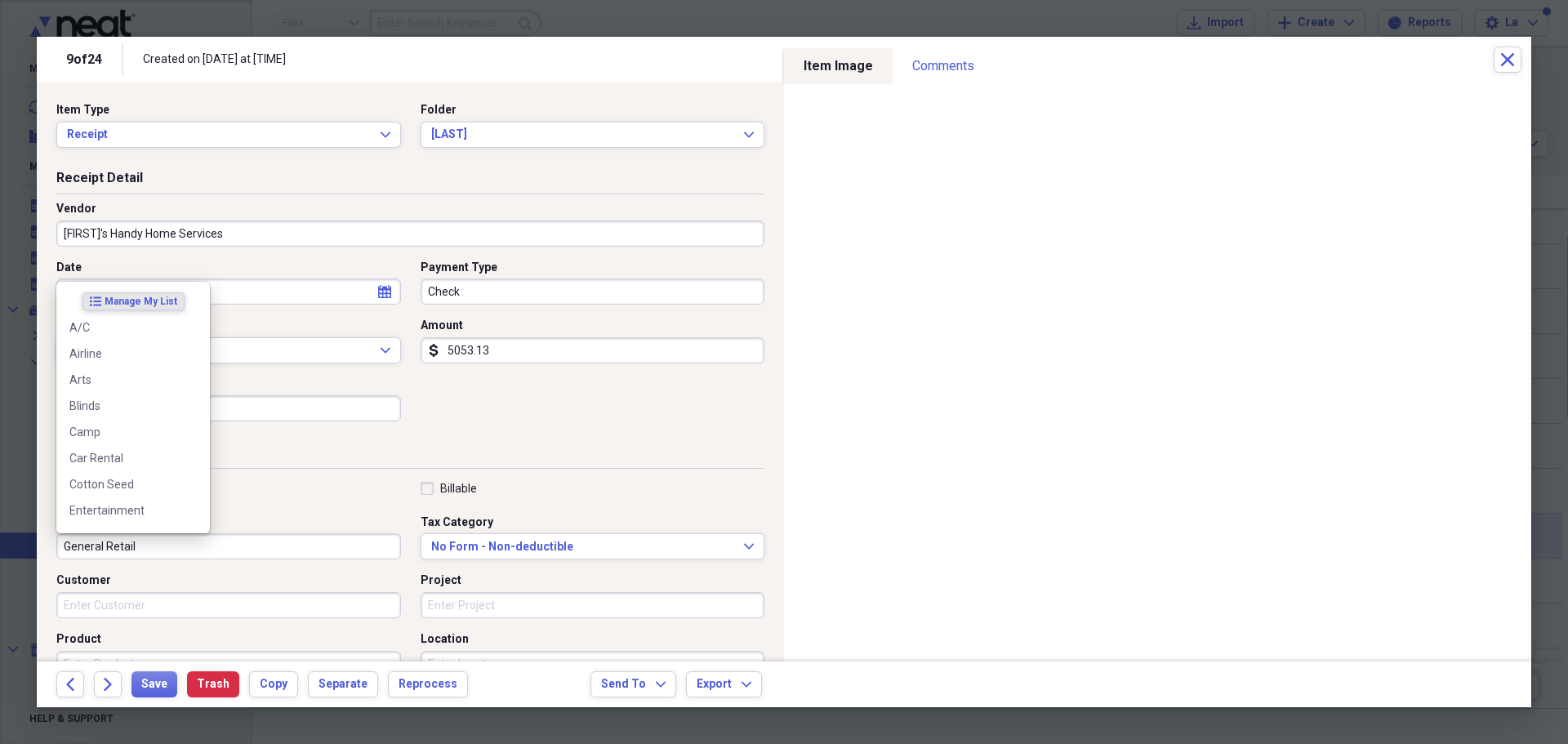 click on "General Retail" at bounding box center (229, 546) 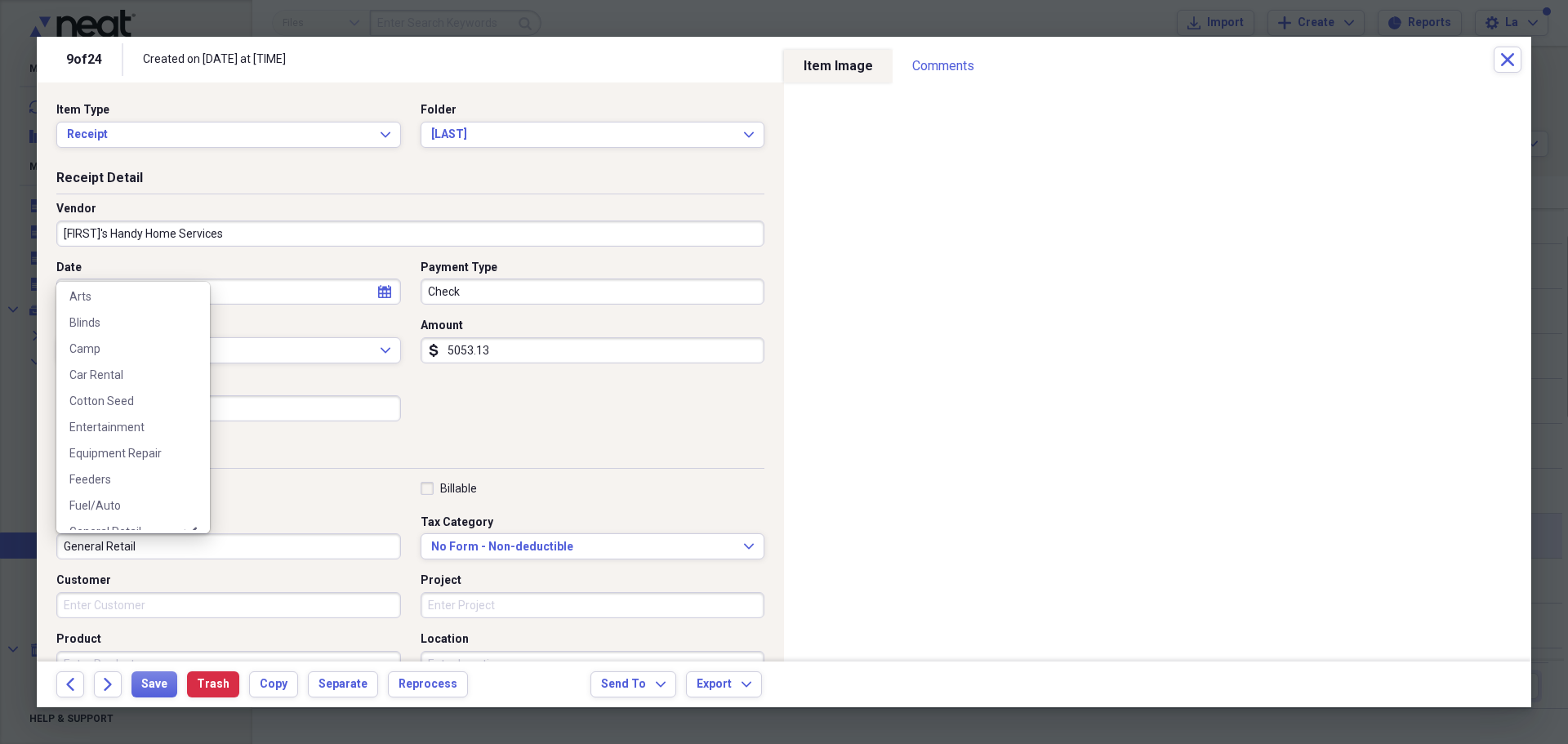 scroll, scrollTop: 82, scrollLeft: 0, axis: vertical 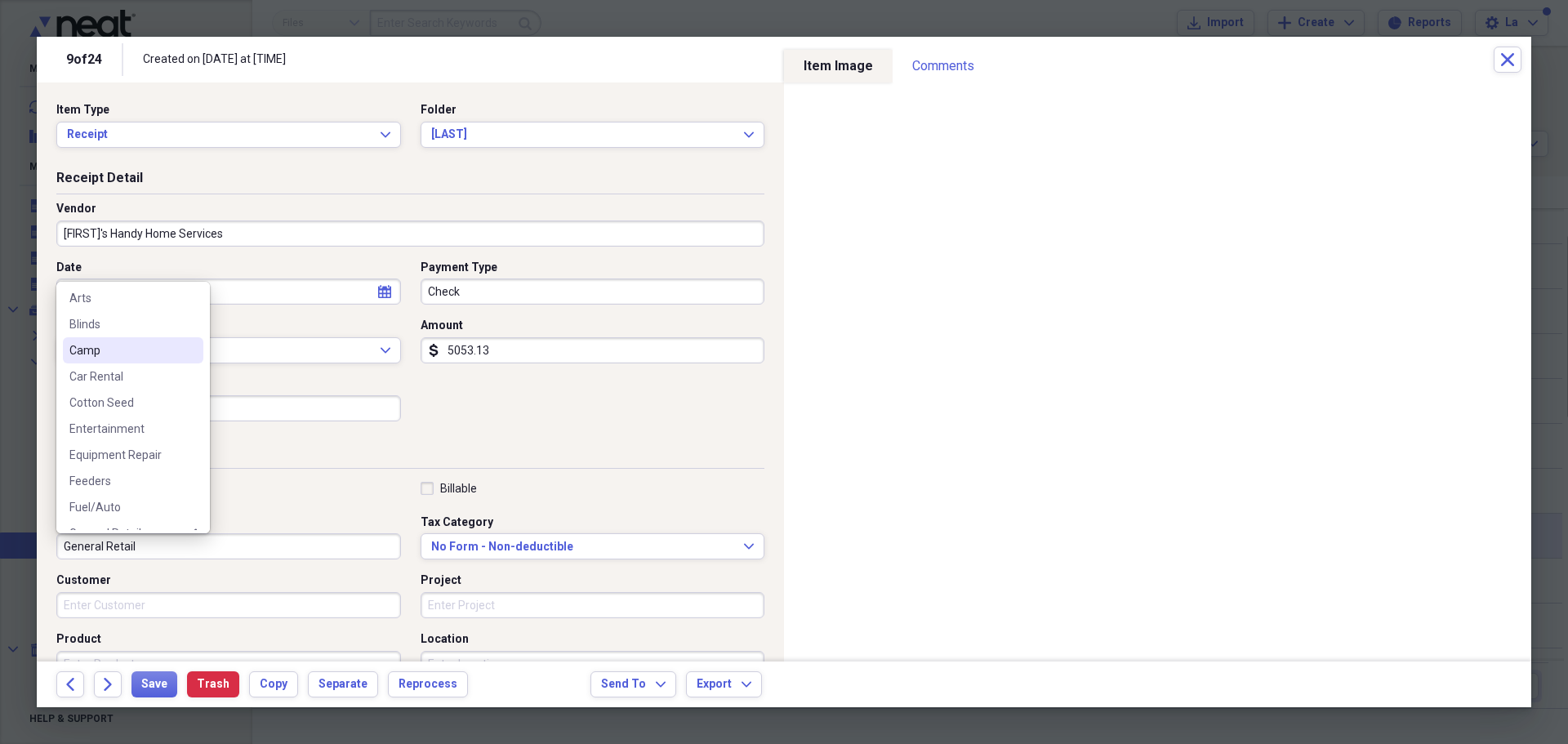 click on "Camp" at bounding box center (123, 350) 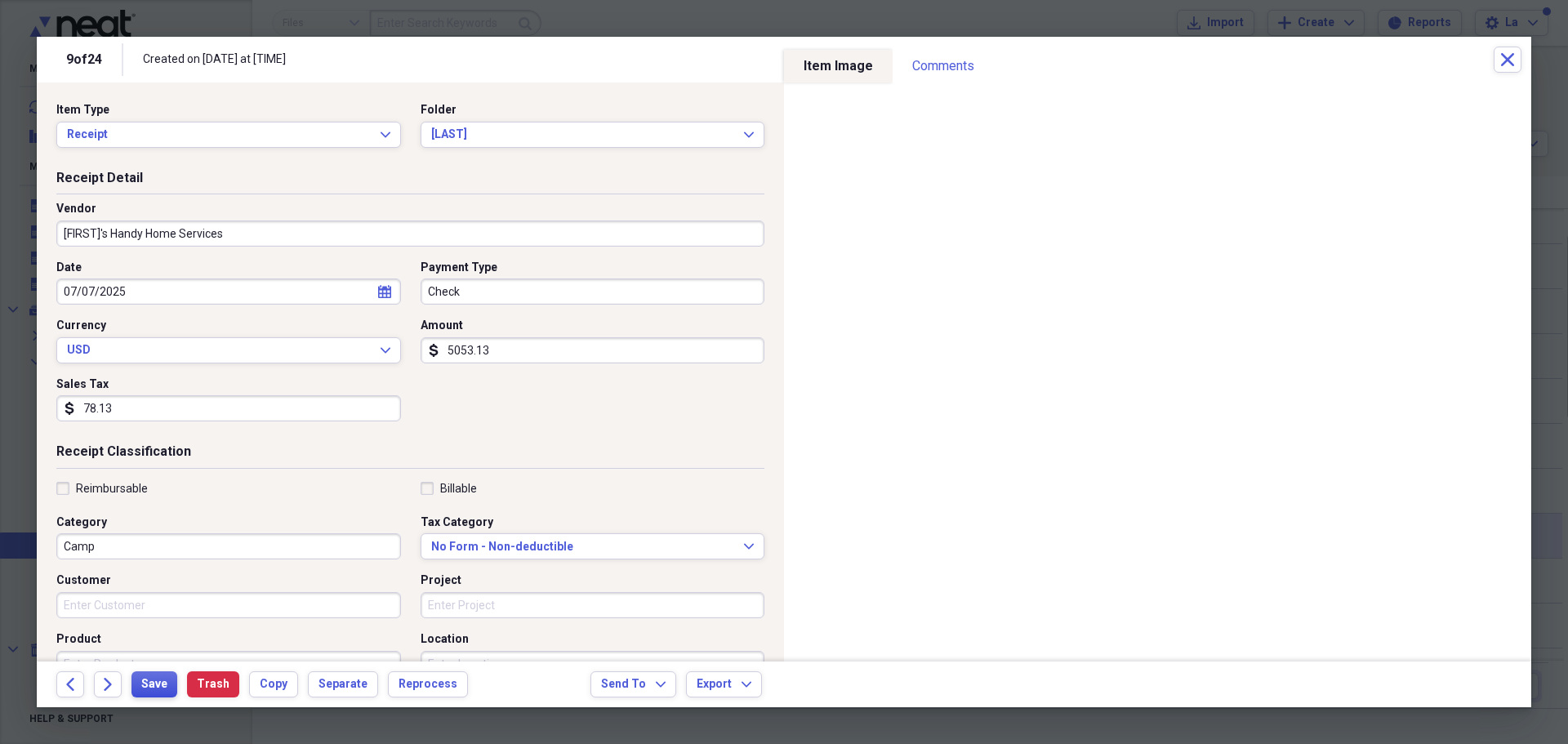 click on "Save" at bounding box center [154, 684] 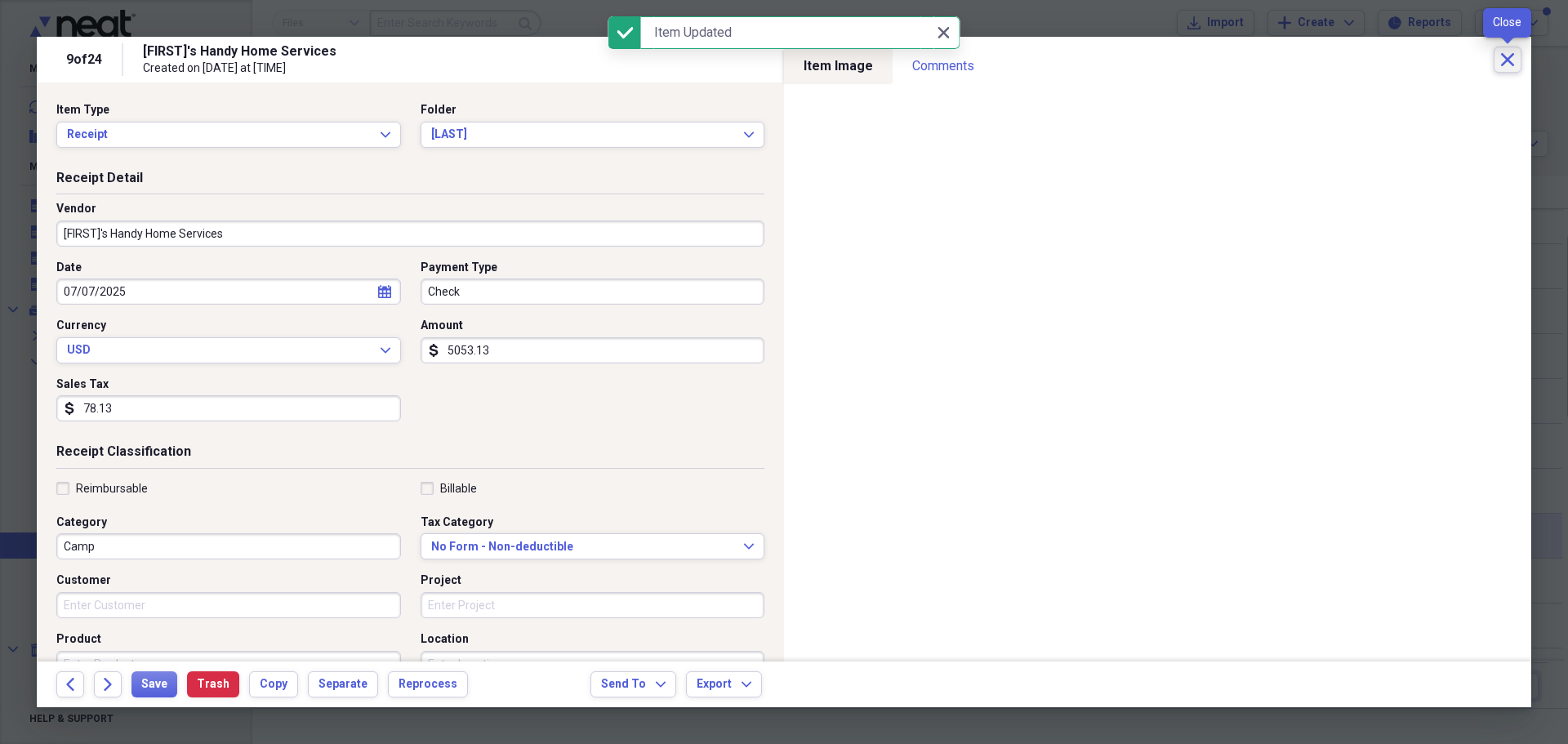 click 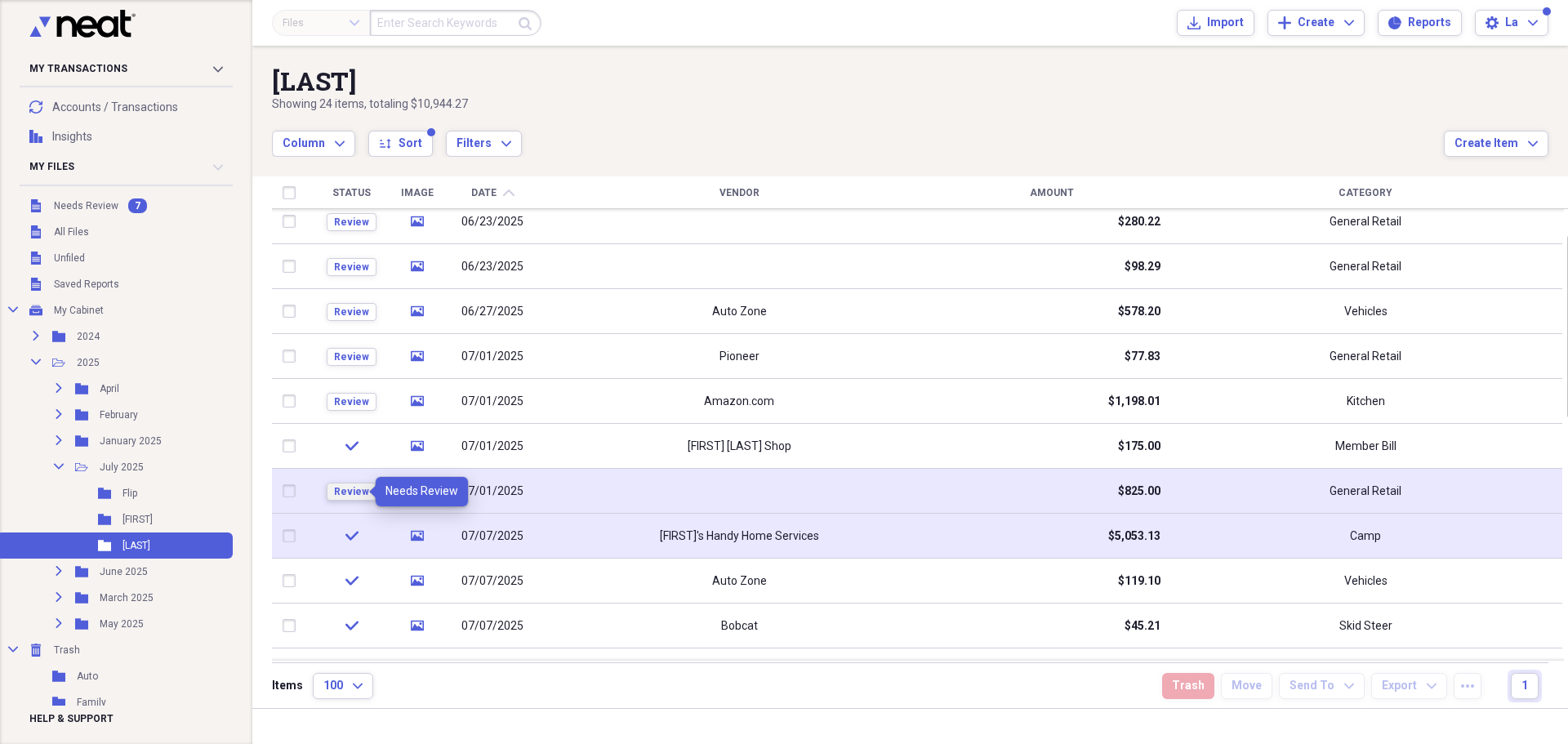 click on "Review" at bounding box center (351, 492) 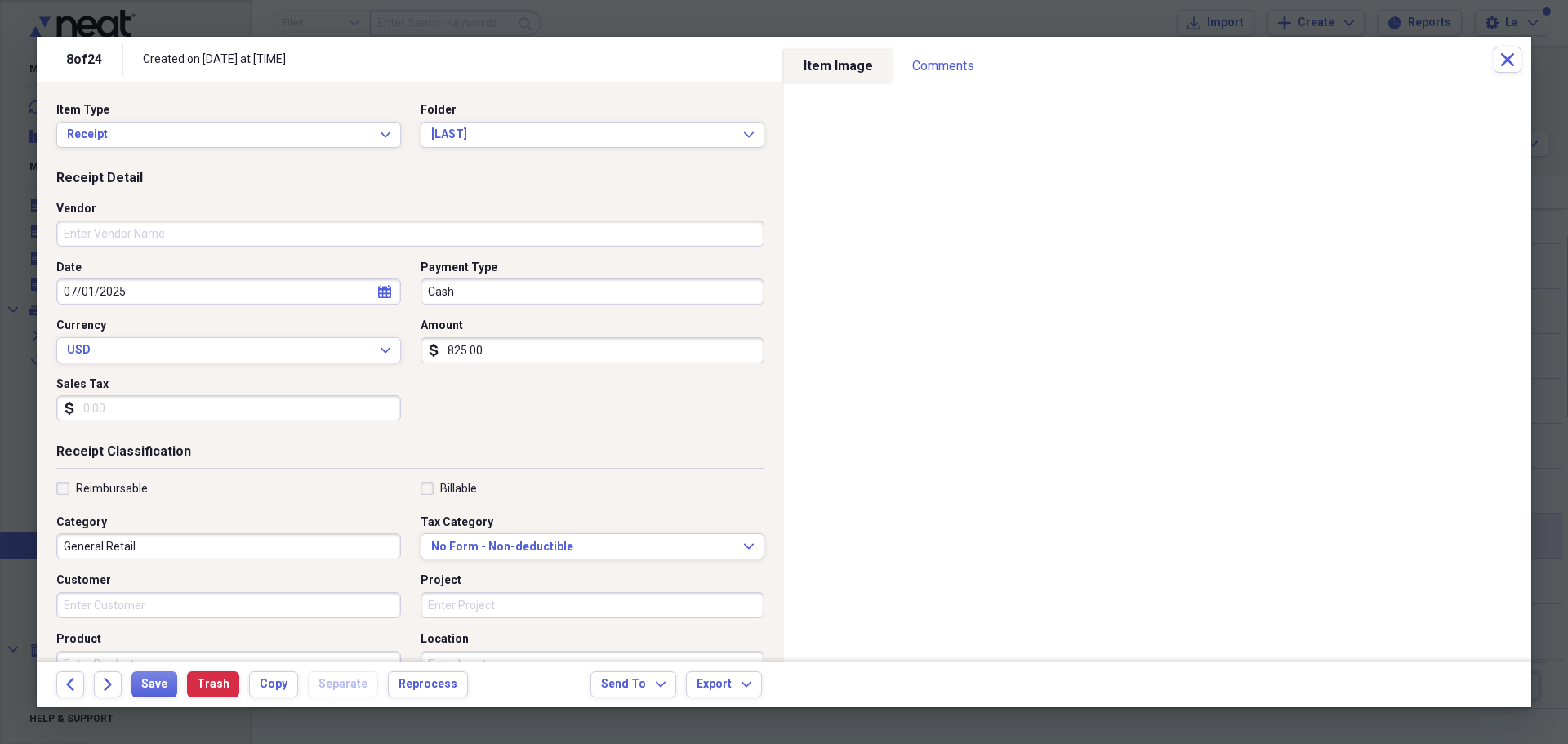 click on "Vendor" at bounding box center [410, 234] 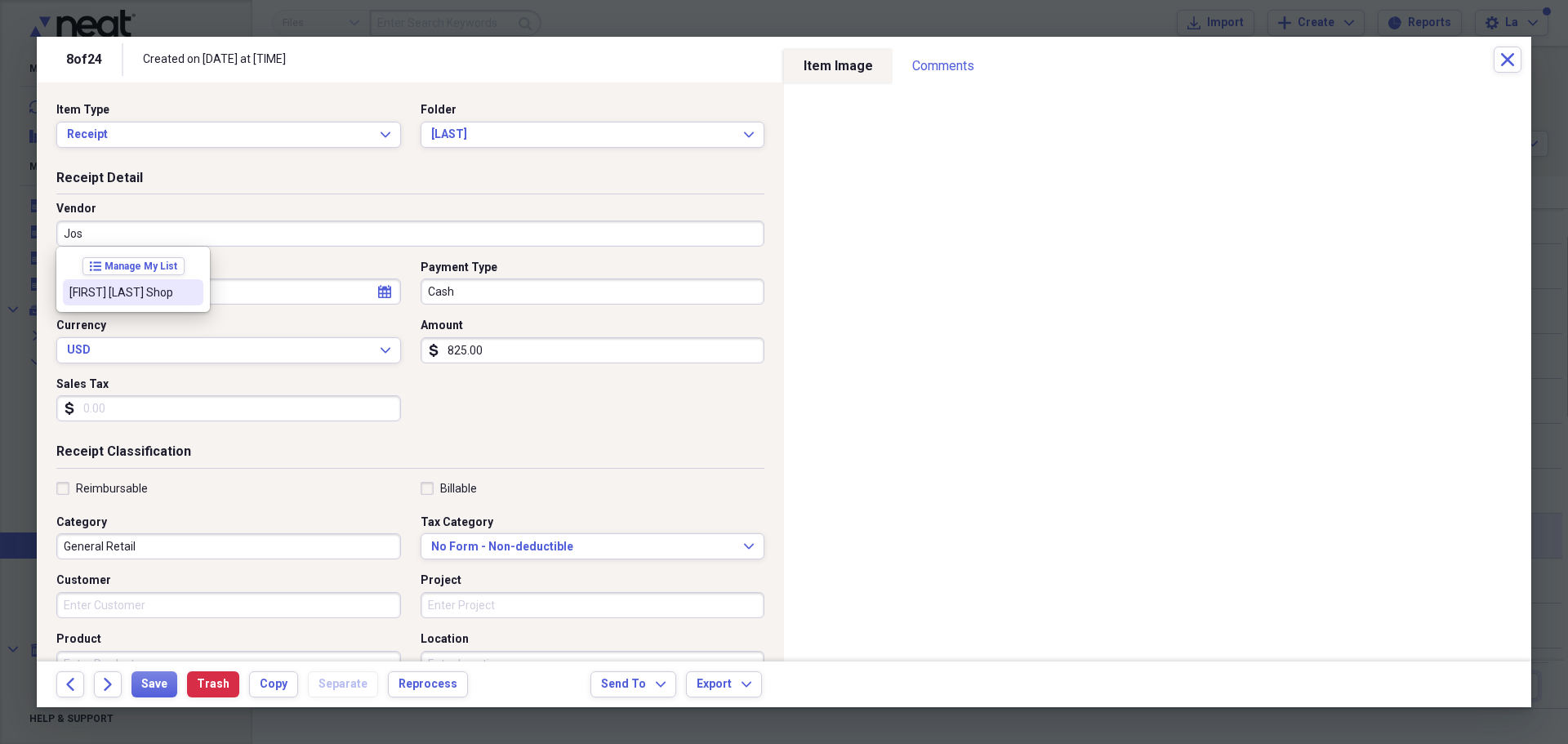 click on "[FIRST] [LAST] Shop" at bounding box center [133, 292] 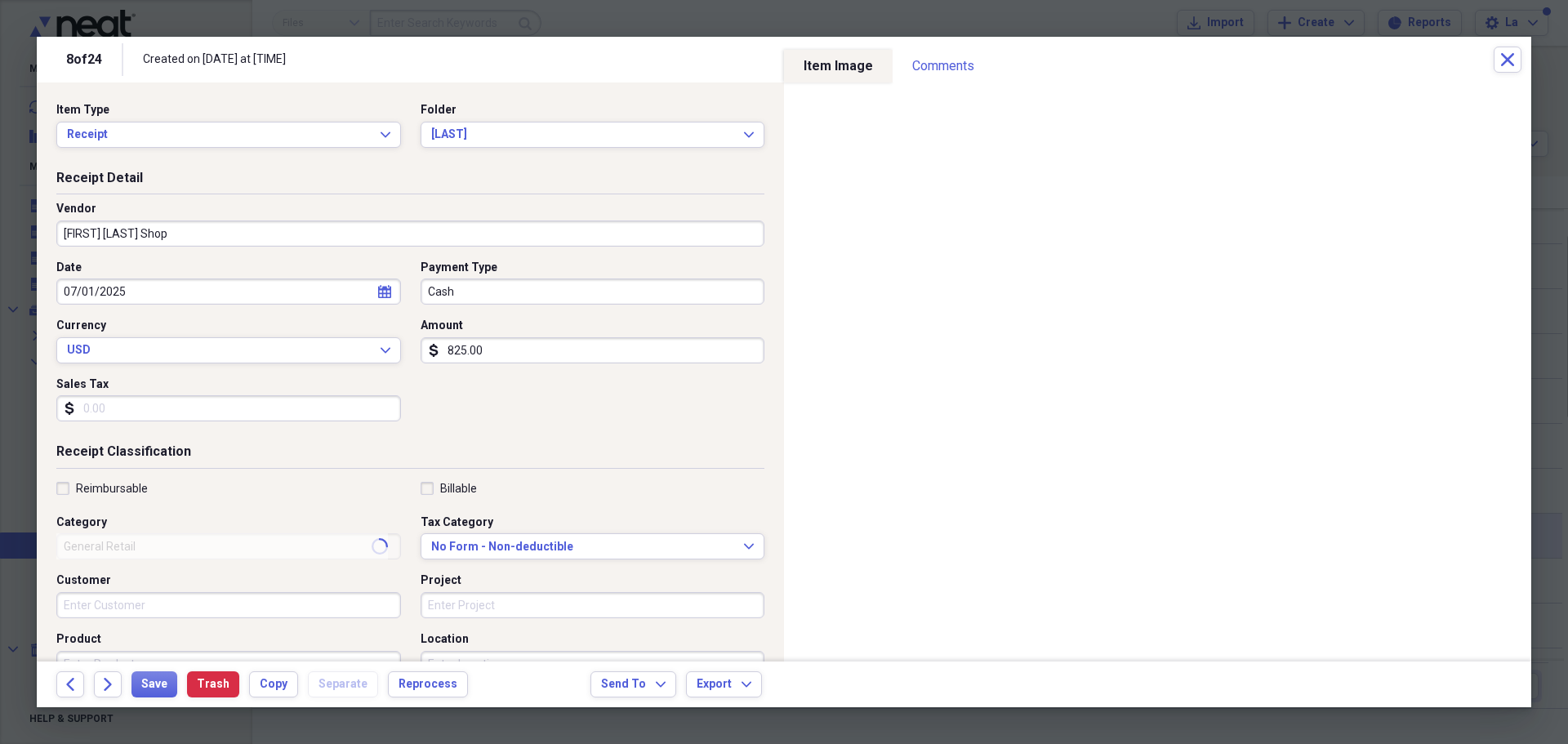 type on "Member Bill" 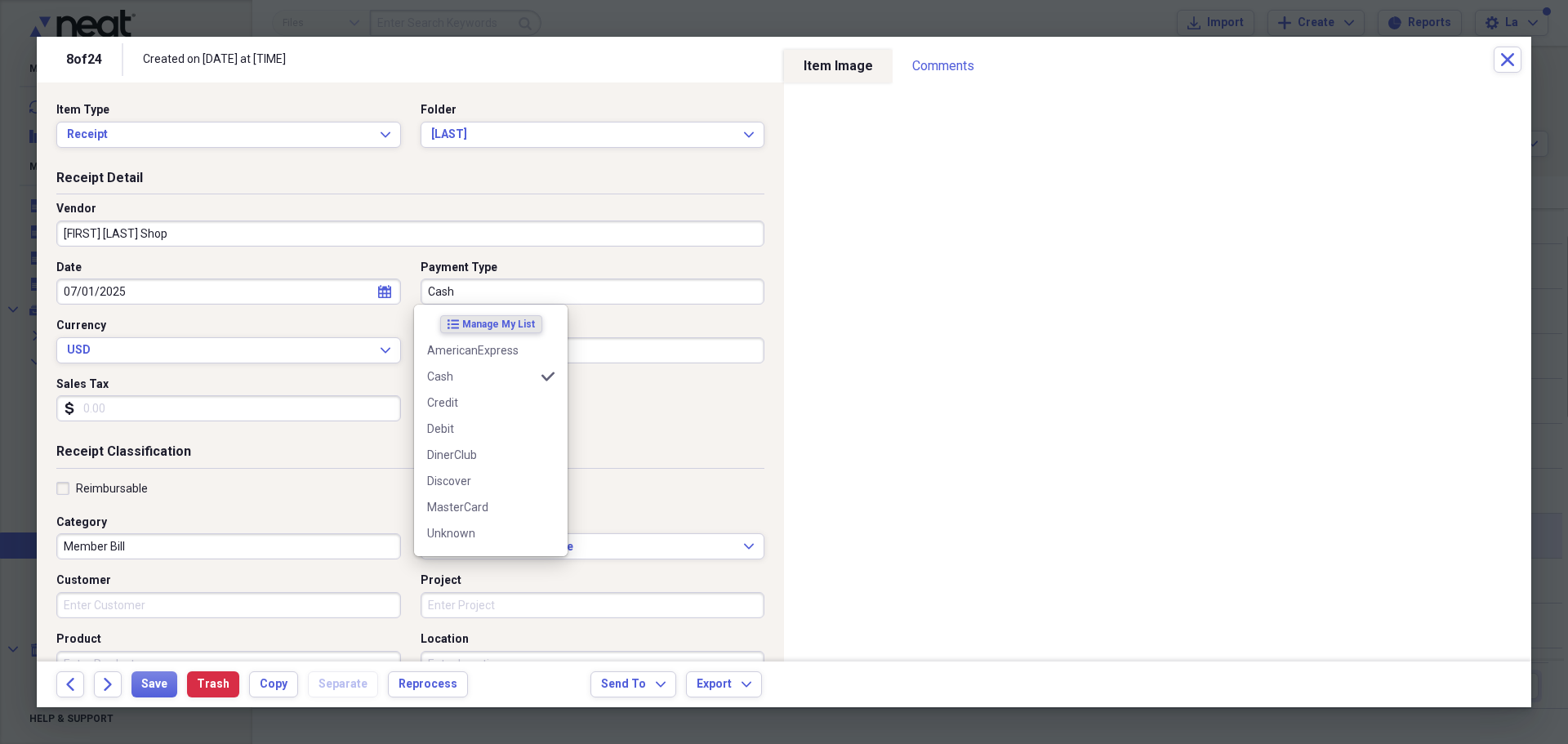 click on "Cash" at bounding box center (593, 292) 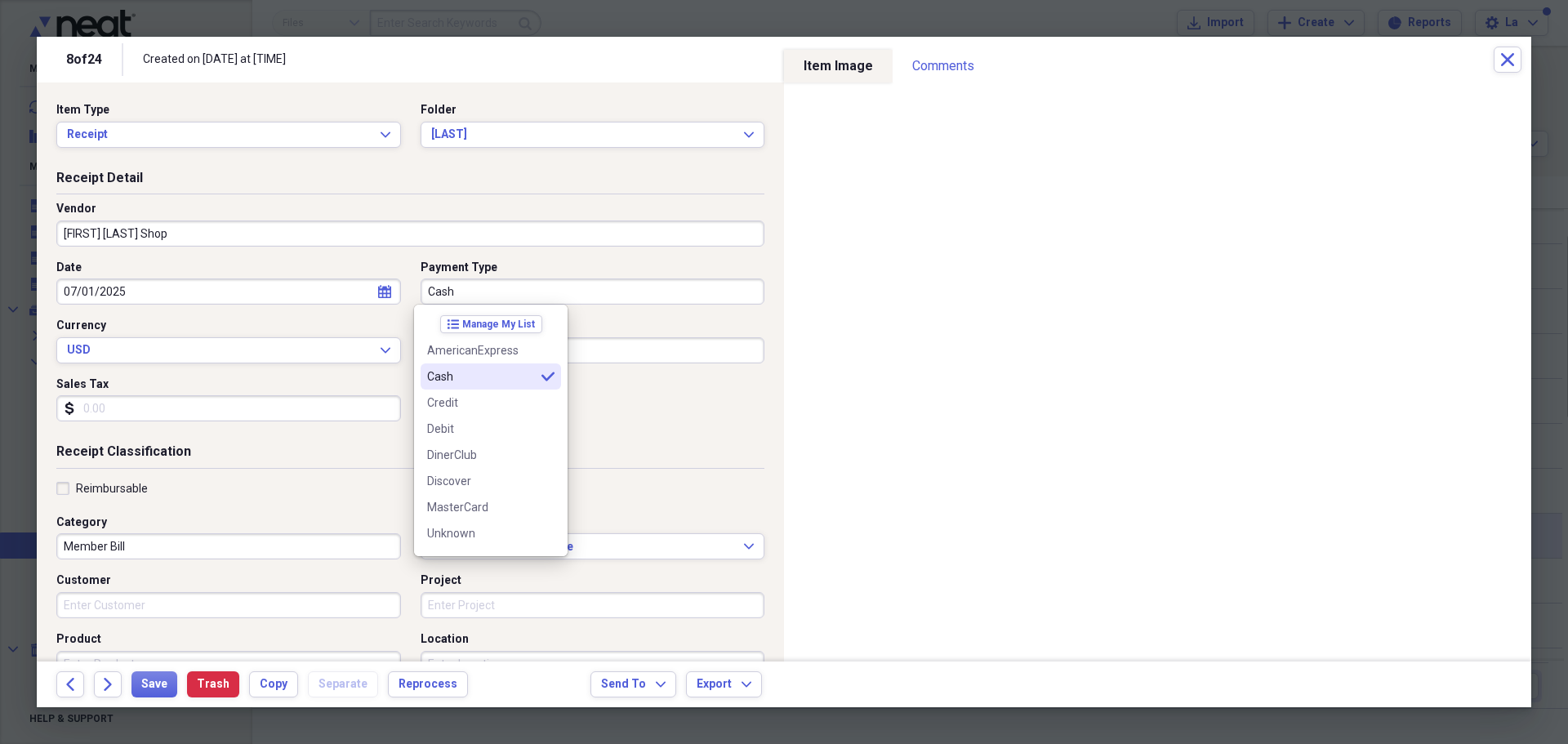 click on "Cash" at bounding box center [593, 292] 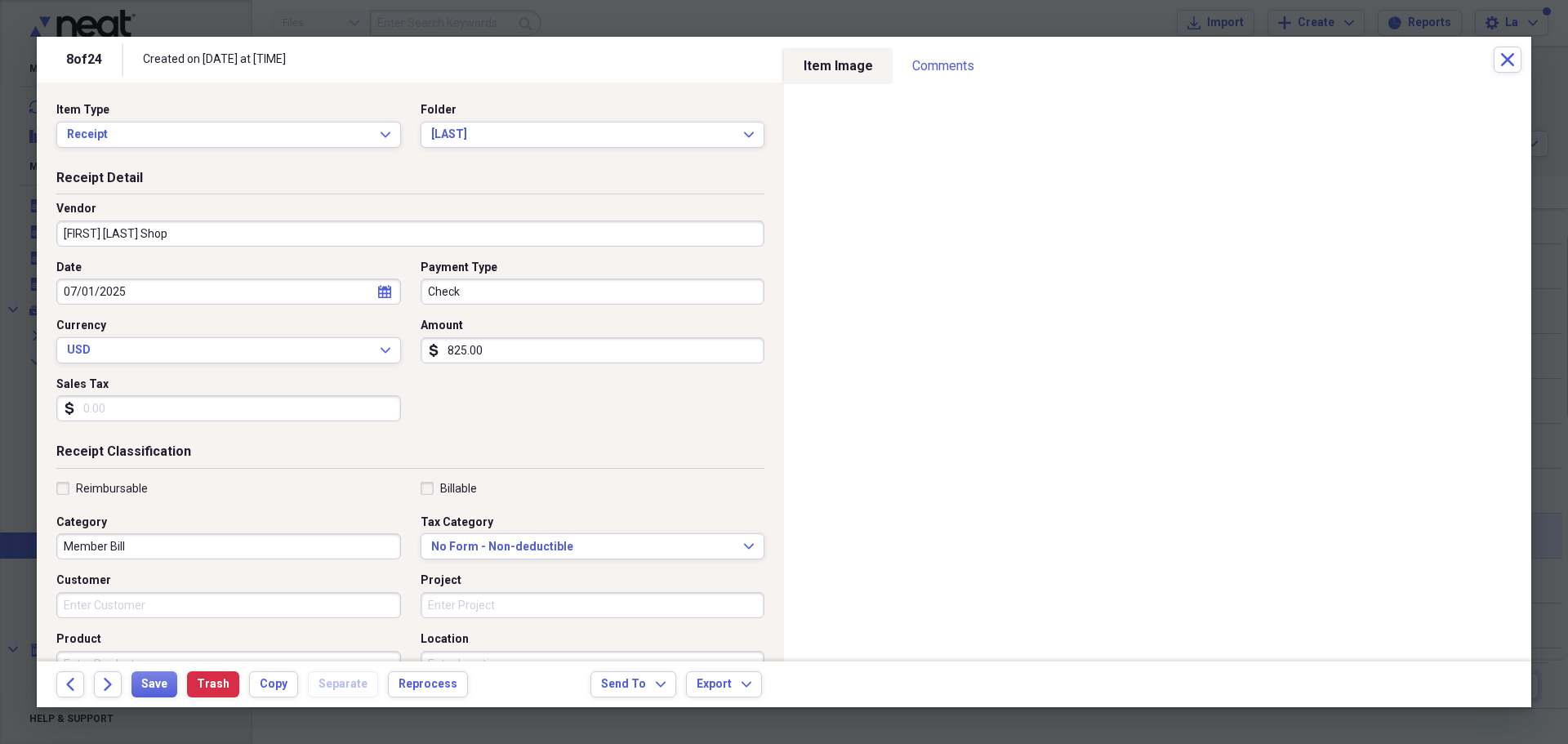 type on "Check" 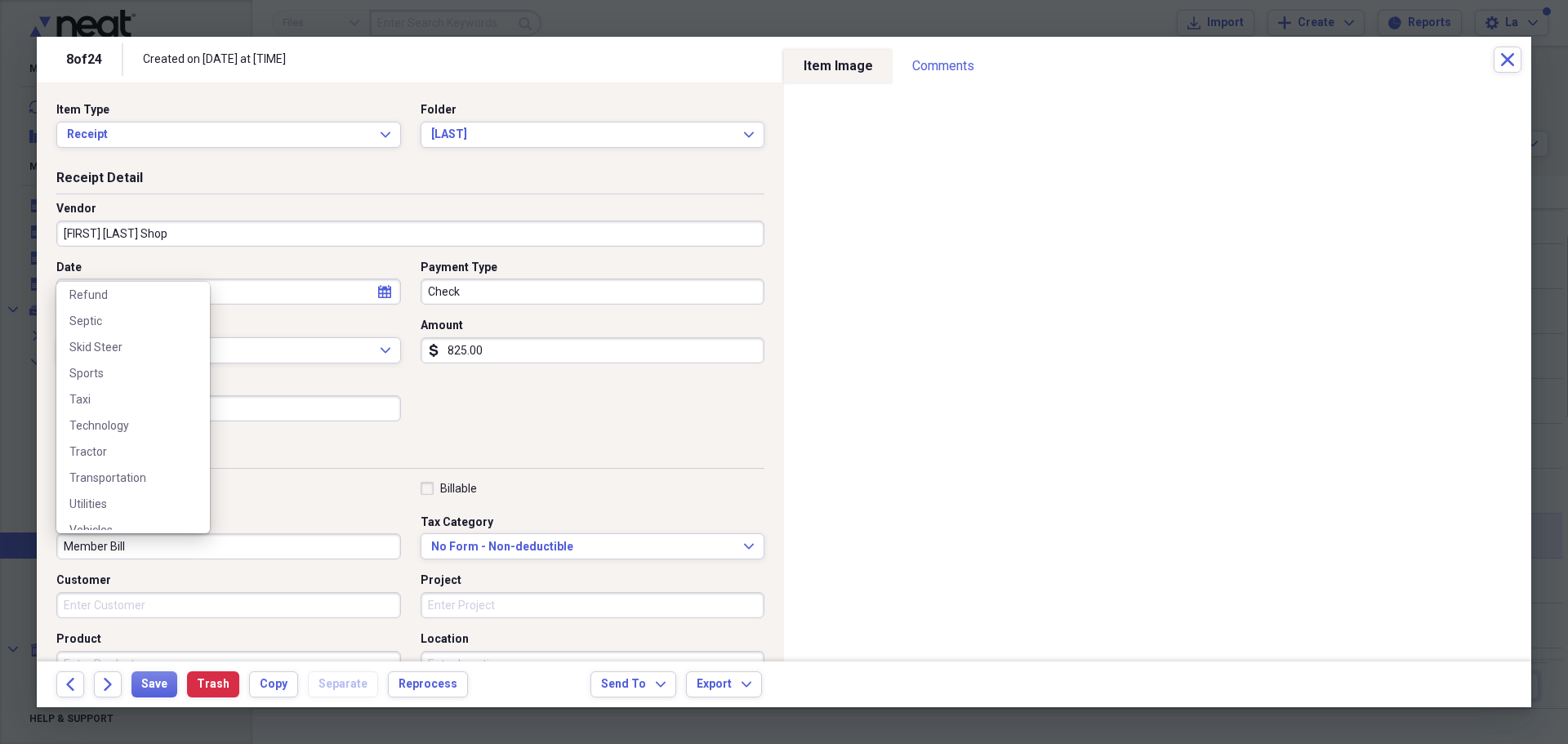 scroll, scrollTop: 781, scrollLeft: 0, axis: vertical 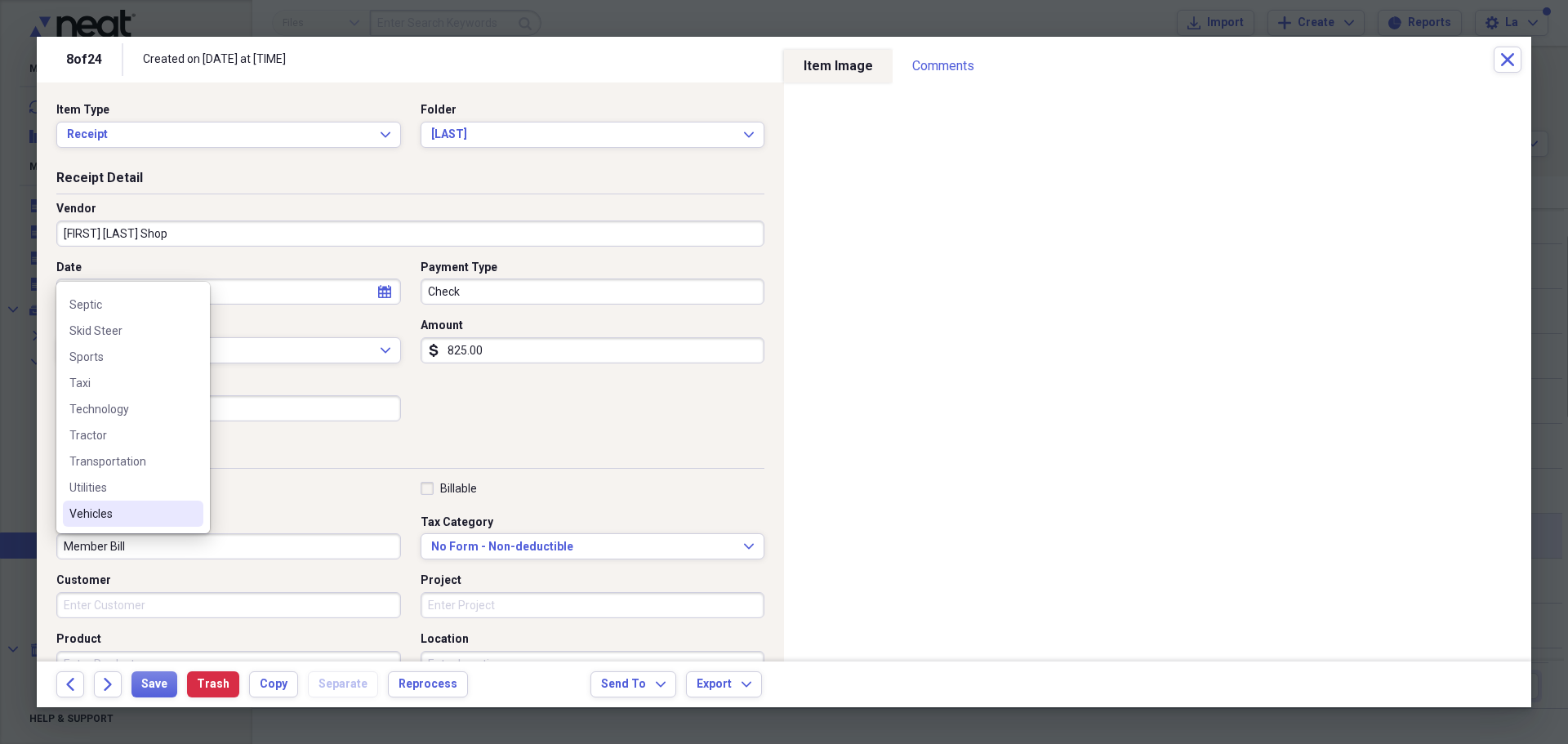 click on "Vehicles" at bounding box center (123, 514) 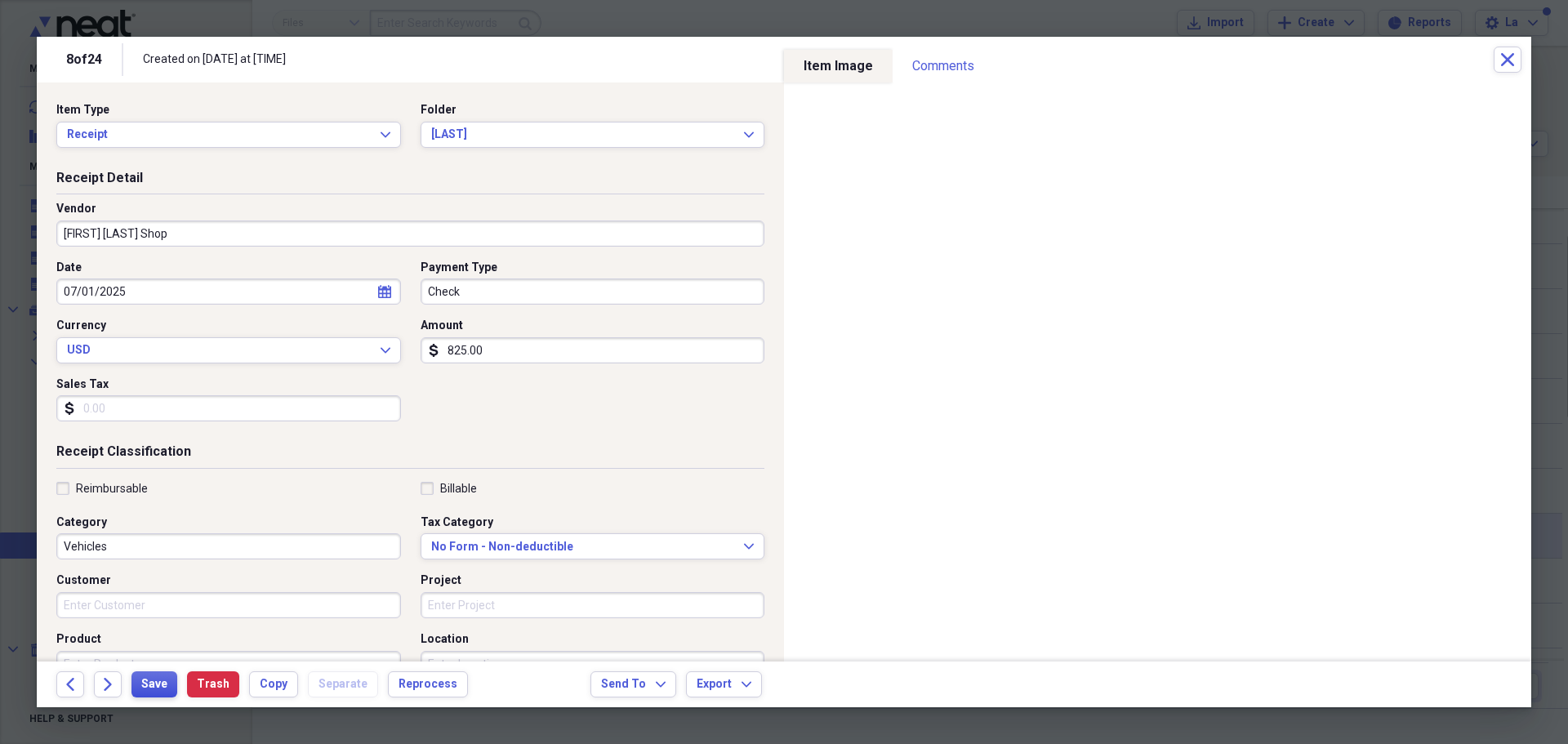 click on "Save" at bounding box center (154, 684) 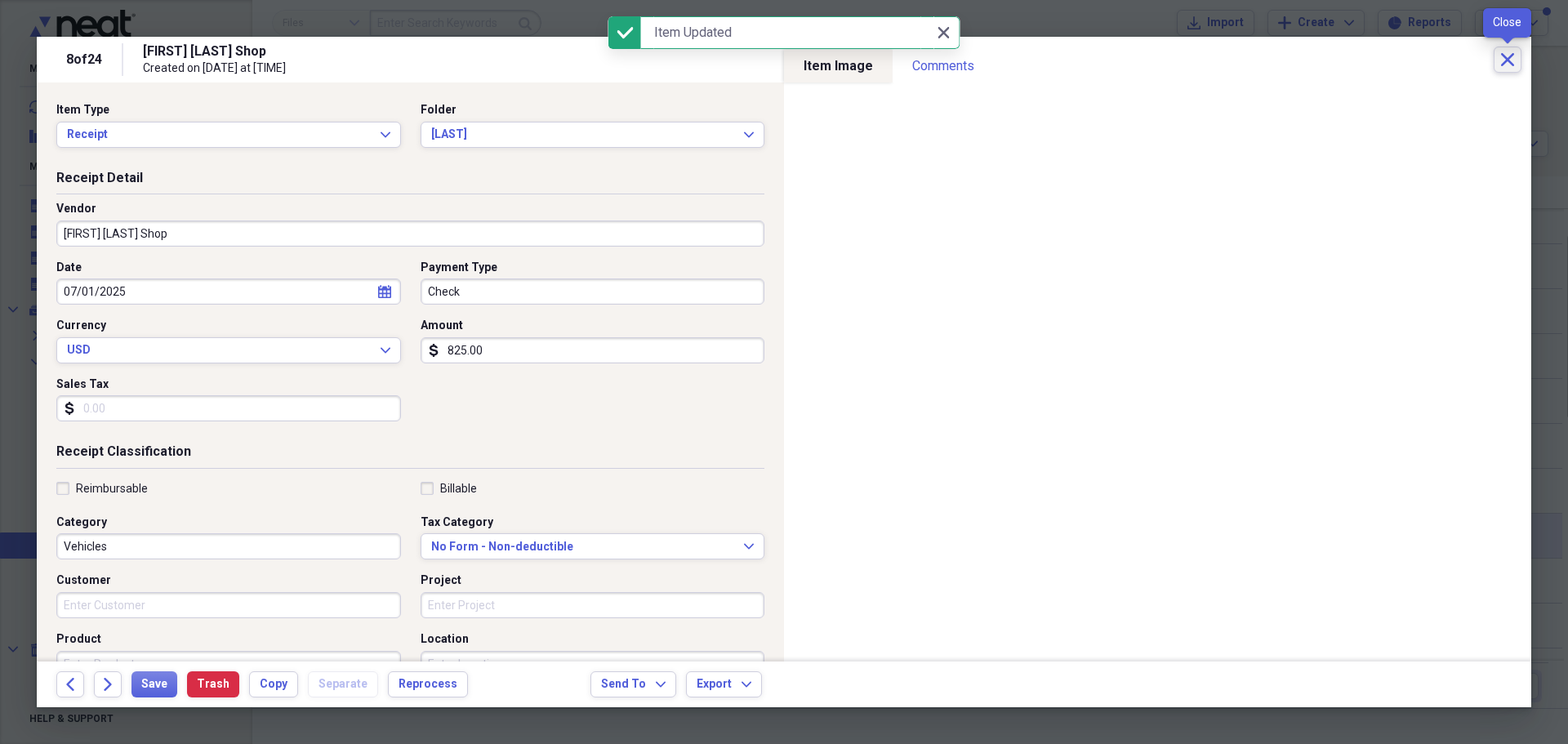 click on "Close" 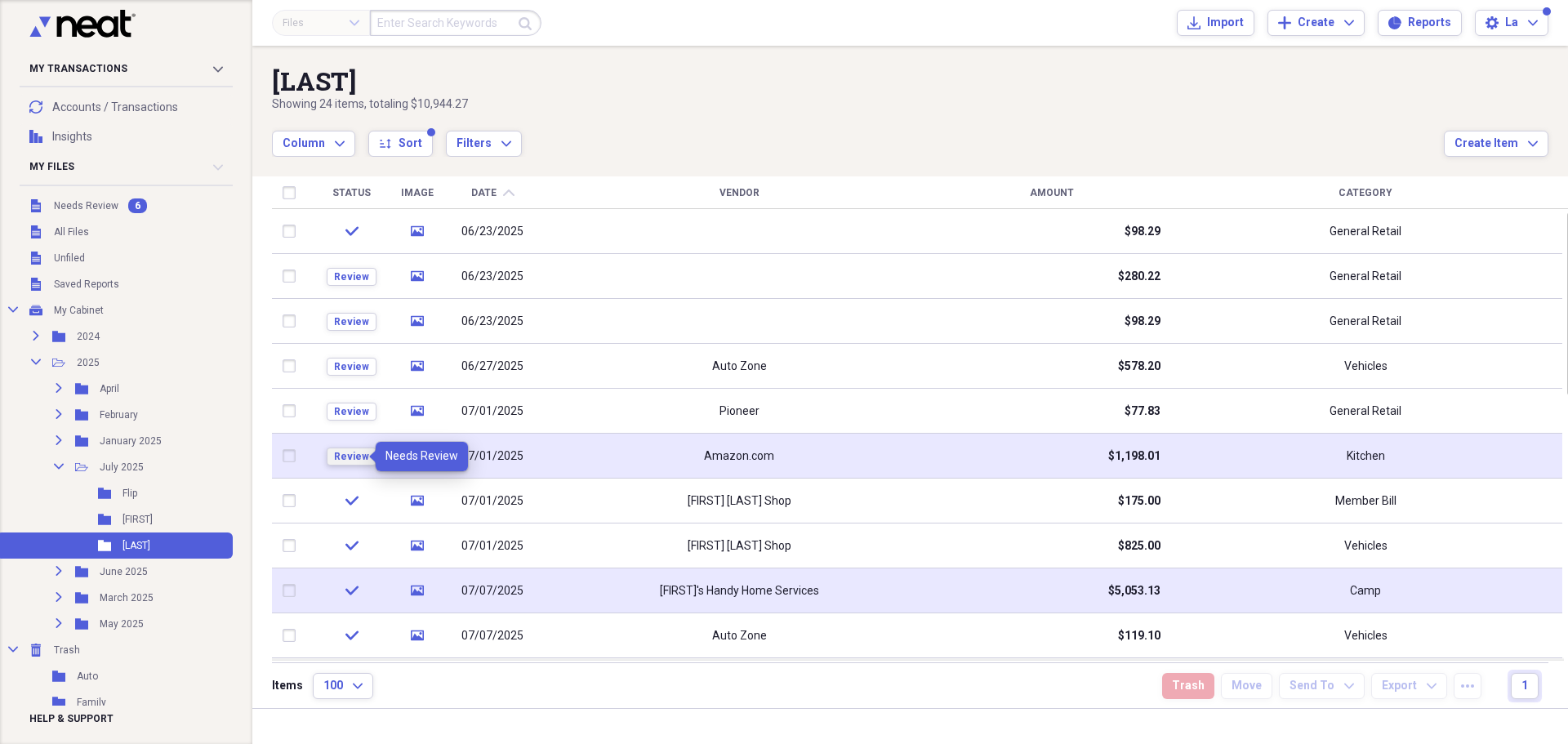 click on "Review" at bounding box center (351, 457) 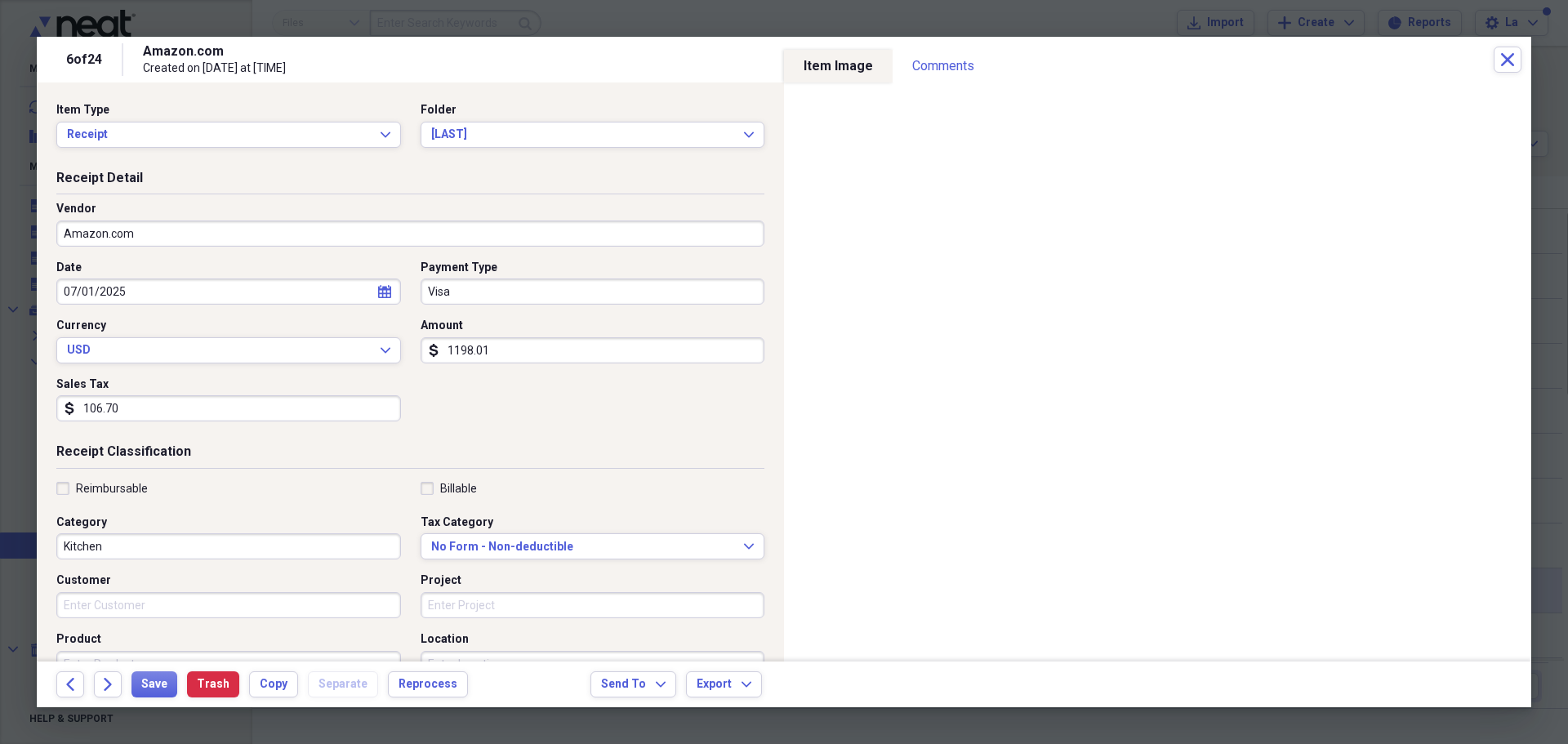 click on "07/01/2025" at bounding box center (229, 292) 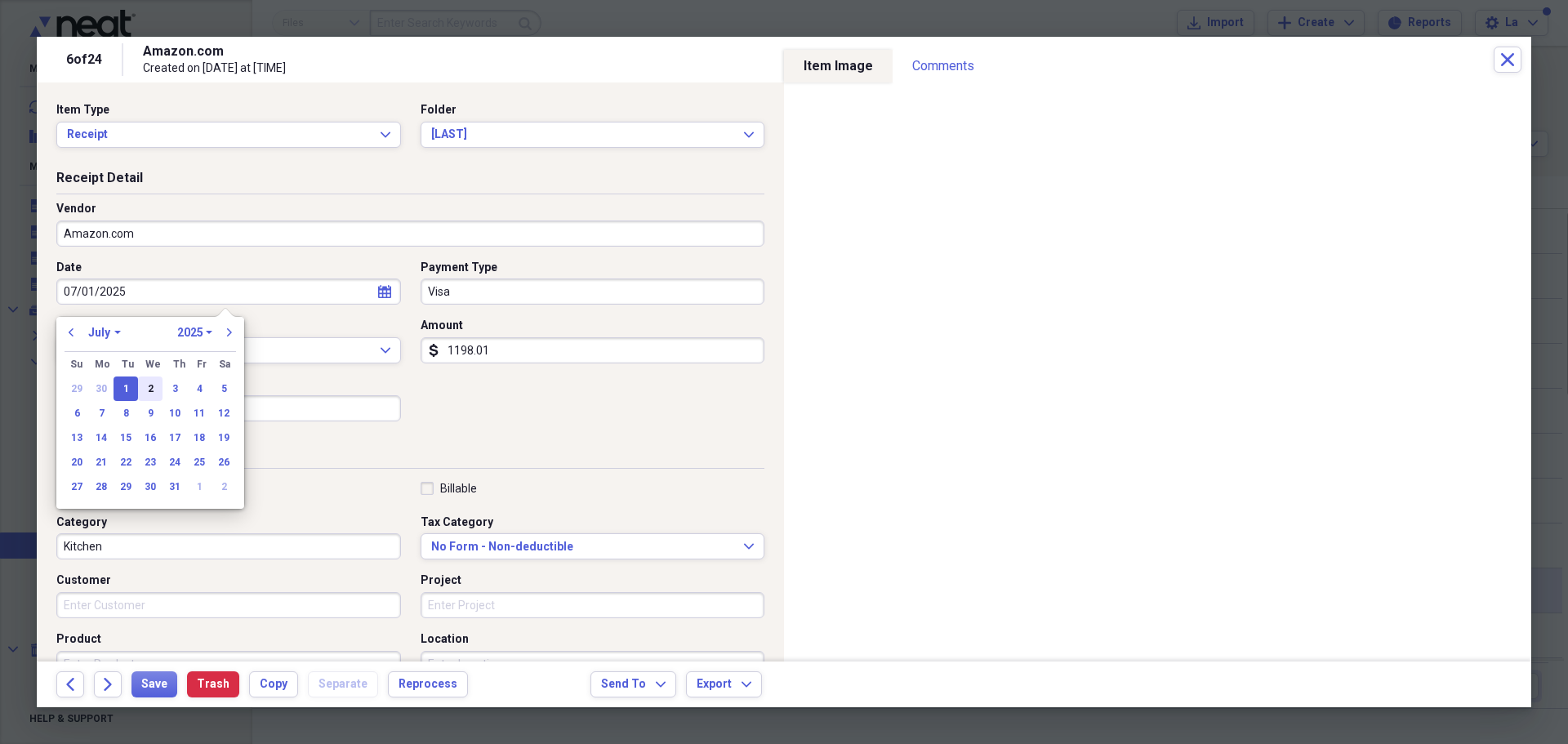click on "2" at bounding box center (150, 389) 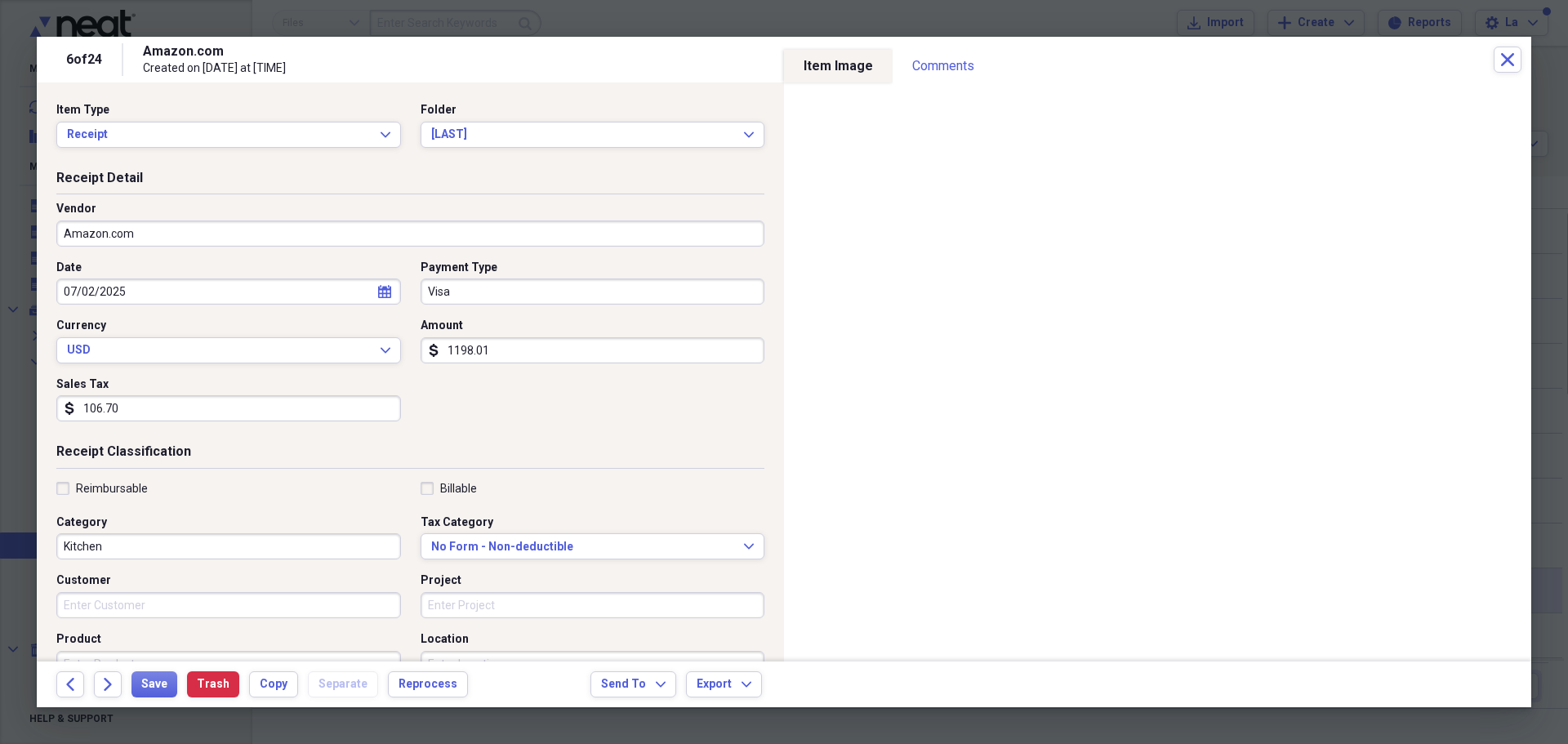 click on "Kitchen" at bounding box center (229, 546) 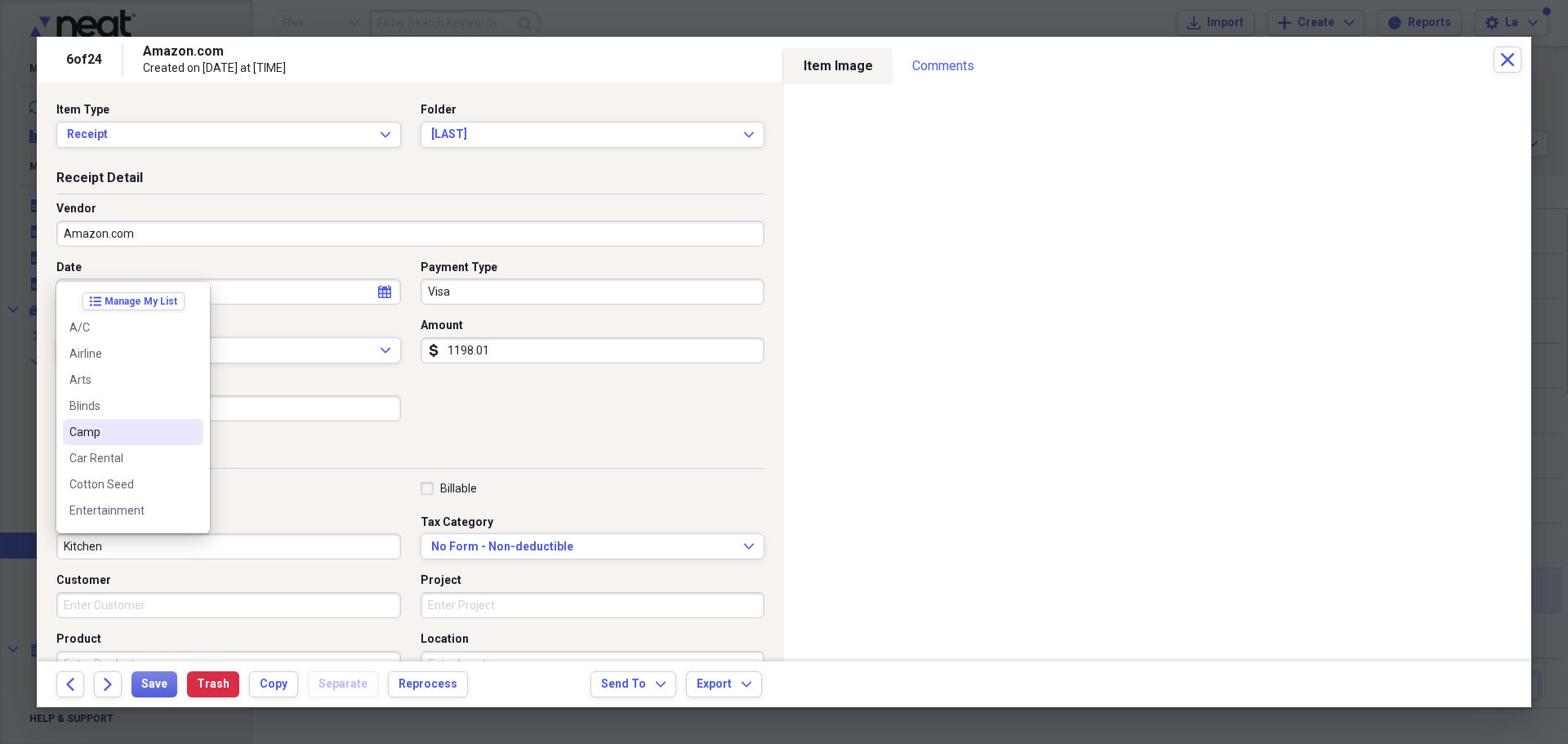 click on "Camp" at bounding box center [123, 432] 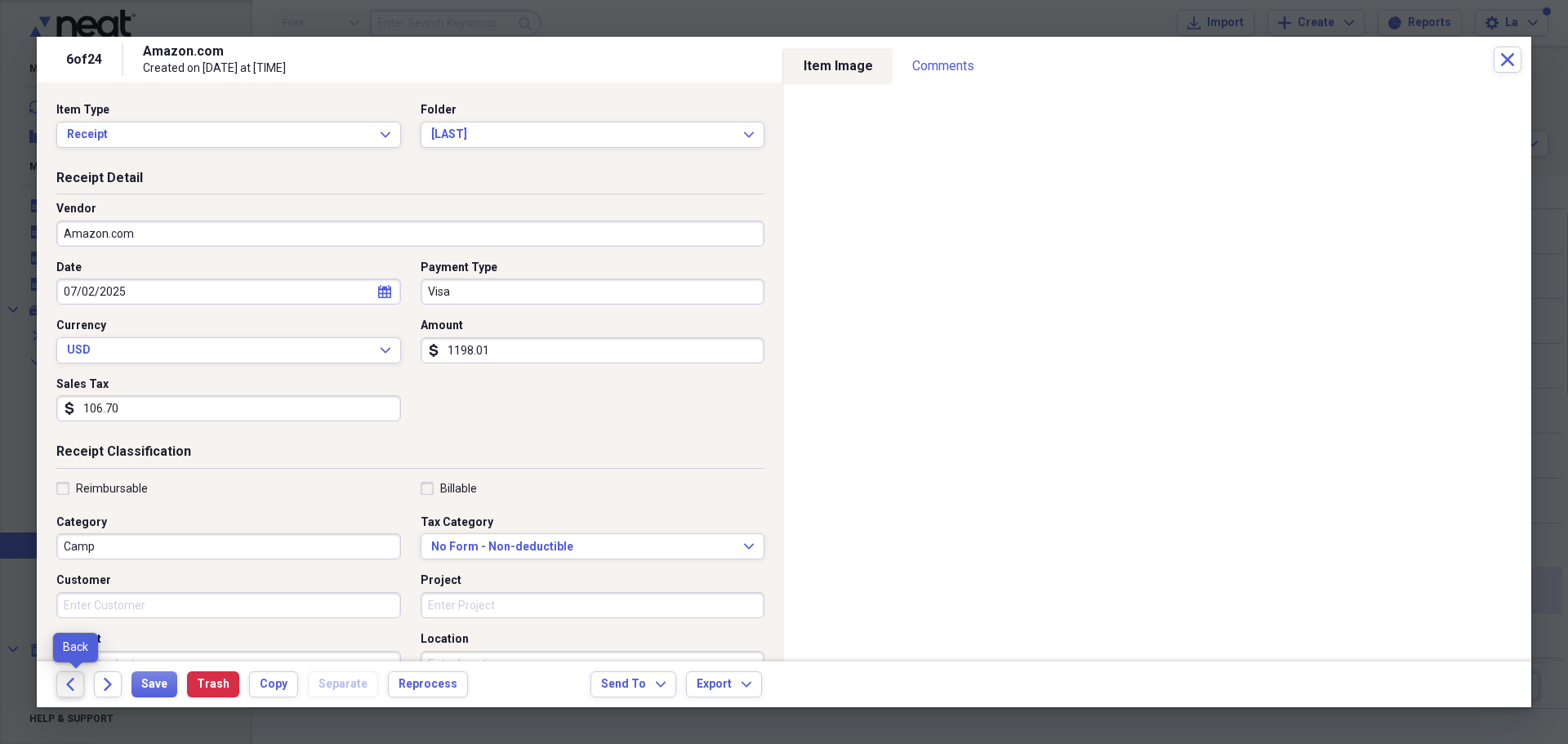 click on "Back" 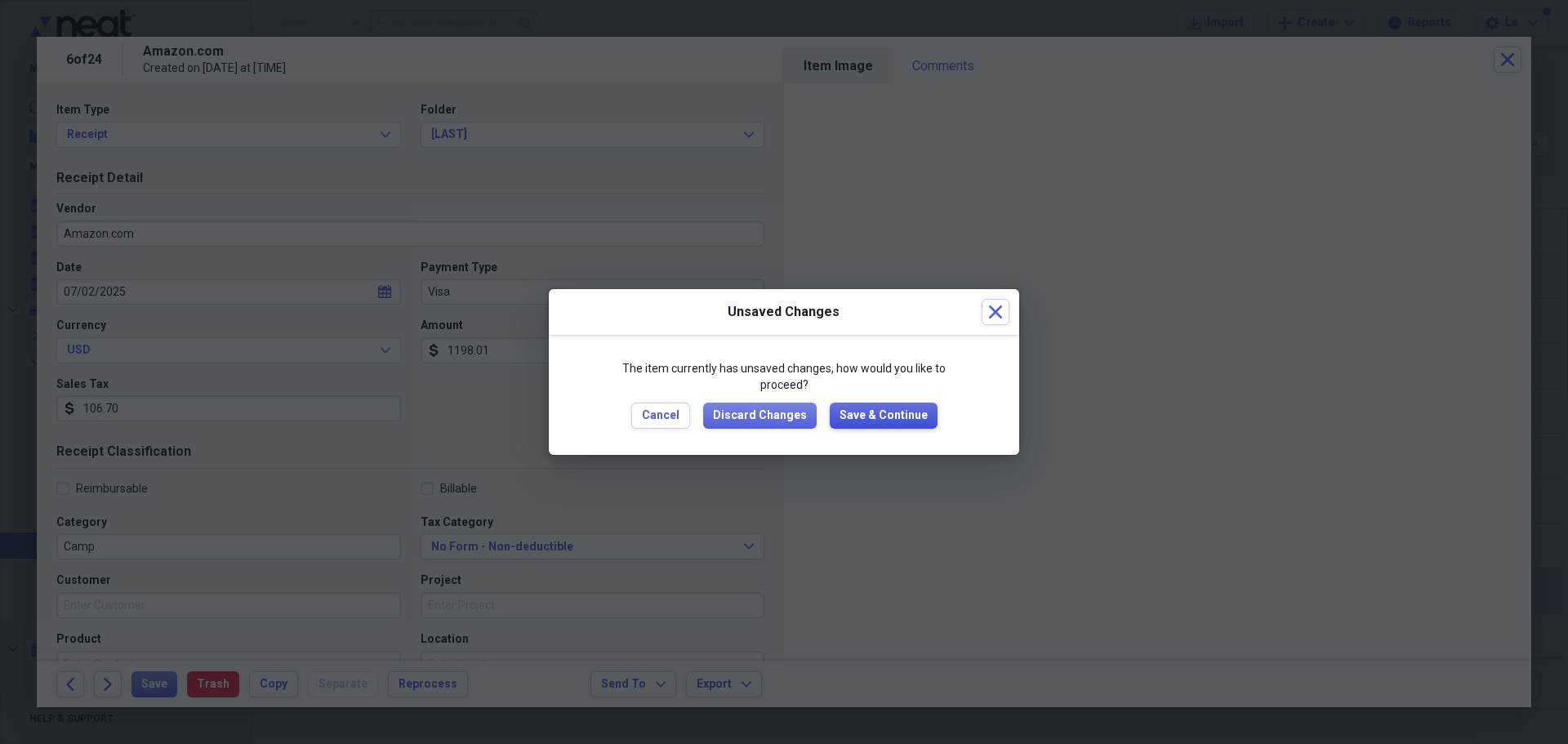 click on "Save & Continue" at bounding box center (884, 416) 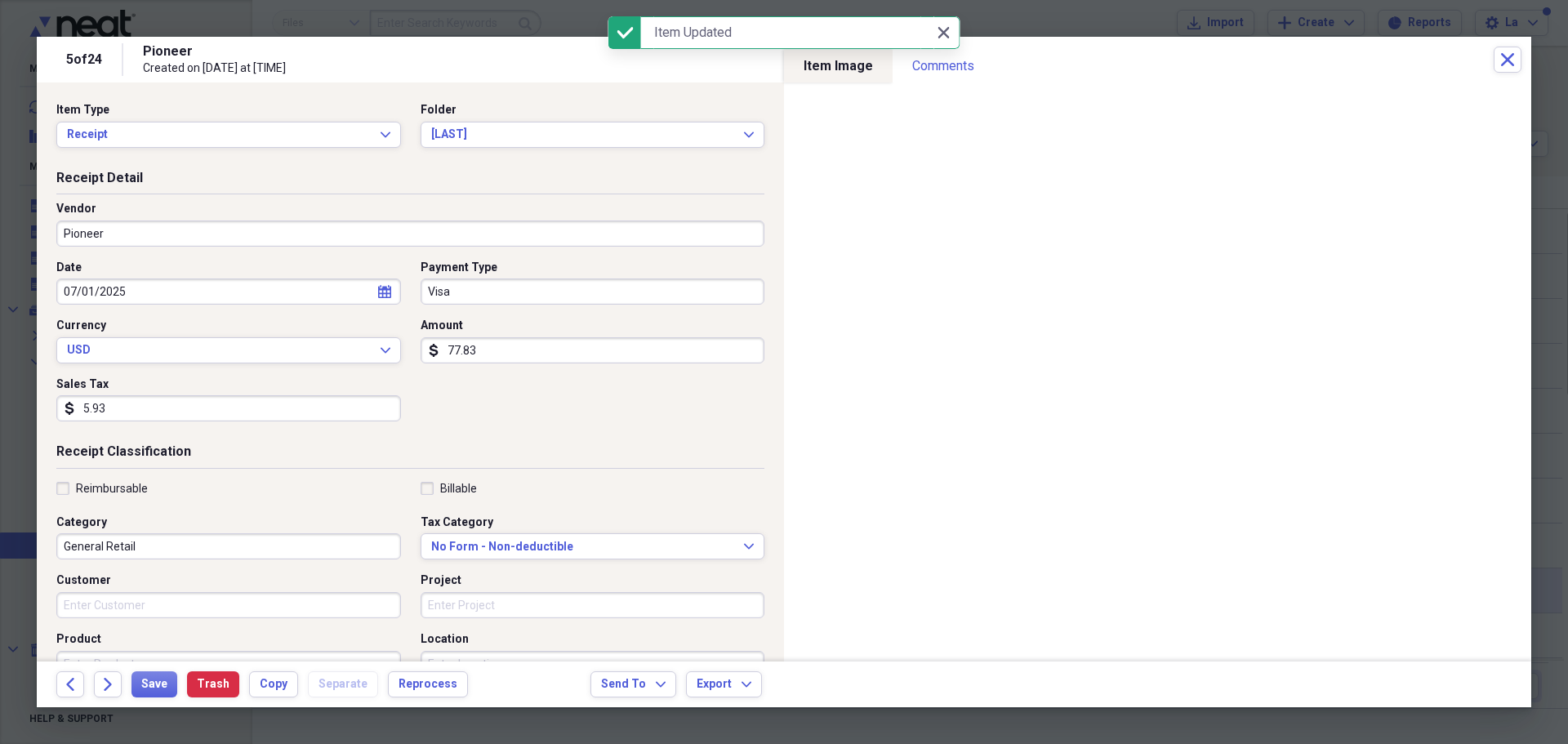 click on "Pioneer" at bounding box center (410, 234) 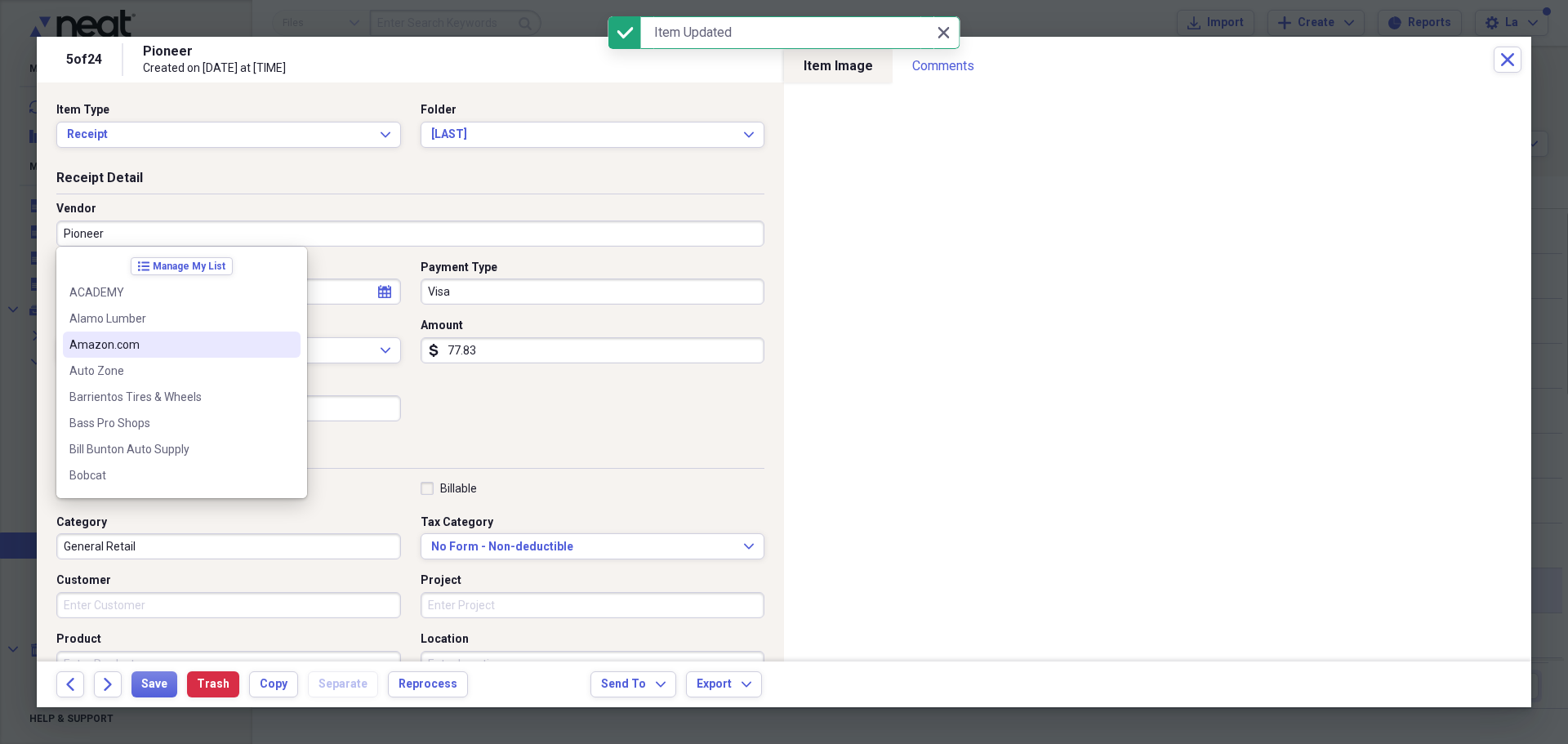 click on "Amazon.com" at bounding box center [172, 345] 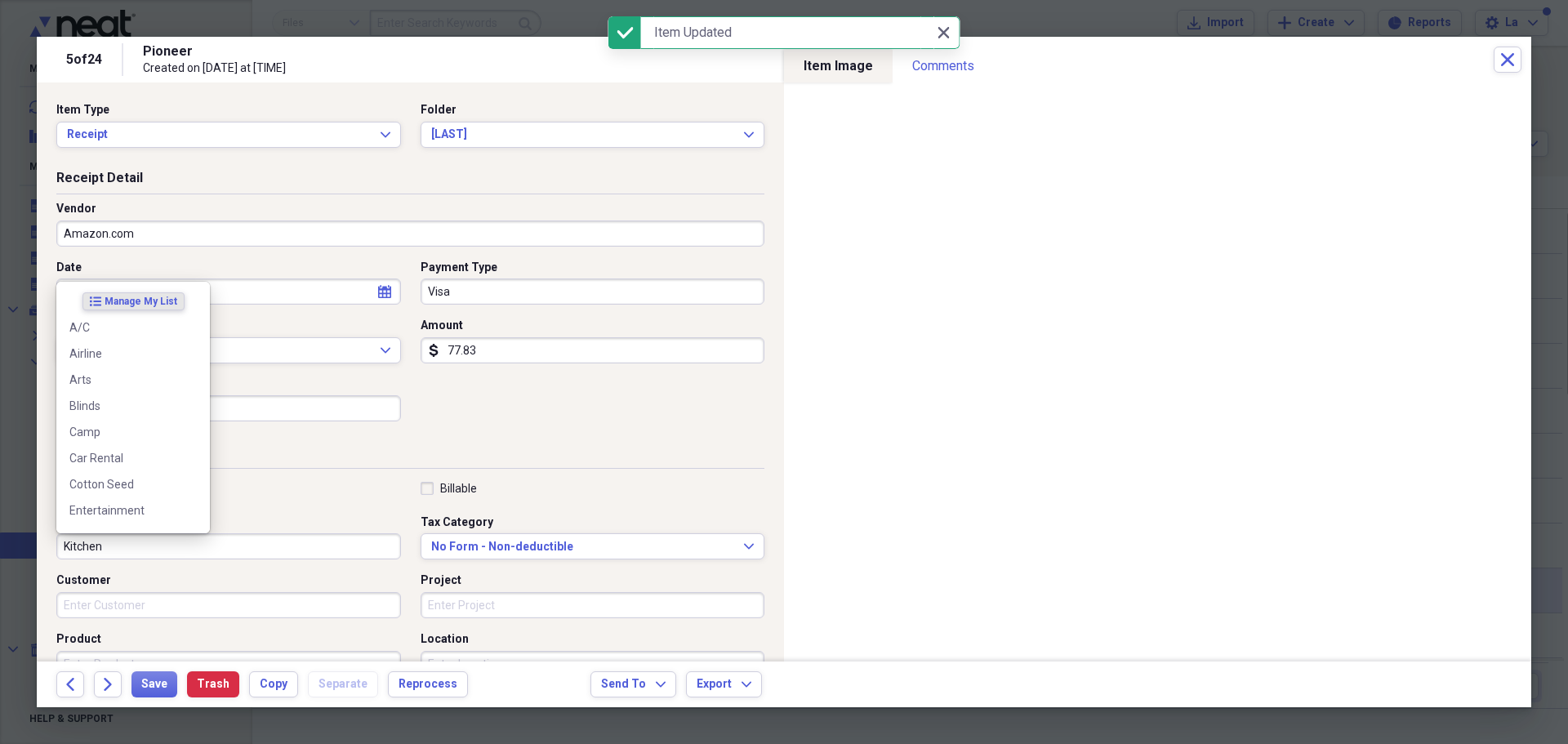 click on "Kitchen" at bounding box center (229, 546) 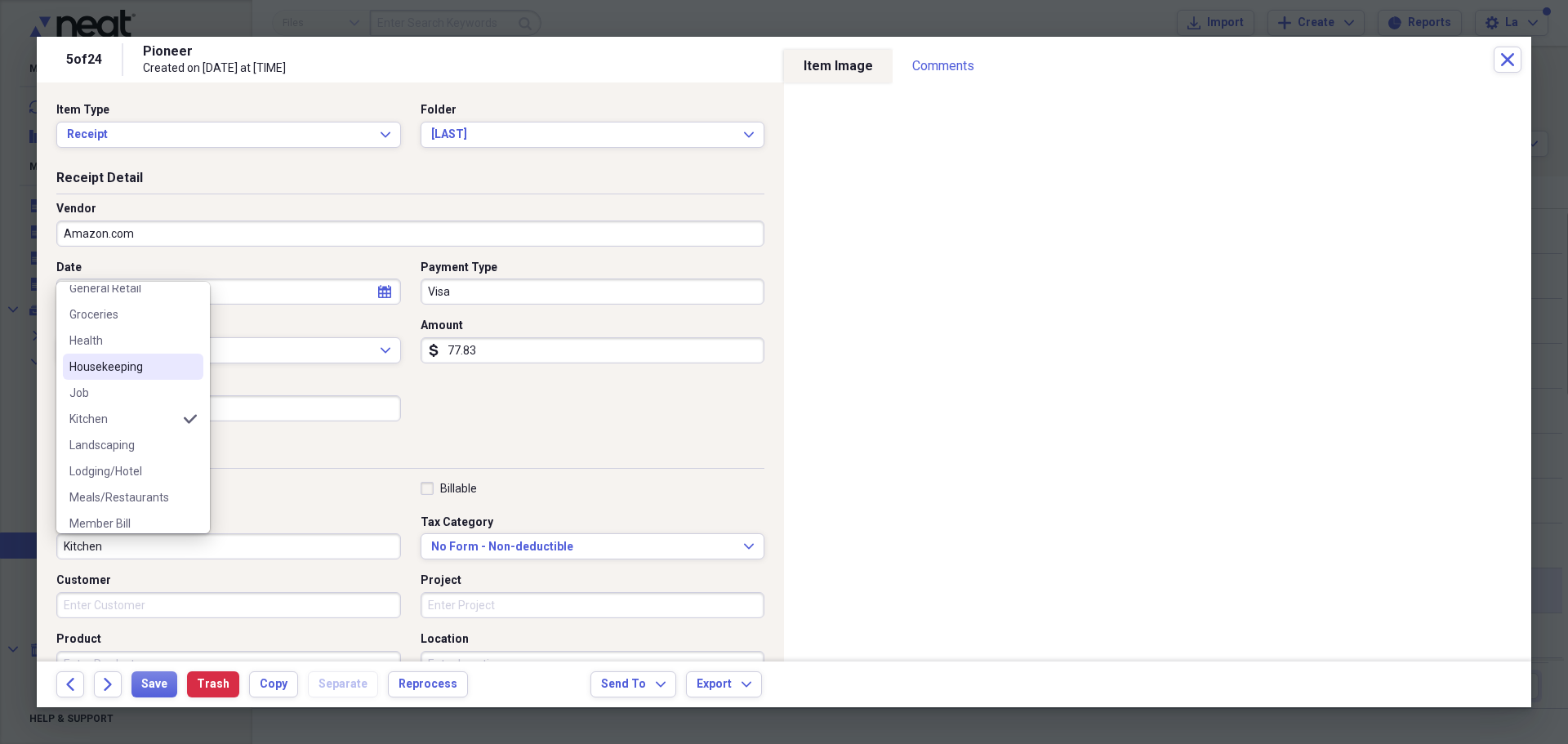 scroll, scrollTop: 408, scrollLeft: 0, axis: vertical 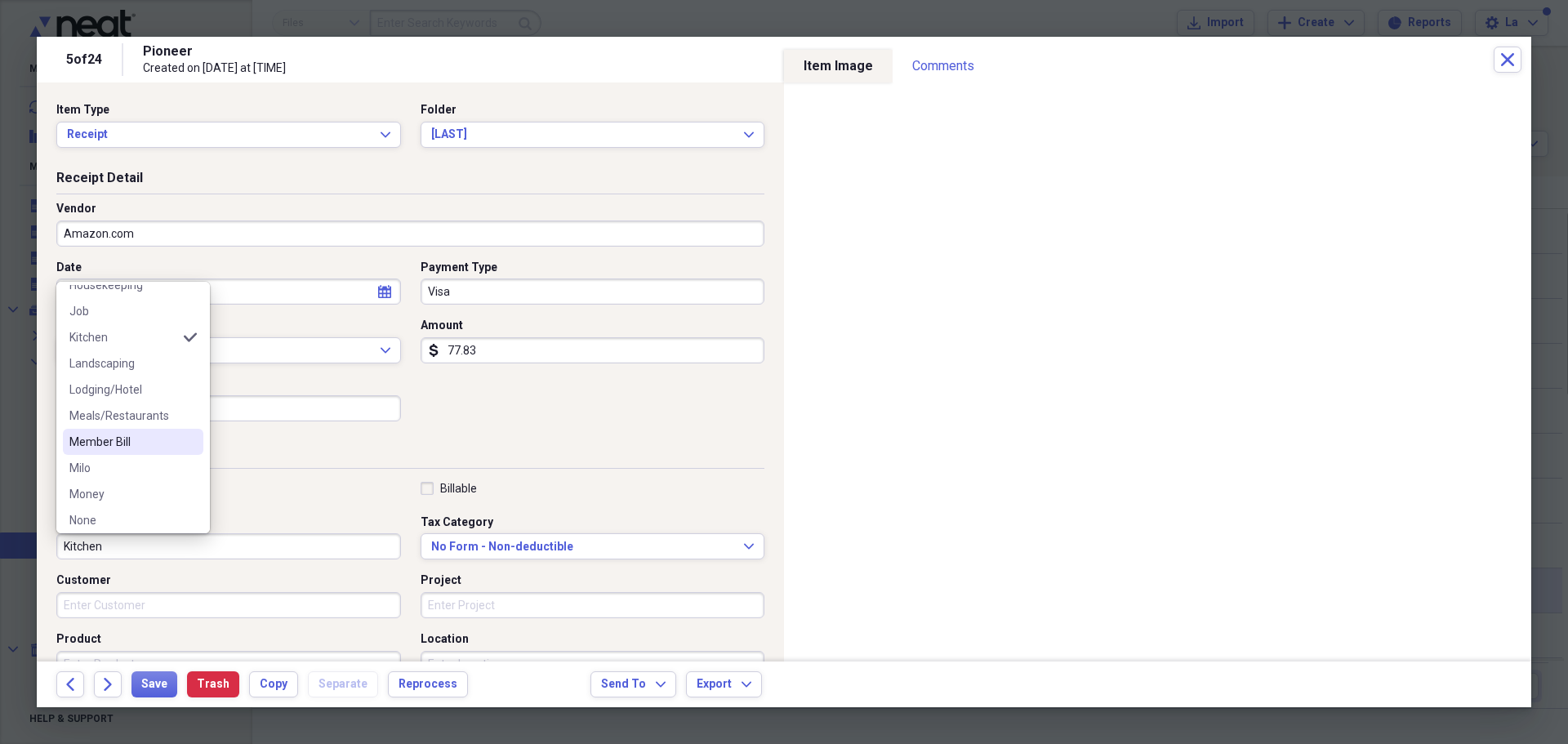 click on "Member Bill" at bounding box center (123, 442) 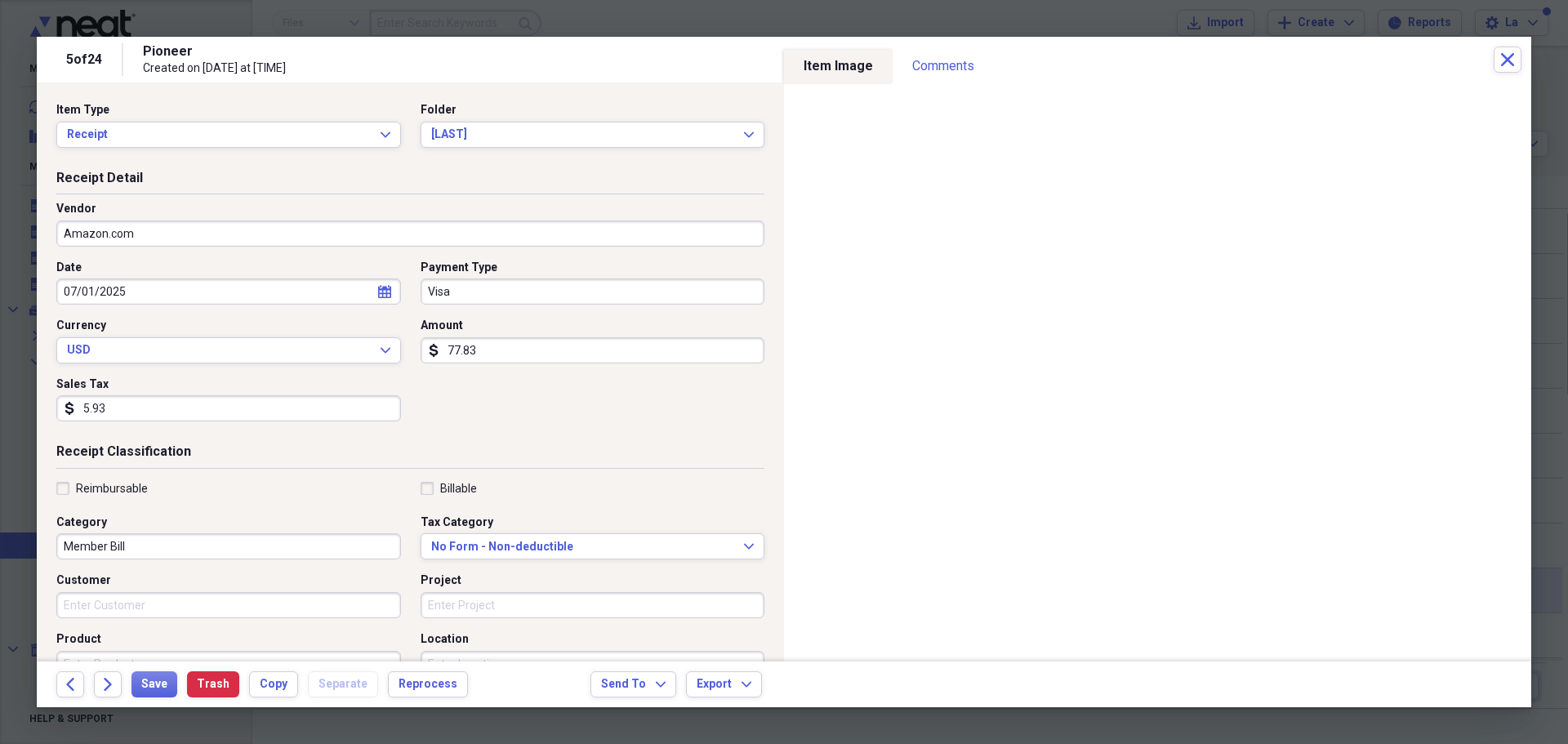 click on "07/01/2025" at bounding box center [229, 292] 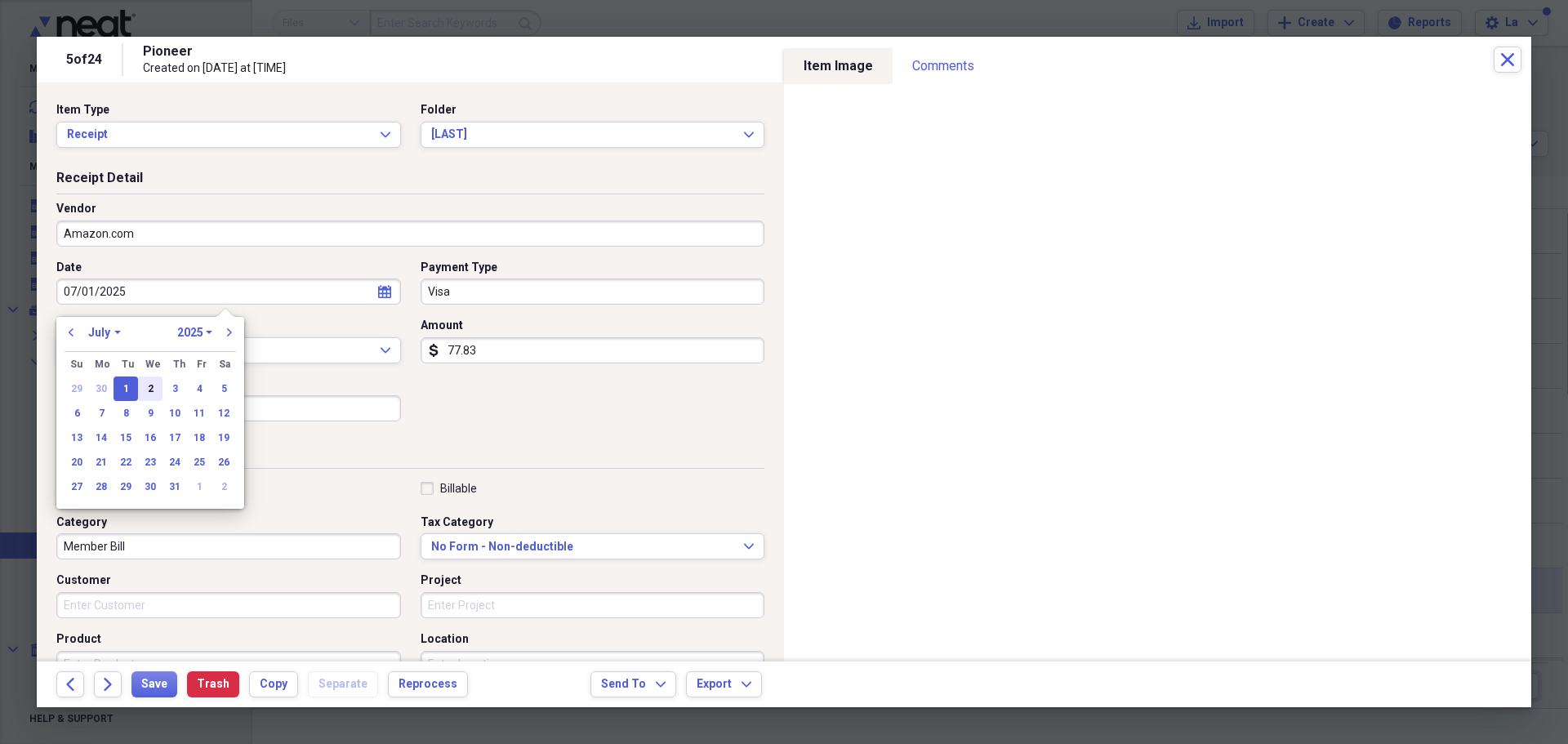 click on "2" at bounding box center [150, 389] 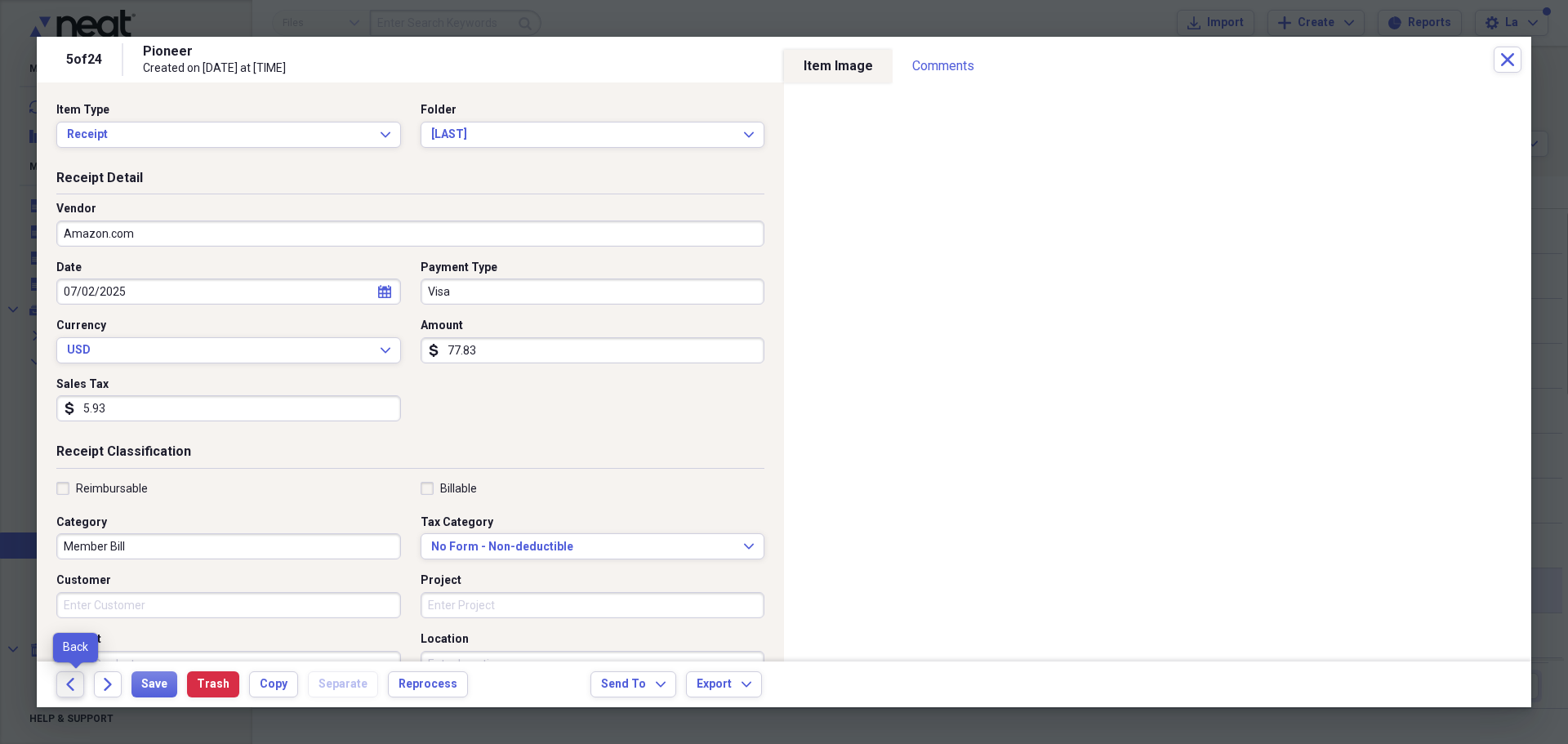 click on "Back" at bounding box center [70, 684] 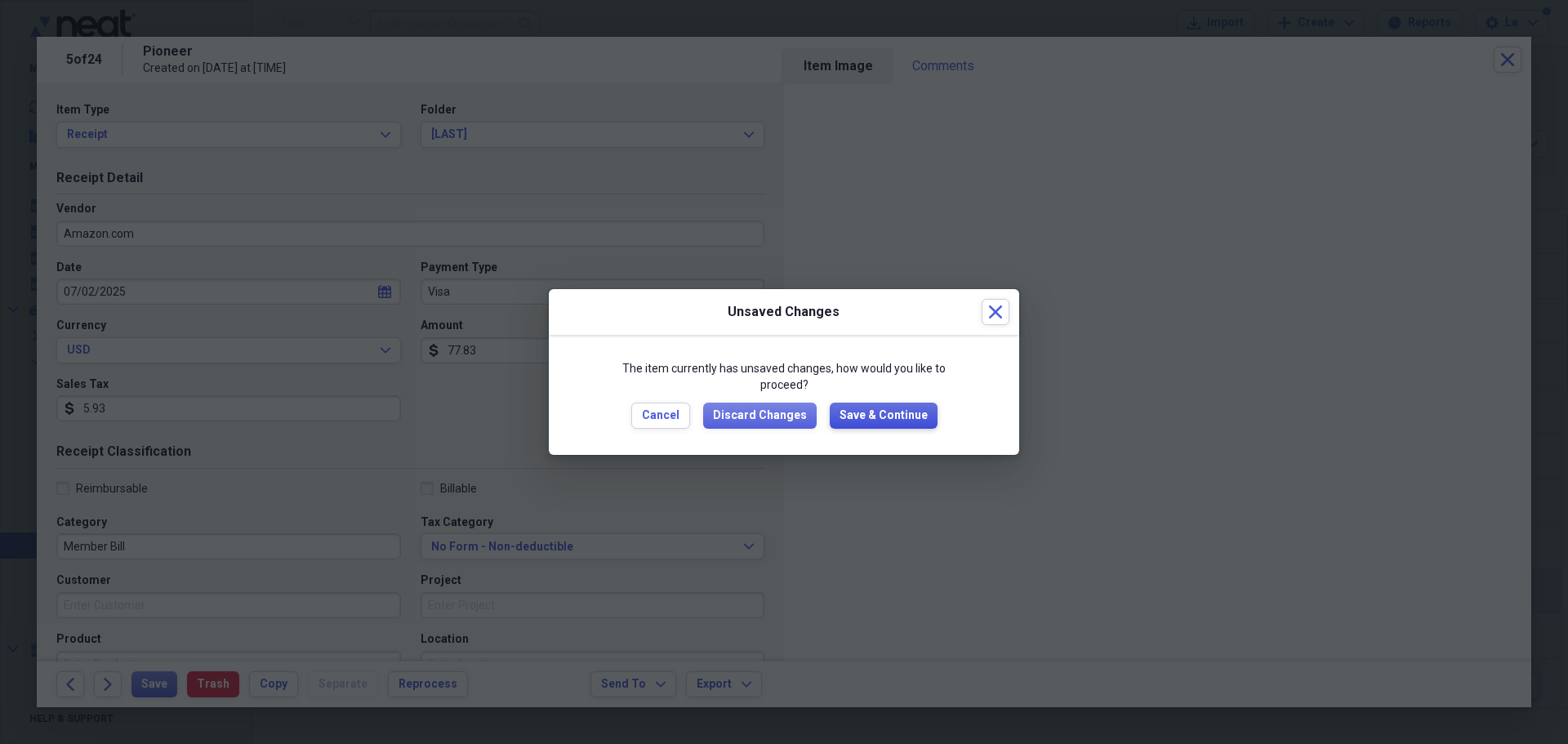 click on "Save & Continue" at bounding box center (884, 416) 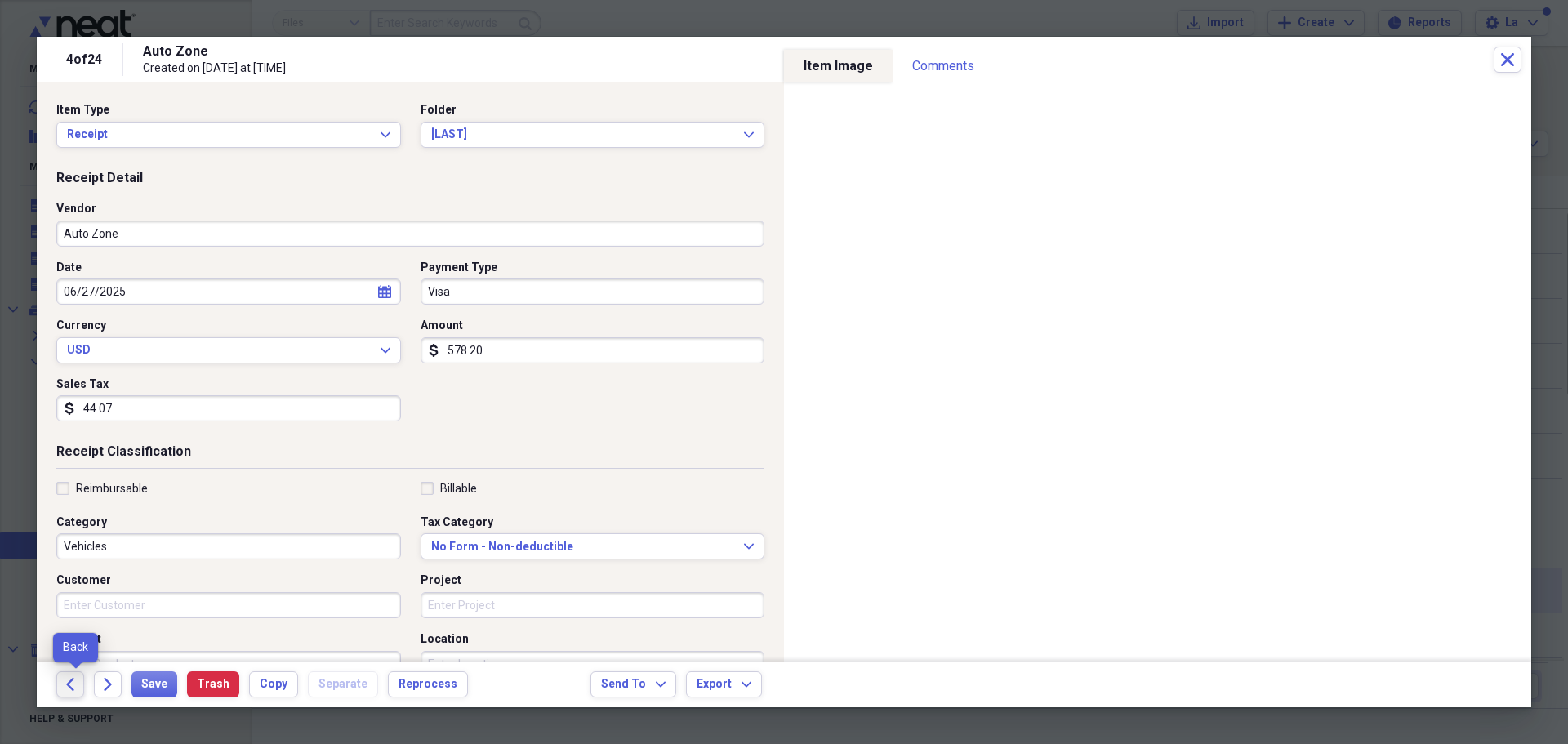 click on "Back" at bounding box center [70, 684] 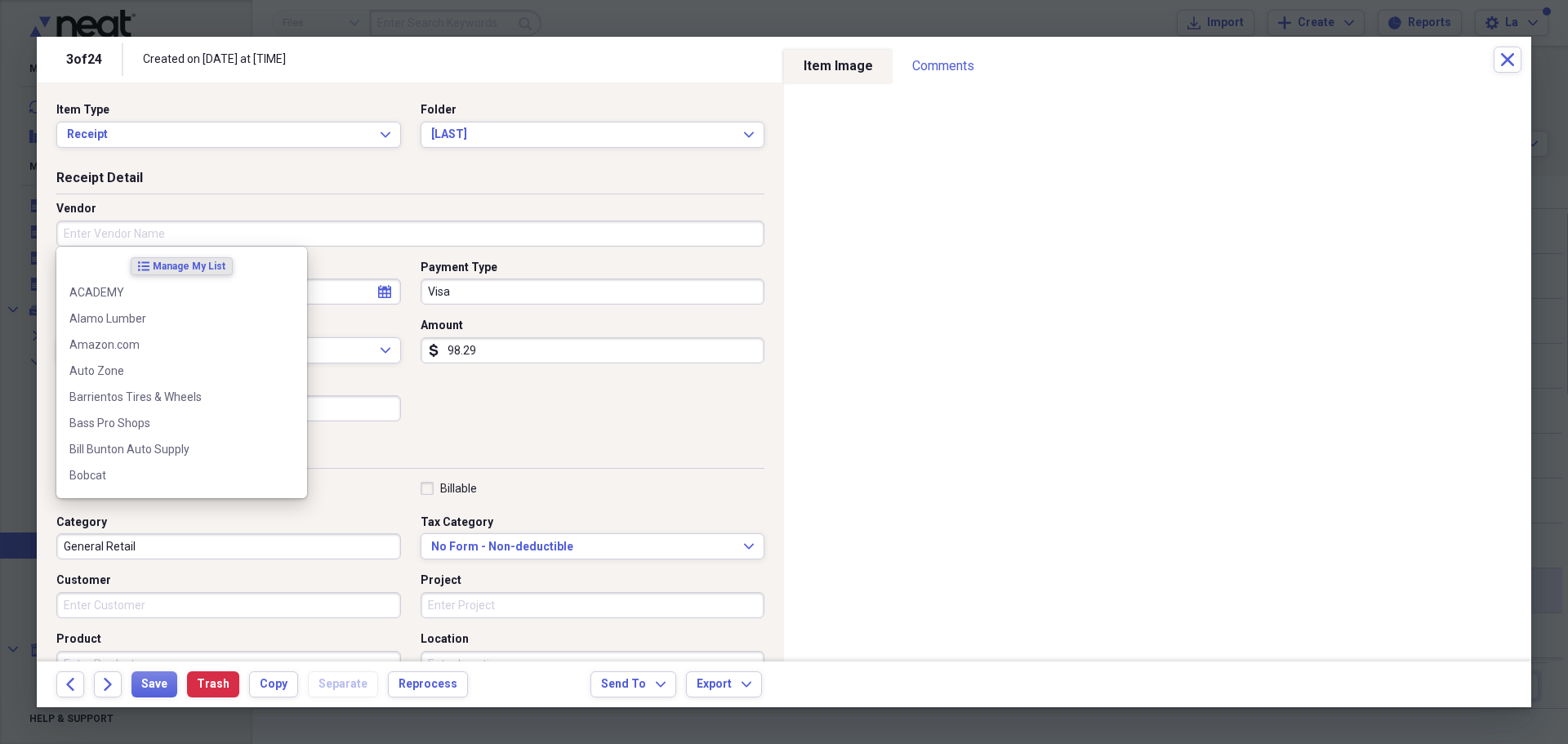 click on "Vendor" at bounding box center [410, 234] 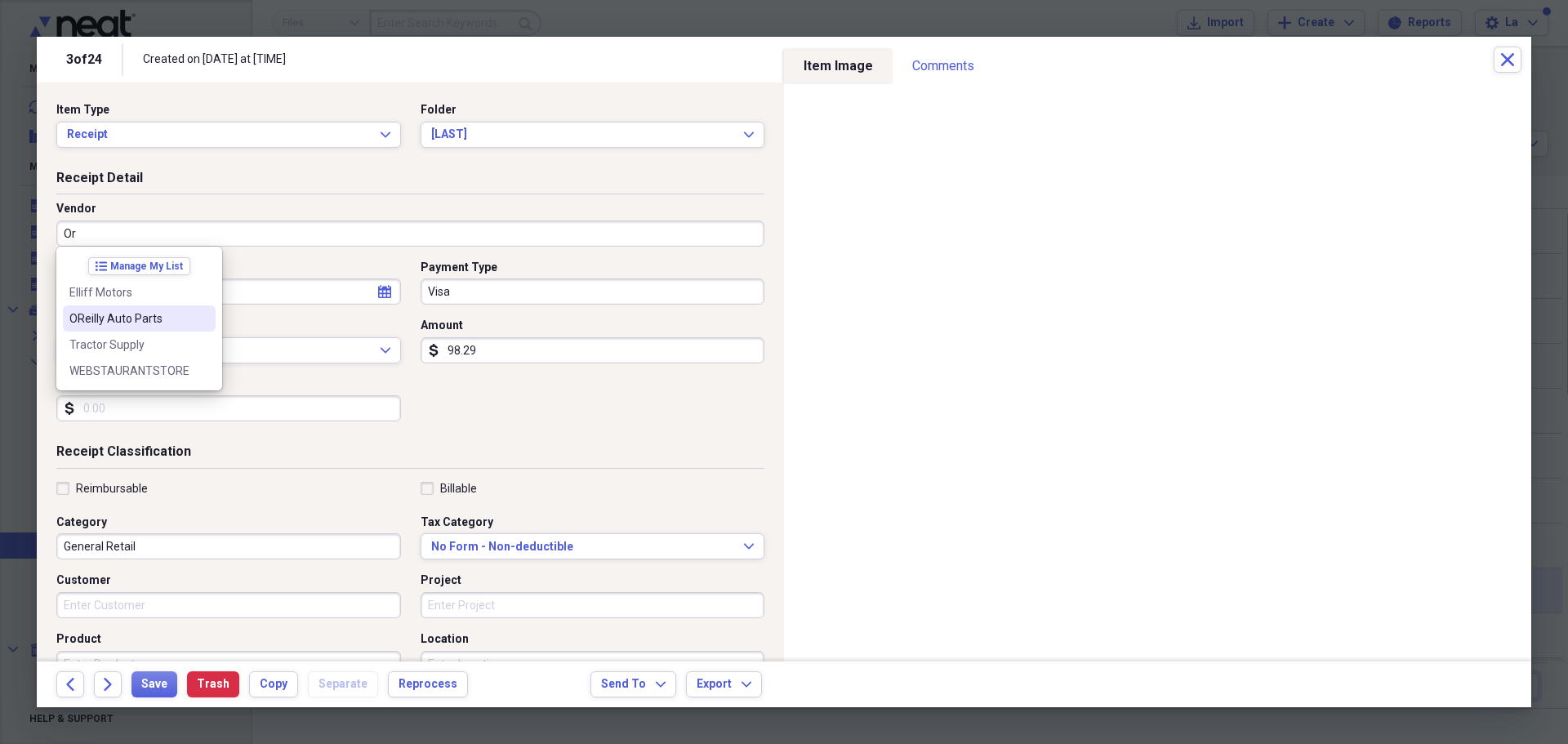 click on "OReilly Auto Parts" at bounding box center [129, 319] 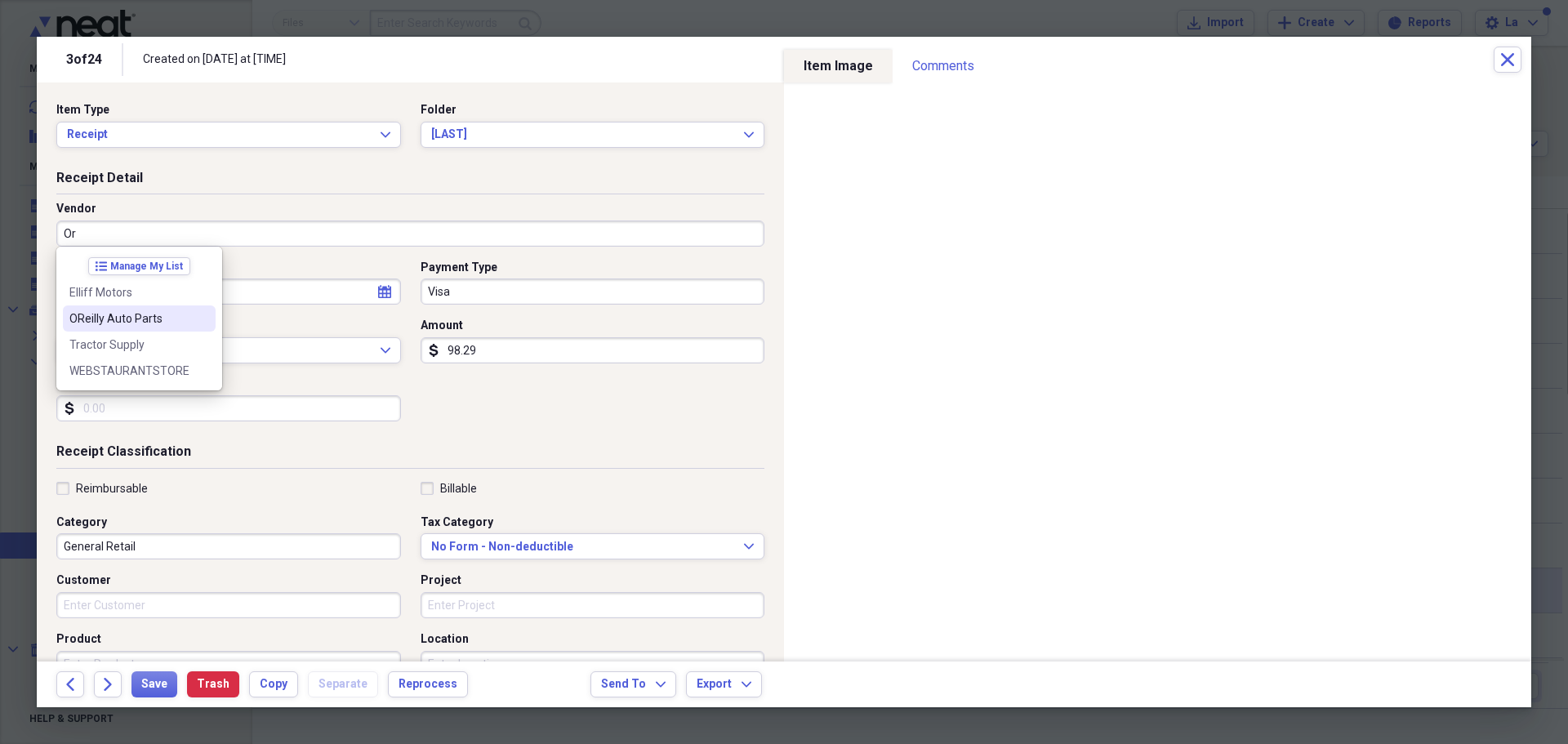 type on "OReilly Auto Parts" 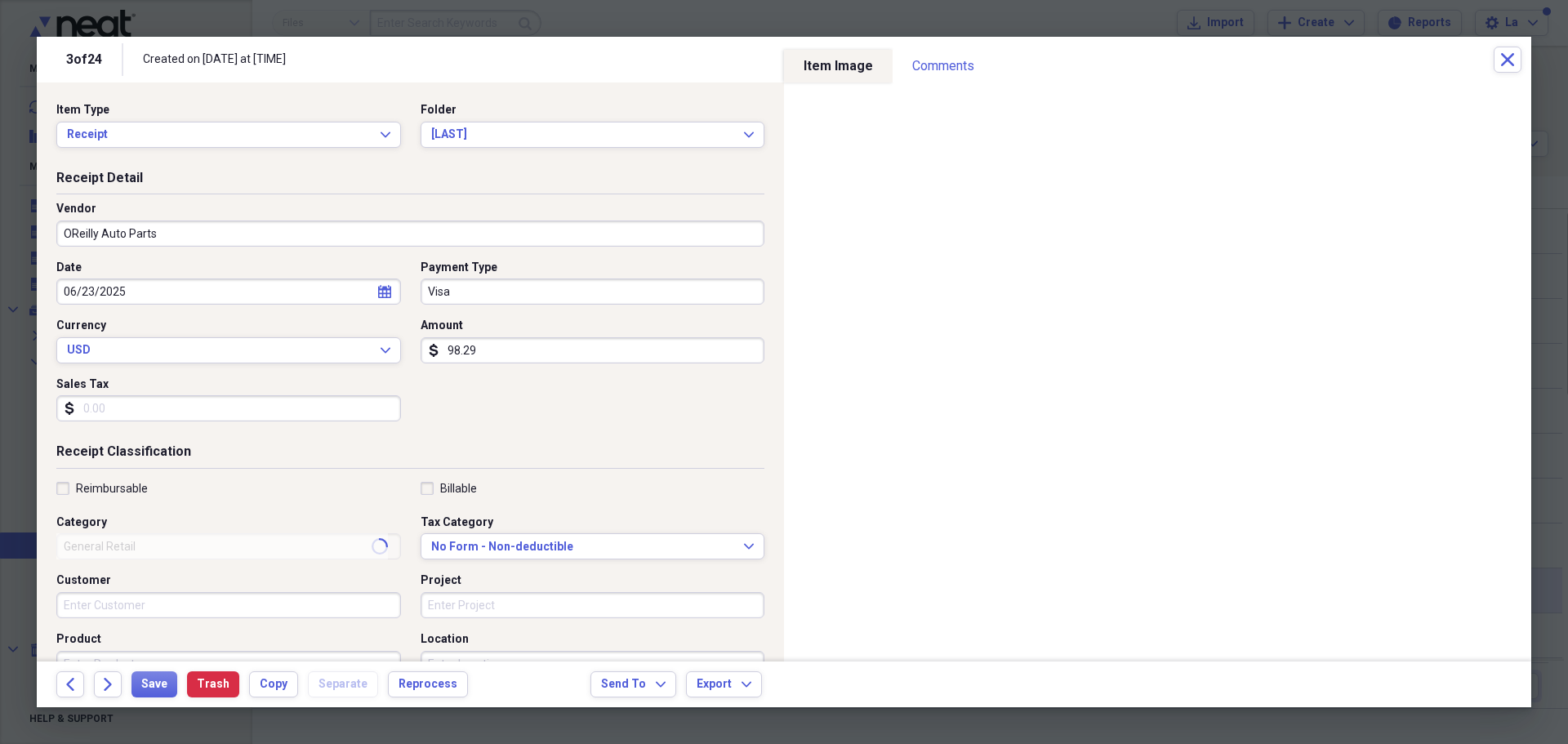 type on "Vehicles" 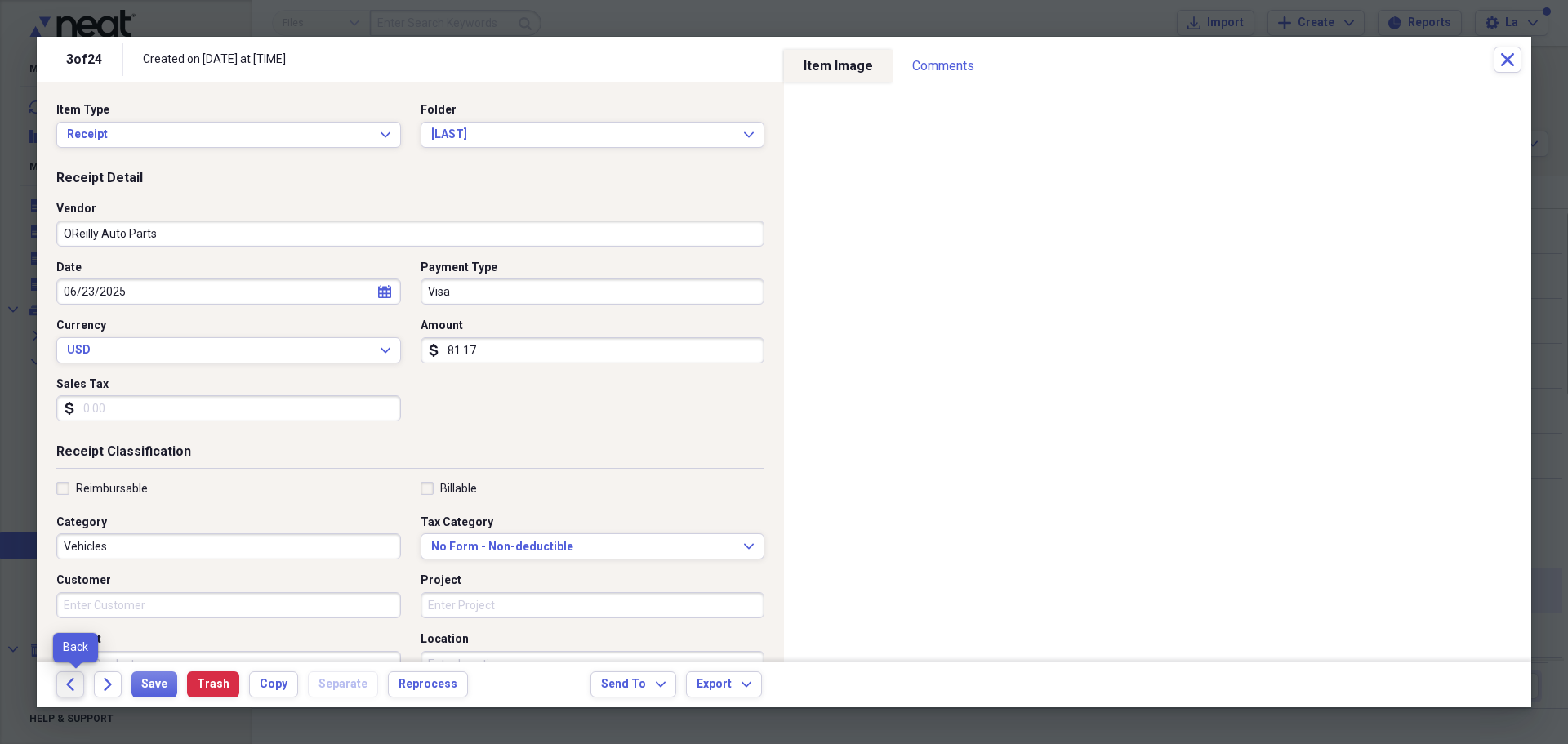type on "81.17" 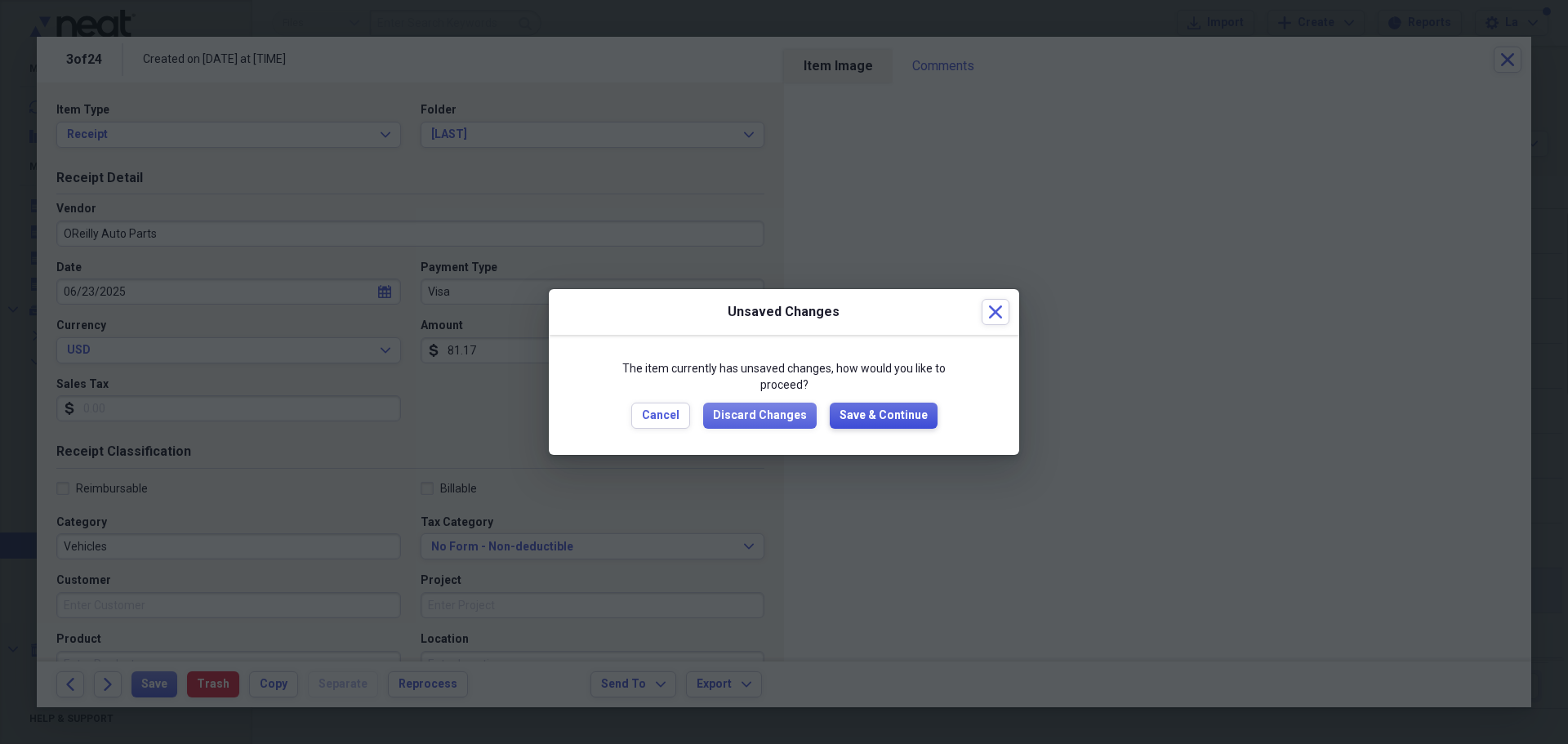 click on "Save & Continue" at bounding box center (884, 416) 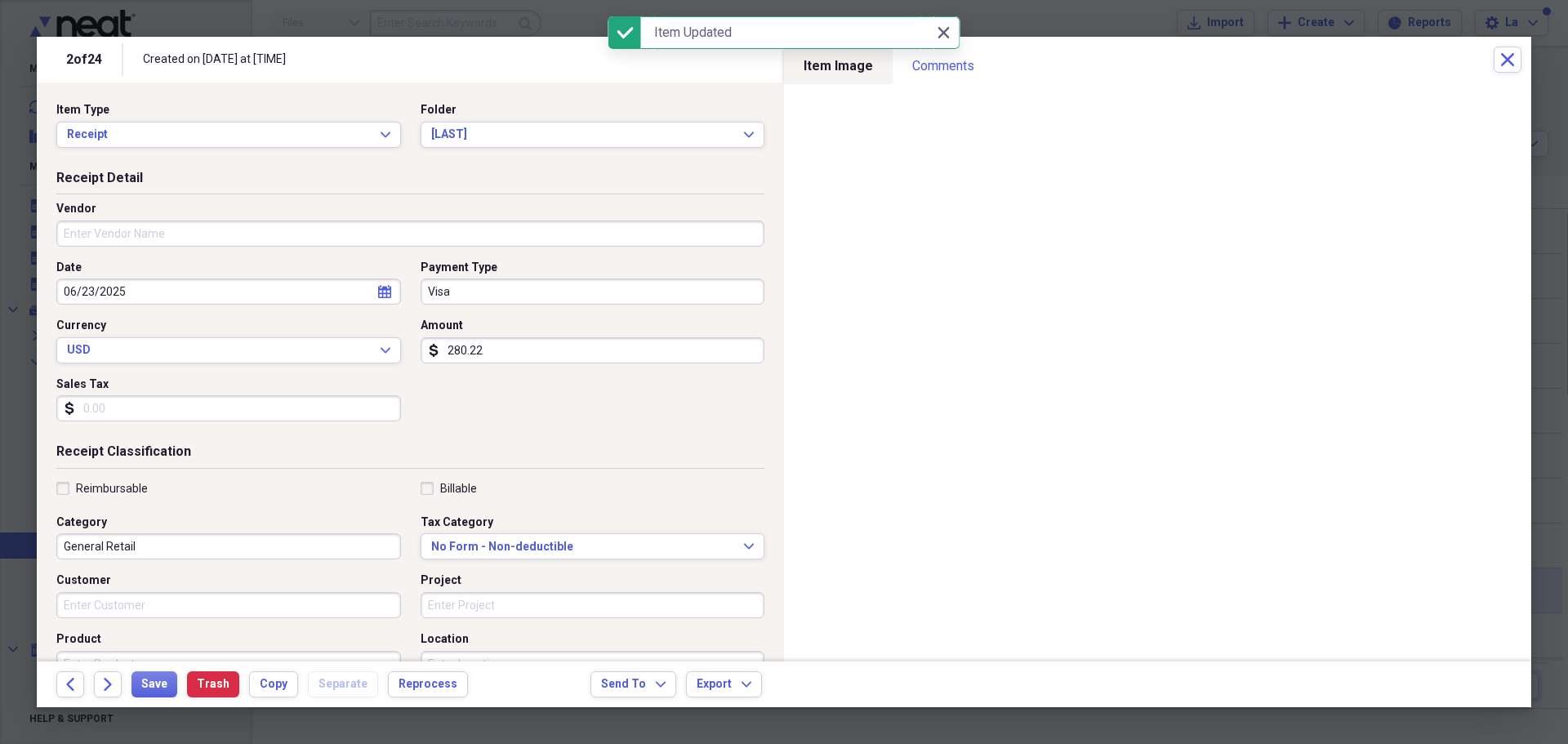 click on "Vendor" at bounding box center [410, 234] 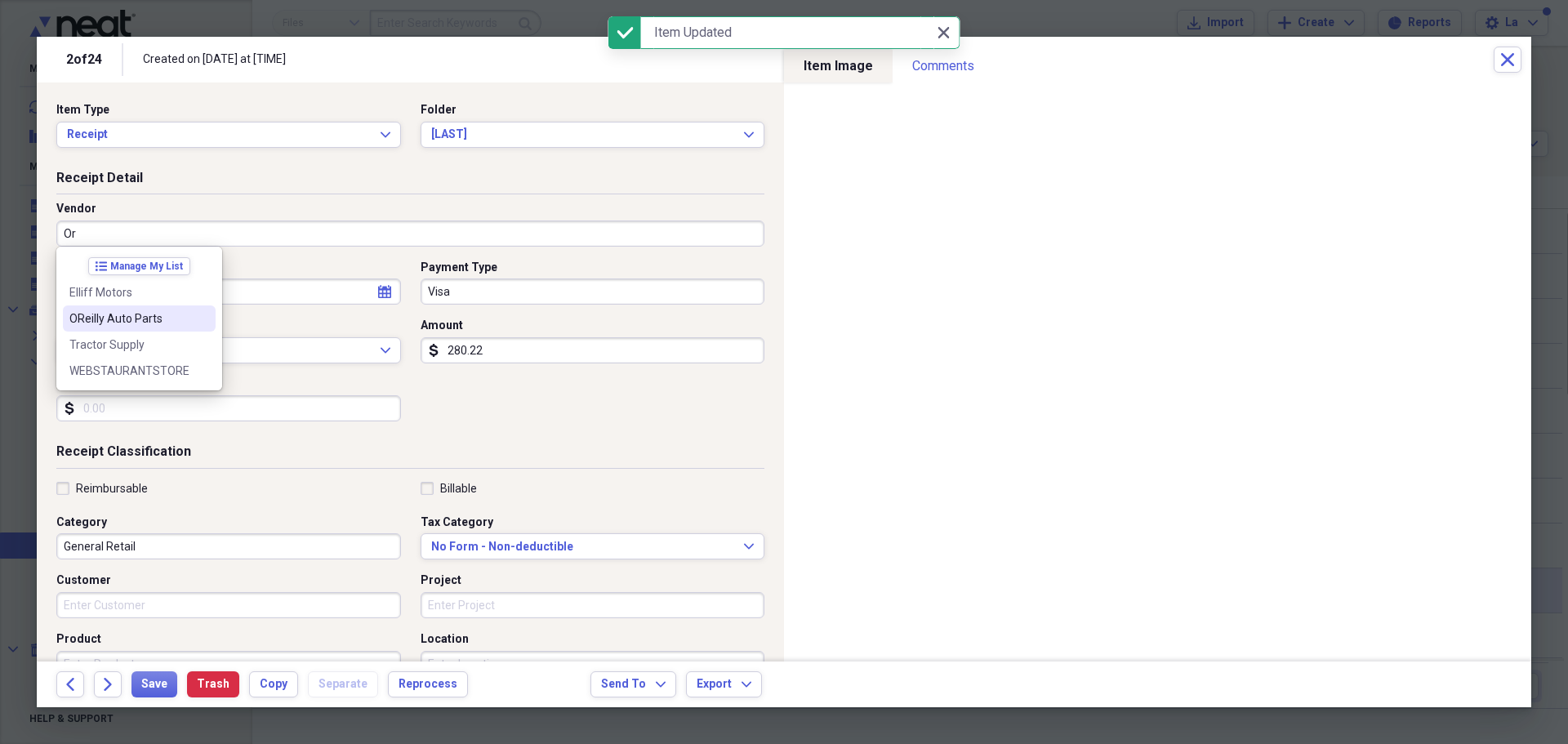 click on "OReilly Auto Parts" at bounding box center (139, 319) 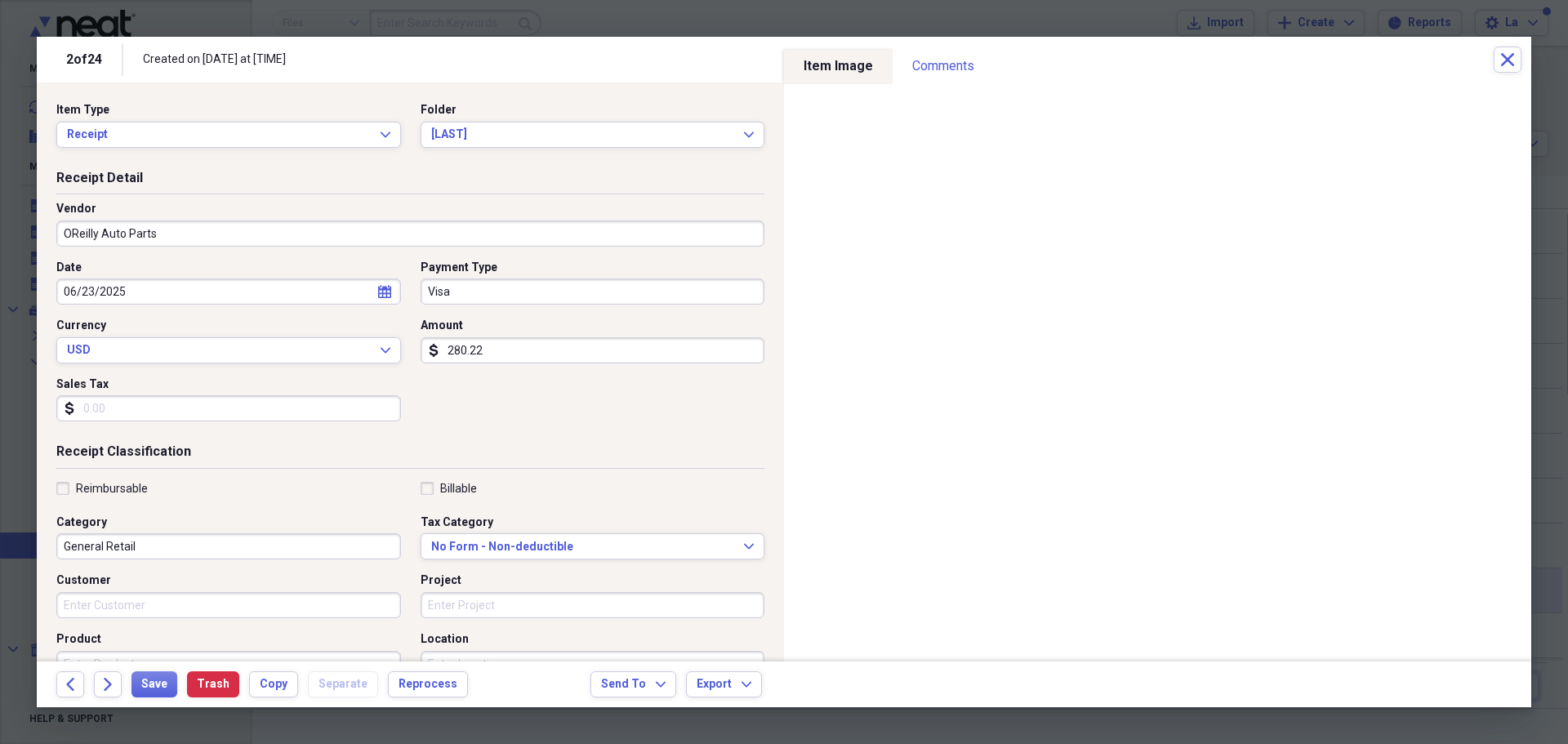type on "Vehicles" 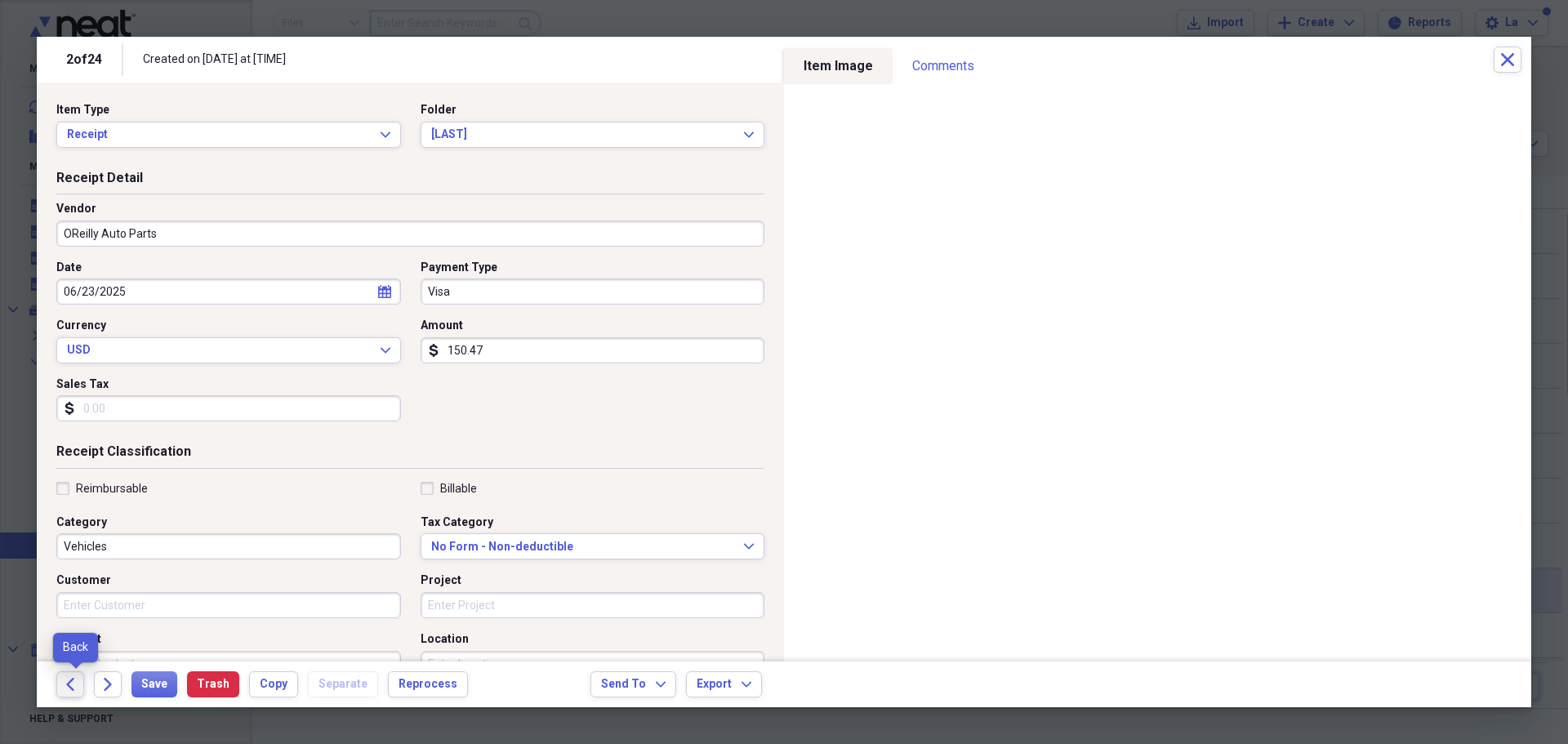 type on "150.47" 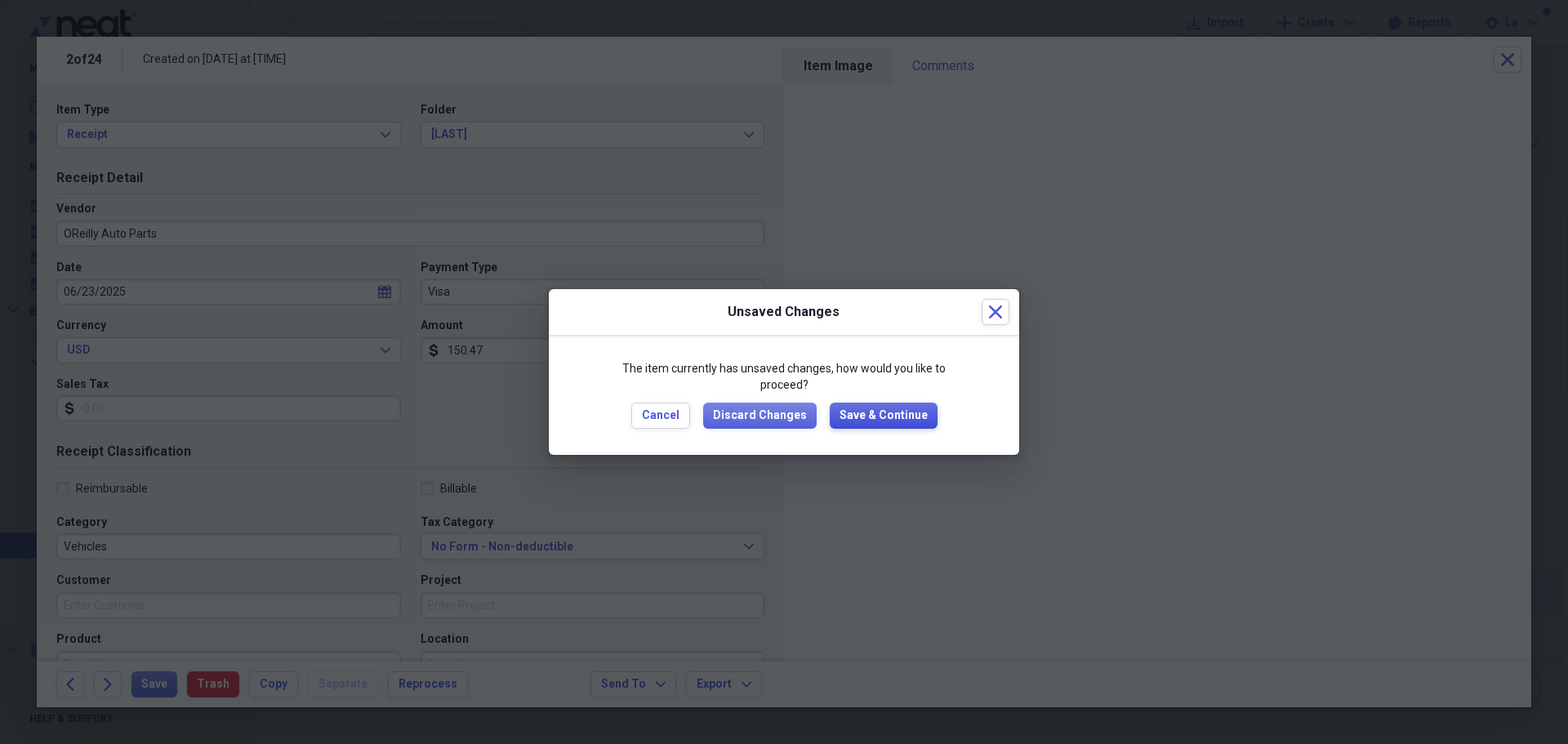click on "Save & Continue" at bounding box center (884, 416) 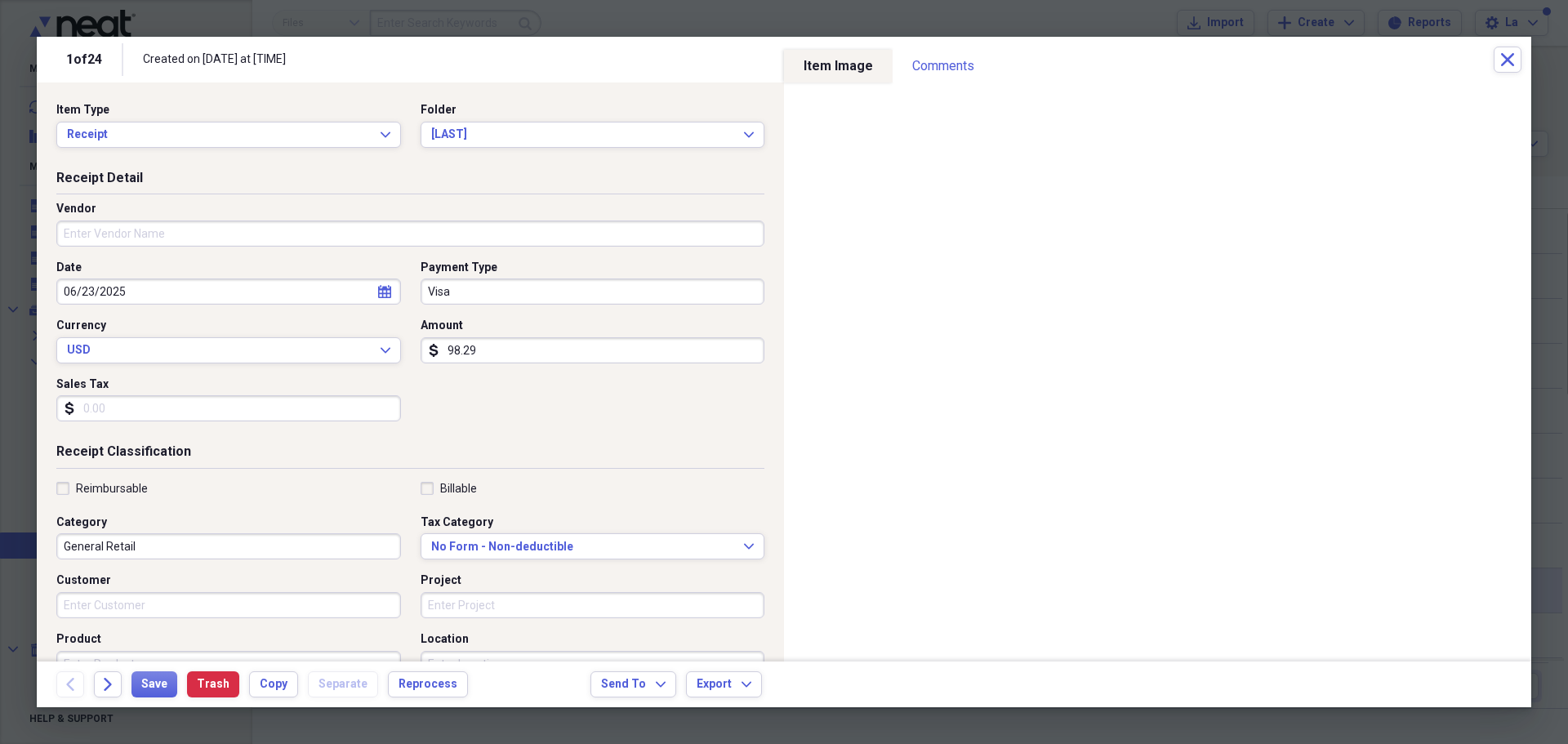 click on "98.29" at bounding box center (593, 350) 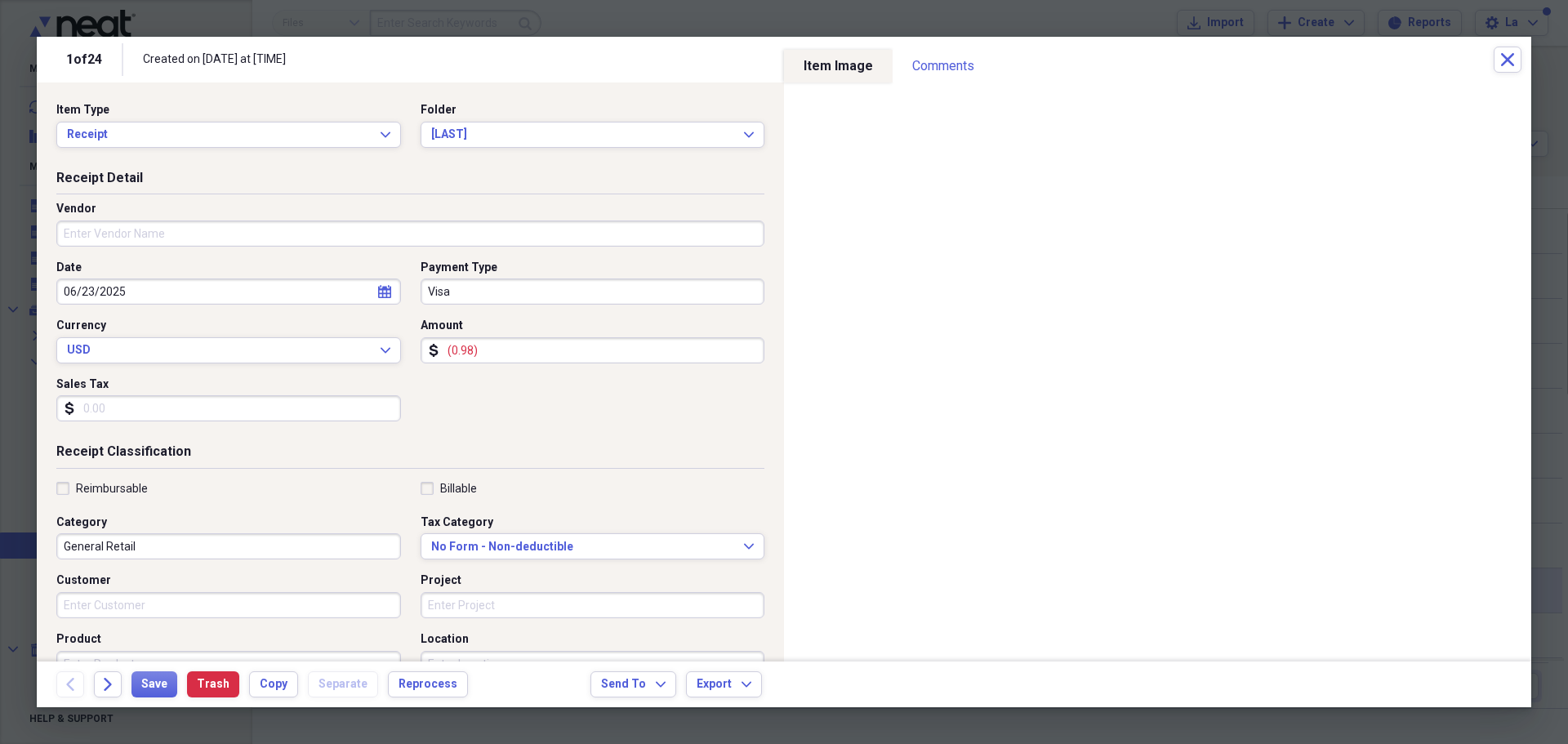 type on "(0.09)" 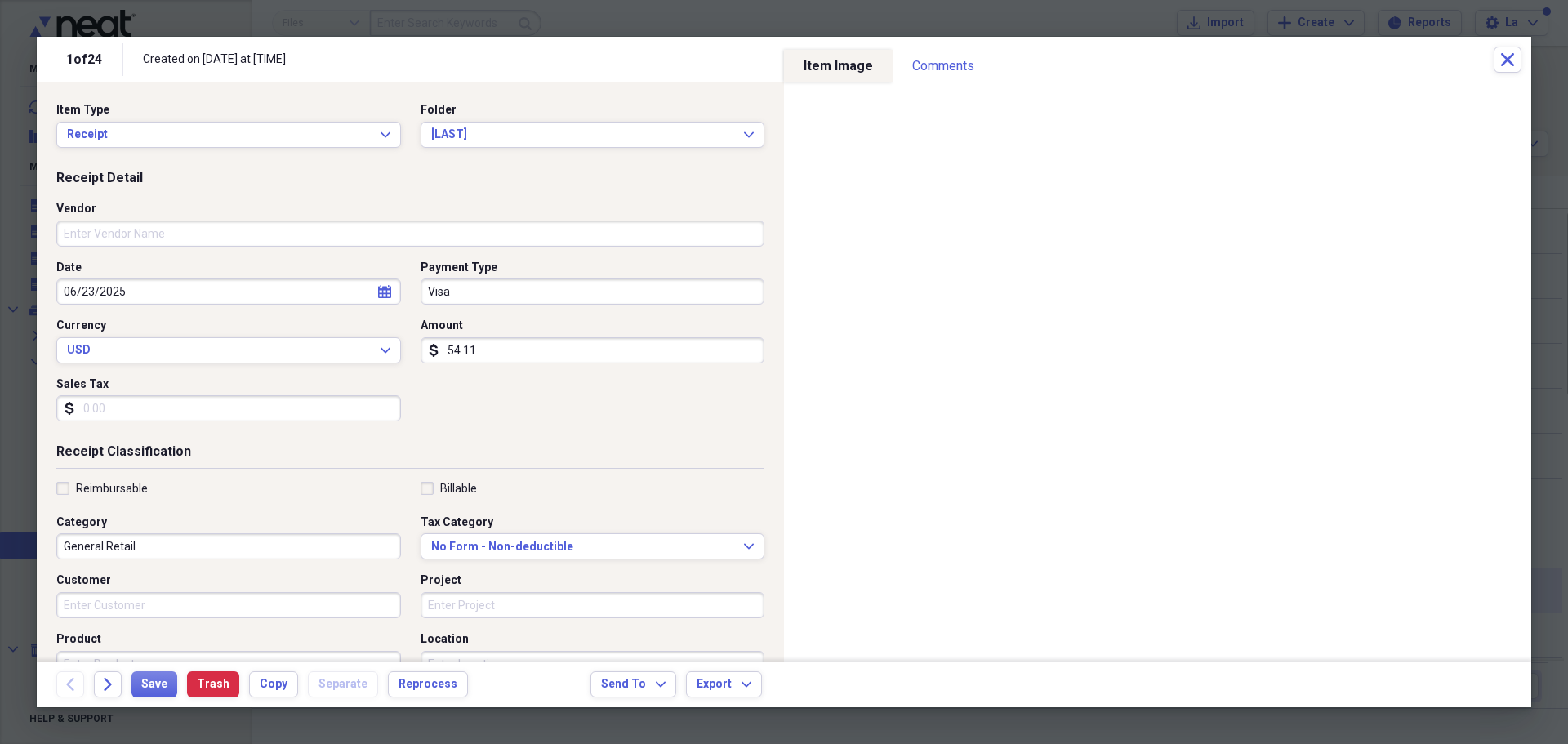 click on "54.11" at bounding box center (593, 350) 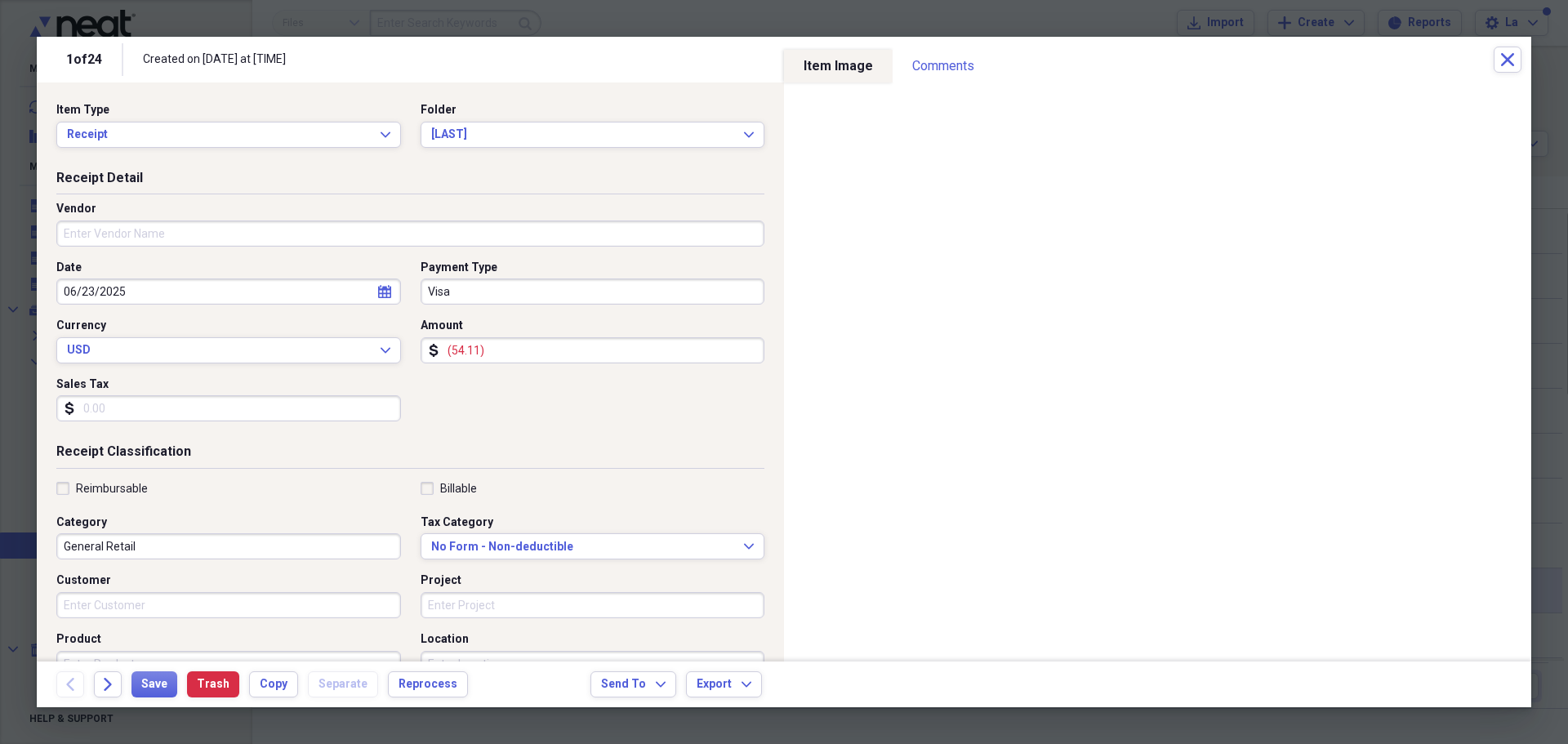type on "(54.11)" 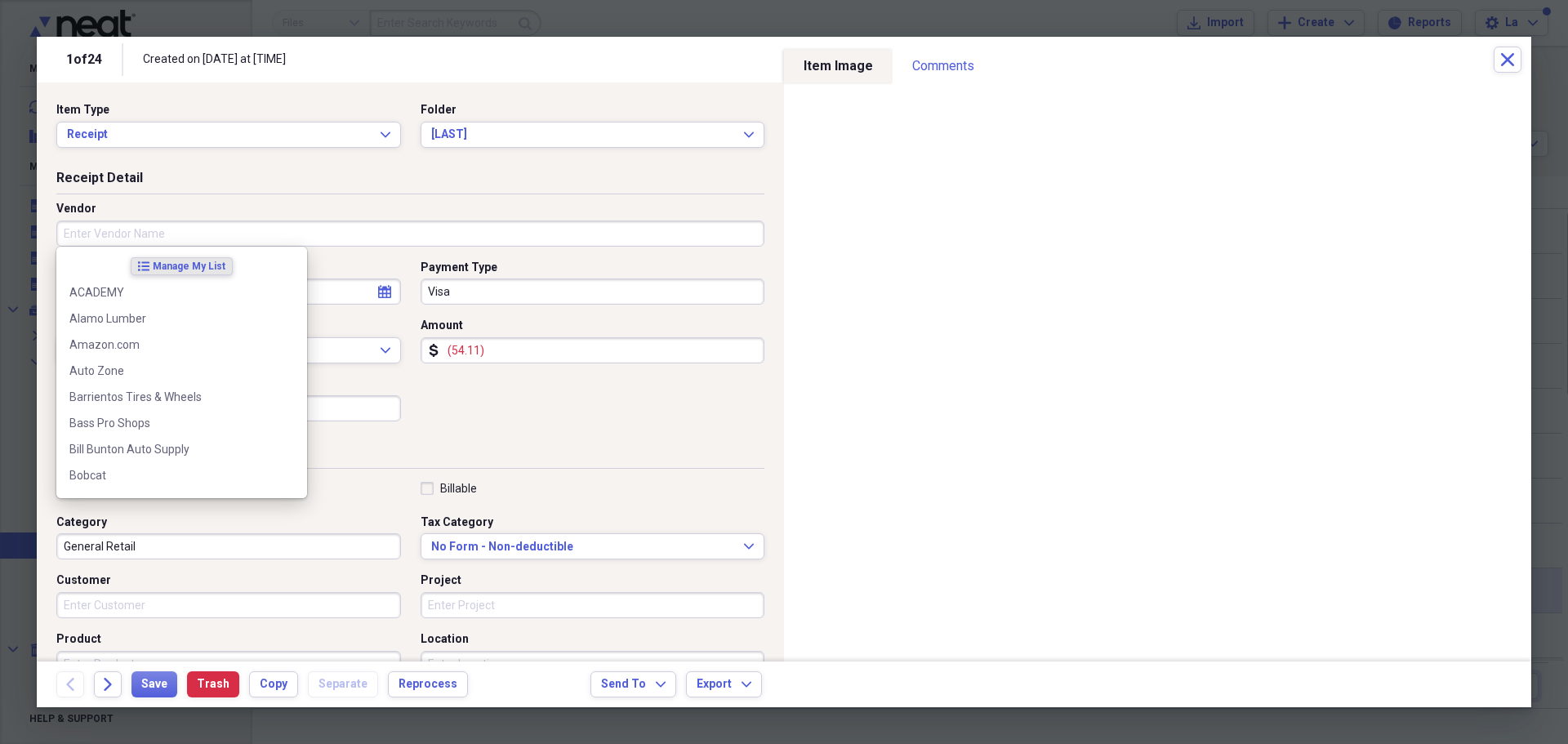 click on "Vendor" at bounding box center (410, 234) 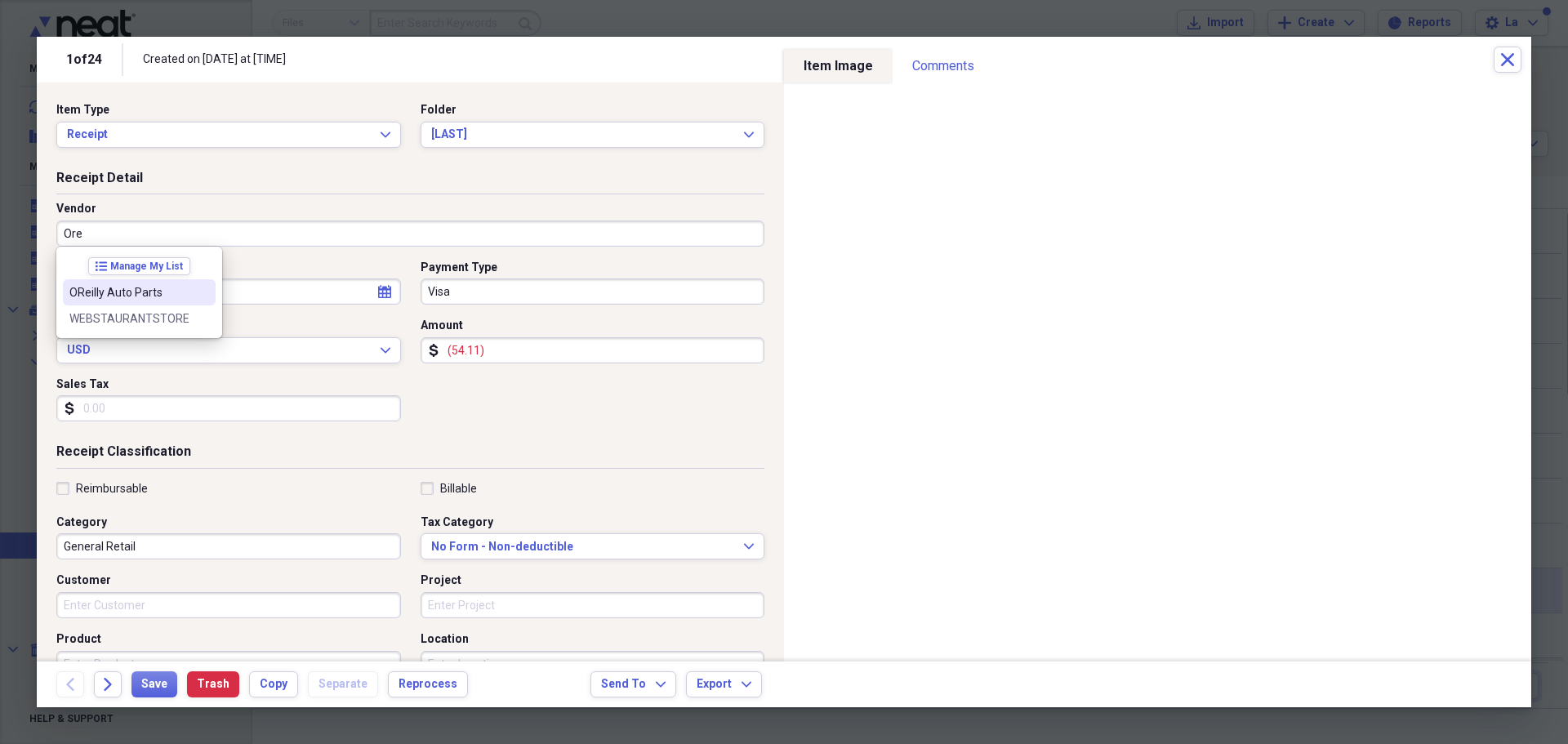 click on "OReilly Auto Parts" at bounding box center (129, 292) 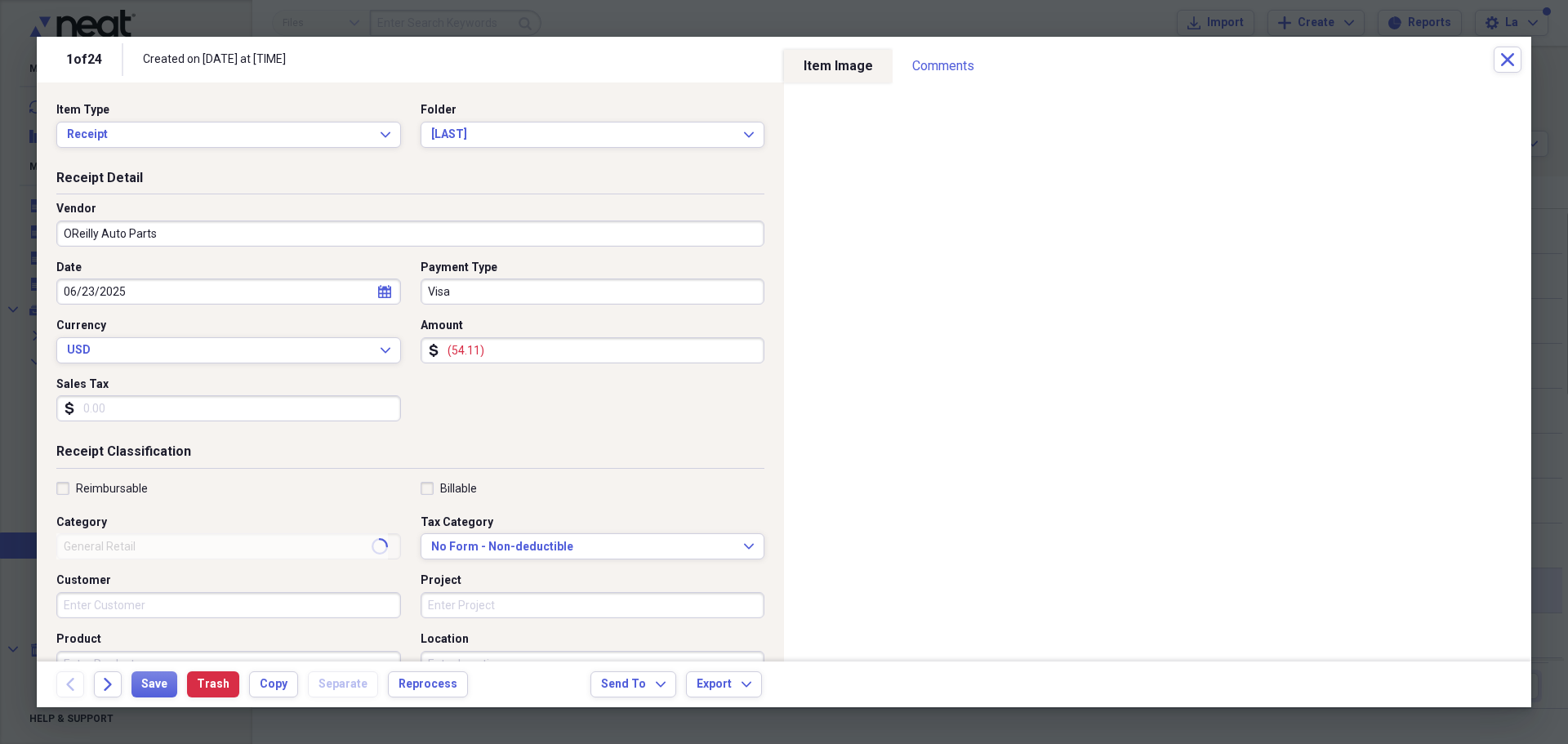 type on "Vehicles" 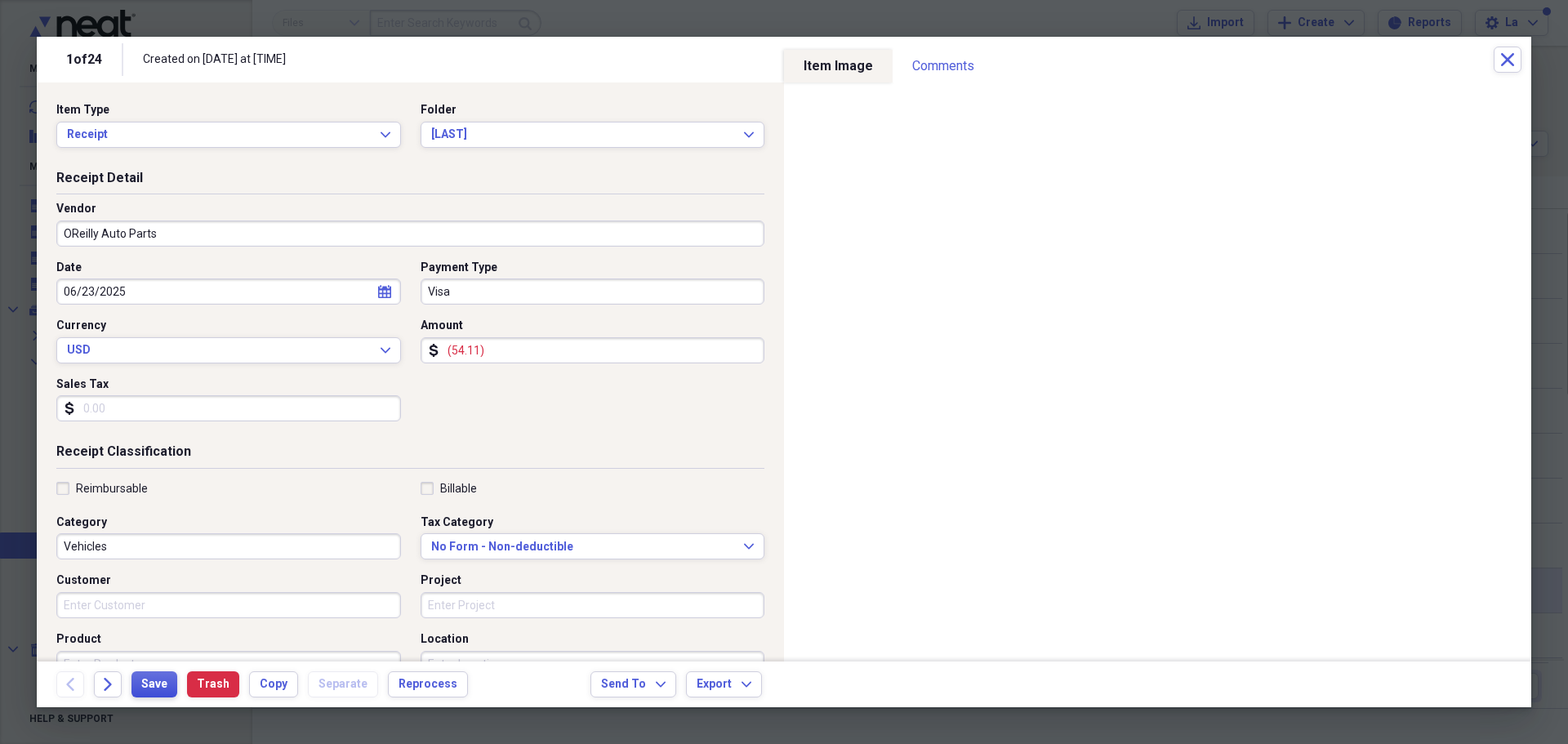 click on "Save" at bounding box center (154, 684) 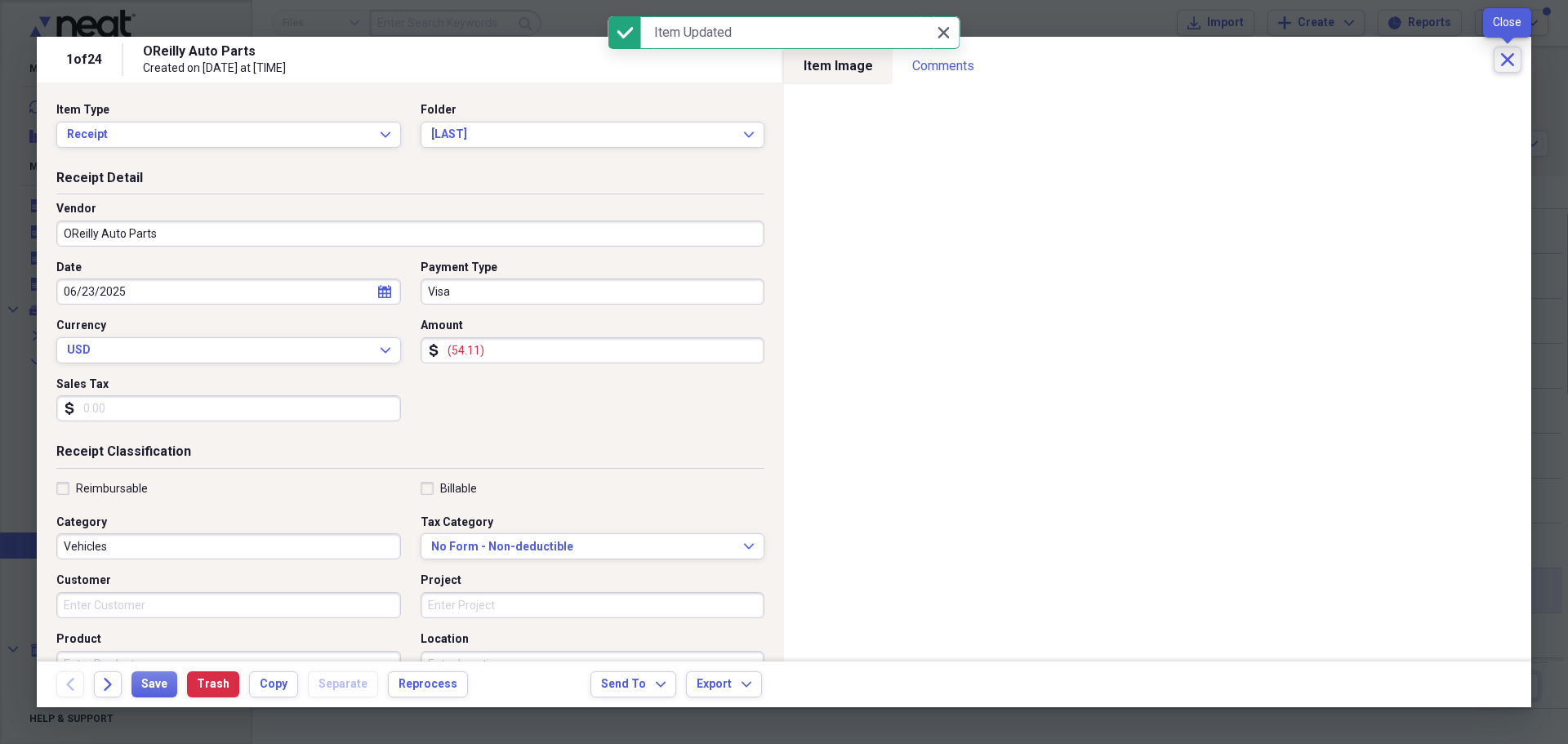 click 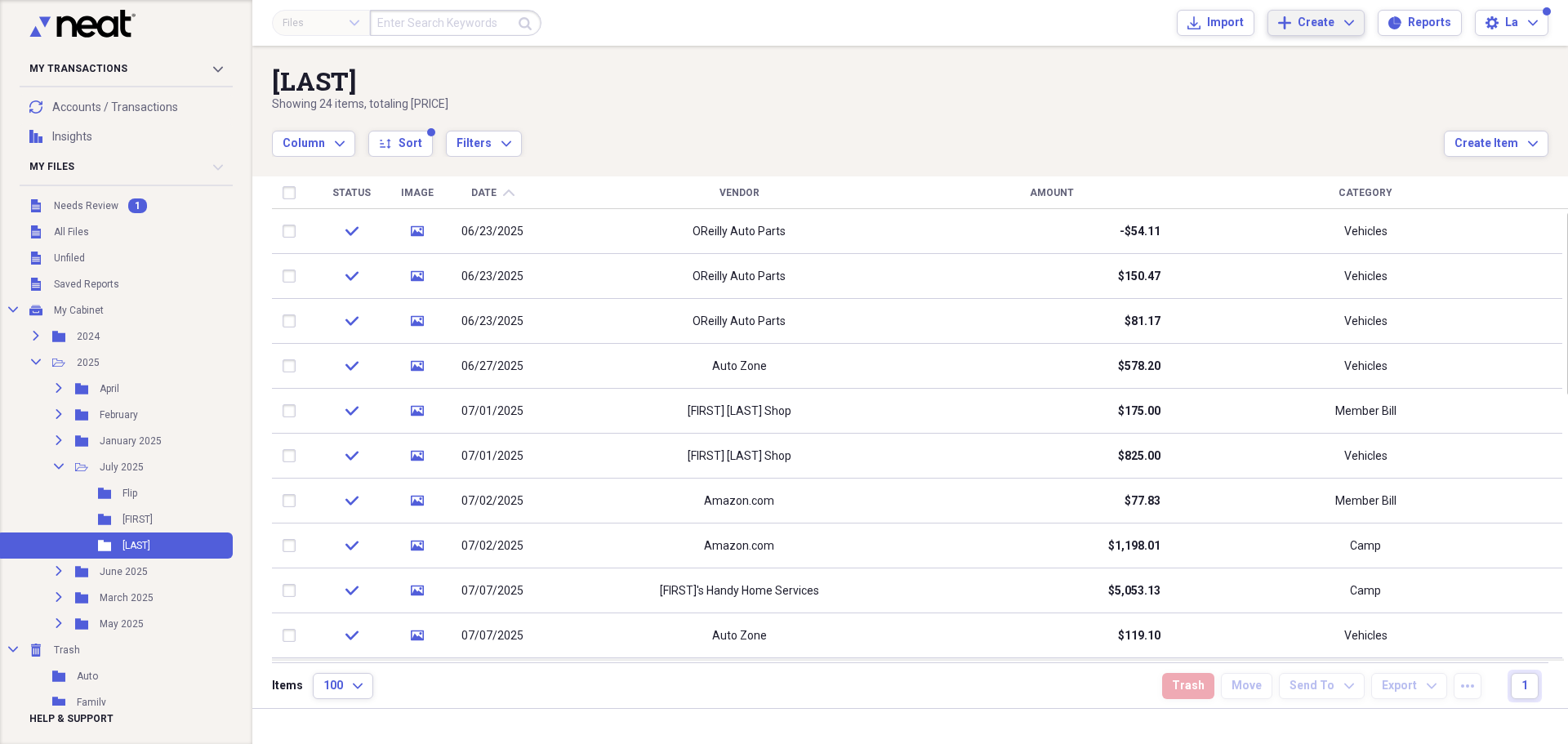 click on "Create Expand" at bounding box center [1325, 23] 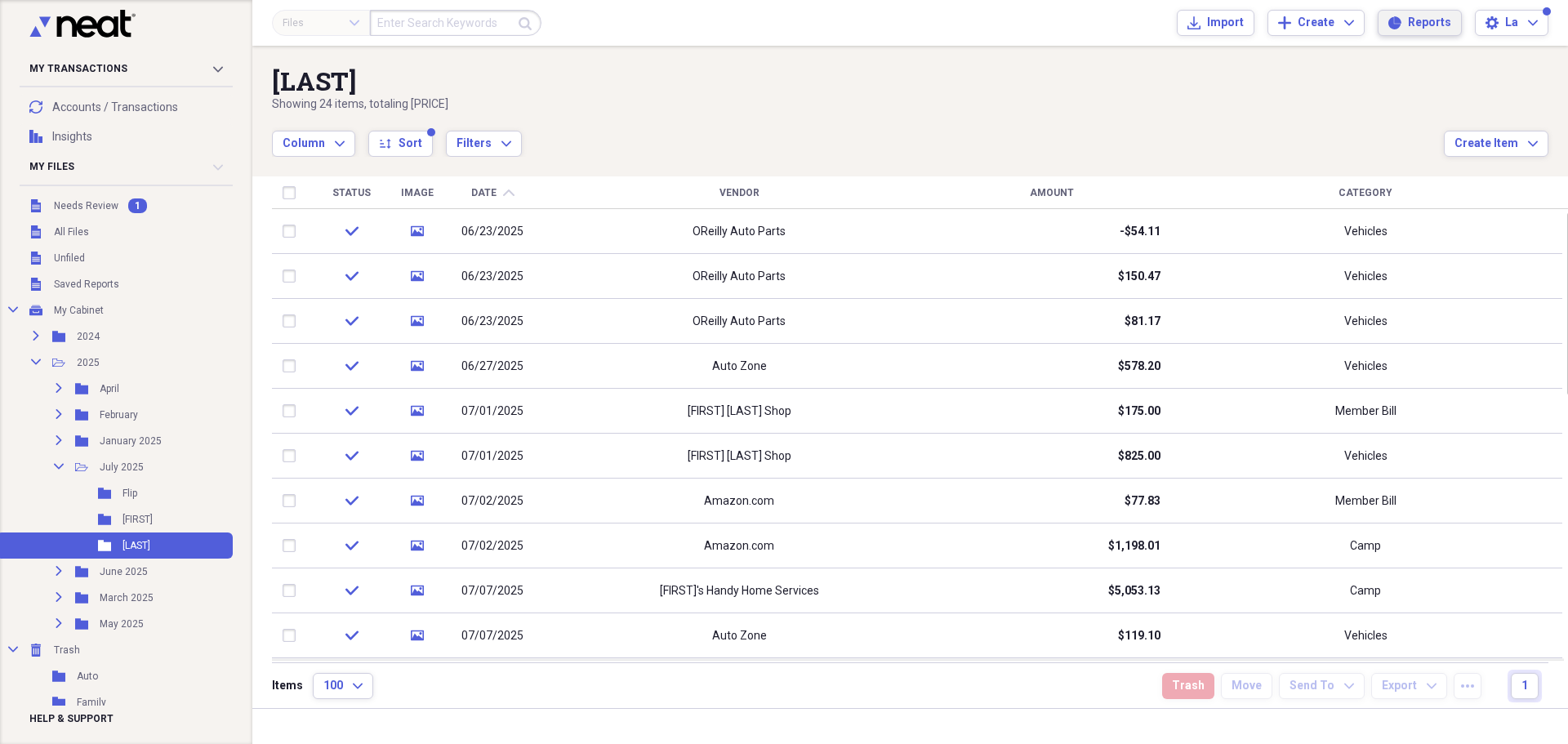 click on "Reports Reports" at bounding box center [1419, 23] 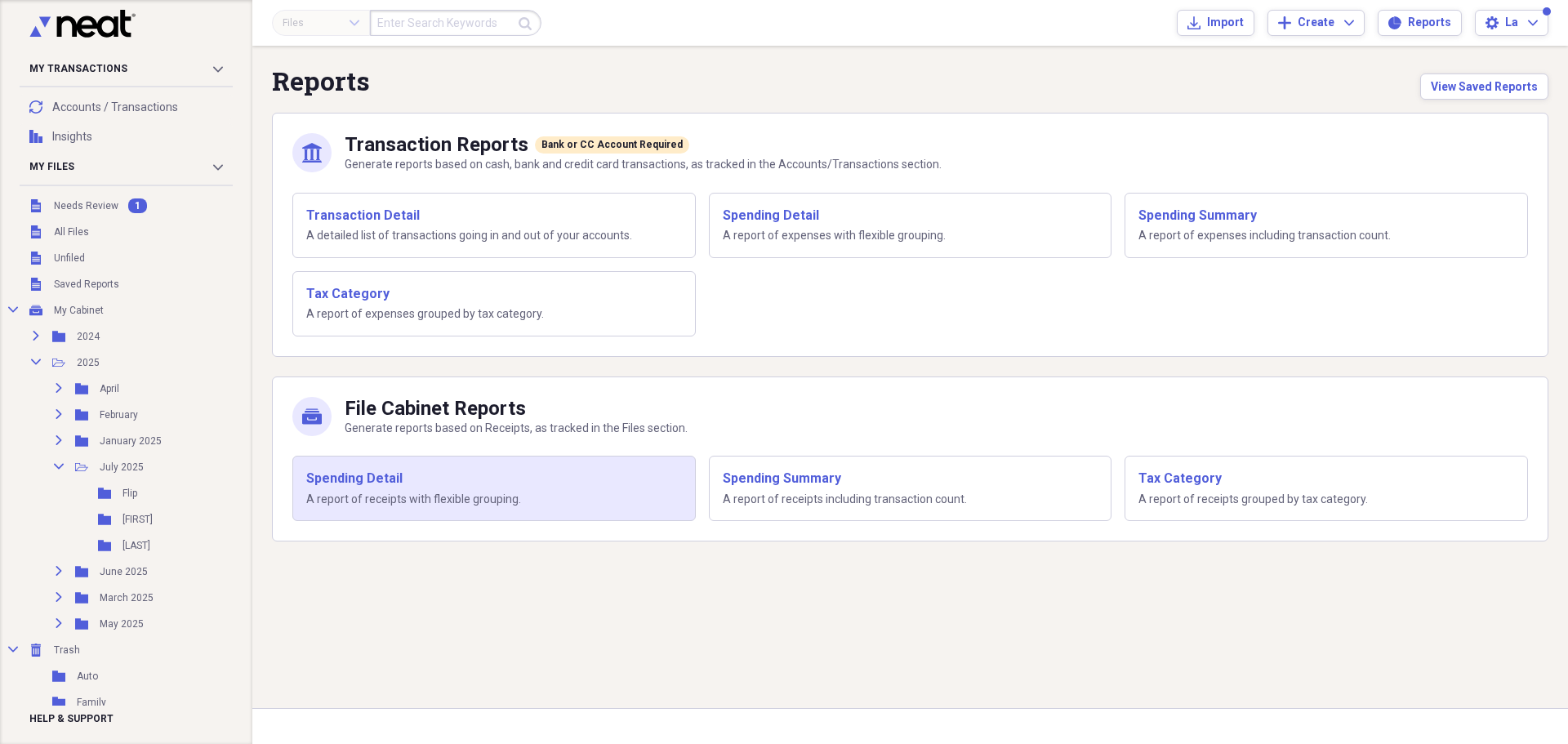 click on "Spending Detail" at bounding box center (494, 479) 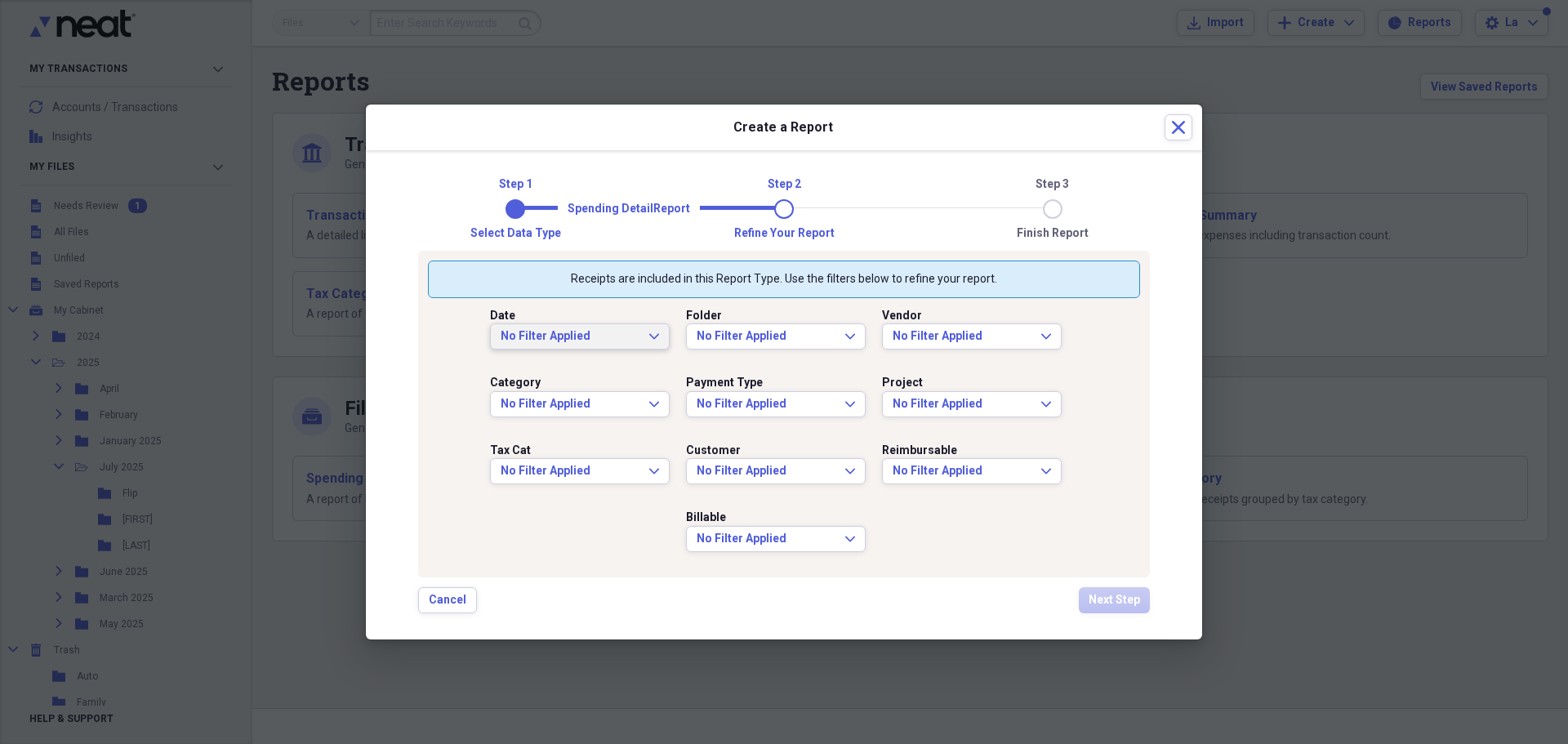 click on "No Filter Applied" at bounding box center [570, 336] 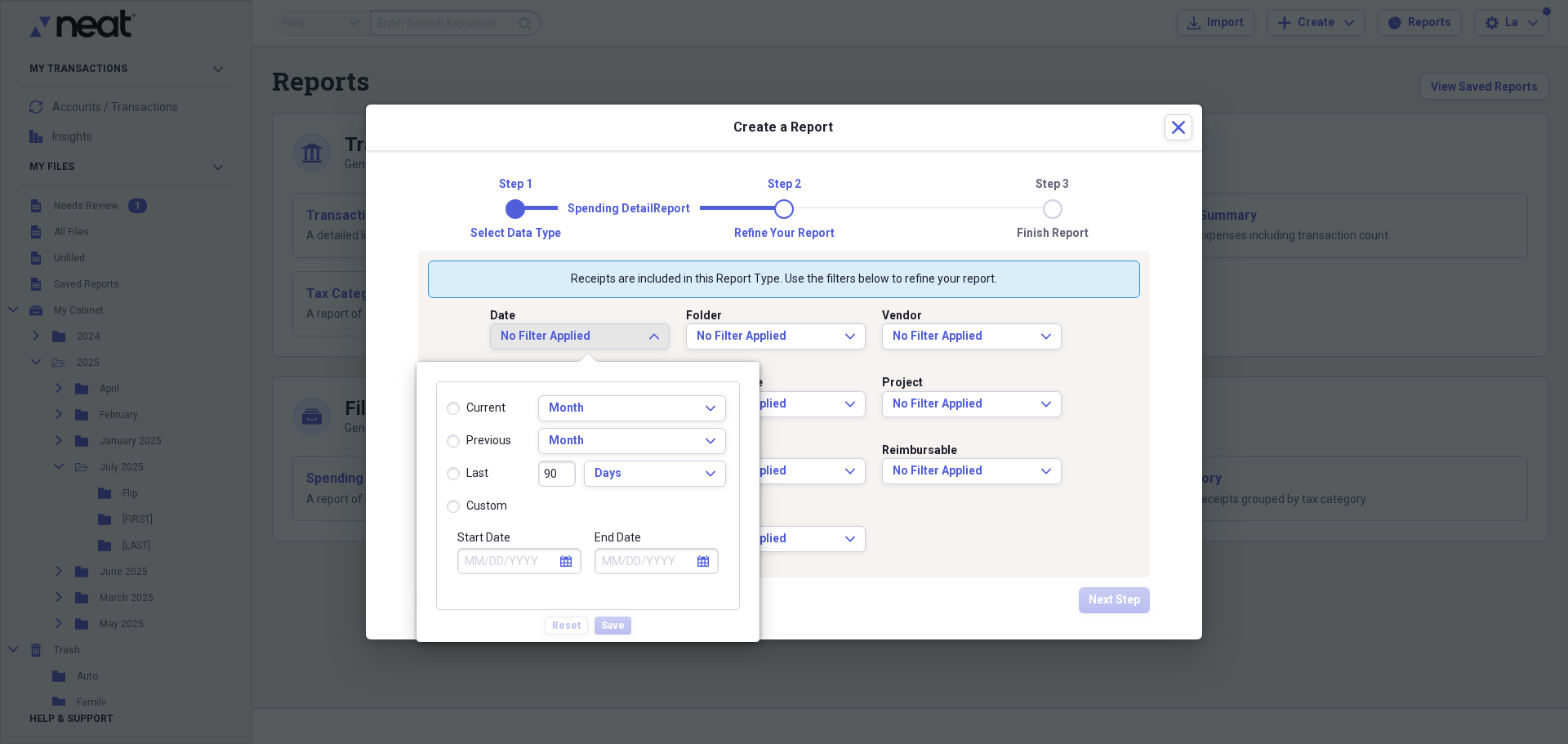 click on "last" at bounding box center [467, 474] 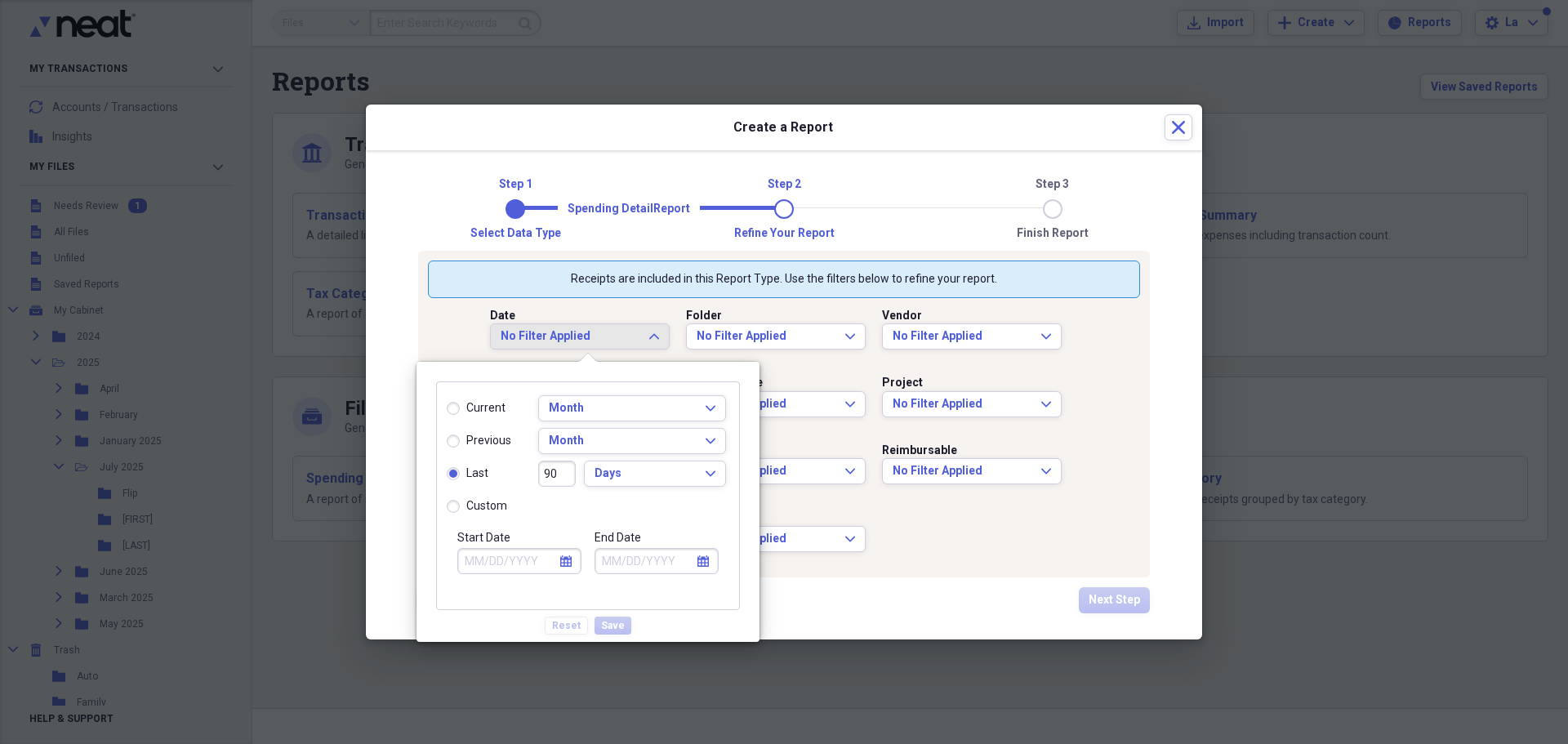 type on "05/09/2025" 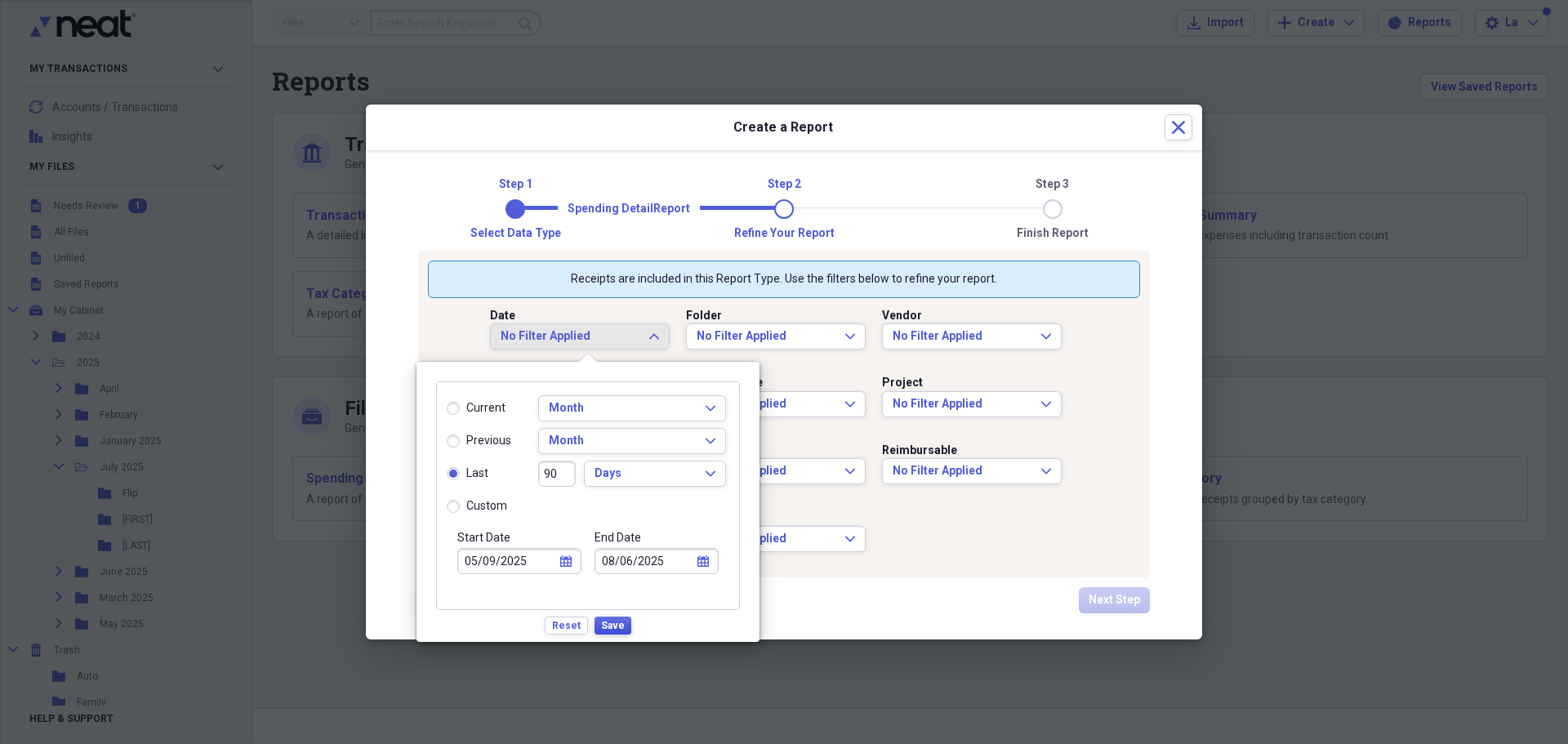 click on "Save" at bounding box center [612, 626] 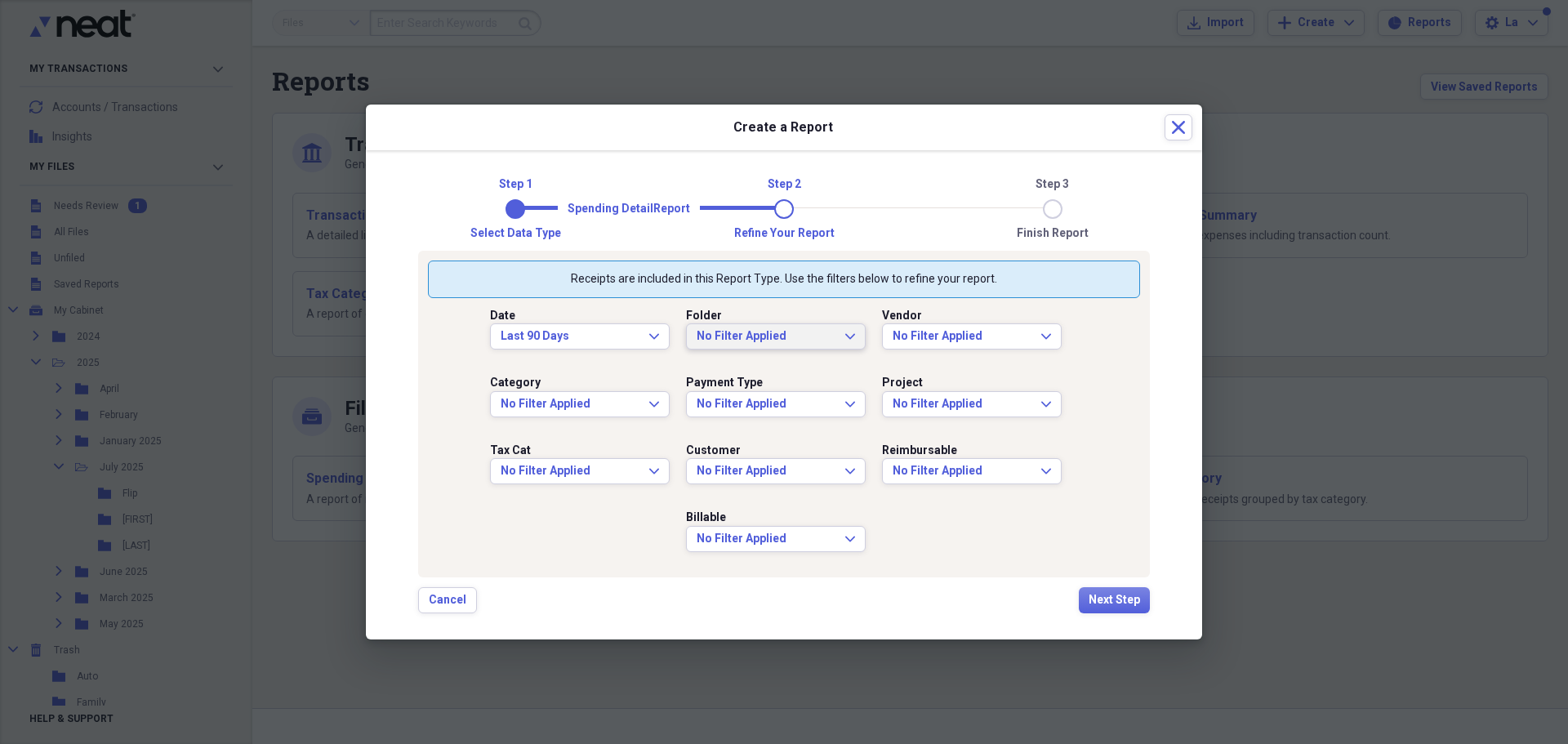 click on "No Filter Applied" at bounding box center [766, 336] 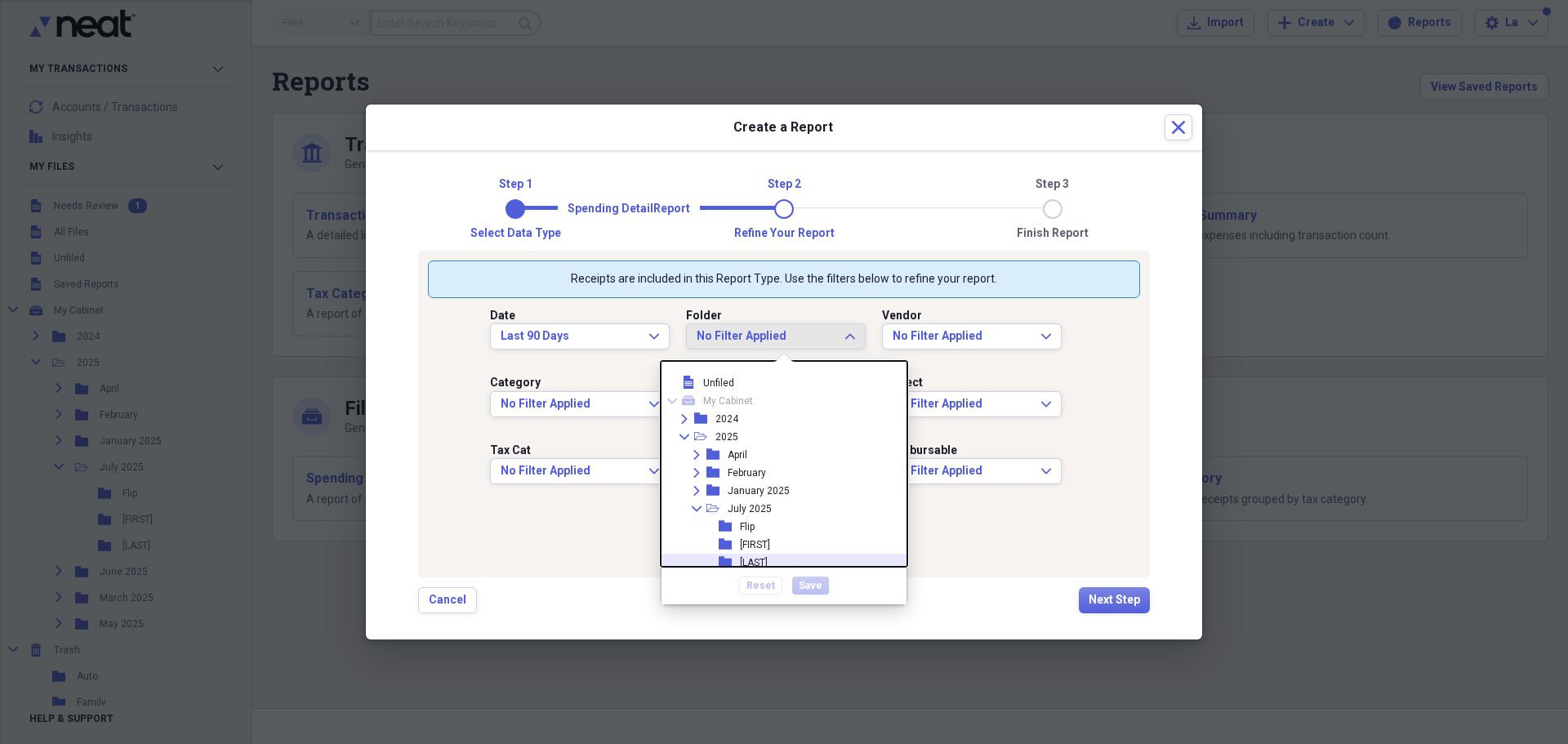click on "[LAST]" at bounding box center (754, 563) 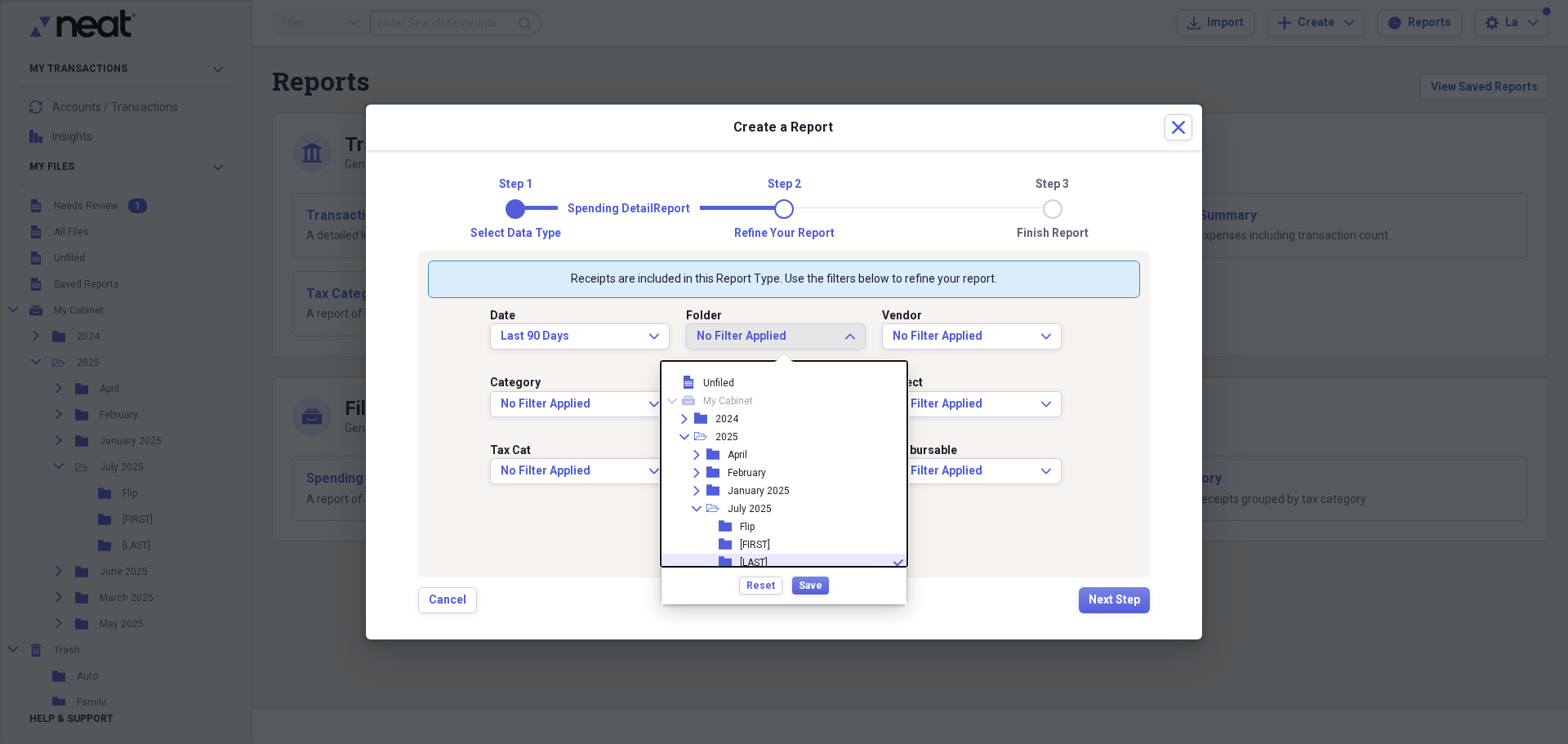 click on "Reset Save" at bounding box center [784, 585] 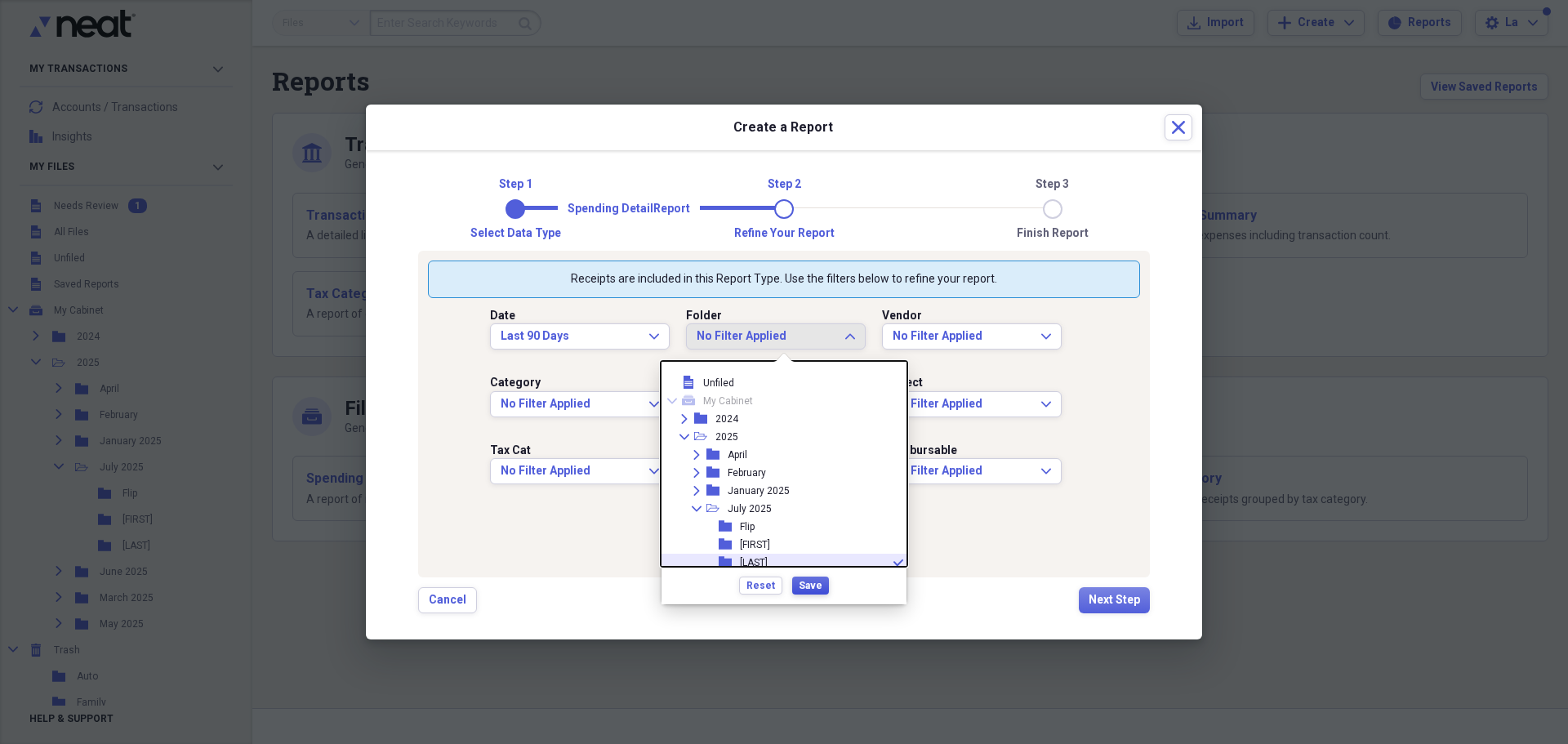 click on "Save" at bounding box center [810, 586] 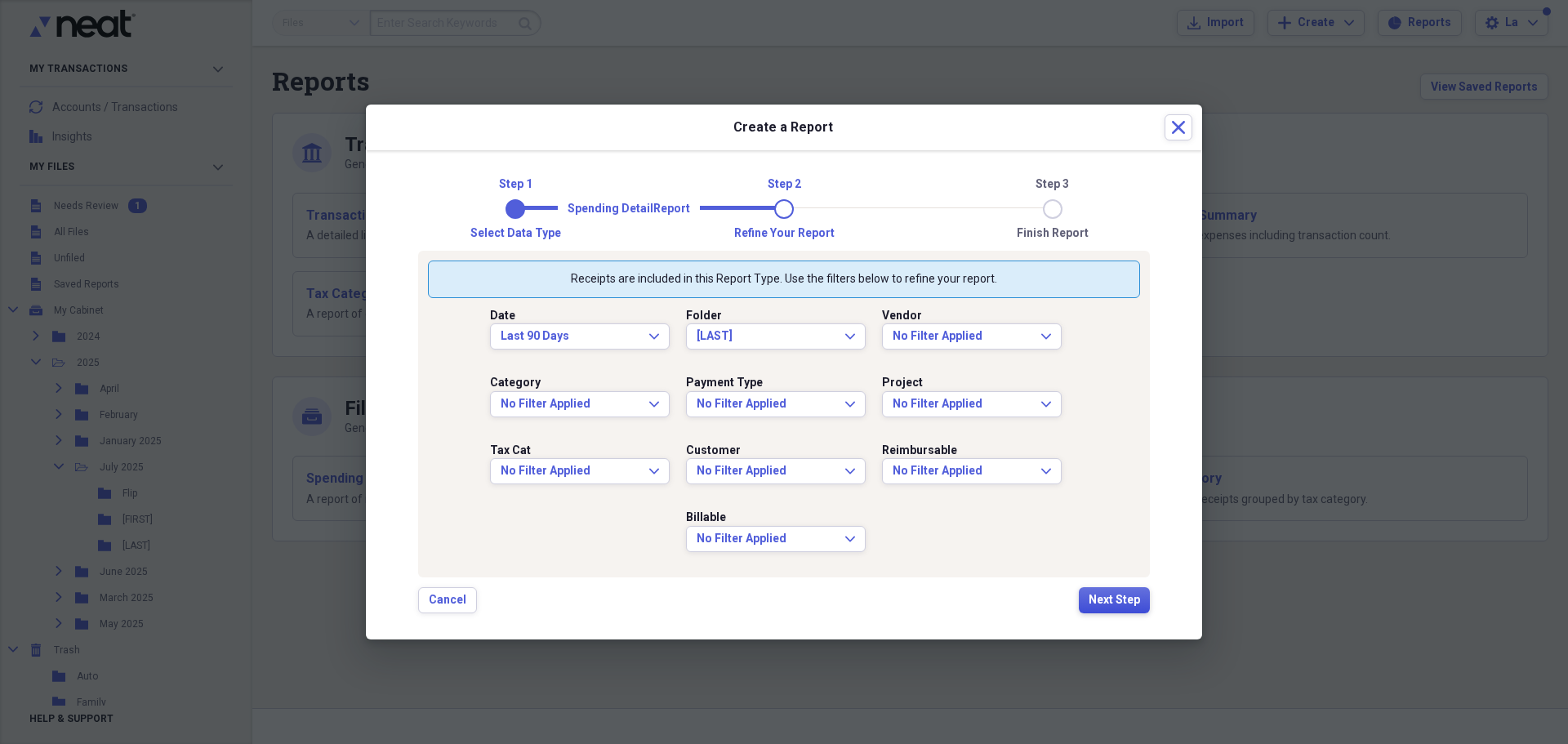 click on "Next Step" at bounding box center (1114, 600) 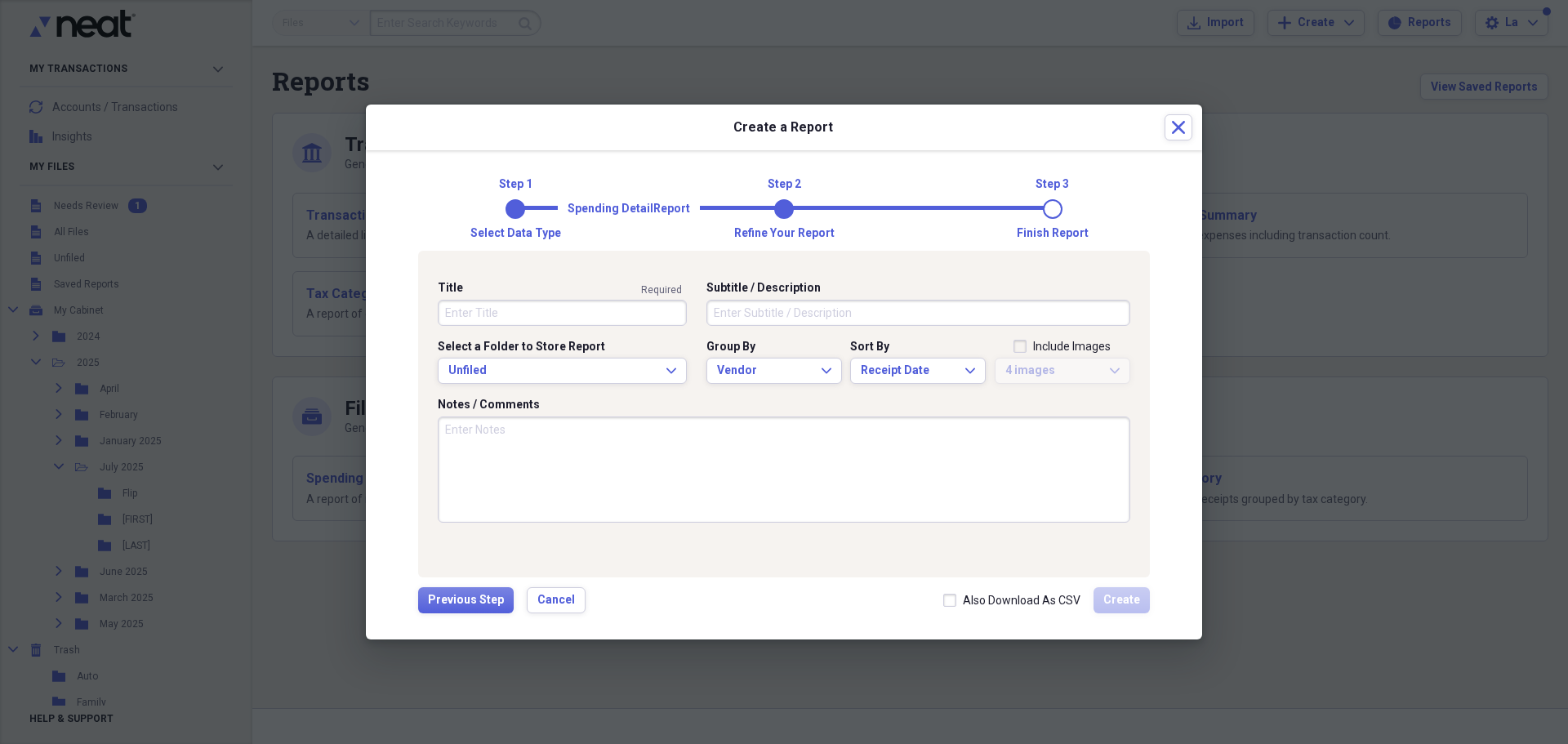 click on "Title" at bounding box center [562, 313] 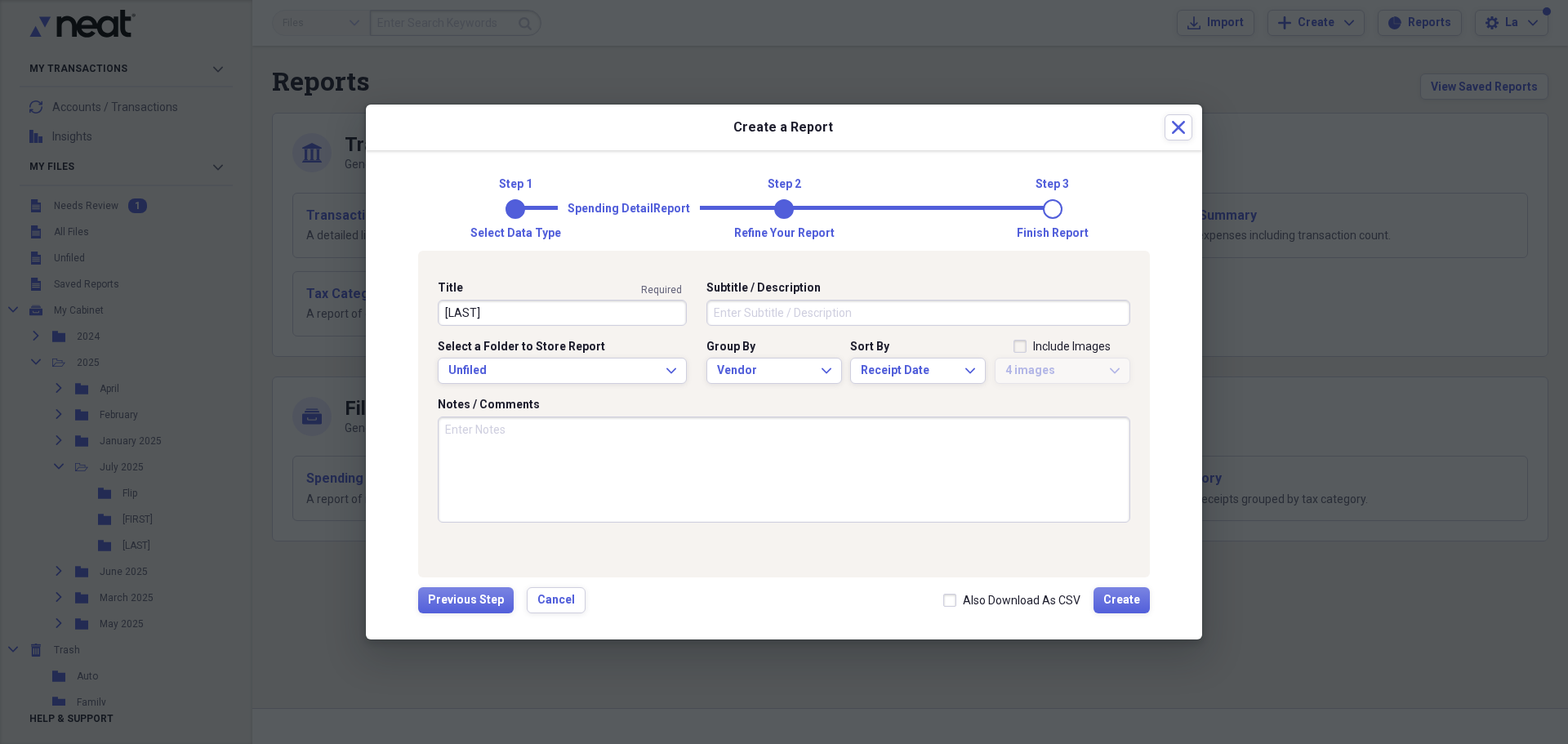 type on "[LAST]" 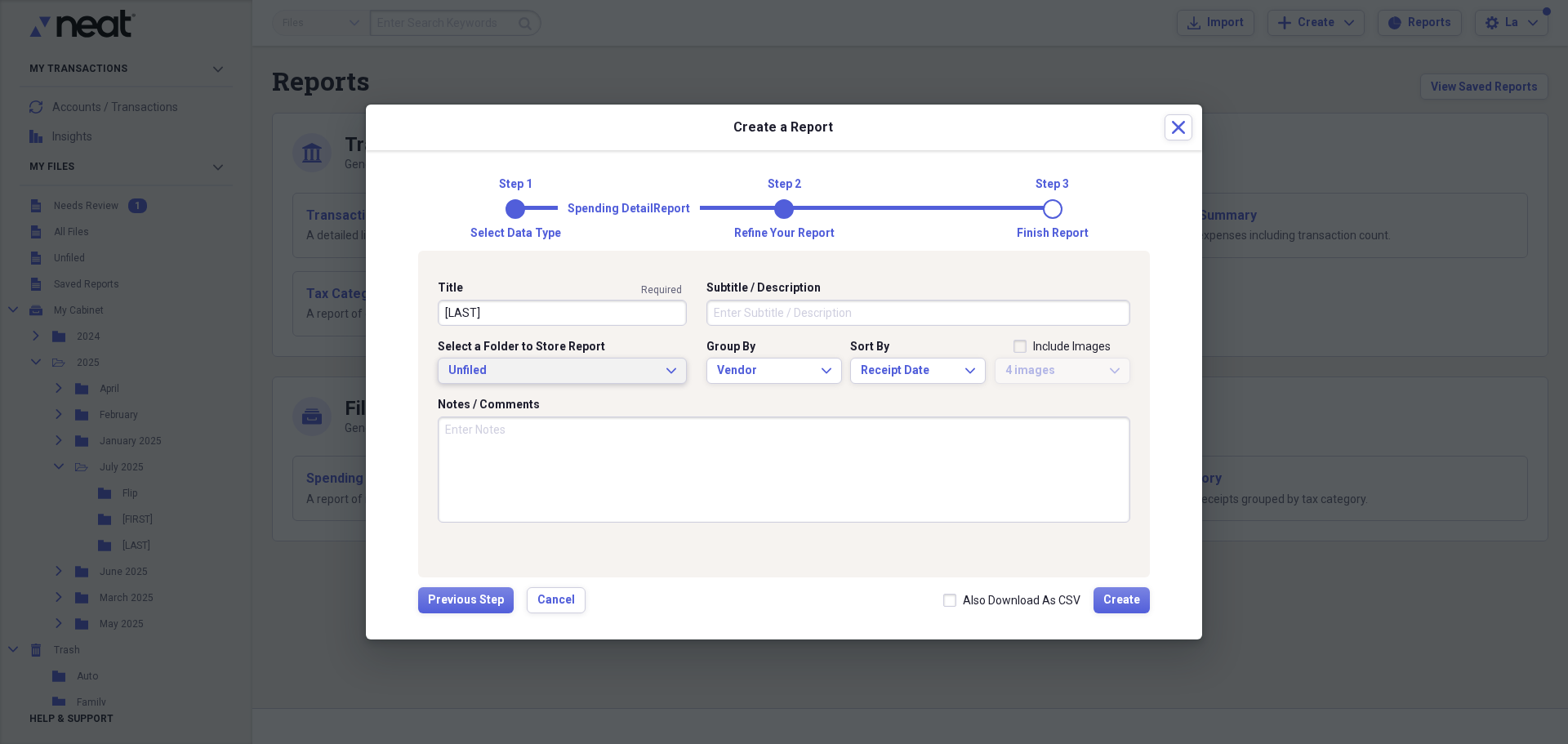 click on "Select a Folder to Store Report" at bounding box center [521, 347] 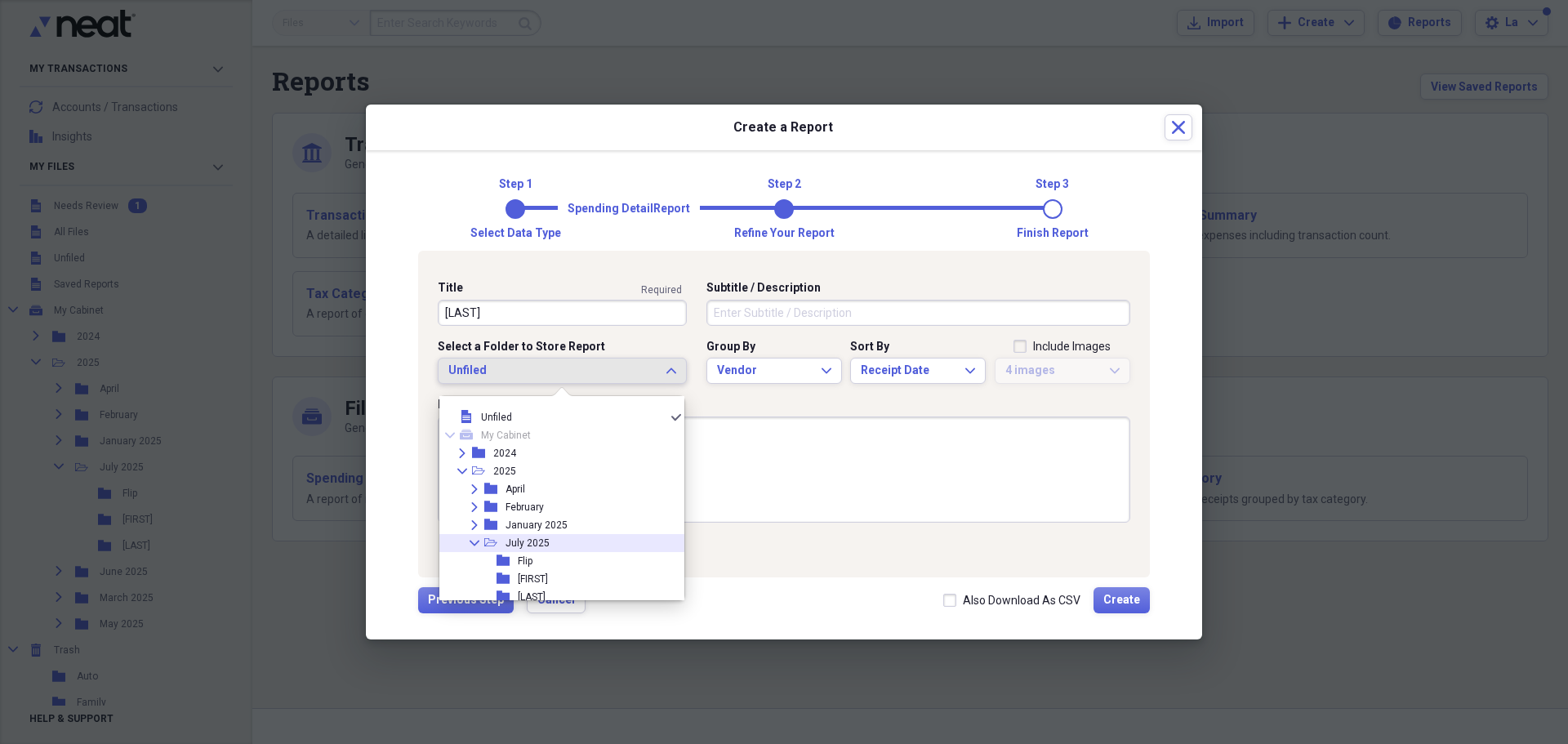 click on "July 2025" at bounding box center (528, 543) 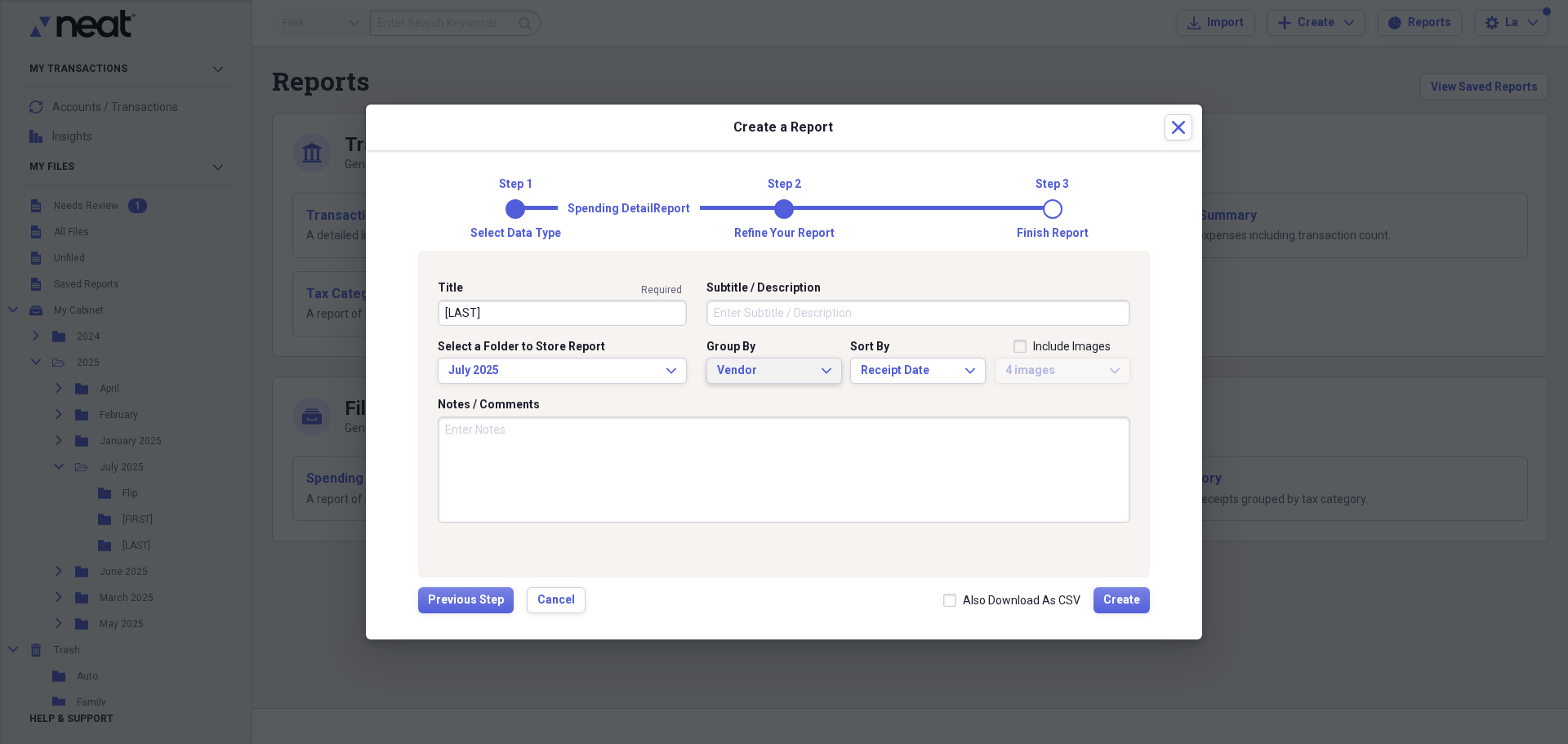 click on "Vendor" at bounding box center (764, 371) 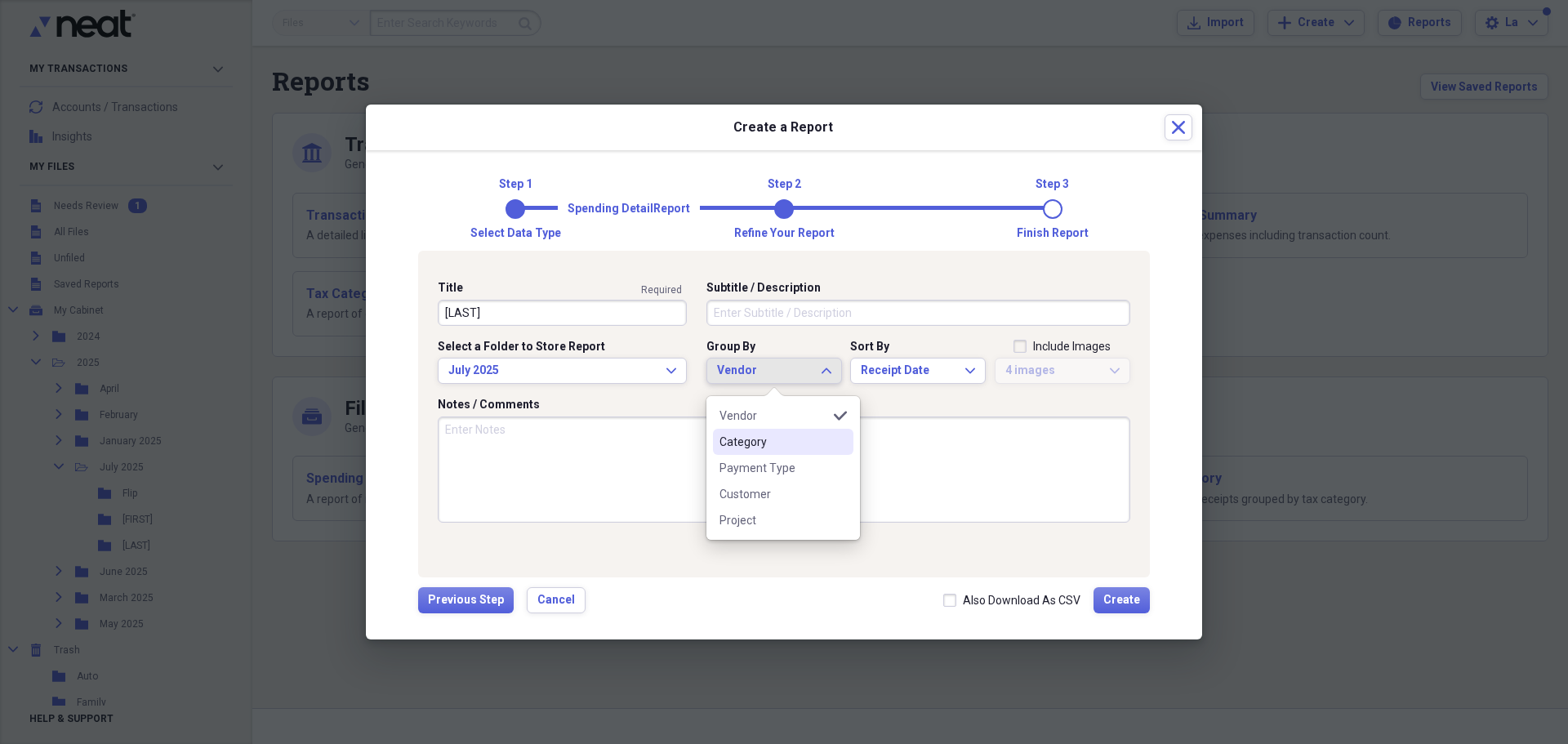 click on "Category" at bounding box center [773, 442] 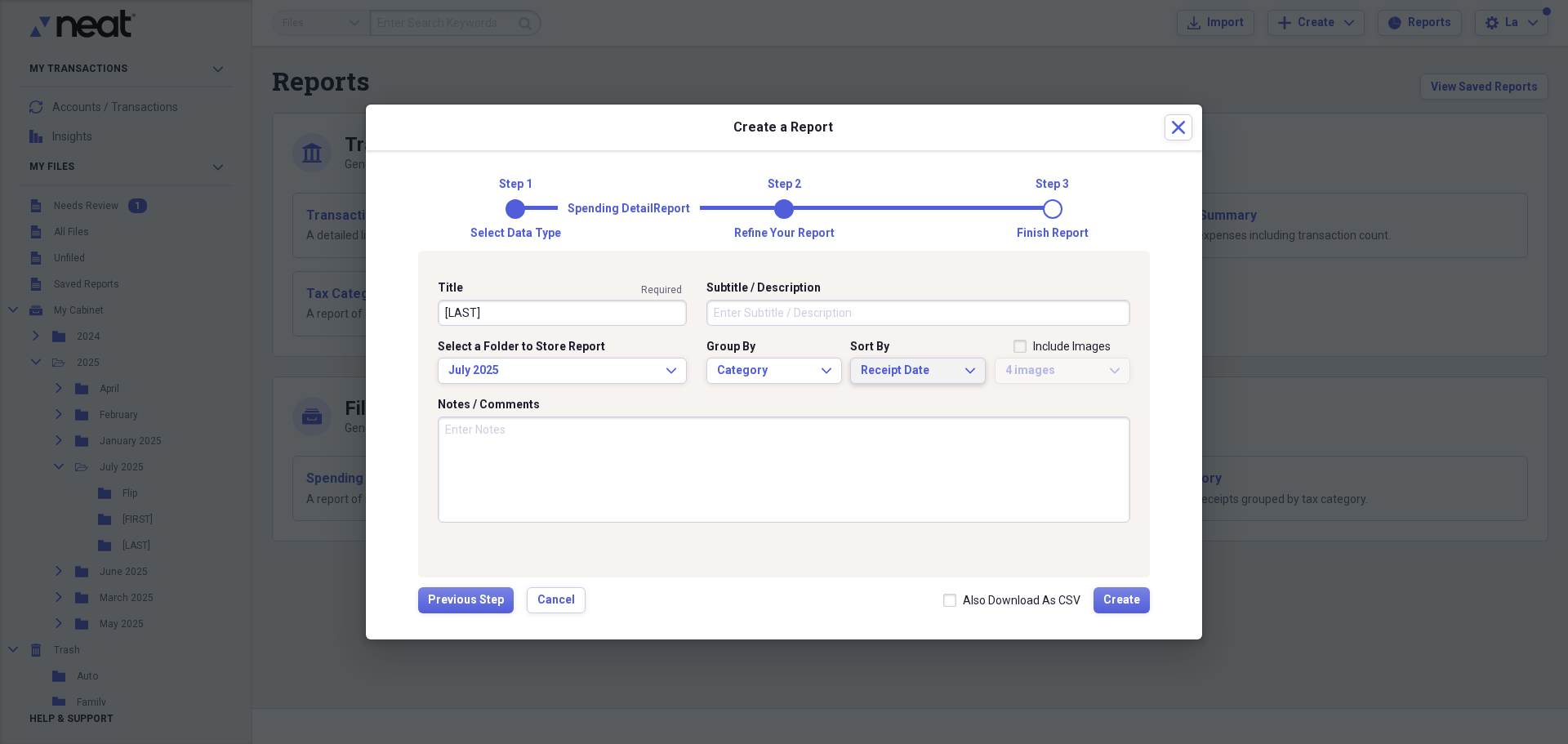 click on "Receipt Date" at bounding box center [908, 371] 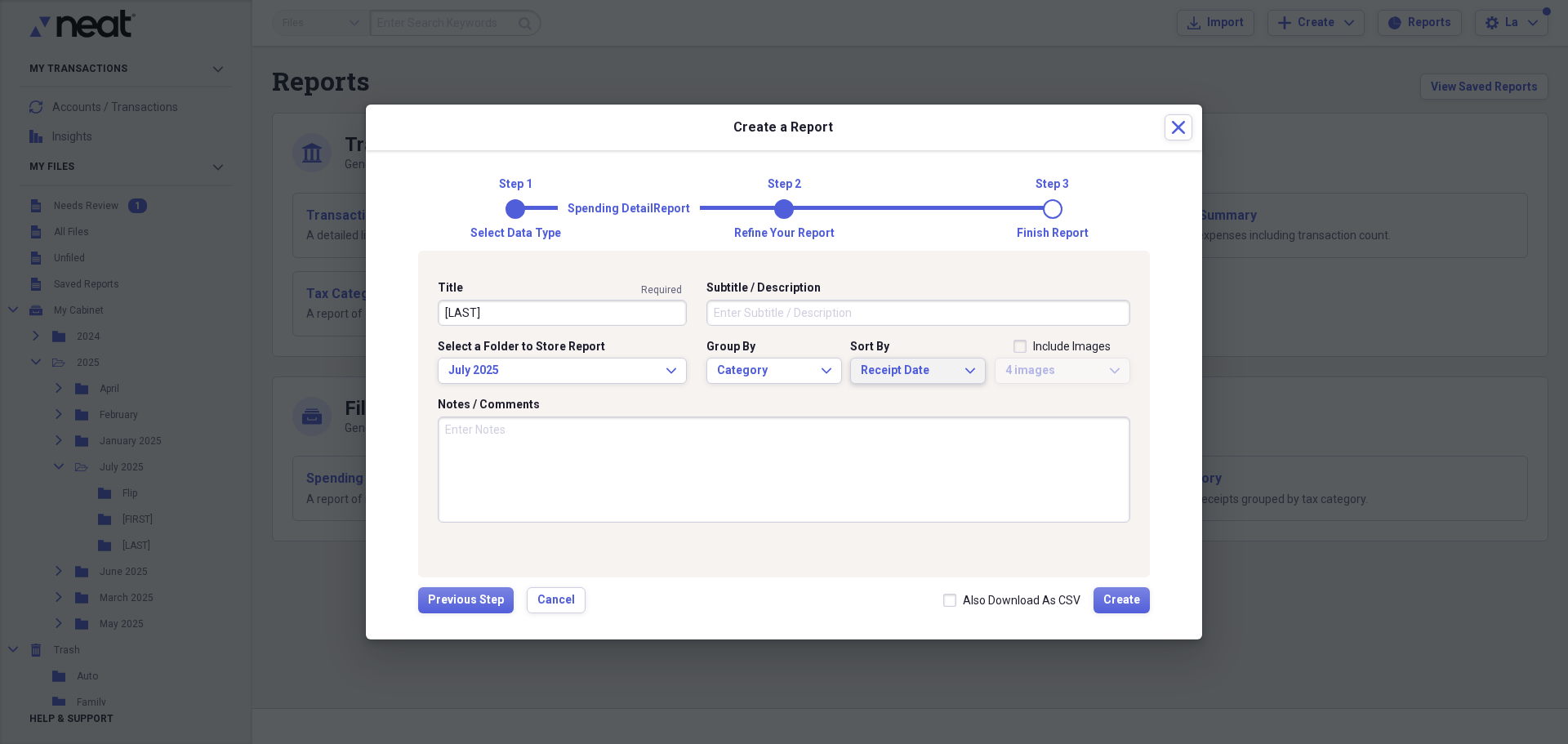 click on "Sort By" at bounding box center (918, 347) 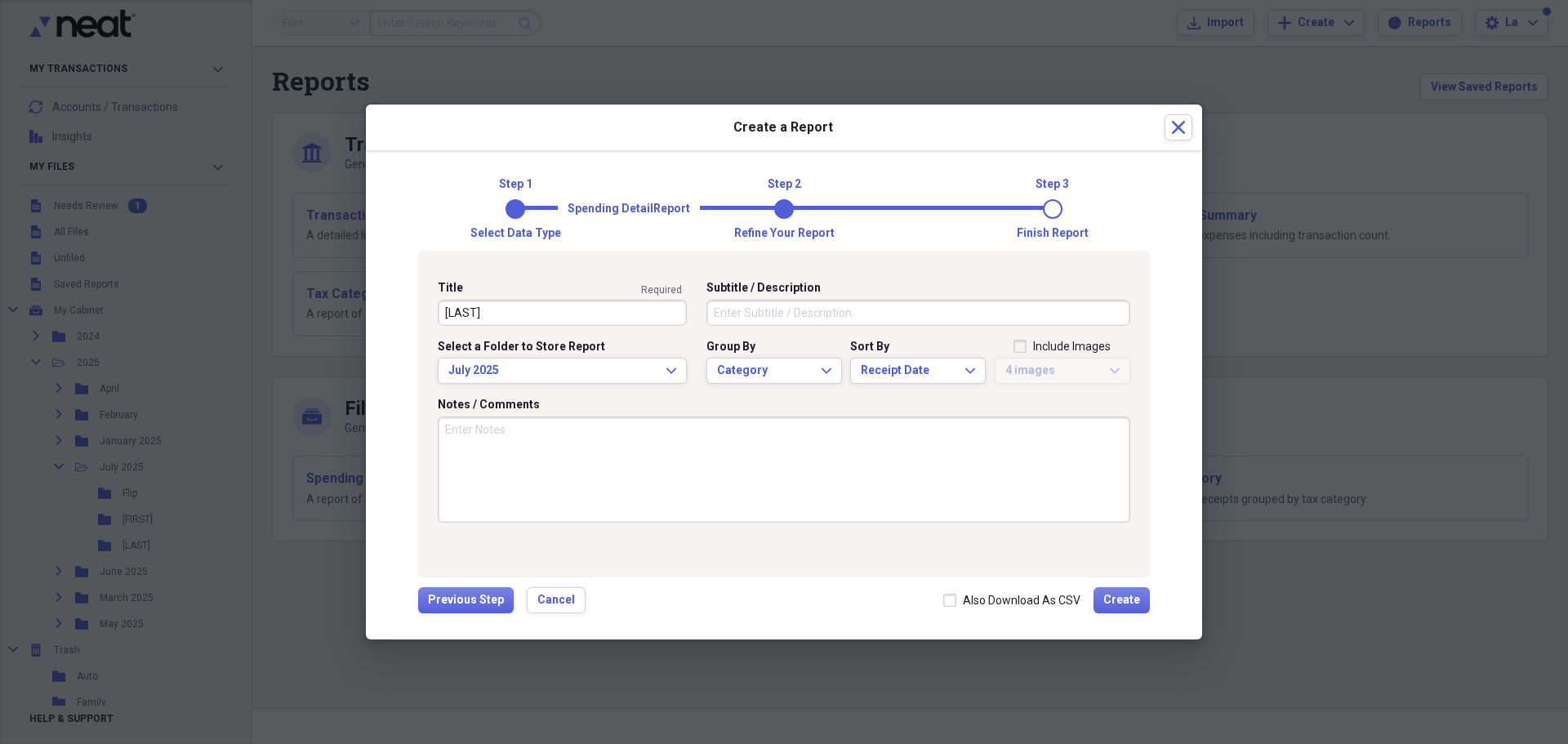 click on "Include Images" at bounding box center [1062, 346] 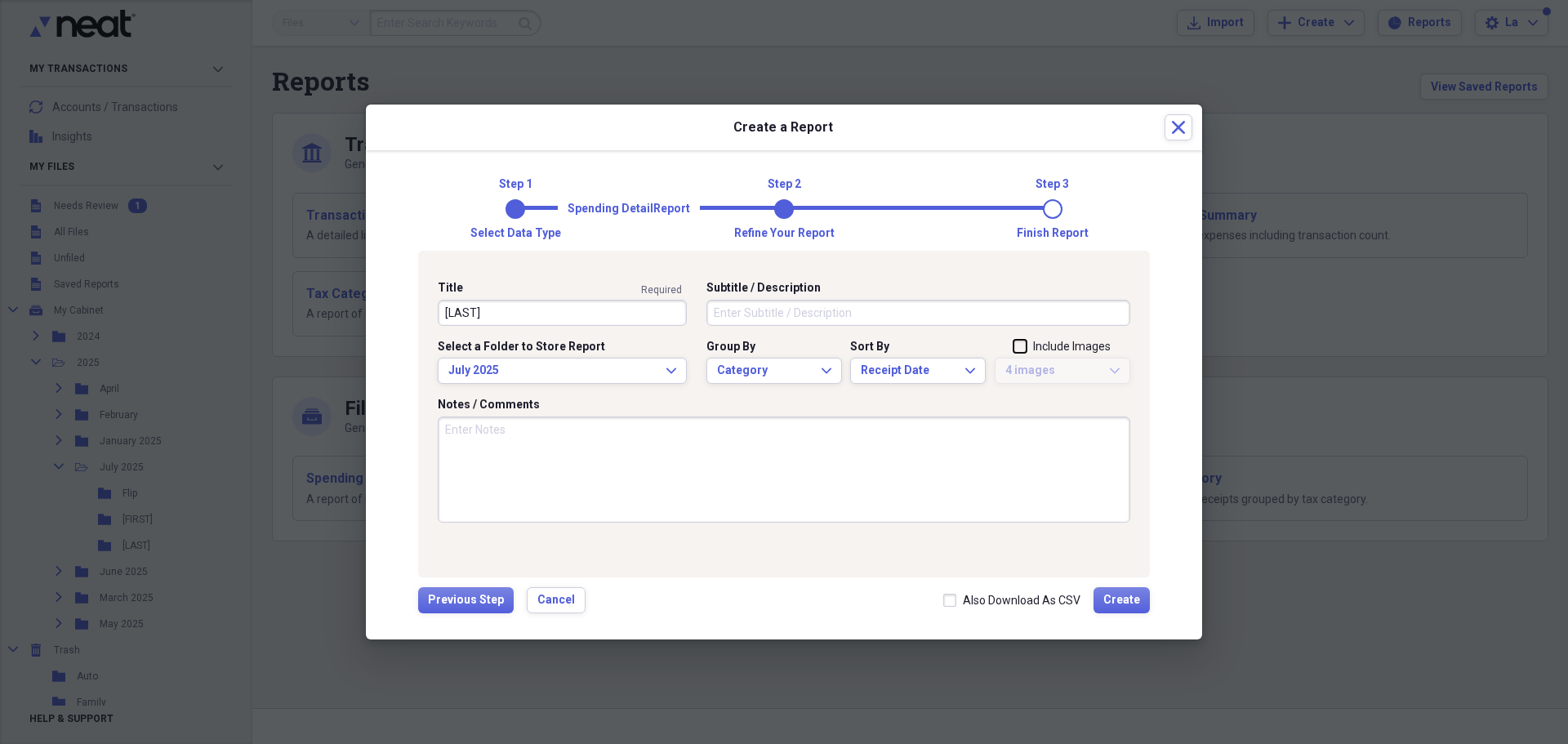 click on "Include Images" at bounding box center (1013, 348) 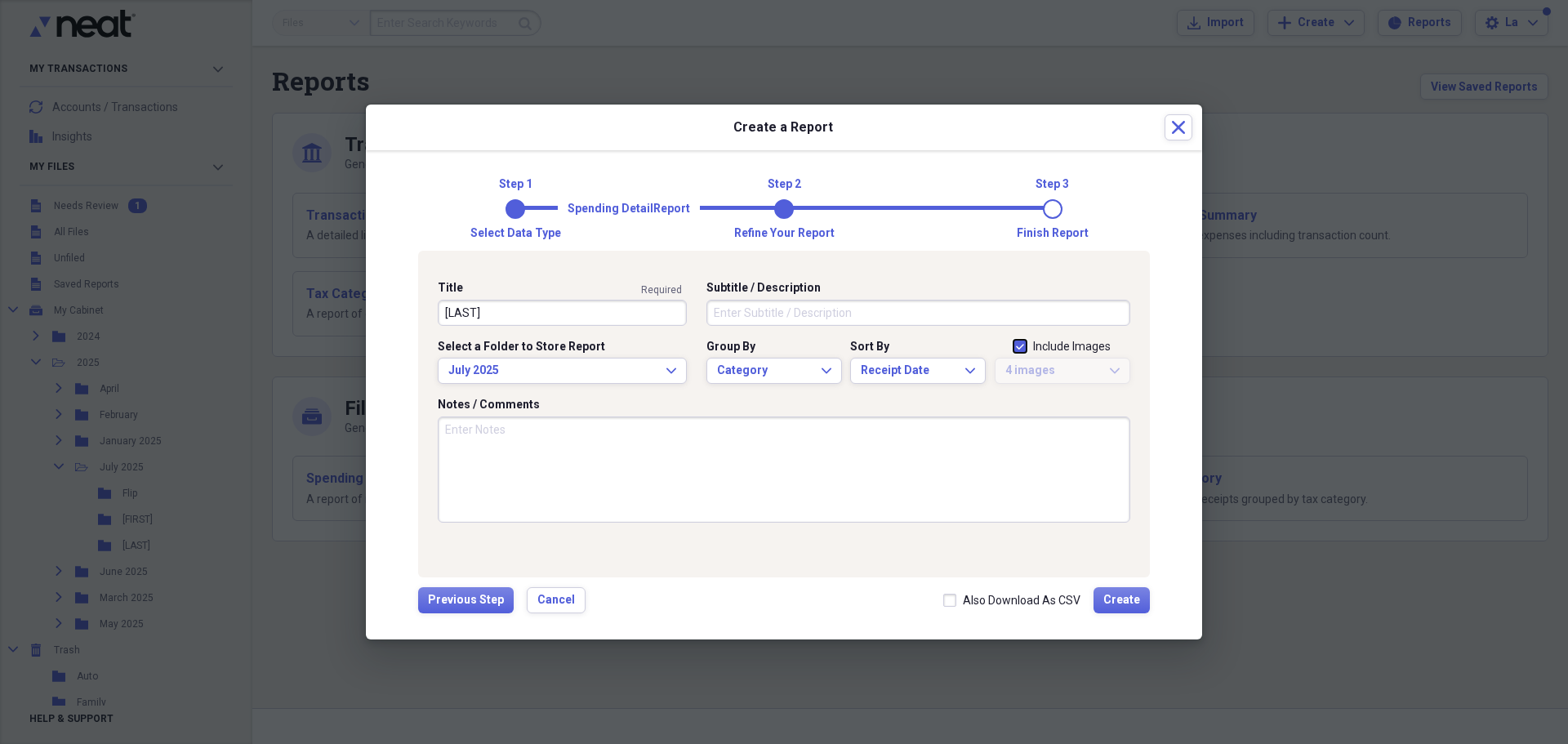 checkbox on "true" 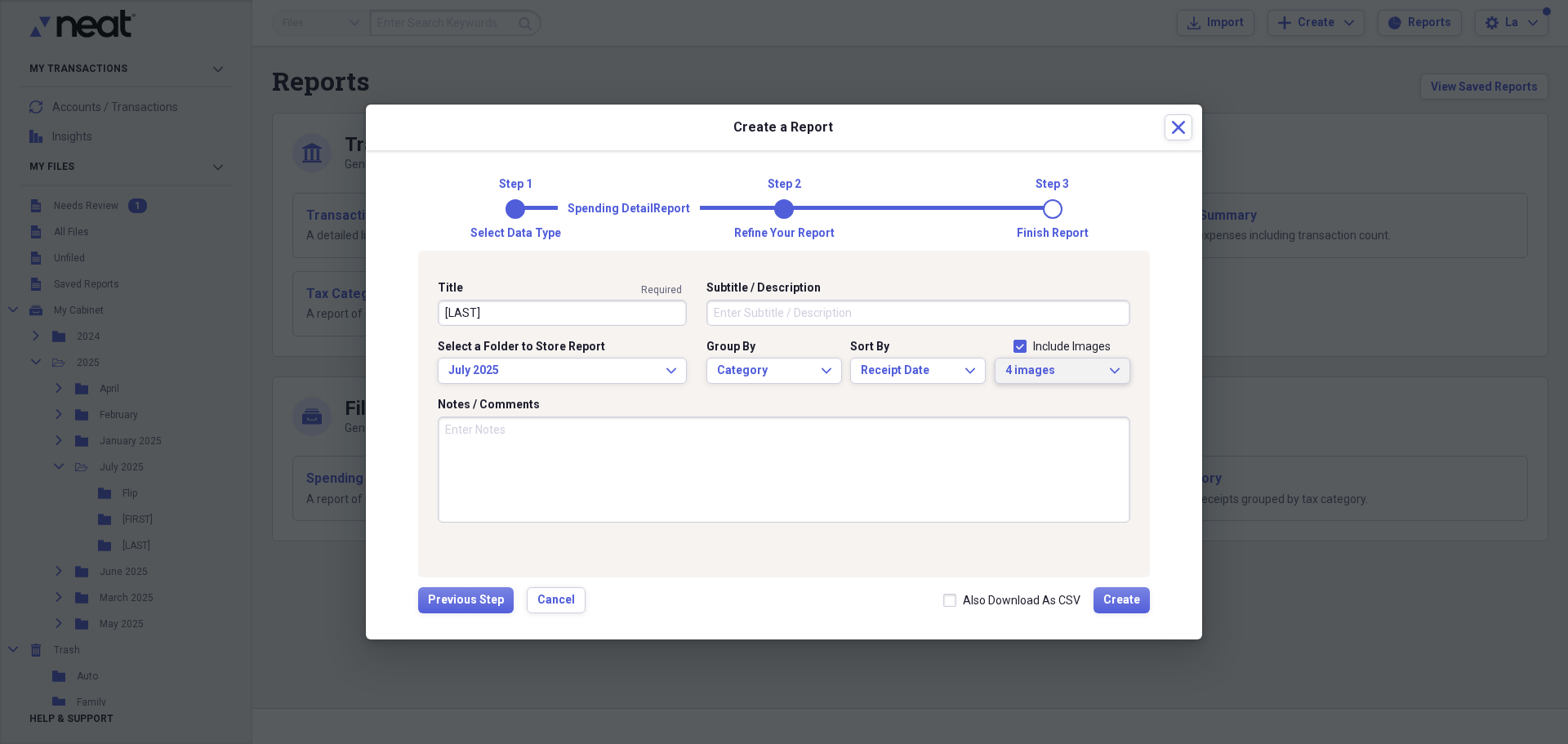 click on "4 images" at bounding box center [1053, 371] 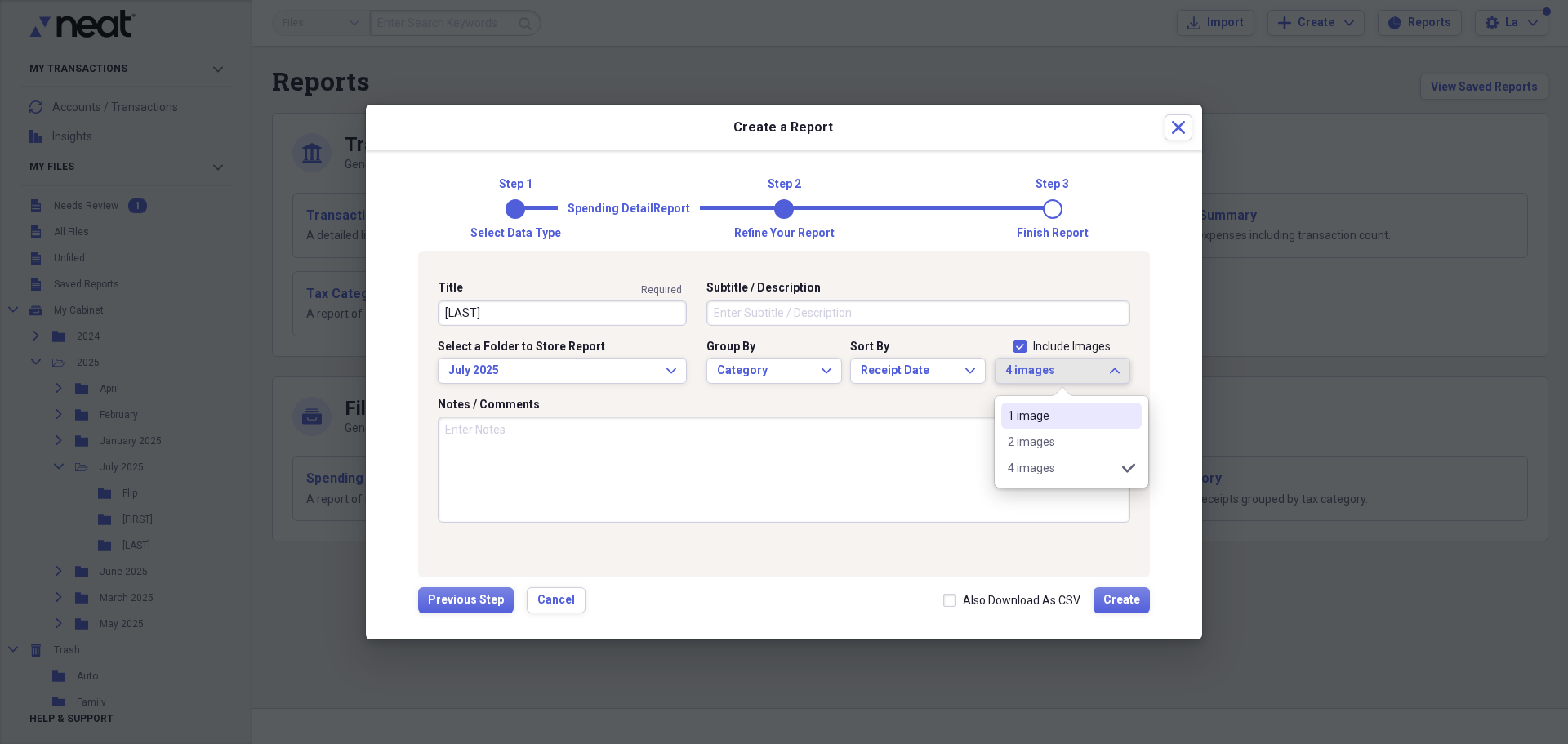 click on "1 image" at bounding box center [1062, 416] 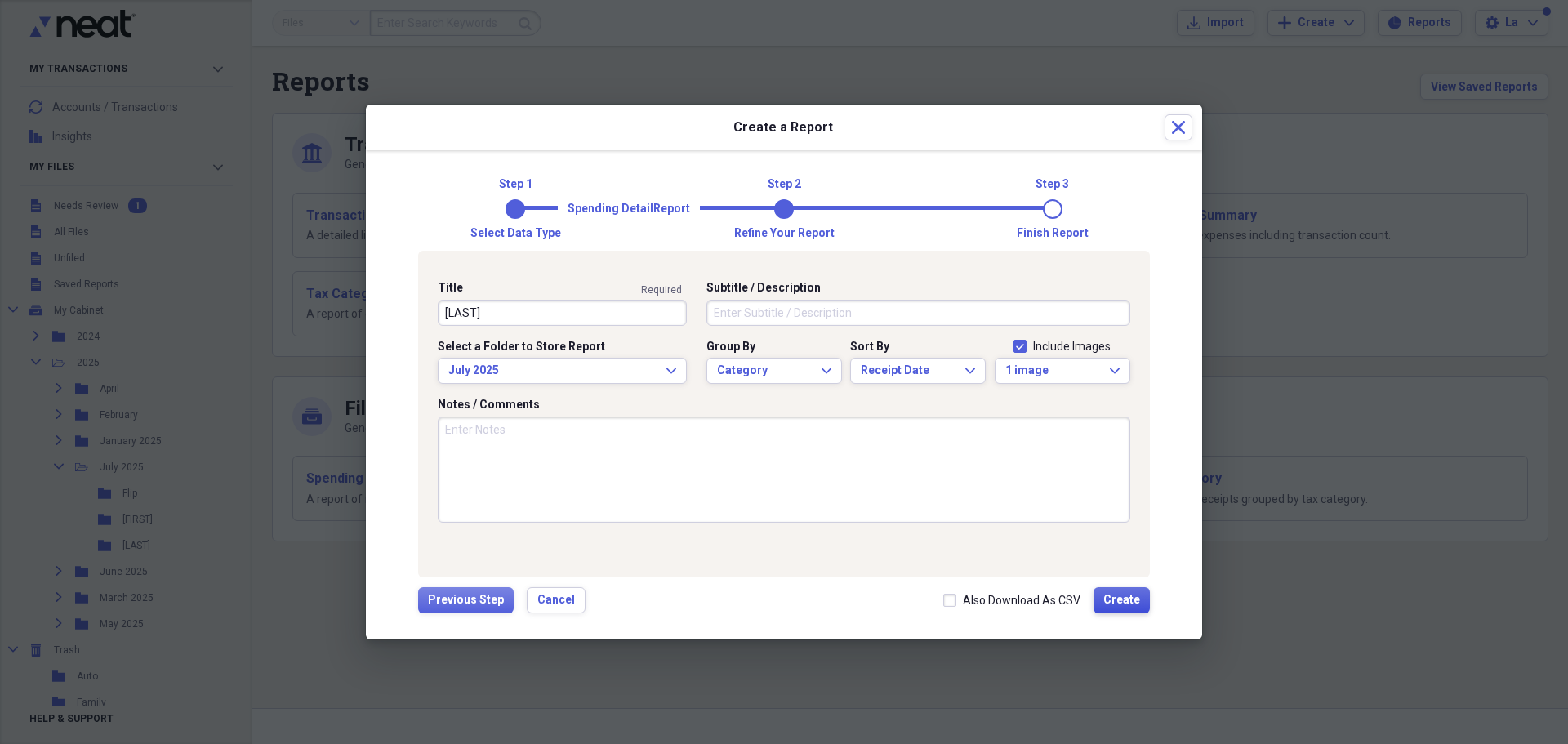 click on "Create" at bounding box center (1121, 600) 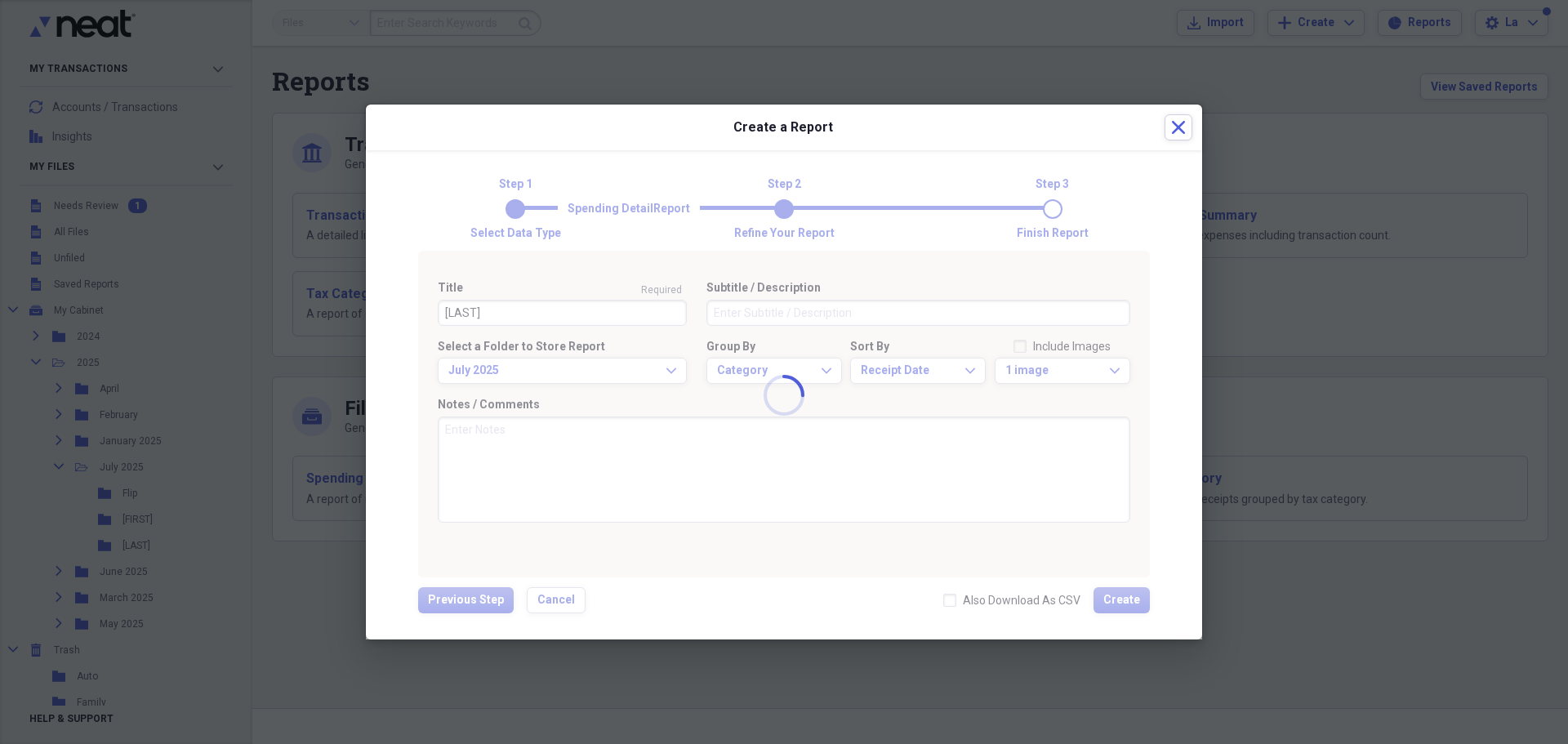 type 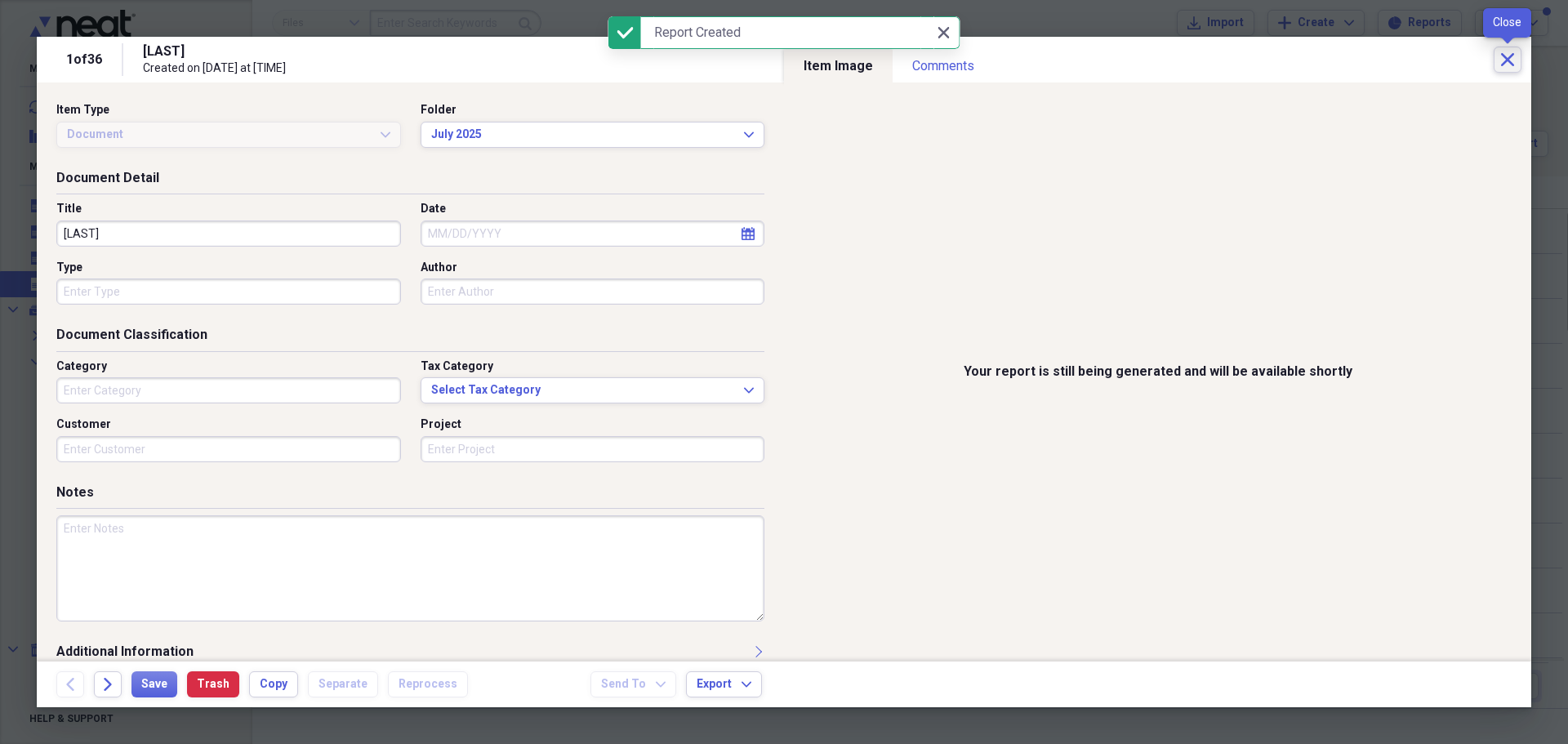 click on "Close" at bounding box center [1508, 60] 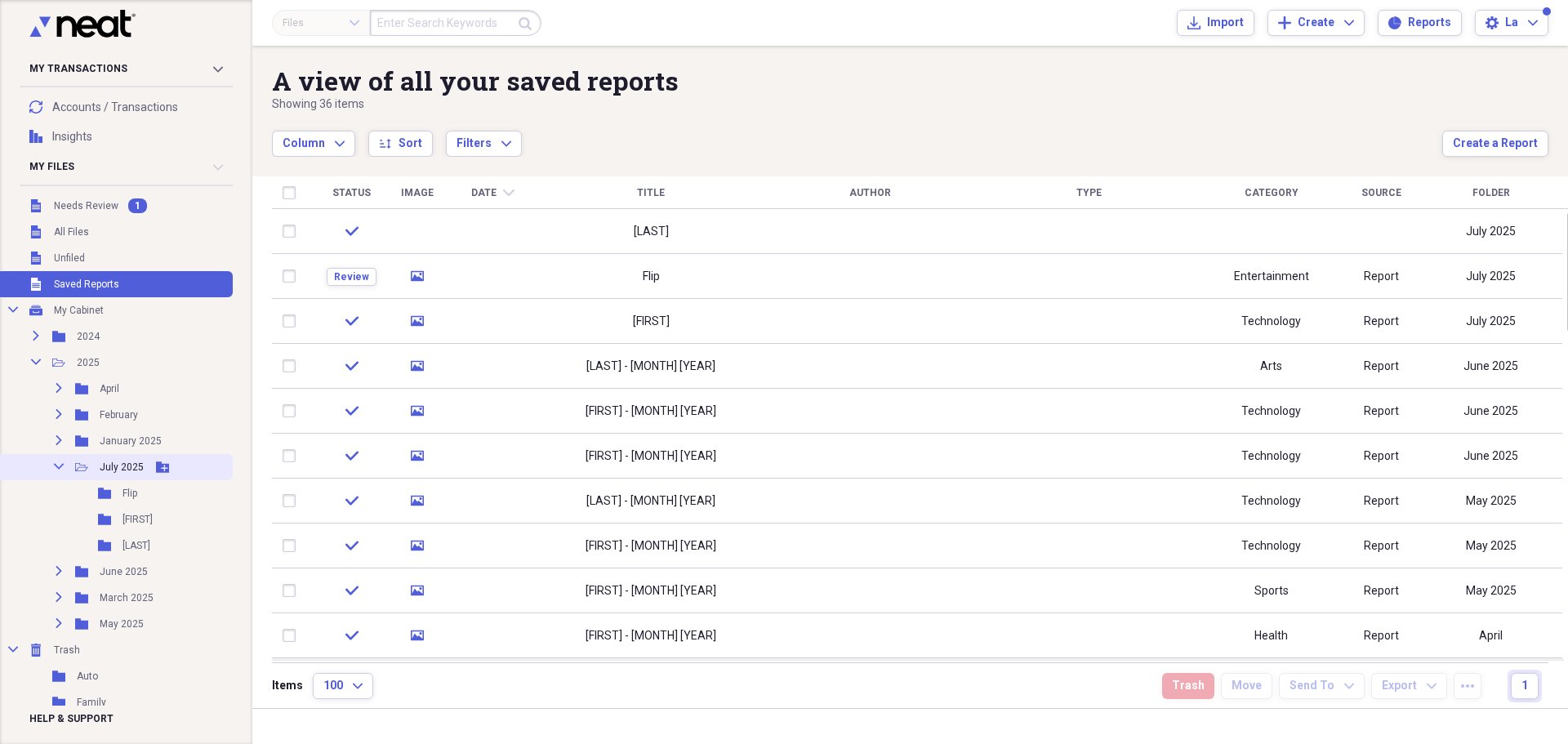 click on "July 2025" at bounding box center [122, 467] 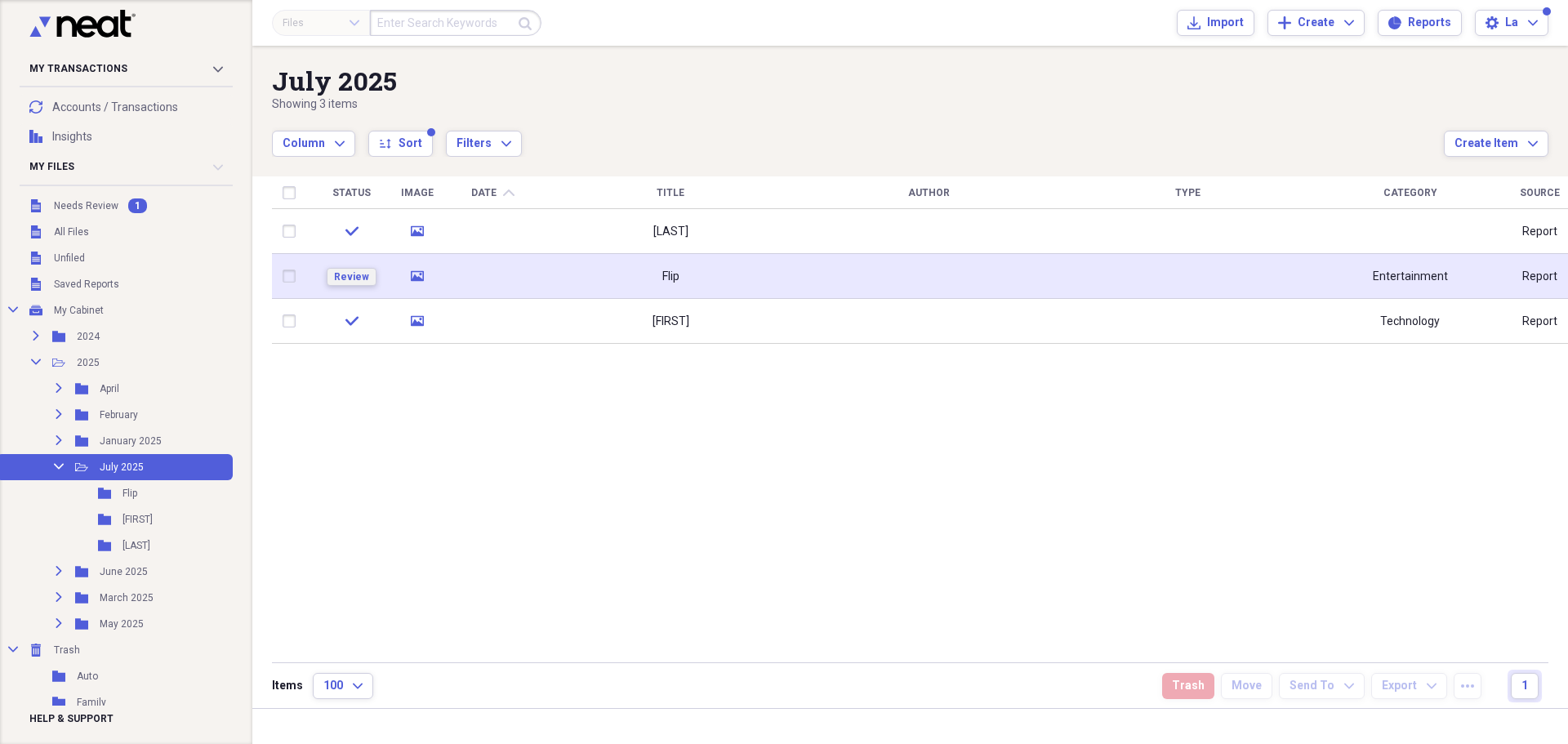 click on "Review" at bounding box center (351, 277) 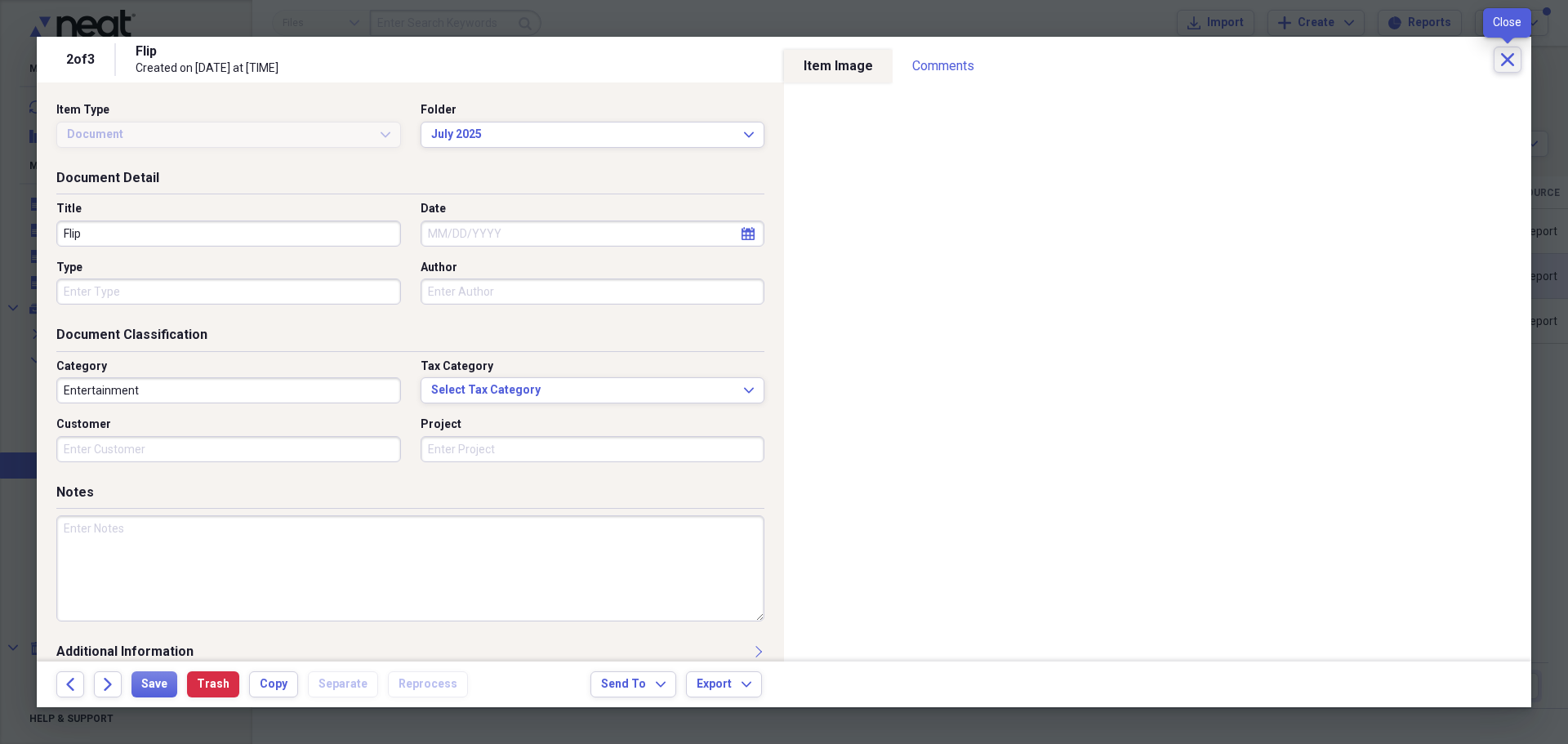 click on "Close" 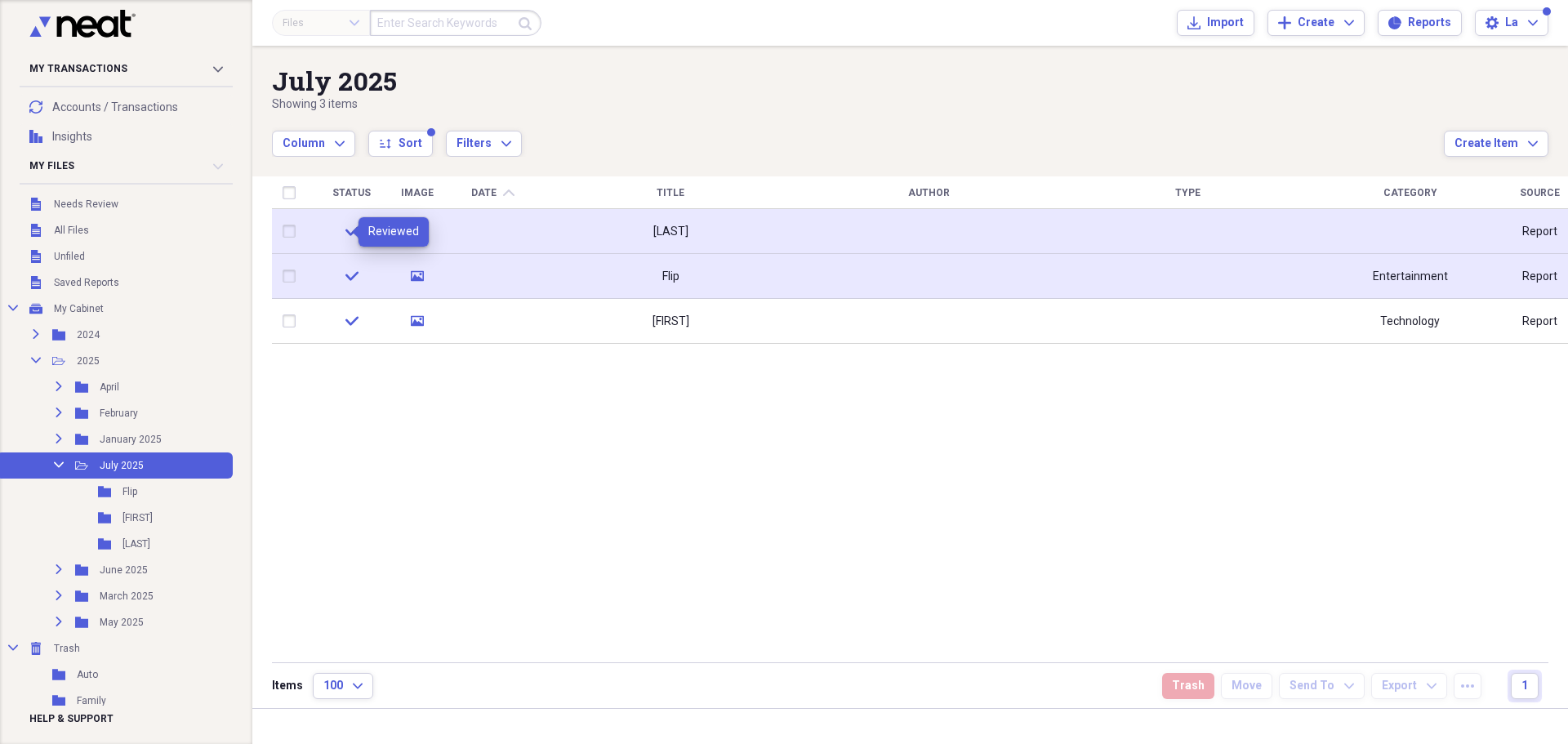 click on "check" 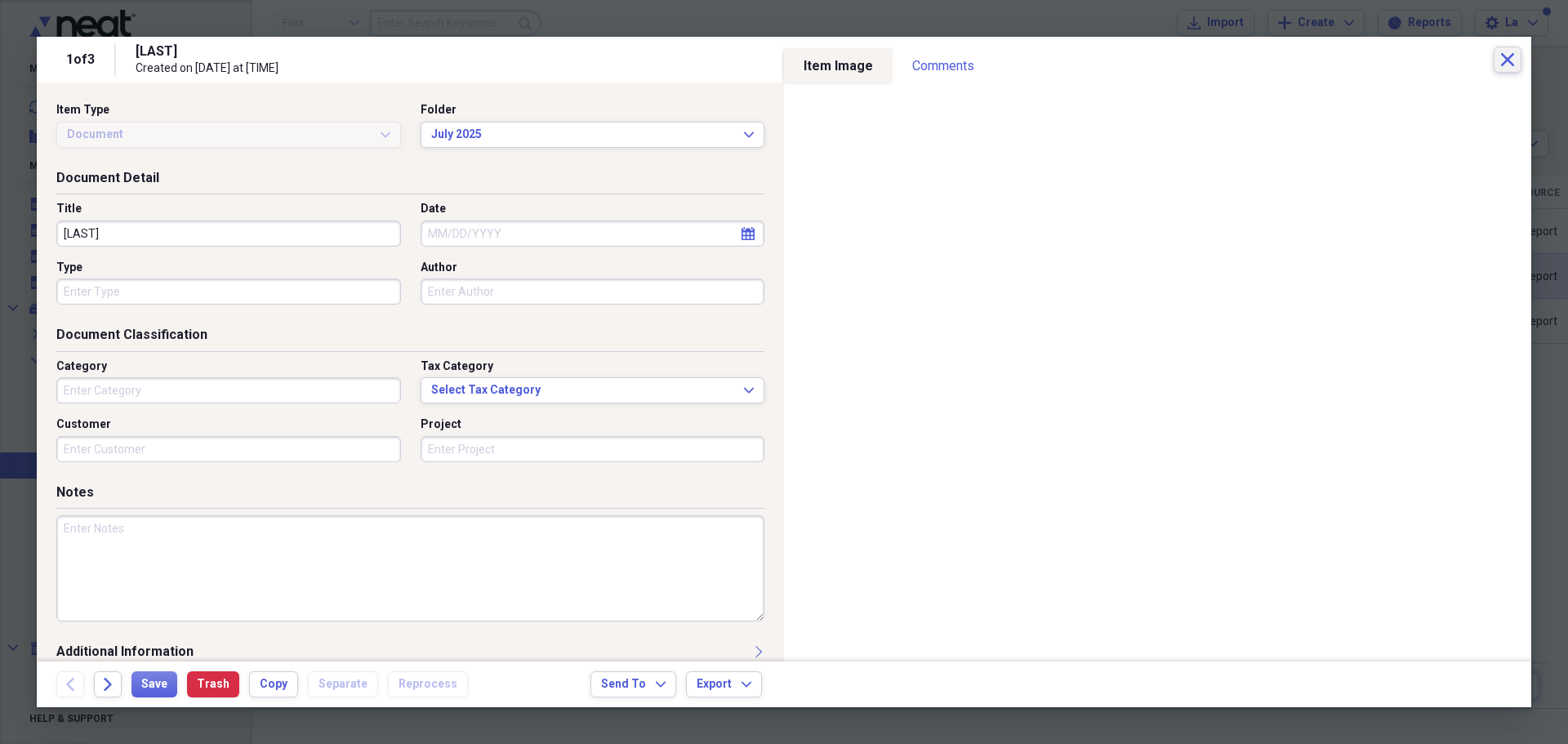 click on "Close" at bounding box center [1508, 60] 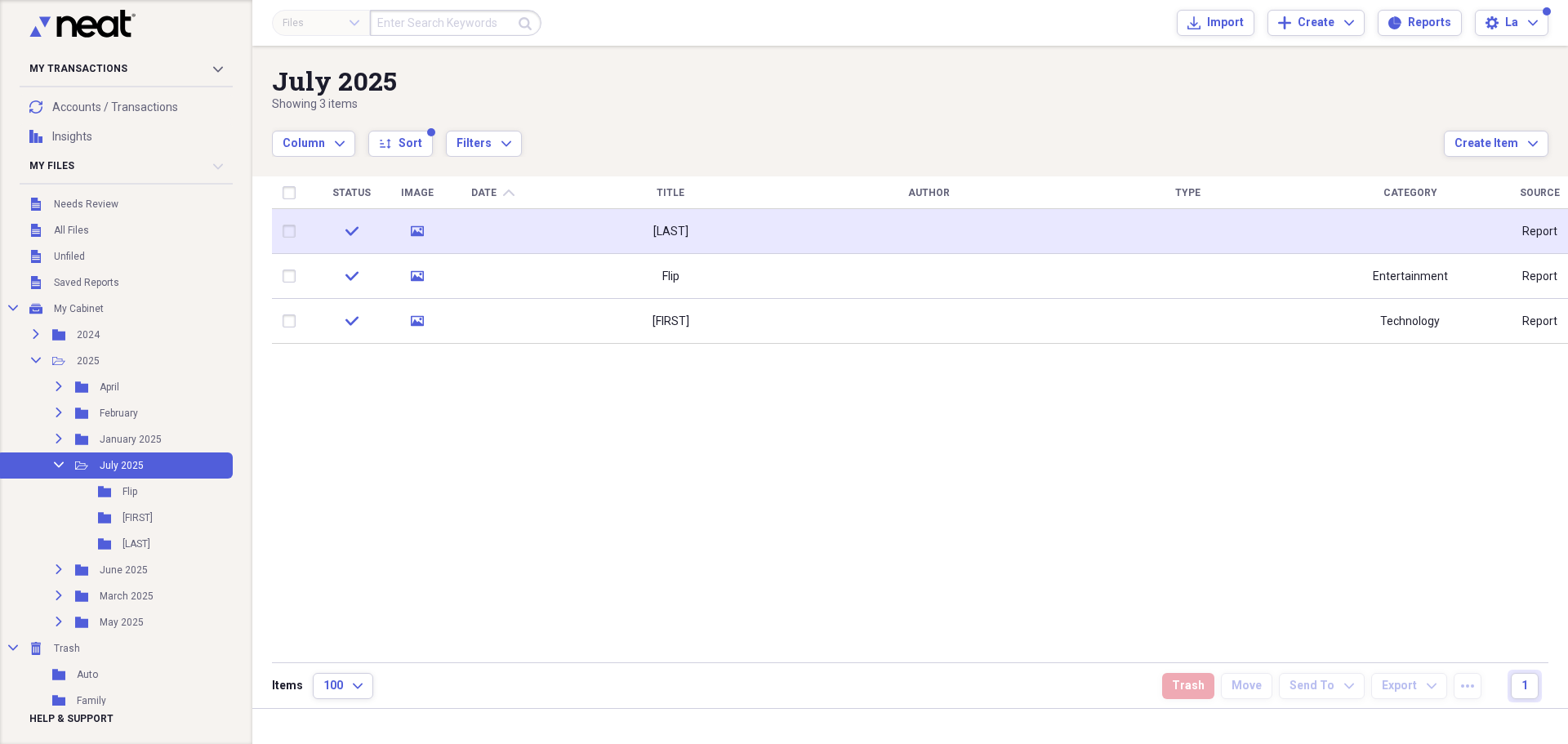 click at bounding box center [292, 231] 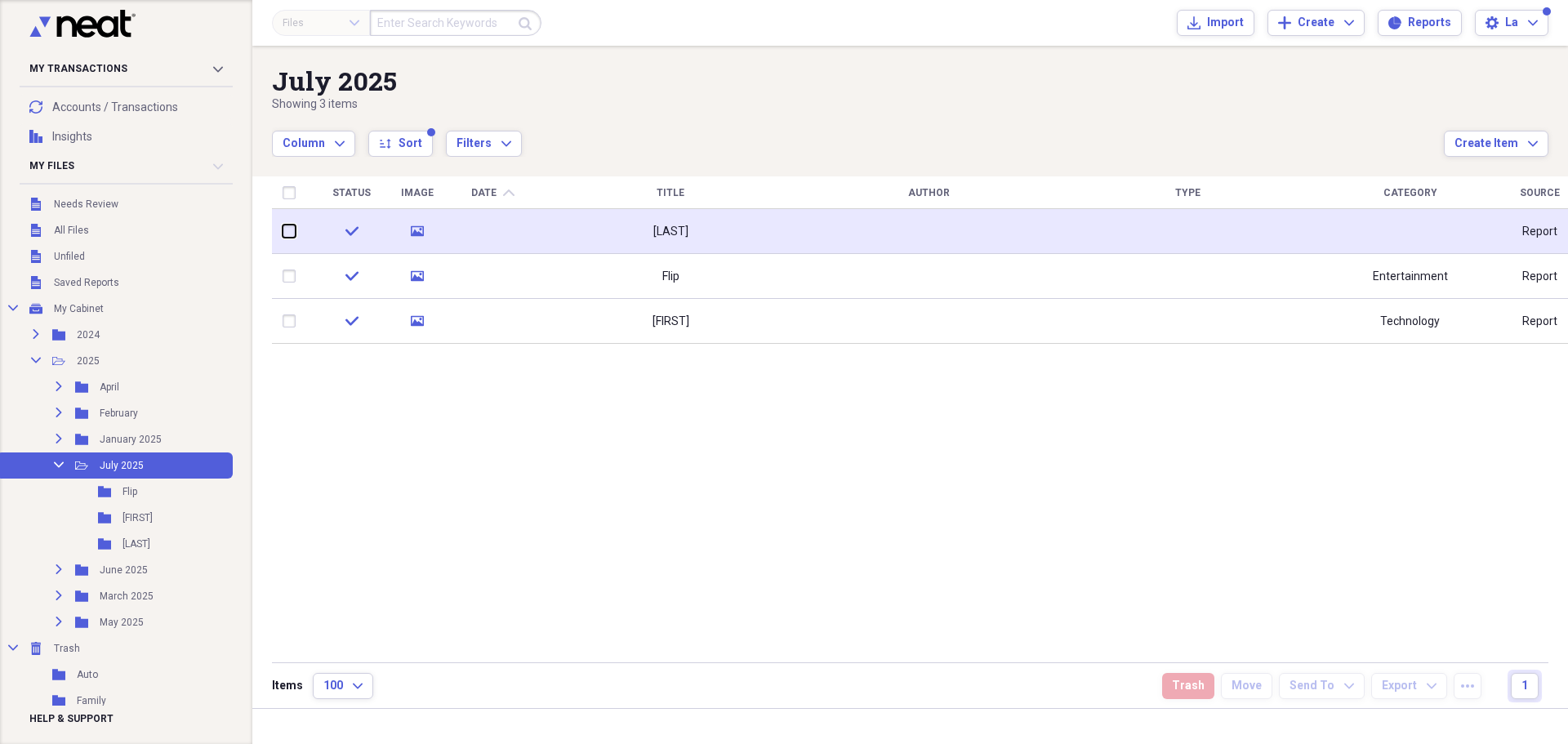 click at bounding box center [283, 231] 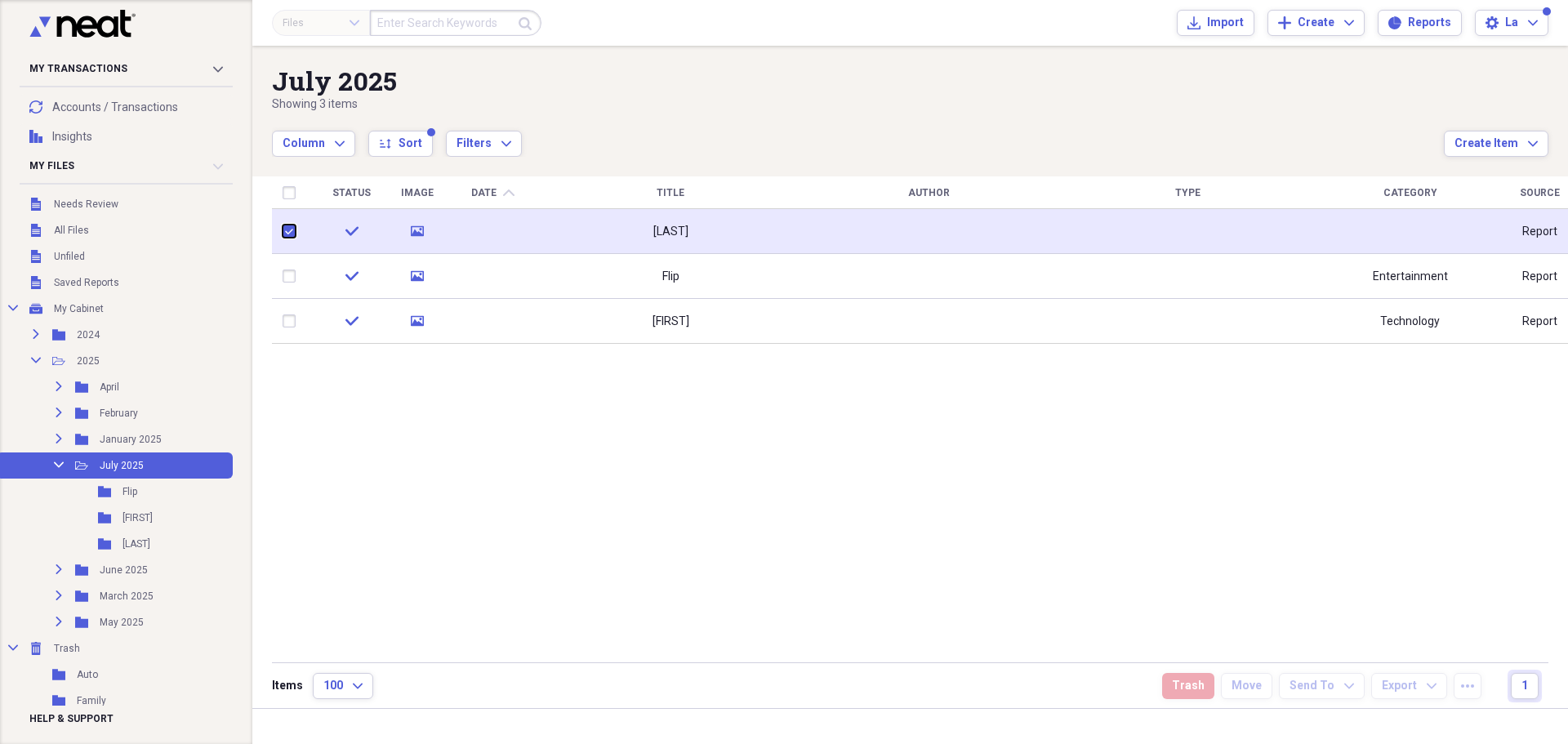checkbox on "true" 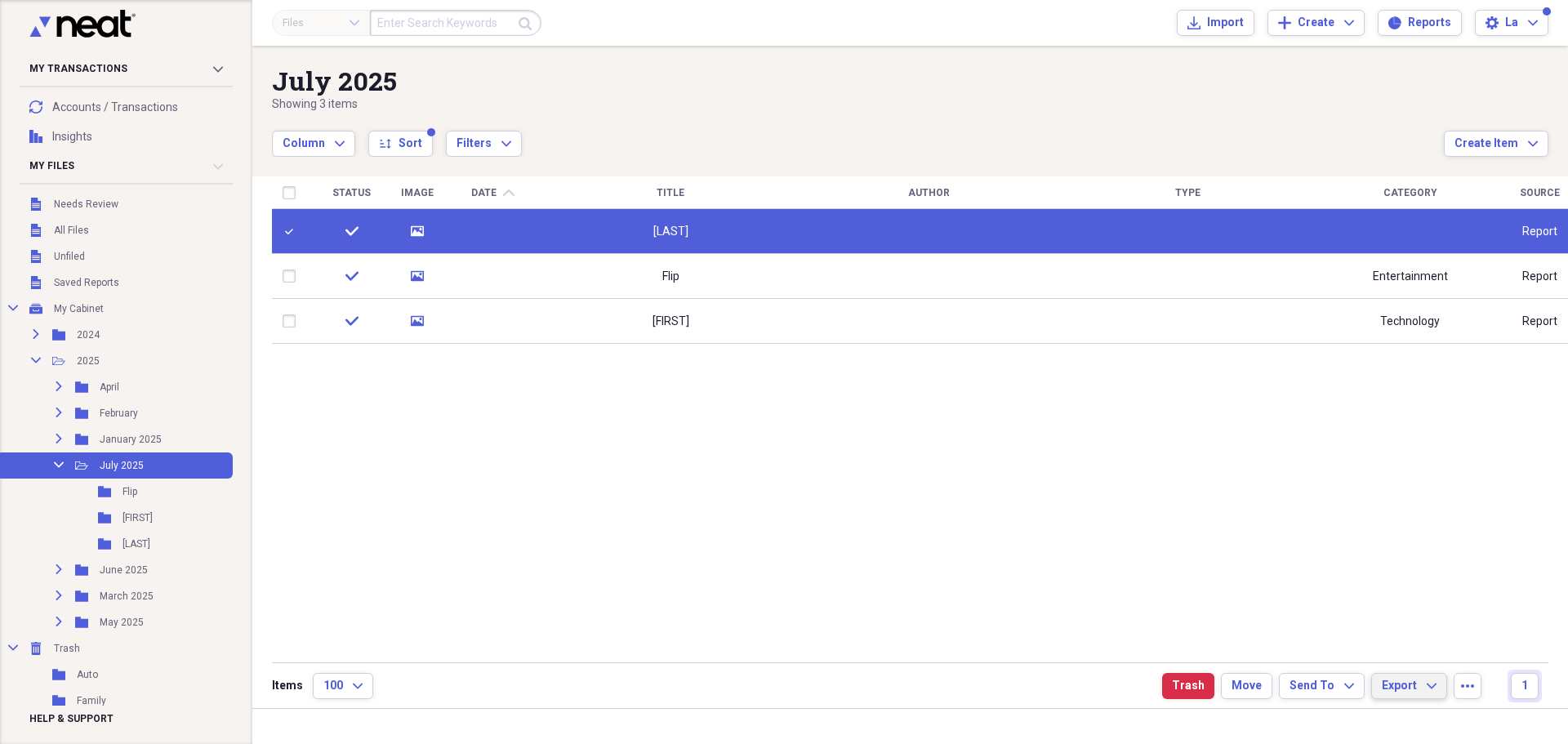 click on "Export Expand" at bounding box center [1409, 686] 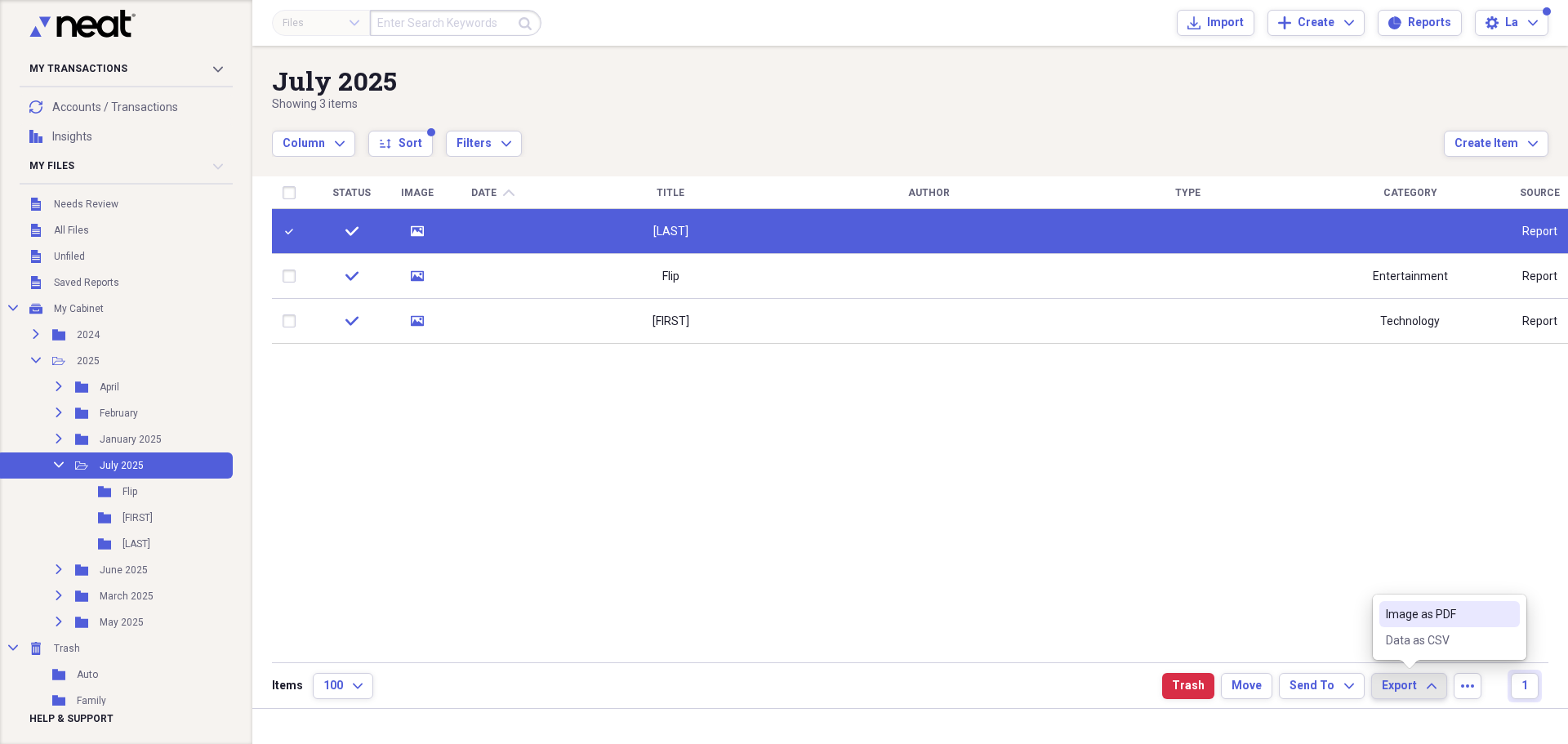 click on "Image as PDF" at bounding box center [1440, 614] 